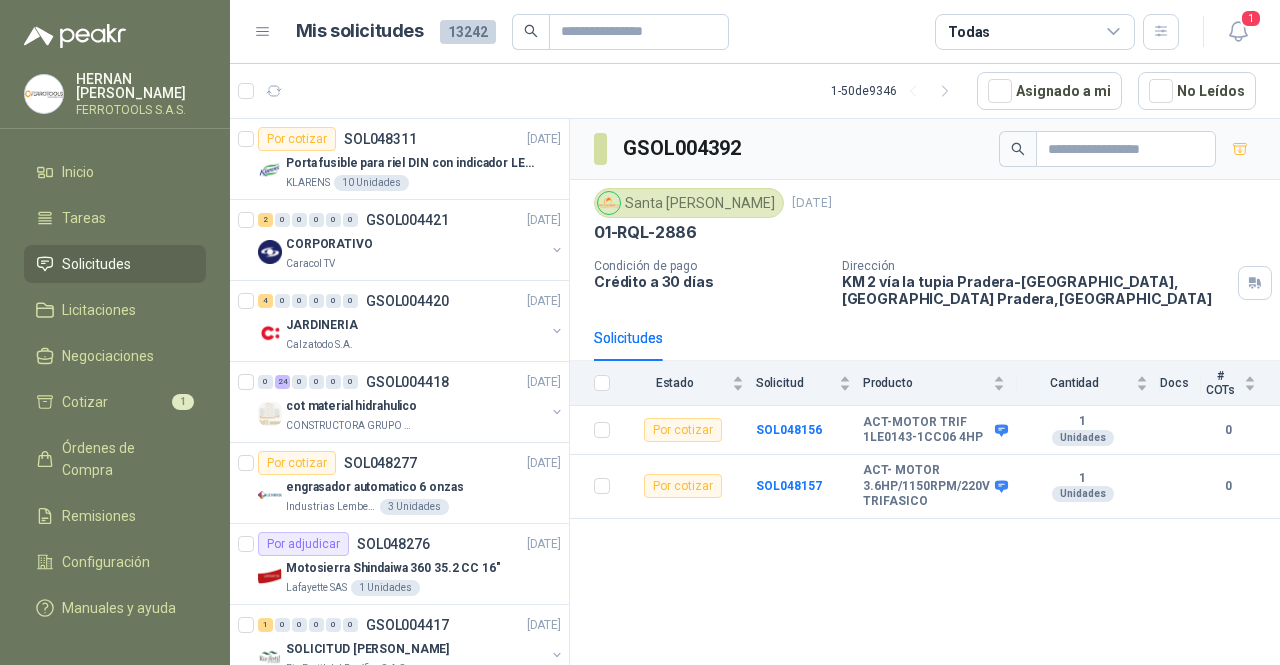 scroll, scrollTop: 0, scrollLeft: 0, axis: both 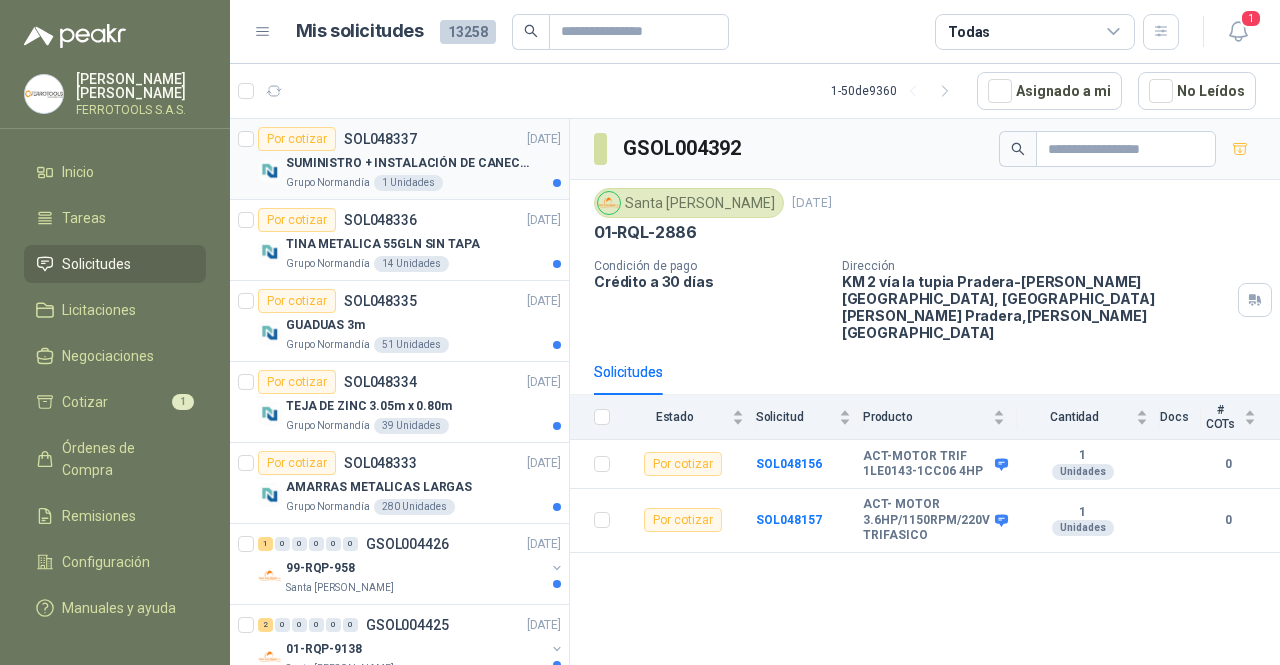 click on "SUMINISTRO + INSTALACIÓN DE CANECA EN ACERO INOXIDABLE - MOBILIARIO URBANO, CAPACITAD 75 LT" at bounding box center [410, 163] 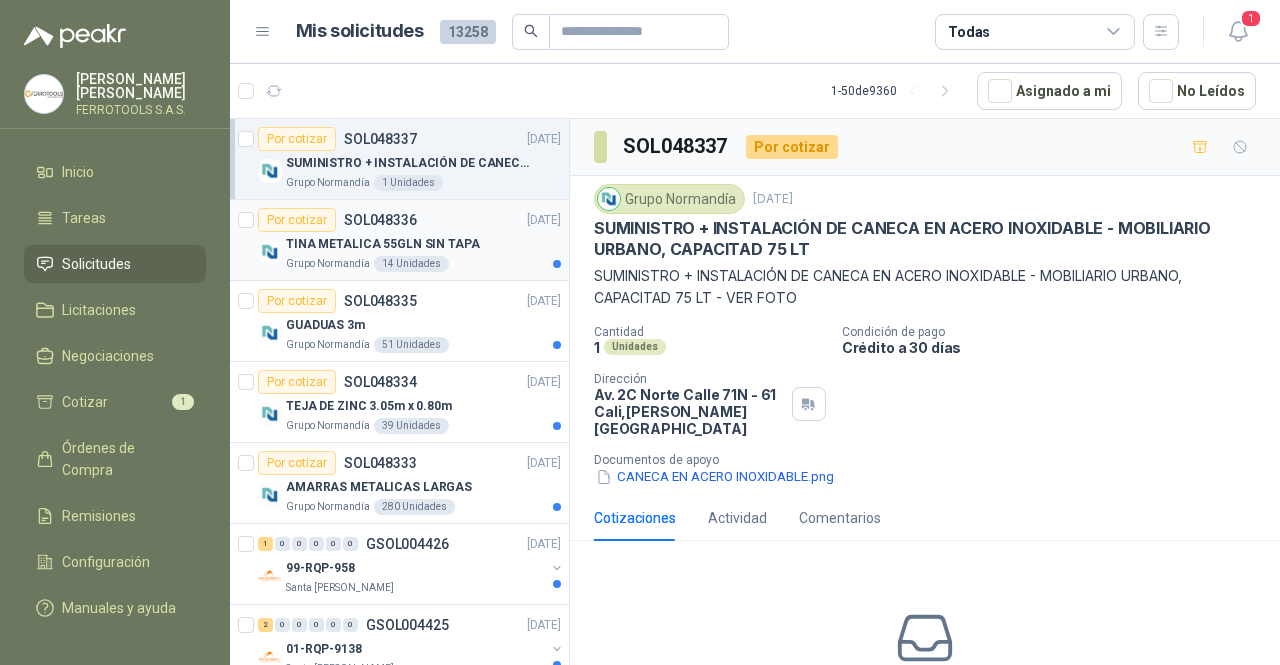 click on "Por cotizar SOL048336 [DATE]" at bounding box center (409, 220) 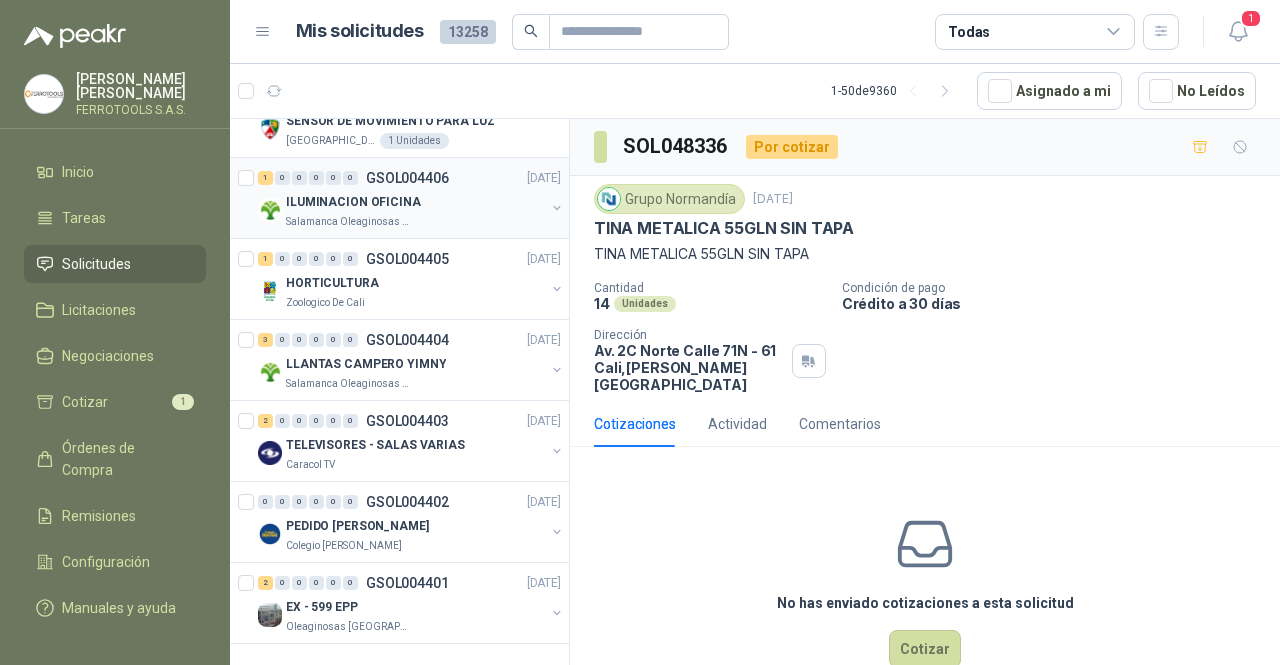 scroll, scrollTop: 3541, scrollLeft: 0, axis: vertical 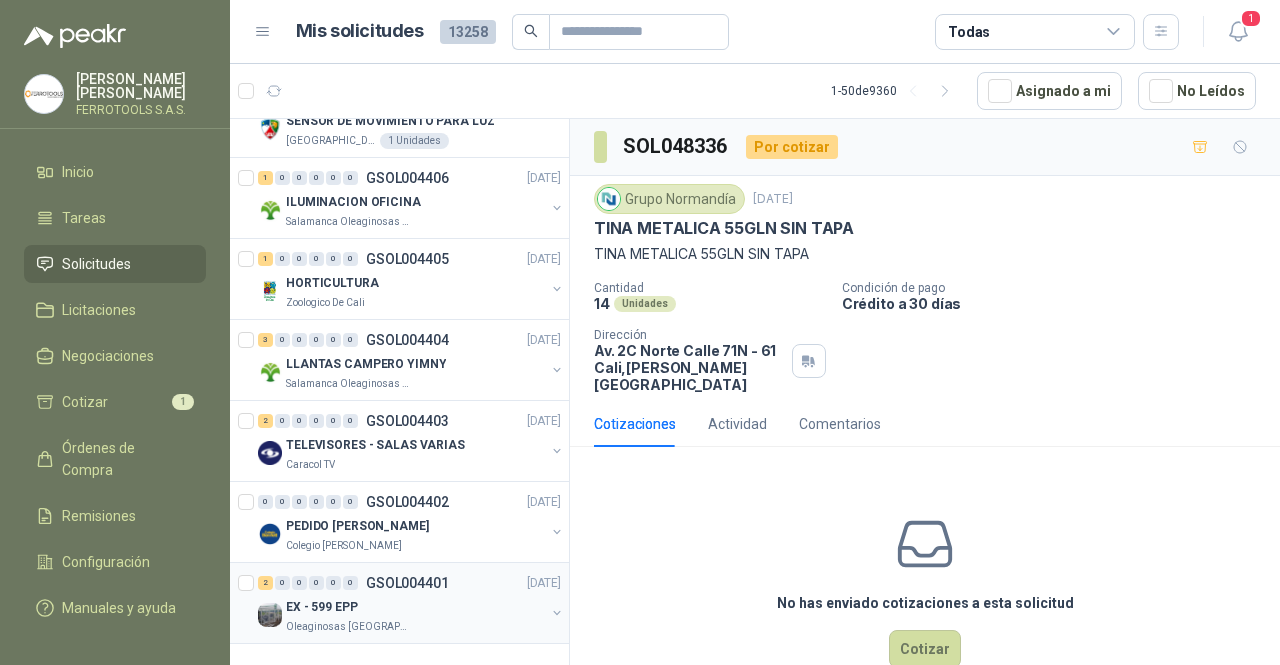 click on "2   0   0   0   0   0   GSOL004401 [DATE]" at bounding box center (411, 583) 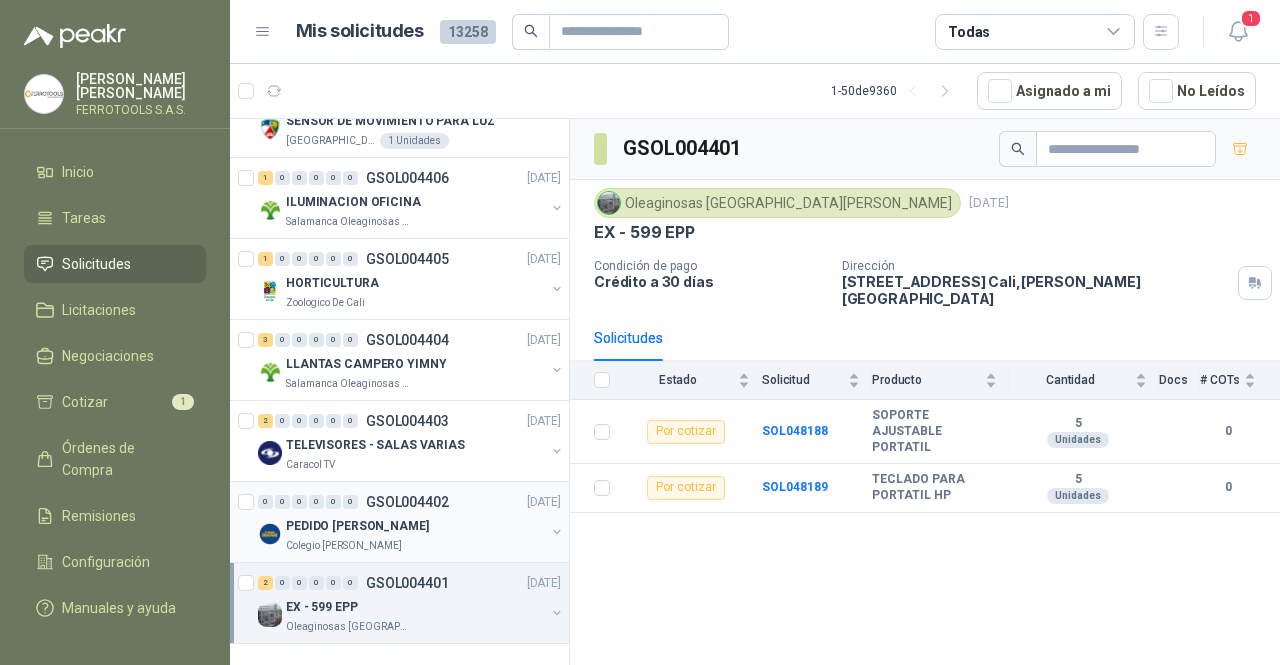 click on "PEDIDO [PERSON_NAME]" at bounding box center (415, 526) 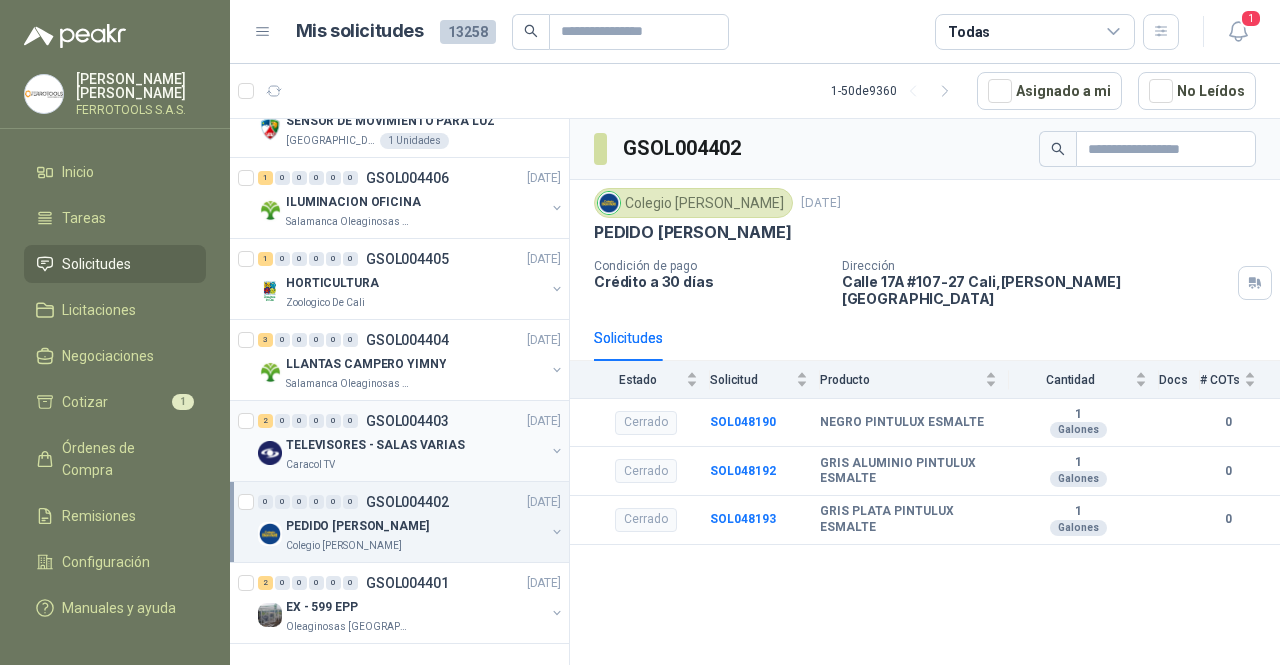 click on "TELEVISORES  - SALAS VARIAS" at bounding box center (415, 445) 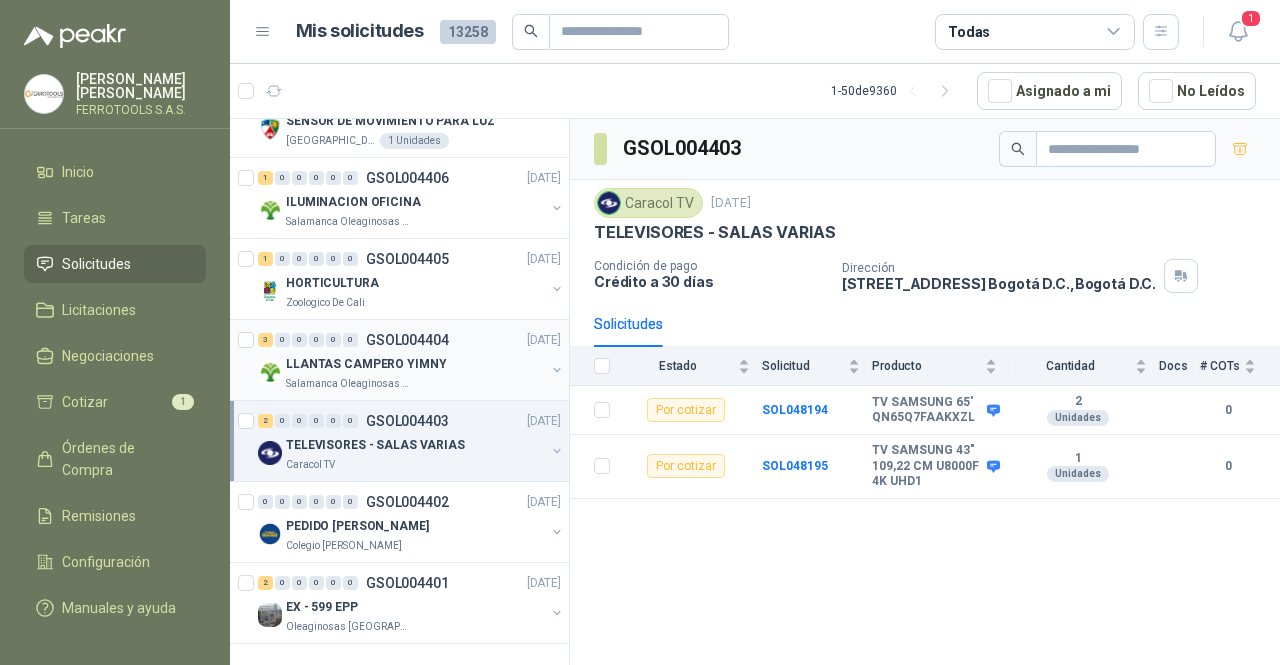 scroll, scrollTop: 3441, scrollLeft: 0, axis: vertical 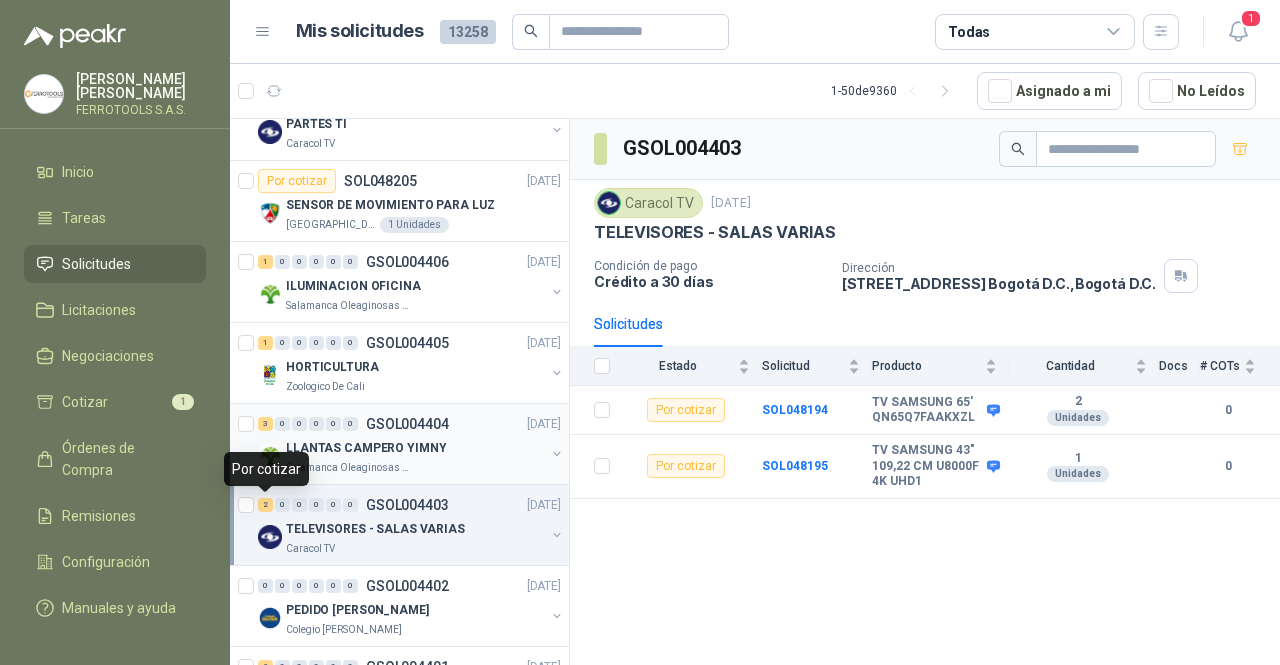 click on "LLANTAS CAMPERO YIMNY" at bounding box center [366, 448] 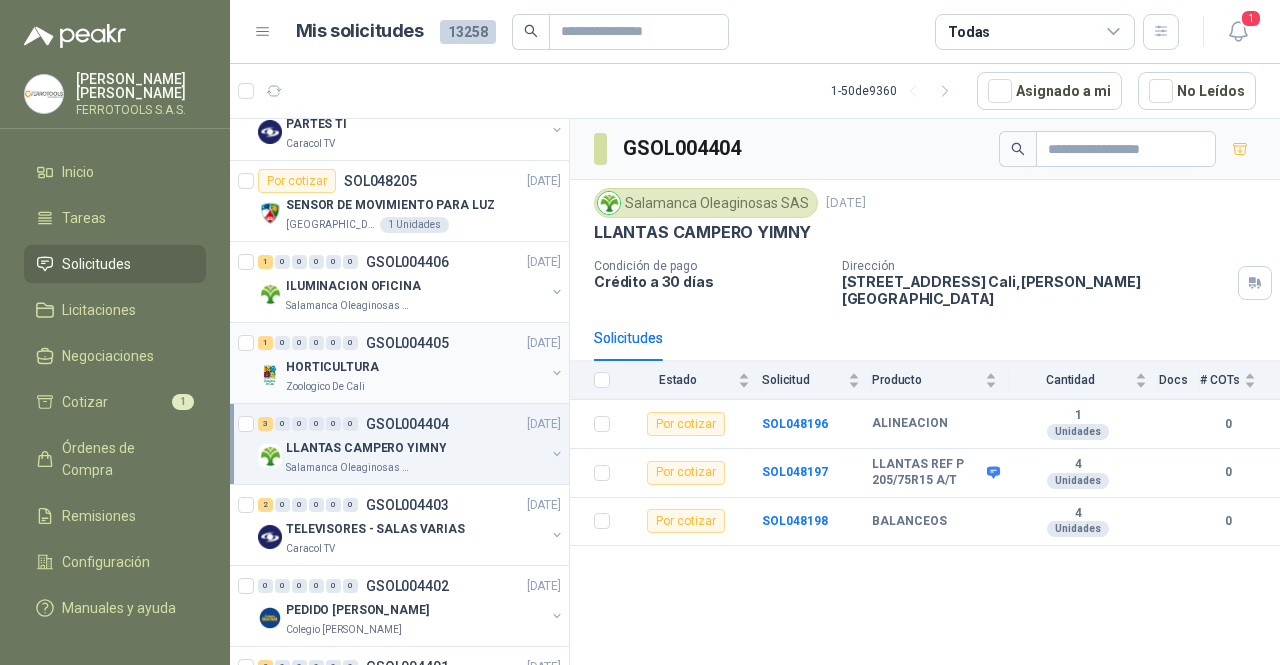 click on "HORTICULTURA" at bounding box center (415, 367) 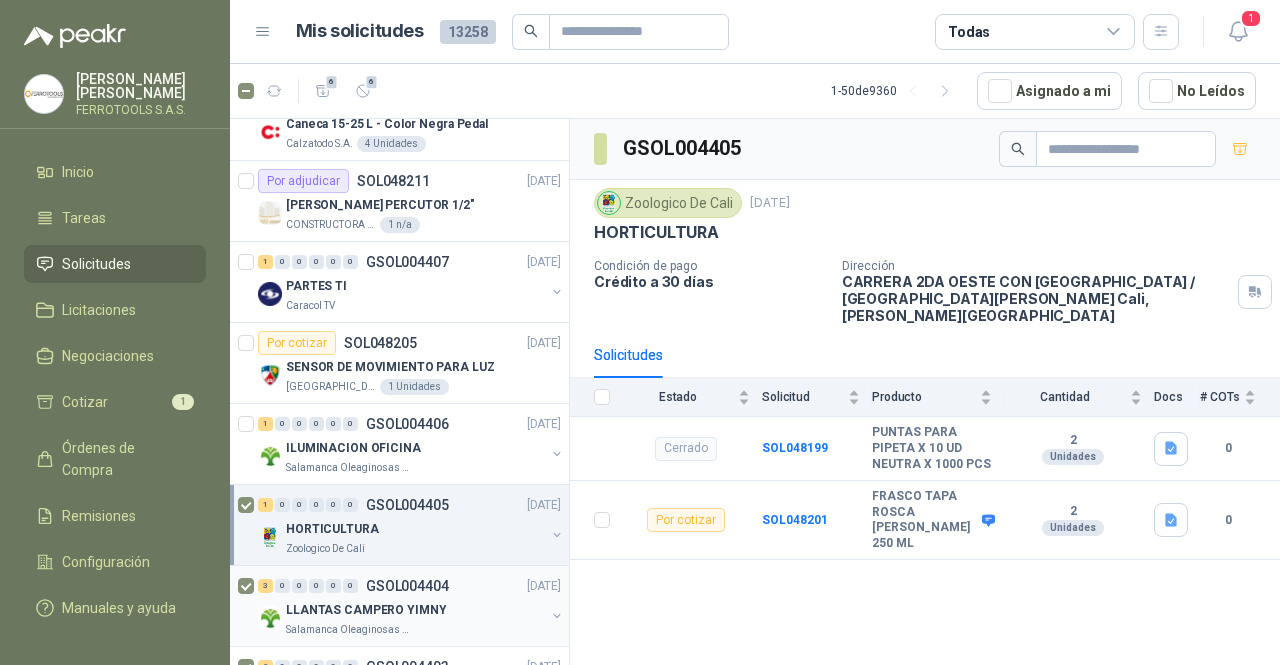 scroll, scrollTop: 3241, scrollLeft: 0, axis: vertical 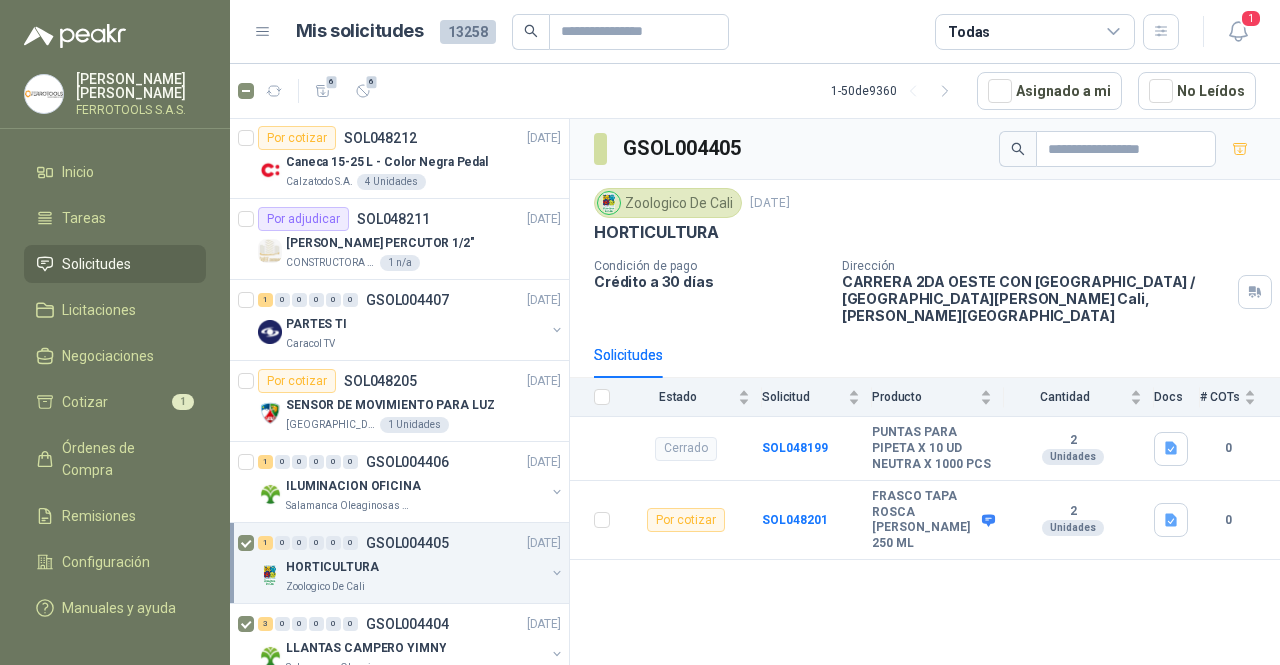 click on "6 6 1 - 50  de  9360 Asignado a mi No Leídos" at bounding box center (755, 91) 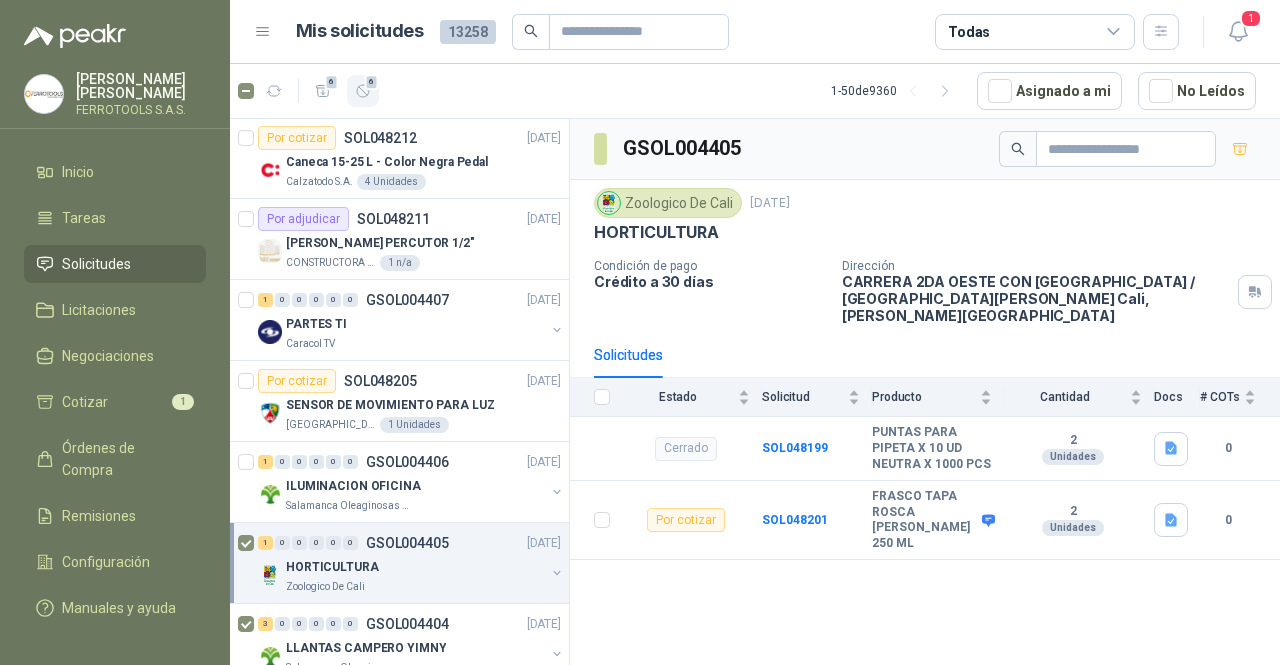 click 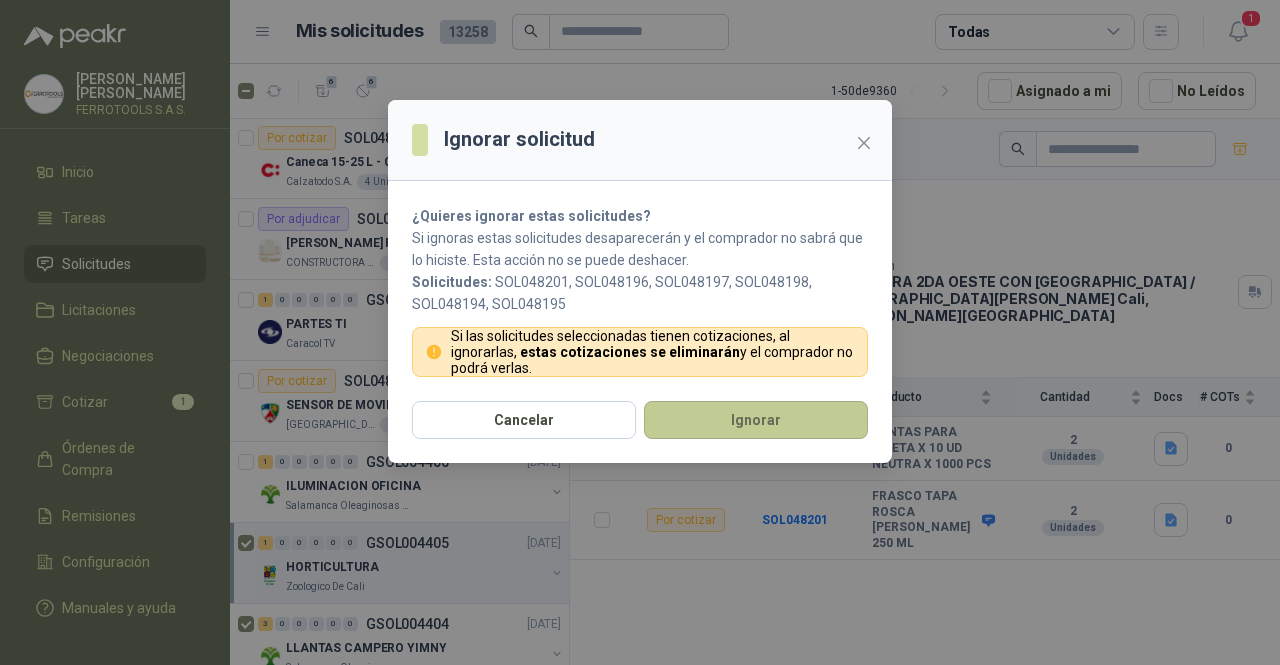click on "Ignorar" at bounding box center (756, 420) 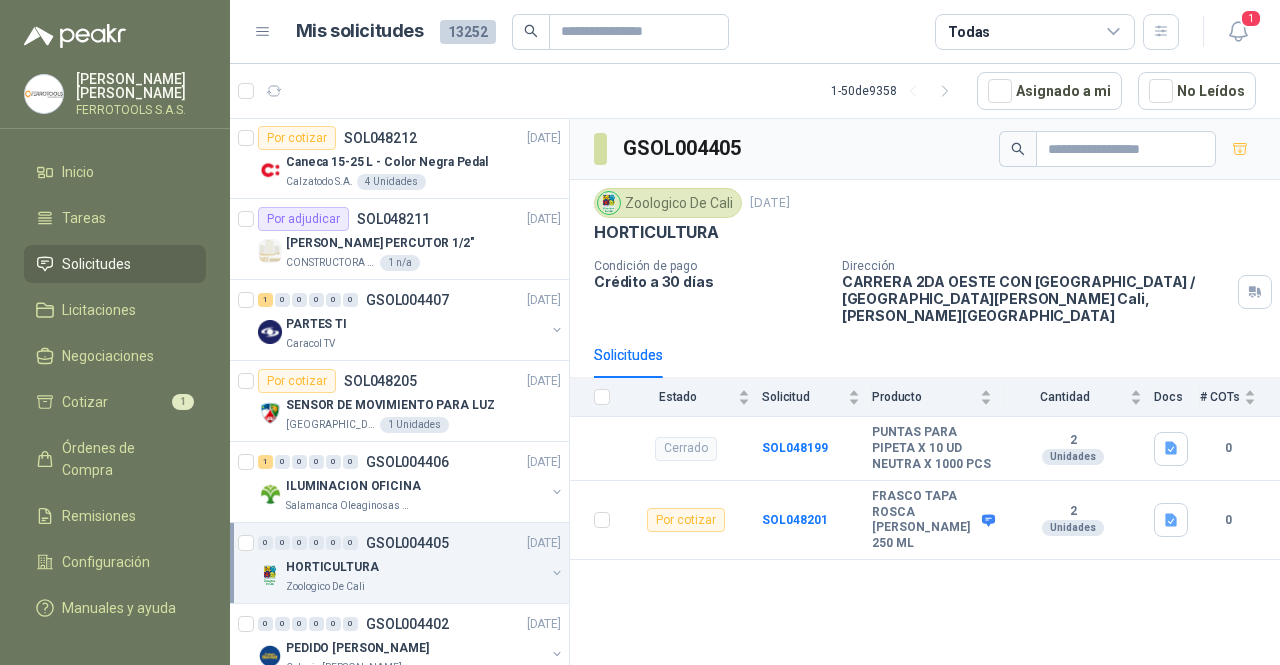 scroll, scrollTop: 3341, scrollLeft: 0, axis: vertical 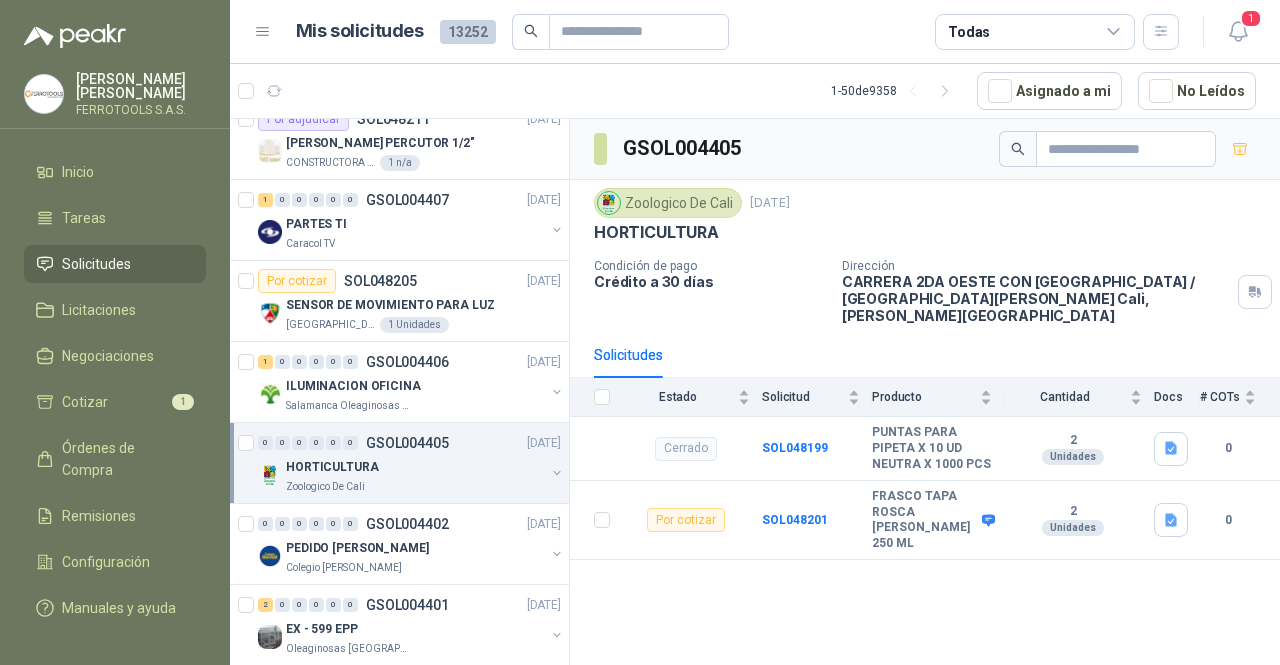 click on "HORTICULTURA" at bounding box center (415, 467) 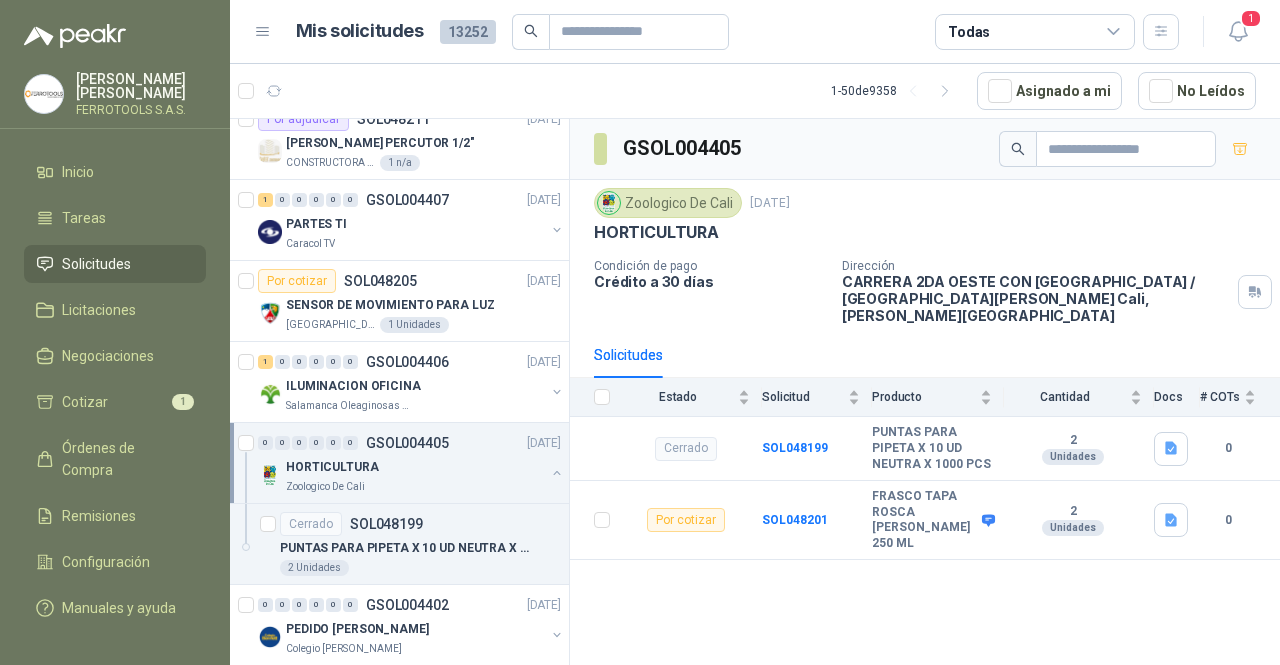 click on "HORTICULTURA" at bounding box center (415, 467) 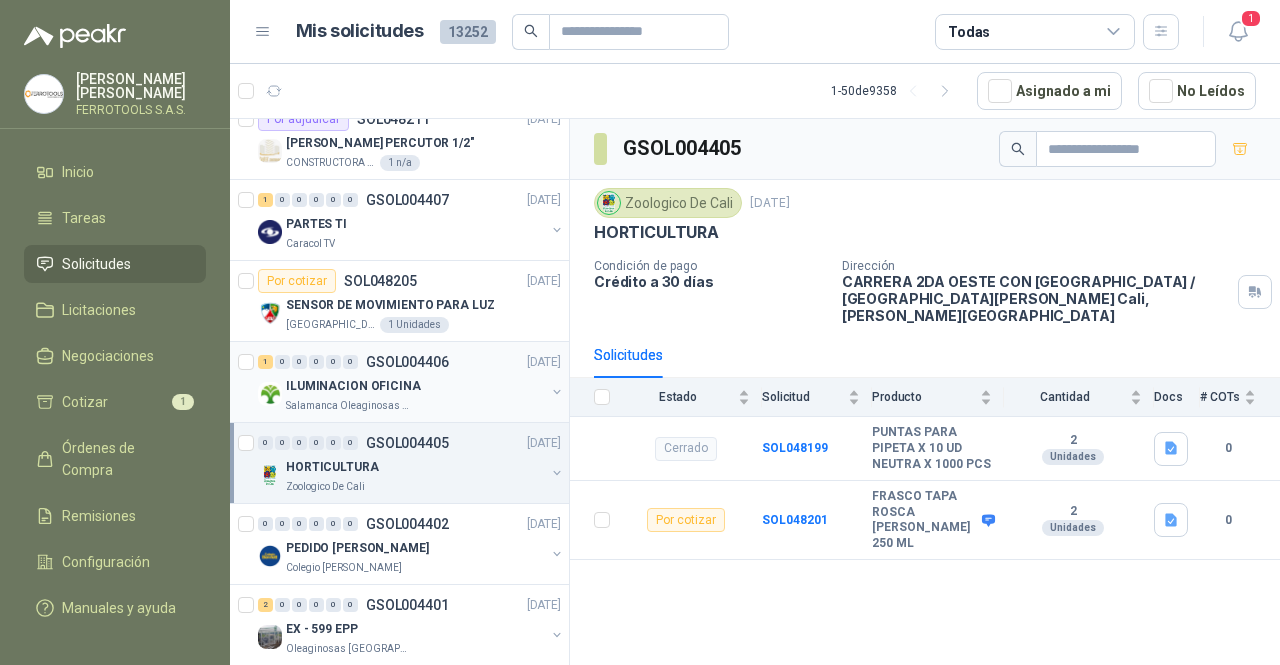 click on "ILUMINACION OFICINA" at bounding box center (415, 386) 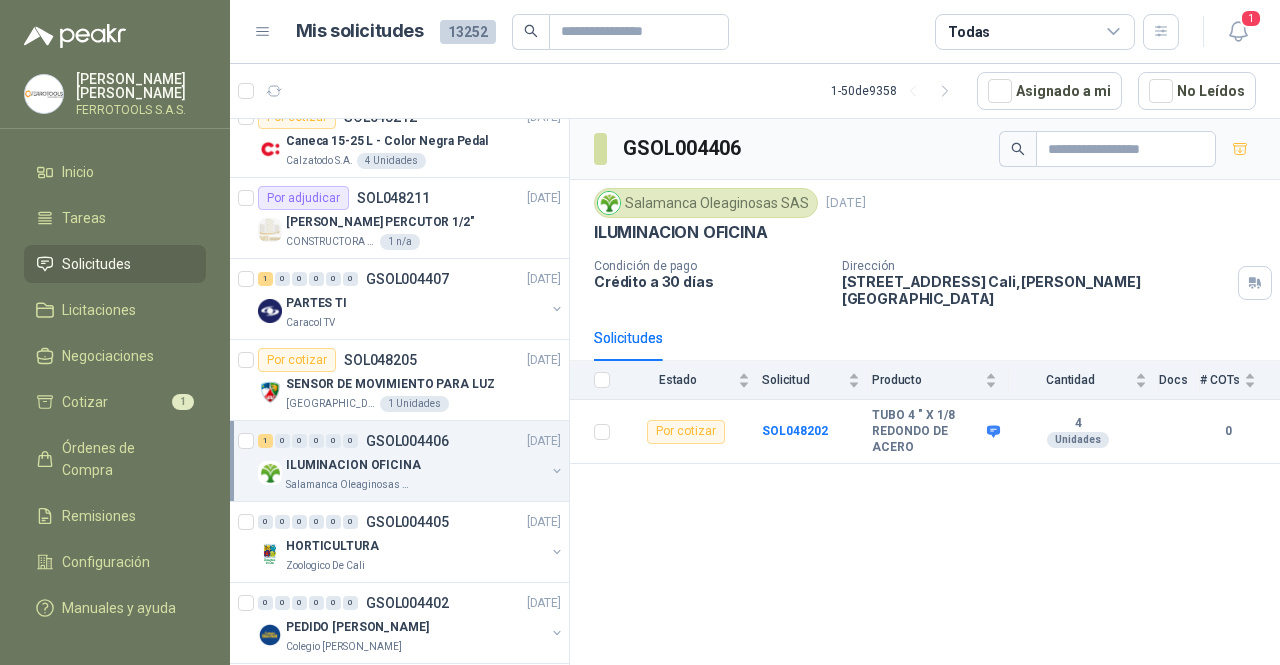 scroll, scrollTop: 3241, scrollLeft: 0, axis: vertical 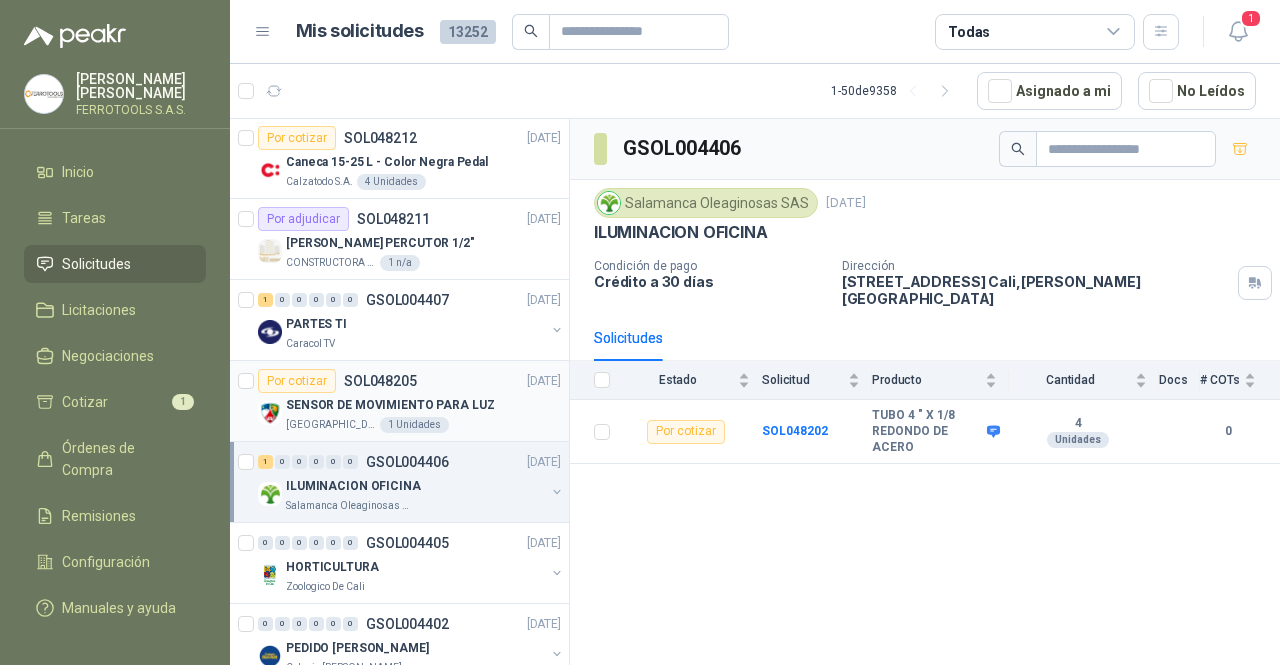 click on "SOL048205" at bounding box center [380, 381] 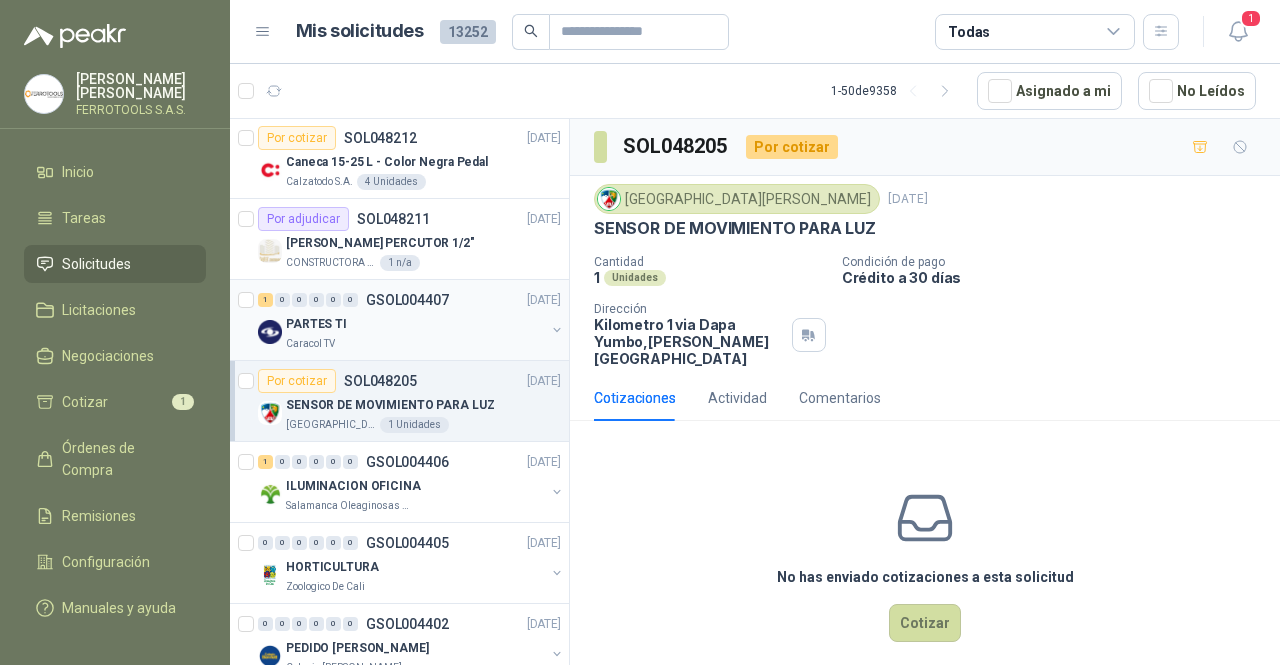 click on "Caracol TV" at bounding box center (415, 344) 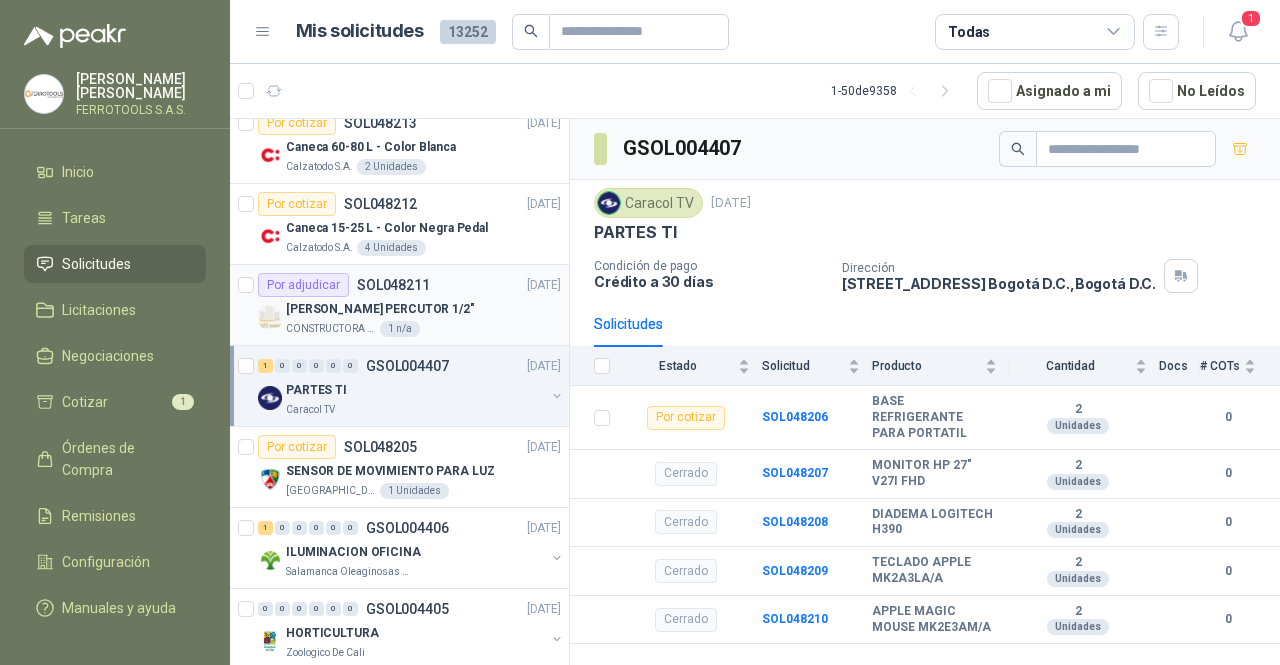 scroll, scrollTop: 3141, scrollLeft: 0, axis: vertical 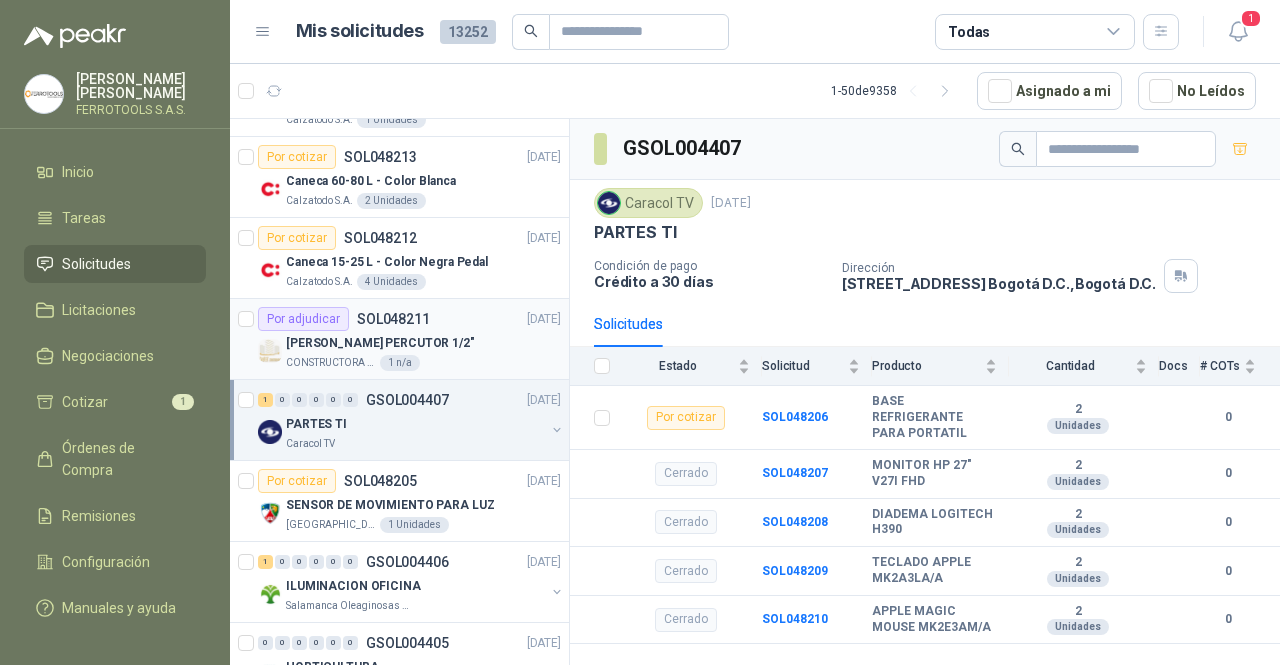 click on "[PERSON_NAME] PERCUTOR 1/2"" at bounding box center [380, 343] 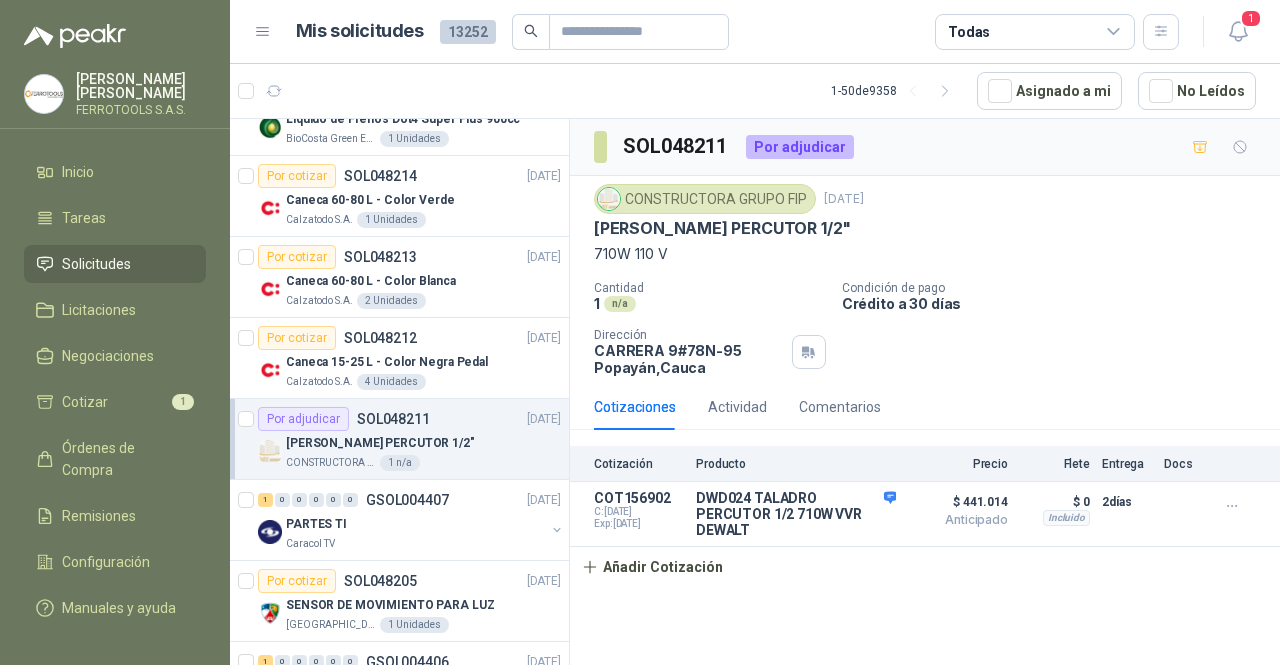 scroll, scrollTop: 2941, scrollLeft: 0, axis: vertical 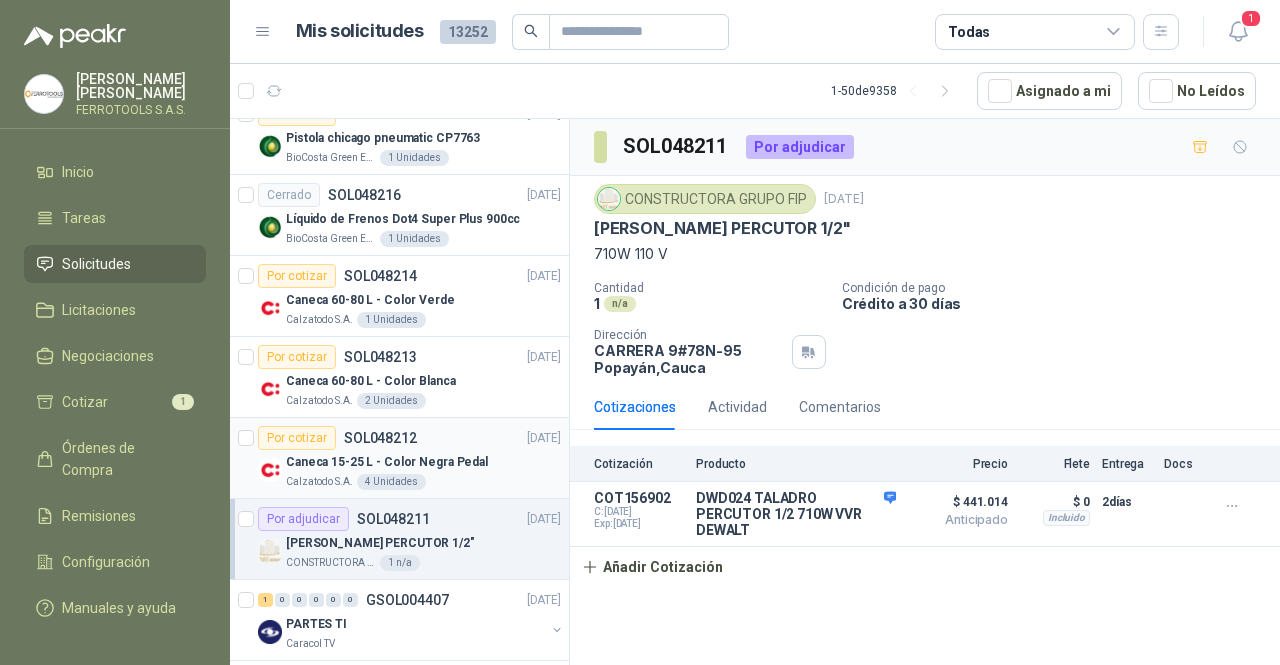 click on "Caneca 15-25 L - Color Negra Pedal" at bounding box center [387, 462] 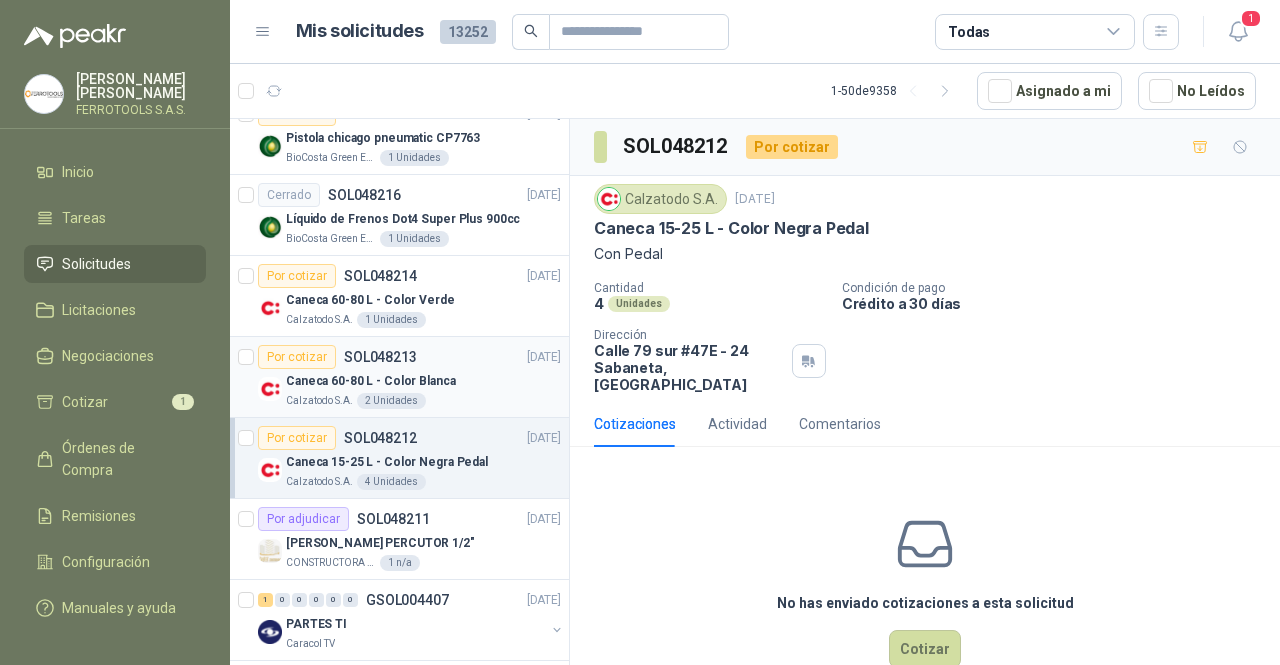 click on "Caneca 60-80 L - Color Blanca" at bounding box center [423, 381] 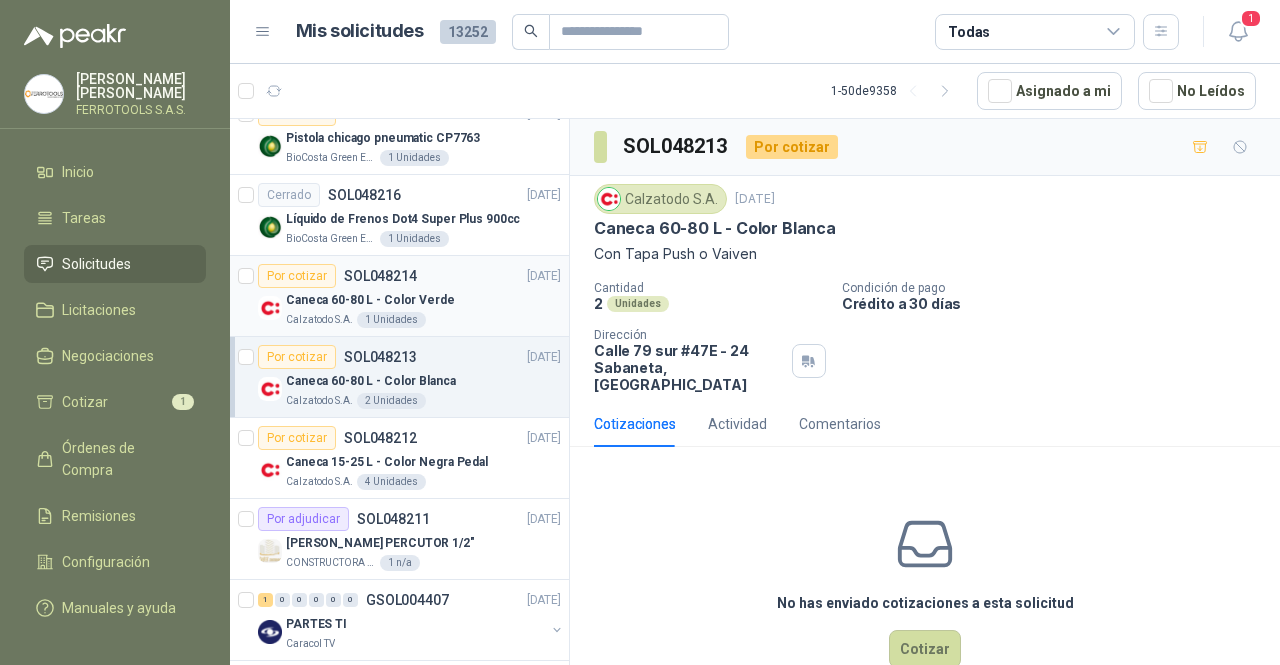 click on "Por cotizar SOL048214 [DATE]" at bounding box center [409, 276] 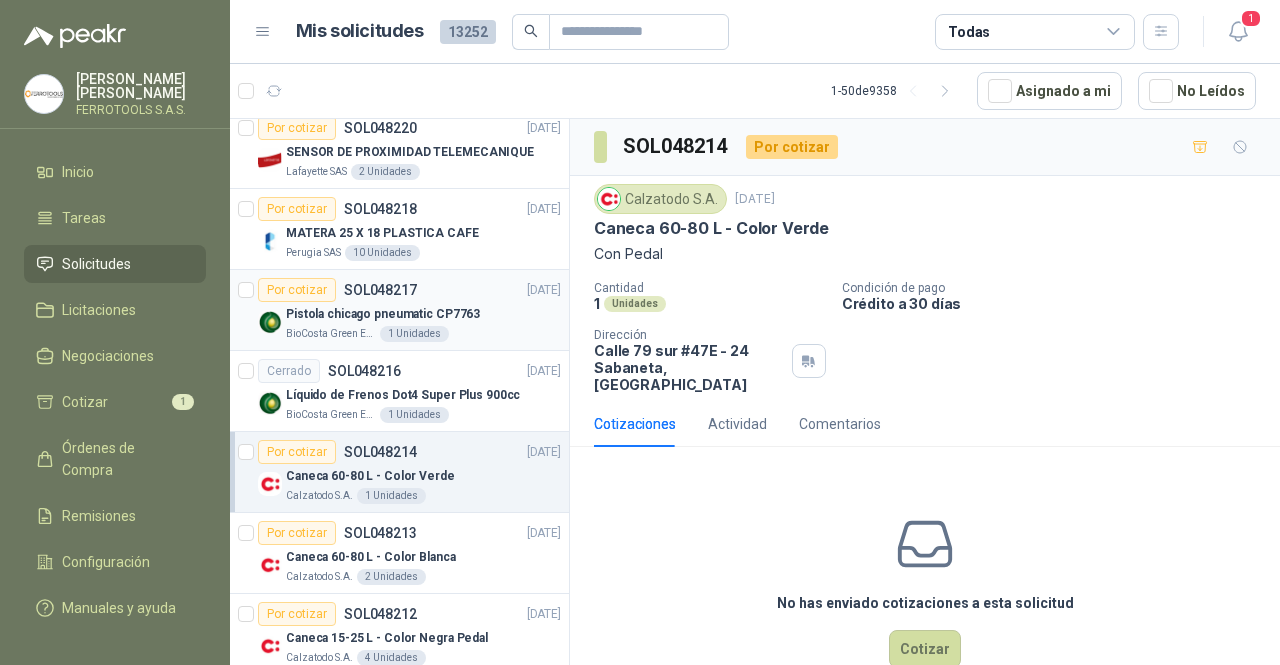scroll, scrollTop: 2741, scrollLeft: 0, axis: vertical 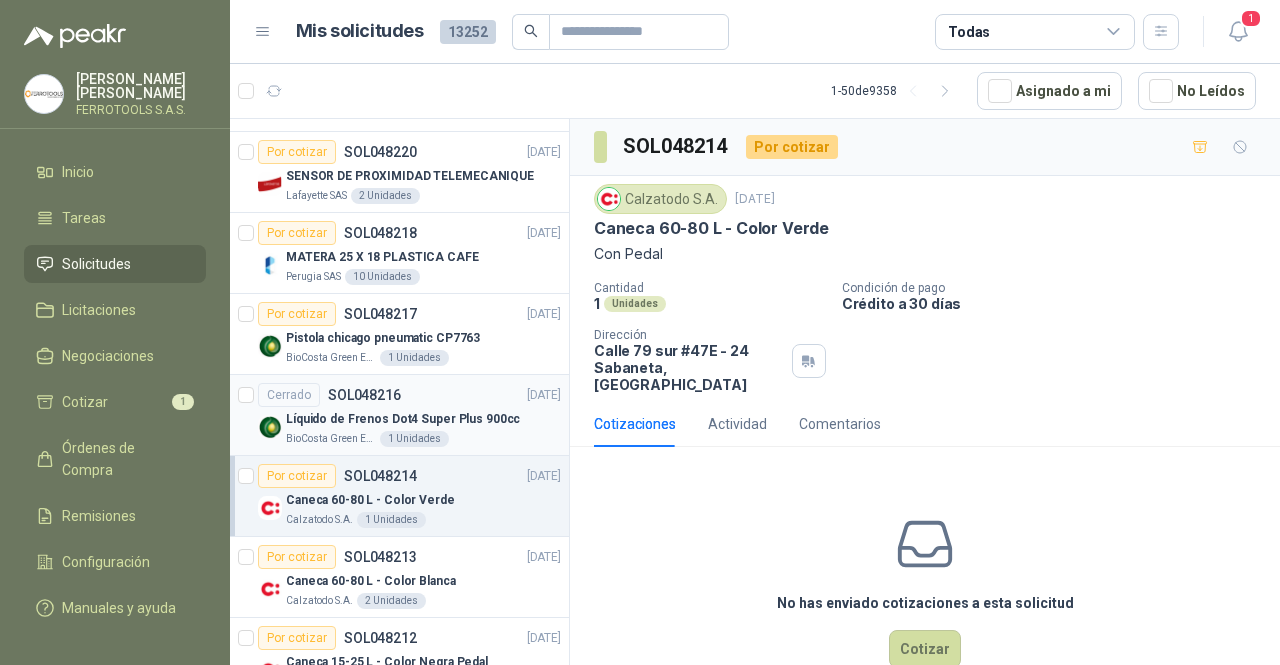 click on "Líquido de Frenos Dot4 Super Plus 900cc" at bounding box center [423, 419] 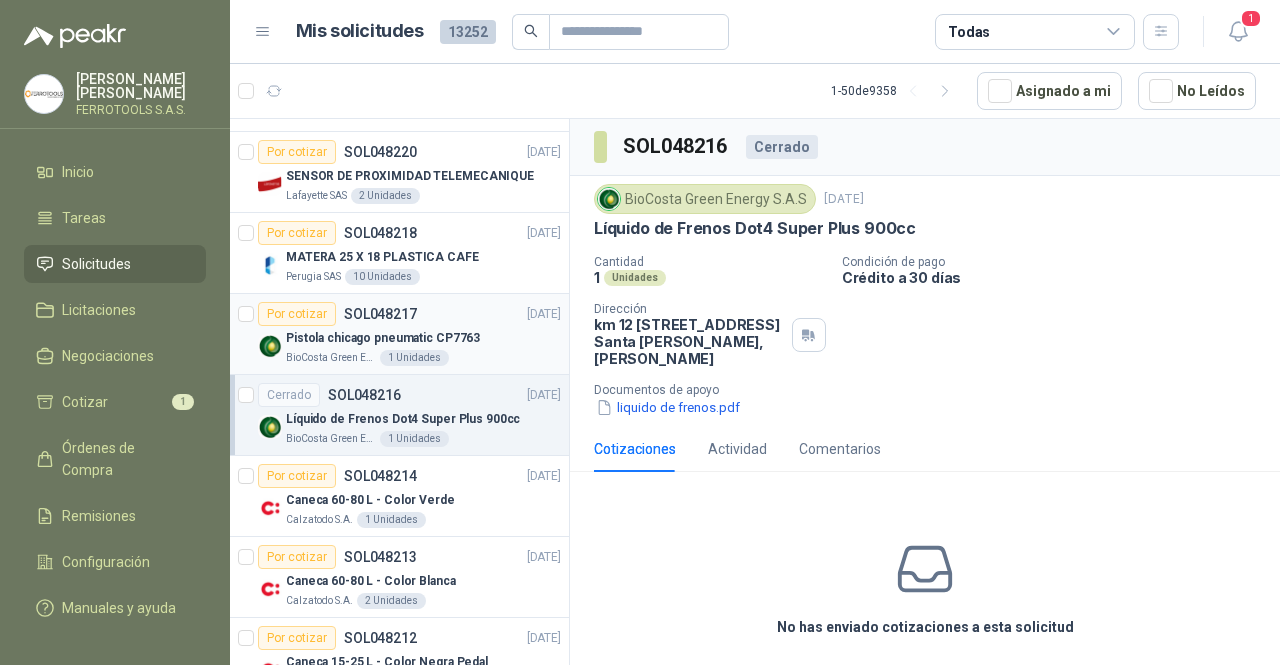 click on "Pistola chicago pneumatic CP7763" at bounding box center (423, 338) 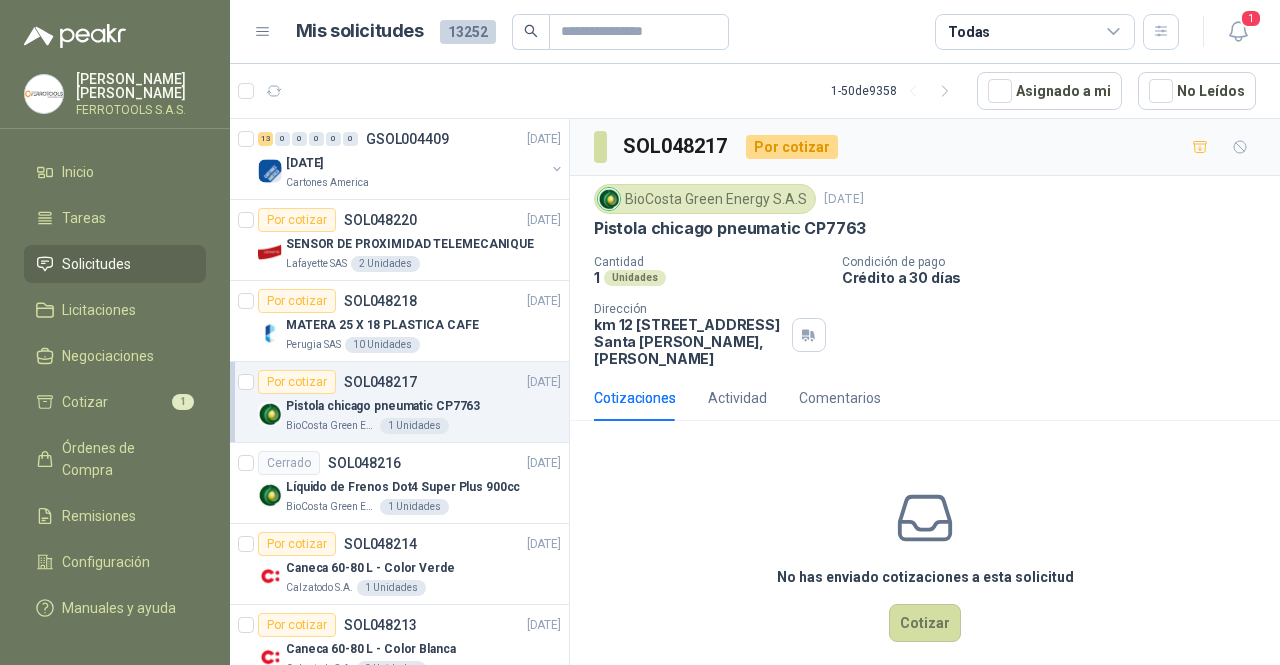 scroll, scrollTop: 2641, scrollLeft: 0, axis: vertical 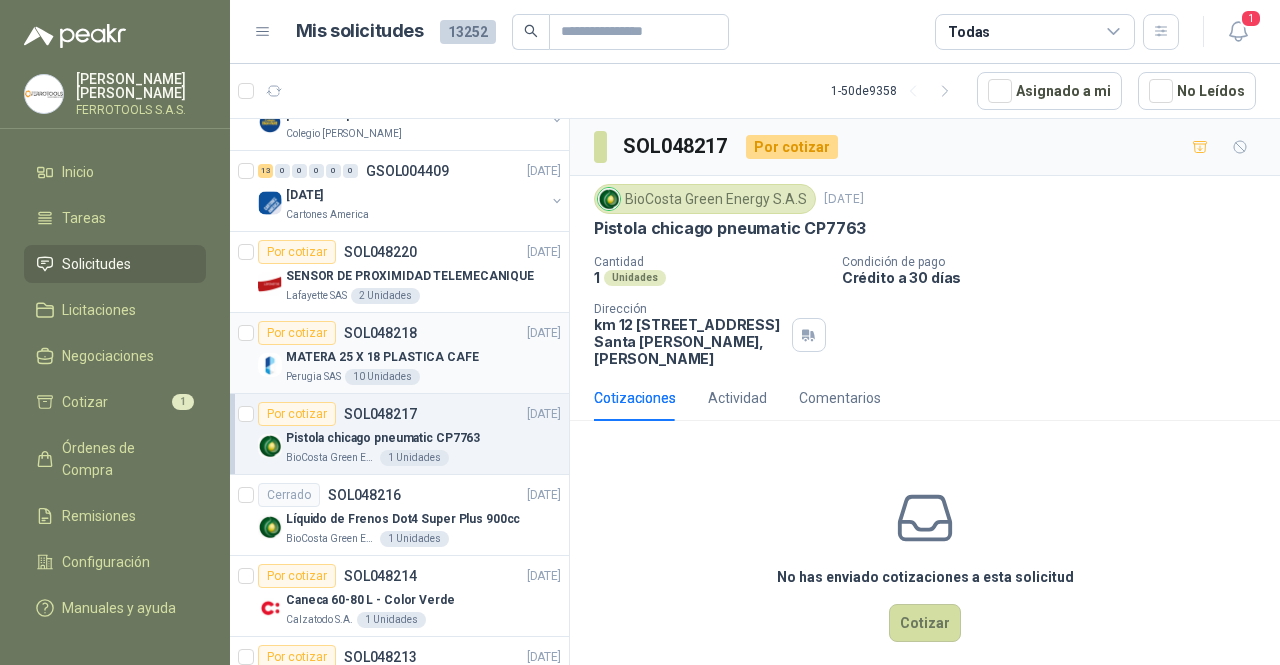 click on "MATERA 25 X 18 PLASTICA CAFE" at bounding box center (382, 357) 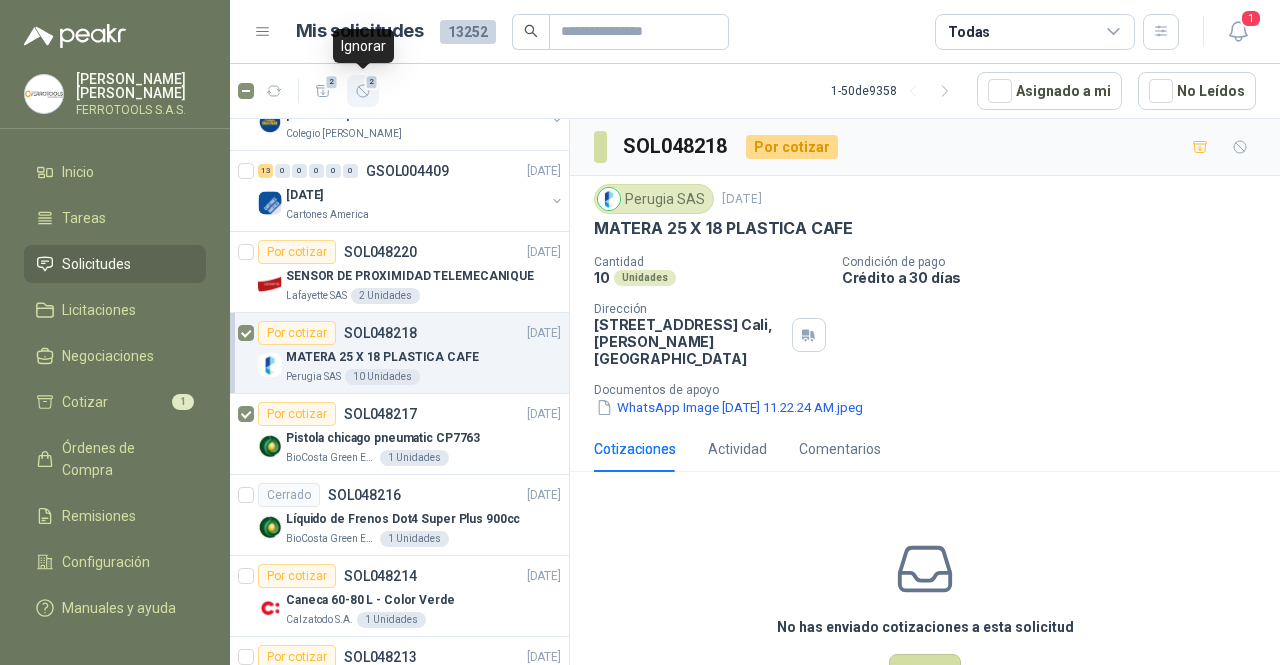 click 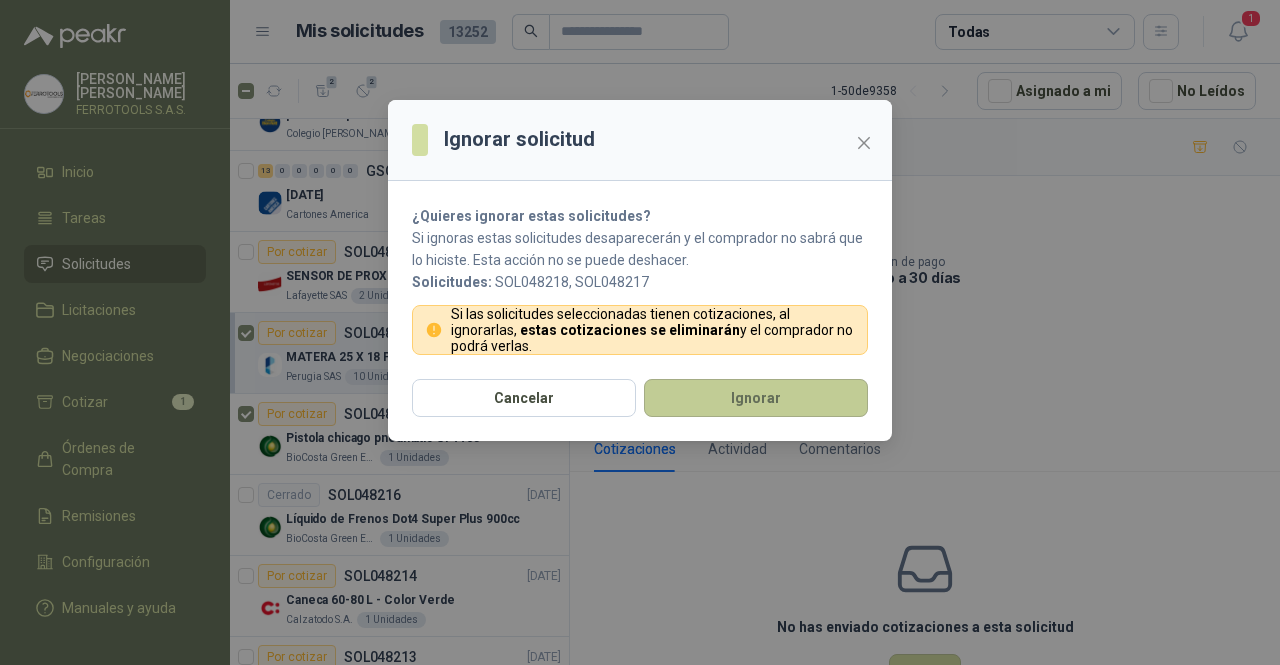 click on "Ignorar" at bounding box center [756, 398] 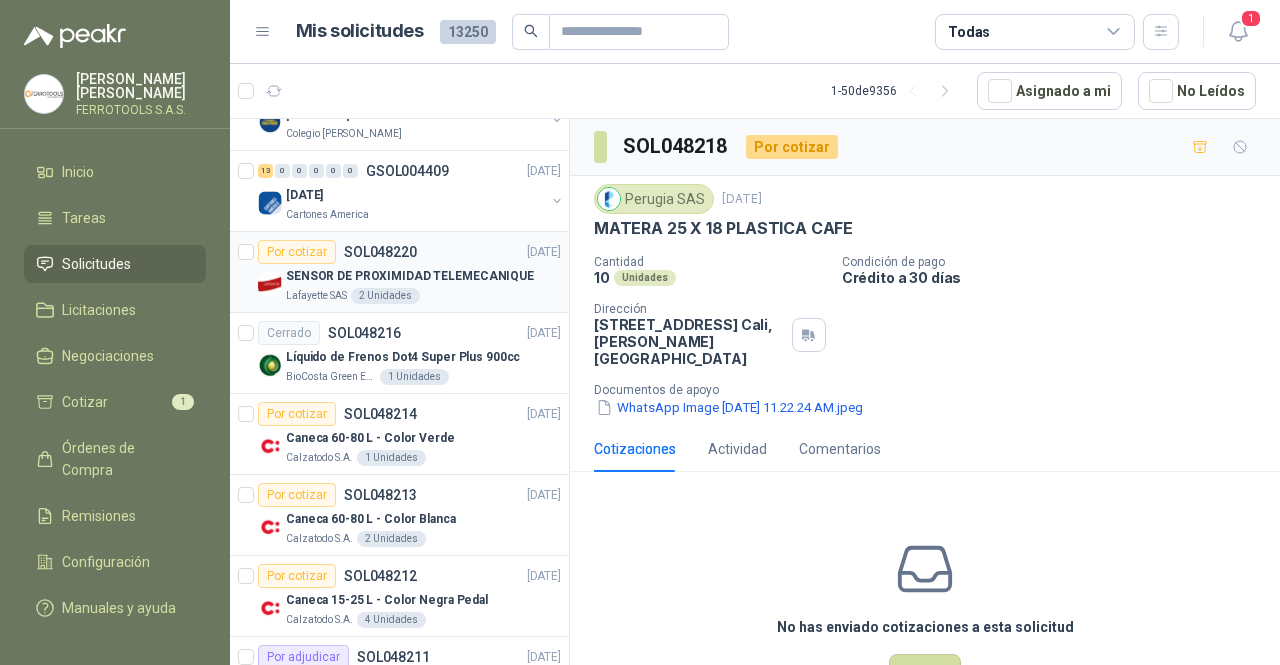 click on "Lafayette SAS 2   Unidades" at bounding box center [423, 296] 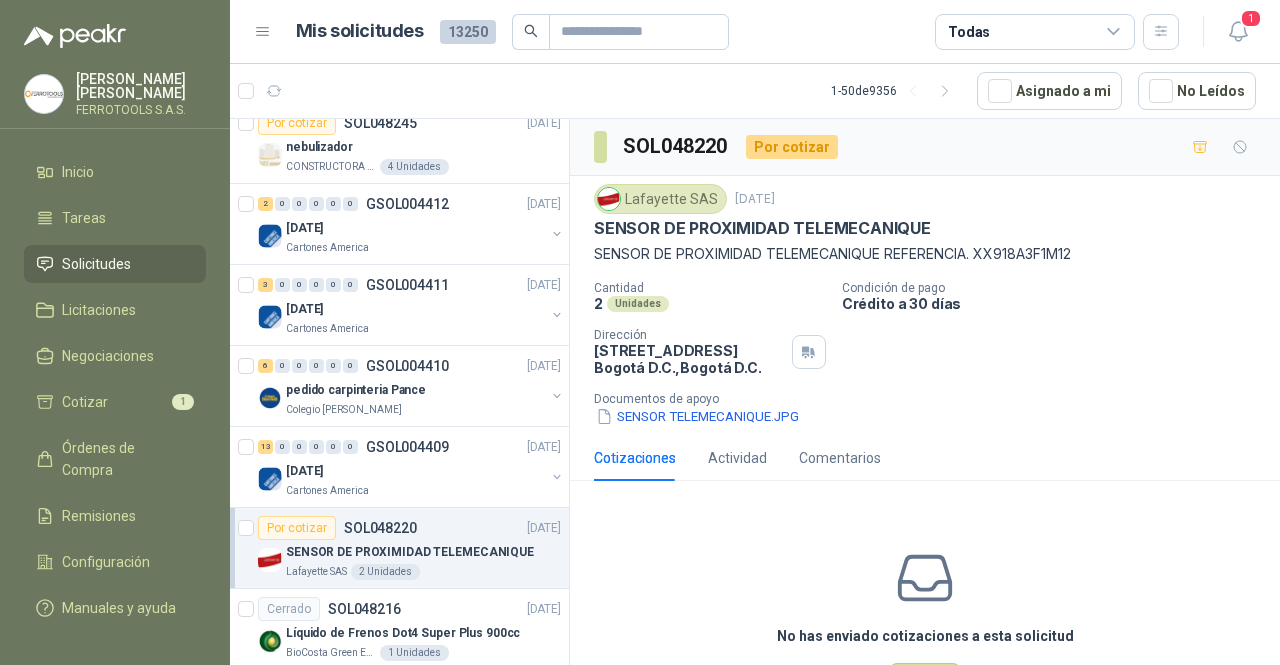 scroll, scrollTop: 2341, scrollLeft: 0, axis: vertical 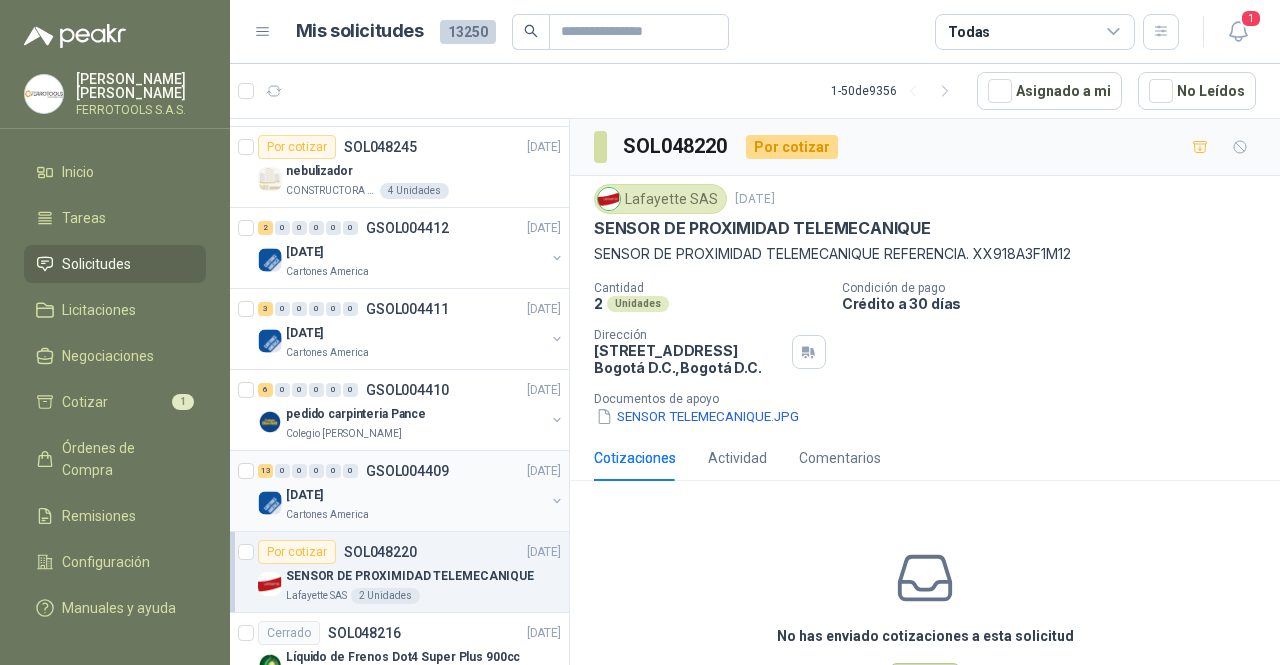 click on "13   0   0   0   0   0   GSOL004409 [DATE]" at bounding box center (411, 471) 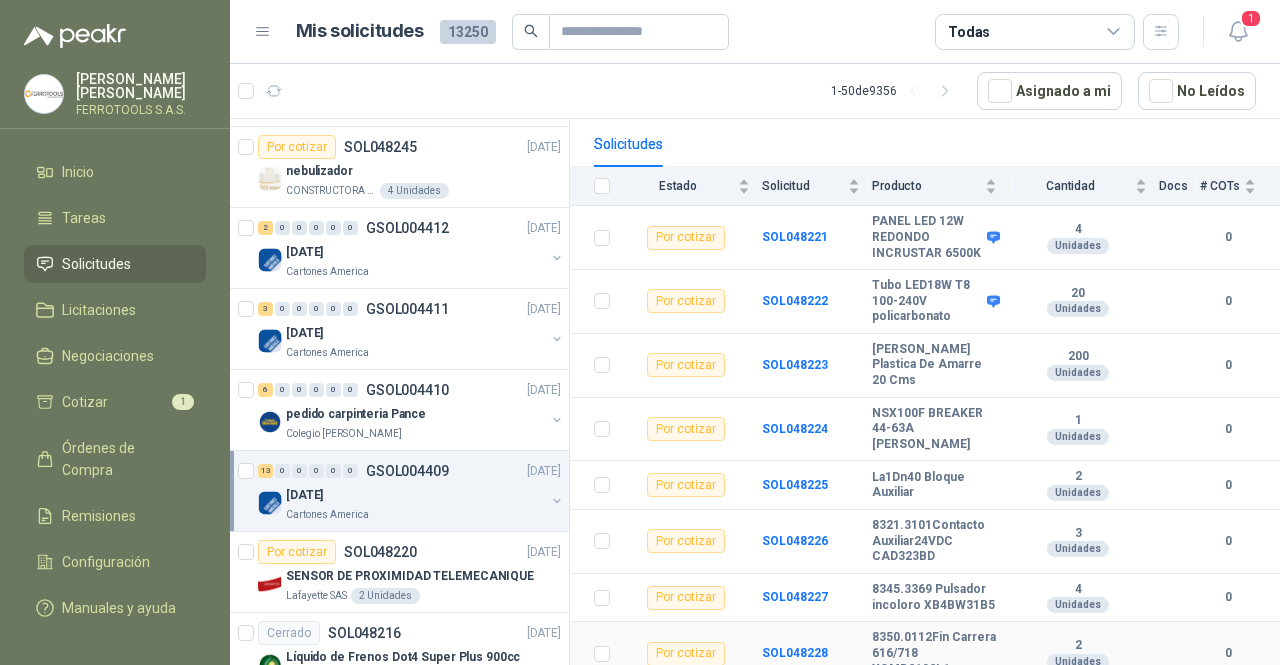 scroll, scrollTop: 171, scrollLeft: 0, axis: vertical 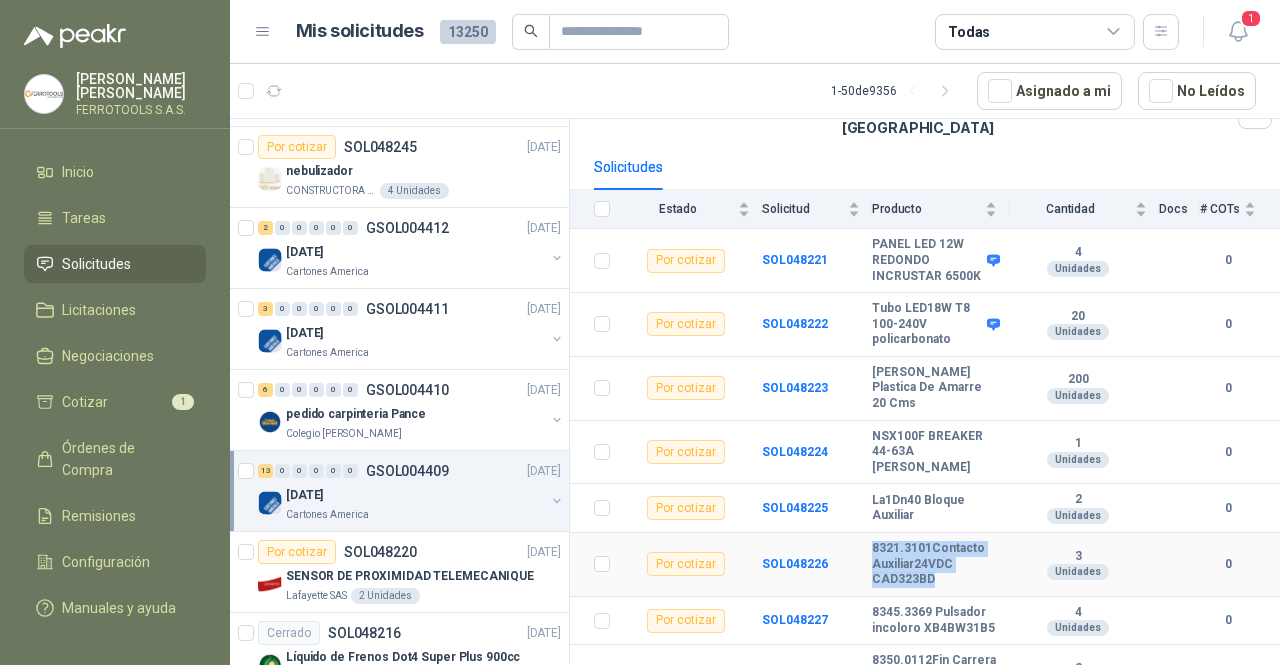 drag, startPoint x: 938, startPoint y: 554, endPoint x: 866, endPoint y: 526, distance: 77.25283 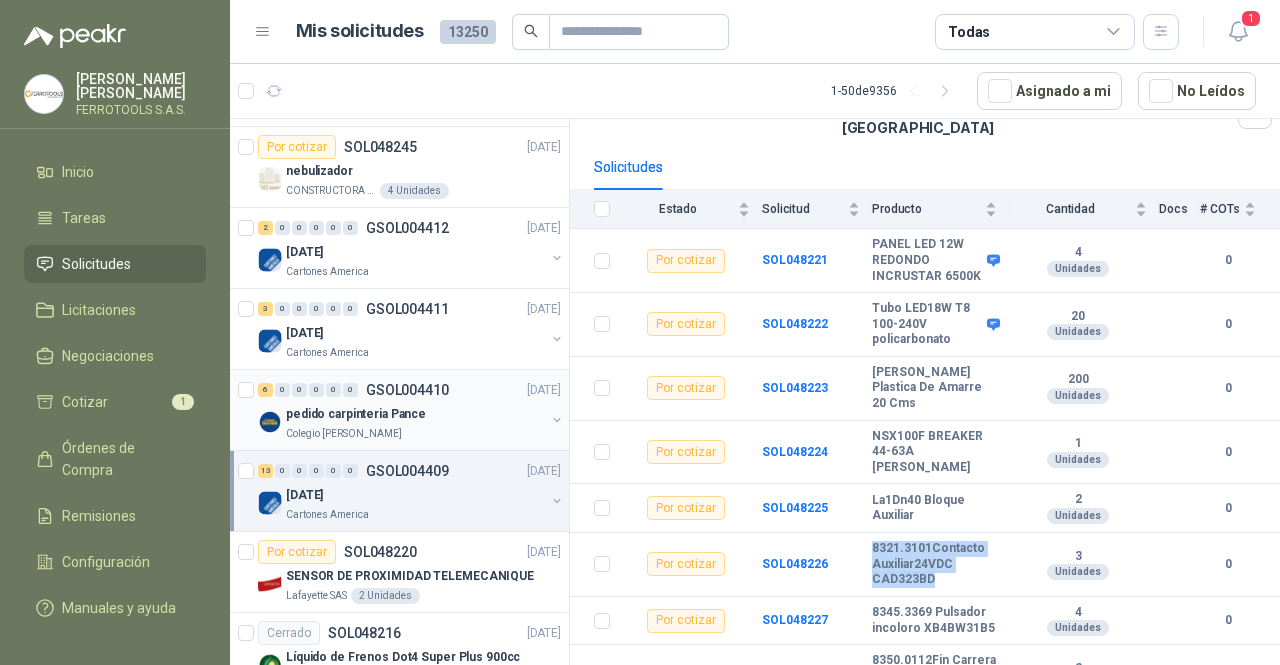 click on "pedido carpinteria Pance" at bounding box center [356, 414] 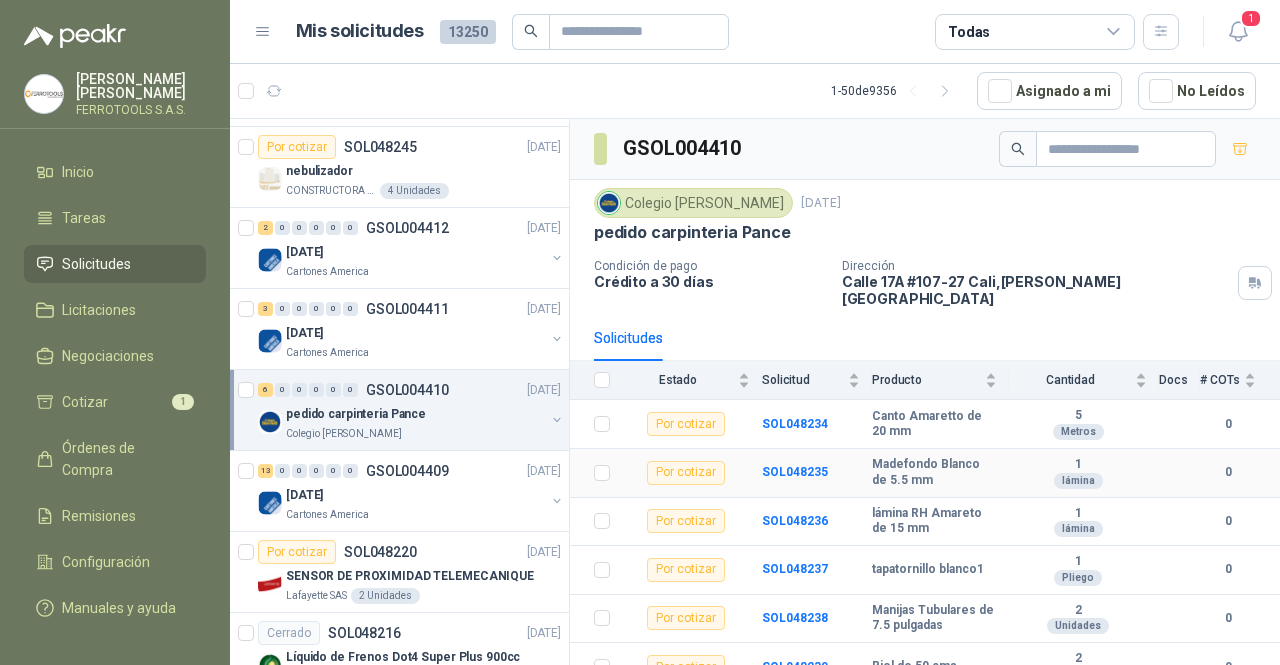 scroll, scrollTop: 9, scrollLeft: 0, axis: vertical 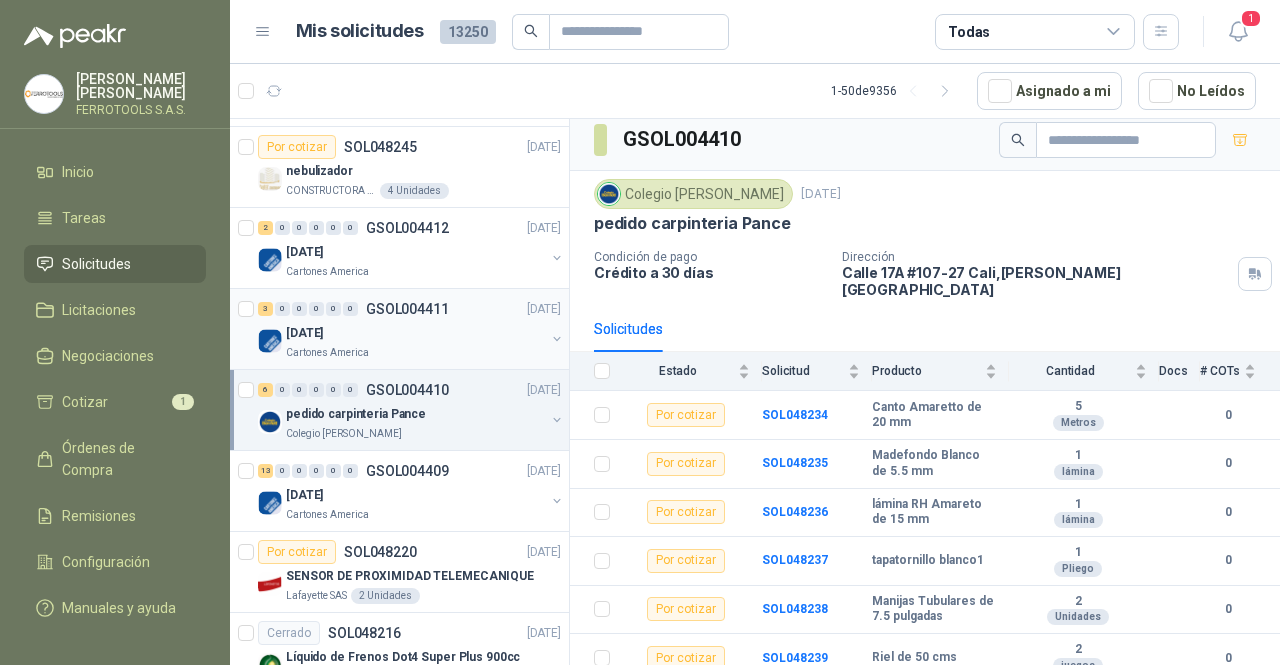 click on "GSOL004411" at bounding box center [407, 309] 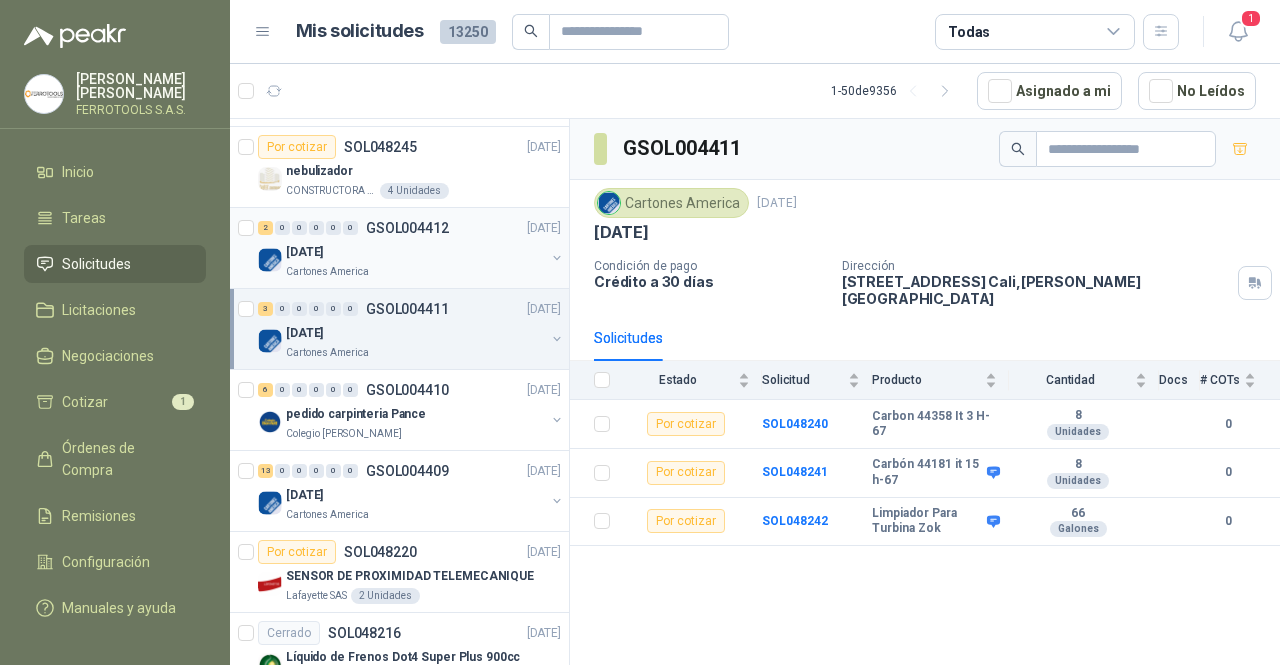 click on "[DATE]" at bounding box center [415, 252] 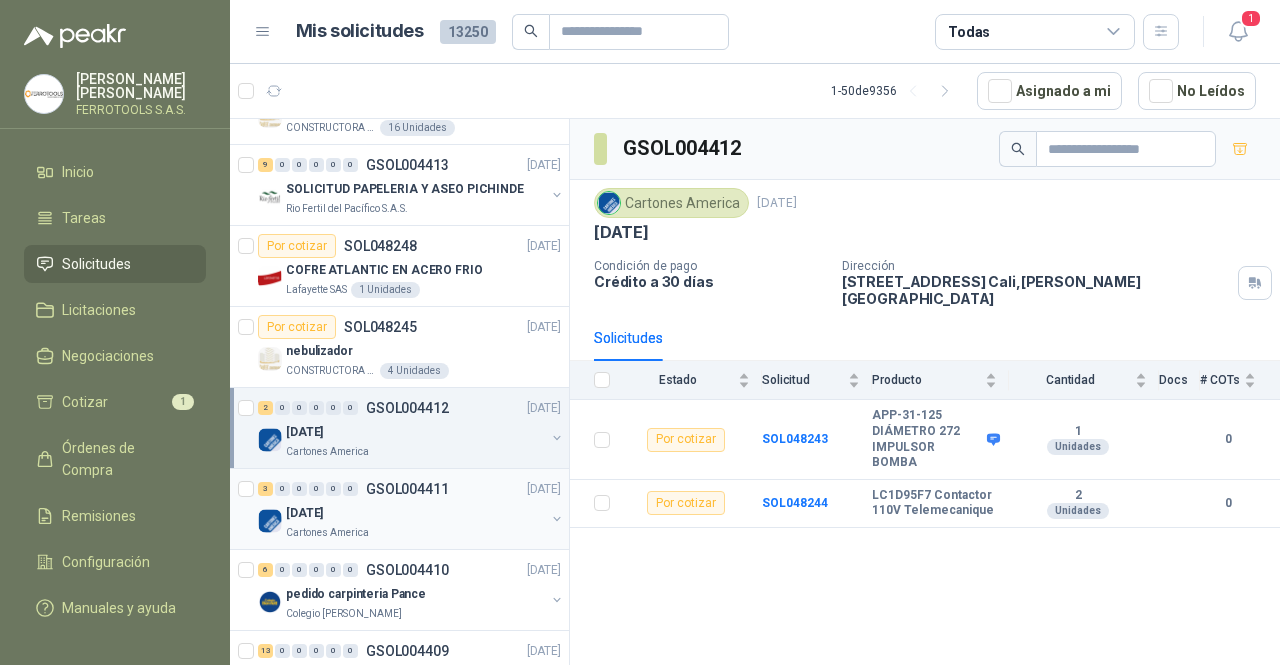 scroll, scrollTop: 2141, scrollLeft: 0, axis: vertical 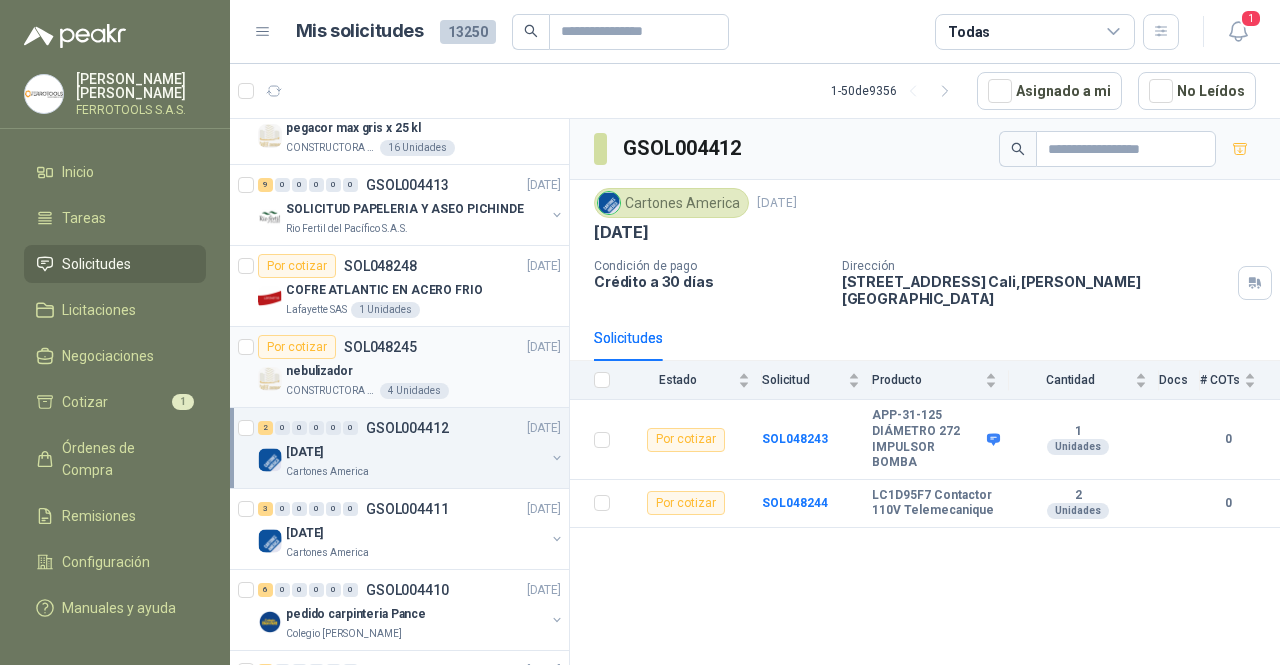 click on "nebulizador" at bounding box center [423, 371] 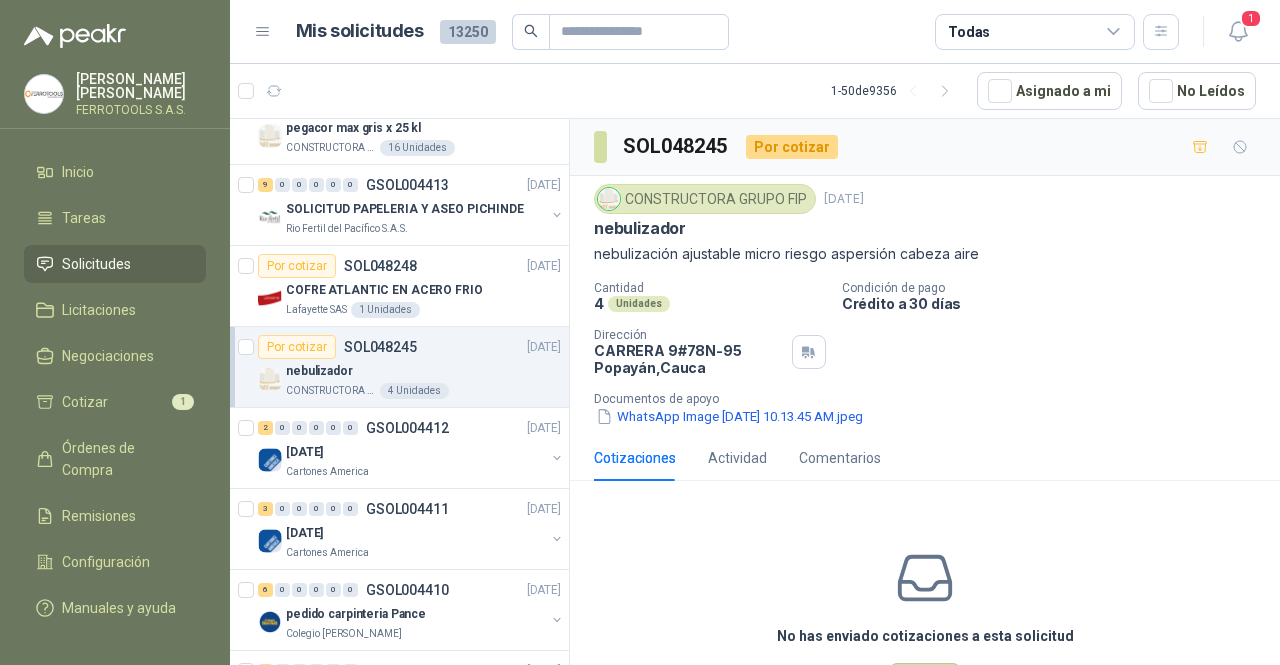 scroll, scrollTop: 2041, scrollLeft: 0, axis: vertical 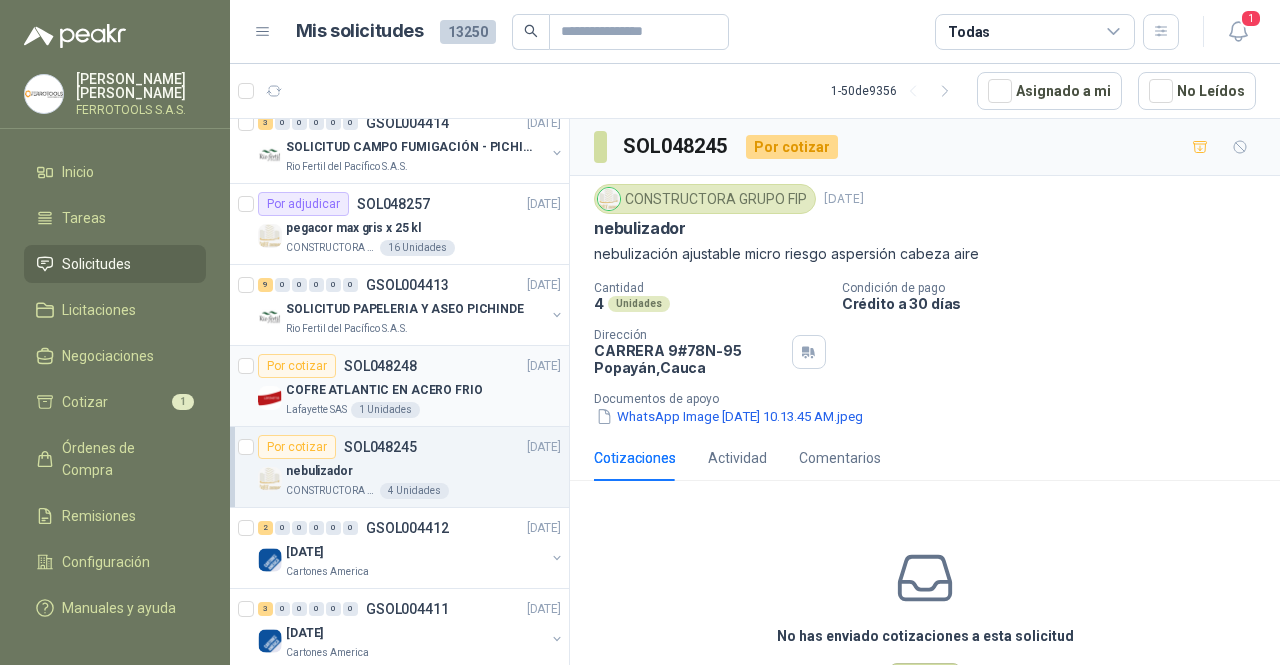 click on "COFRE ATLANTIC EN ACERO FRIO" at bounding box center (384, 390) 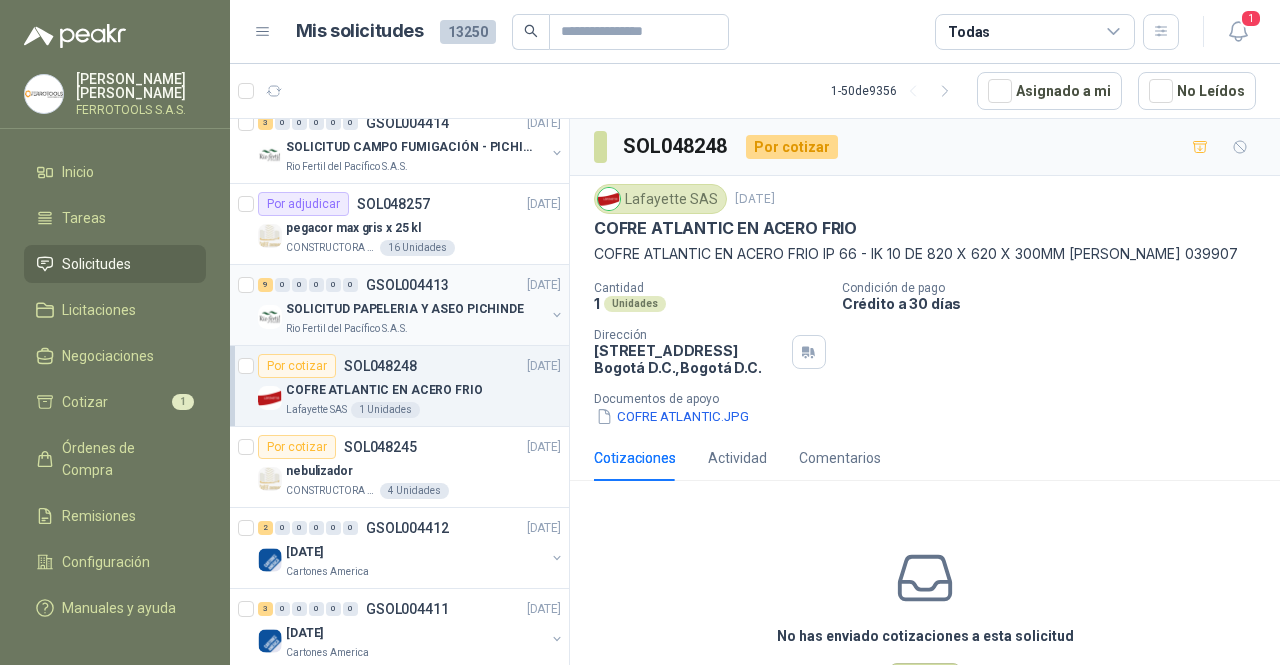 click on "SOLICITUD PAPELERIA Y ASEO PICHINDE" at bounding box center (405, 309) 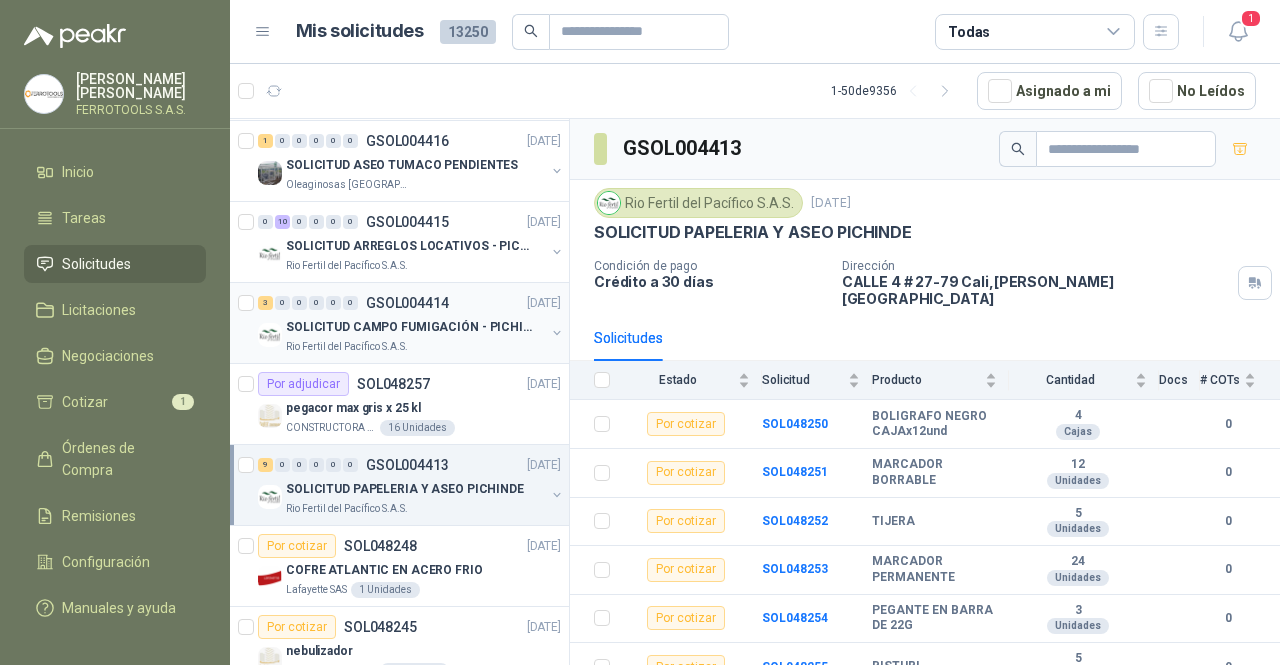 scroll, scrollTop: 1841, scrollLeft: 0, axis: vertical 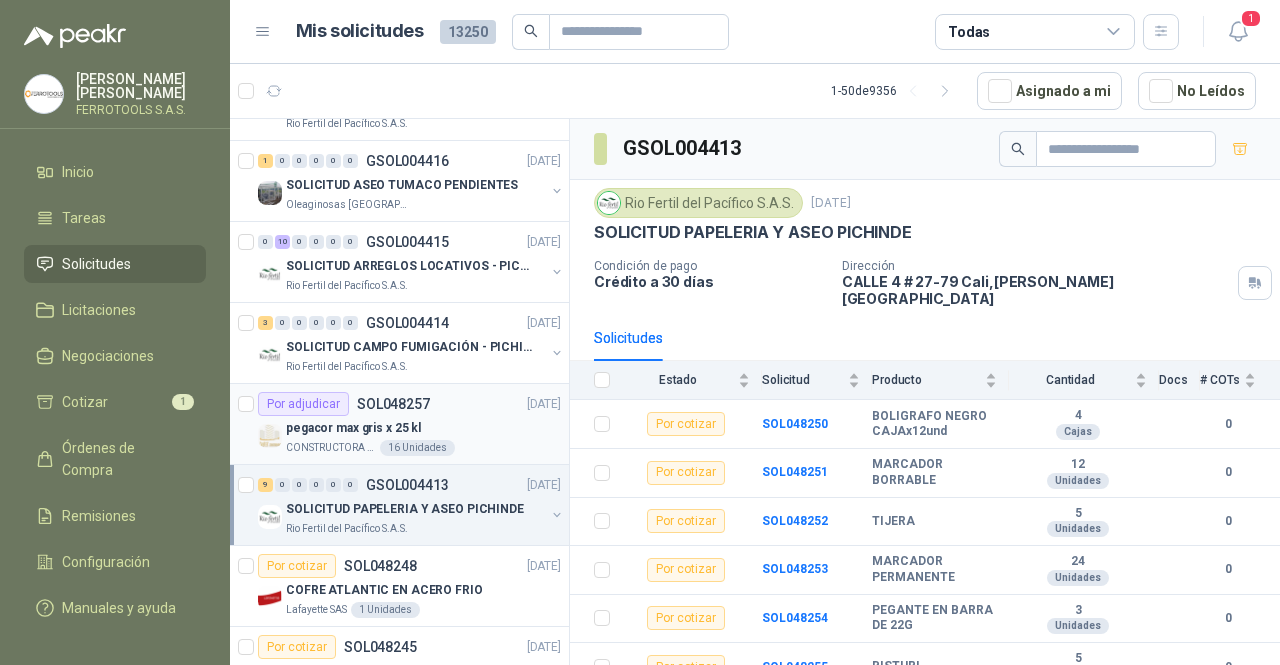 click on "pegacor max gris x 25 kl" at bounding box center [423, 428] 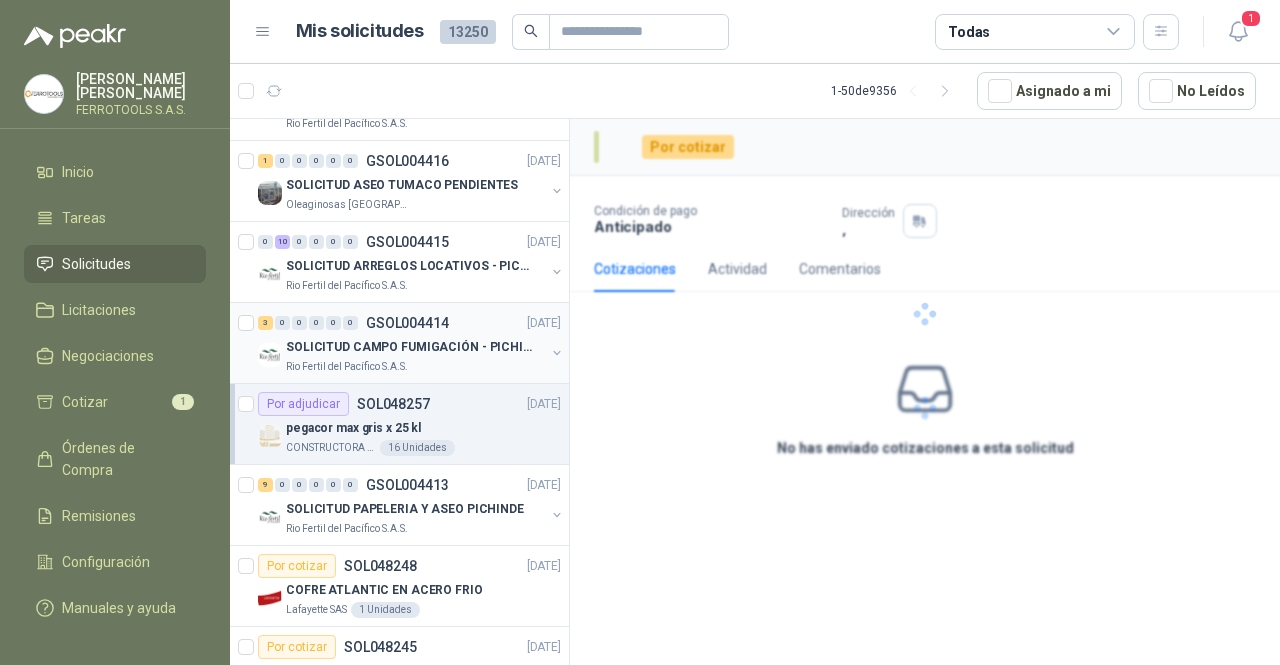 click on "SOLICITUD CAMPO FUMIGACIÓN - PICHINDE" at bounding box center [410, 347] 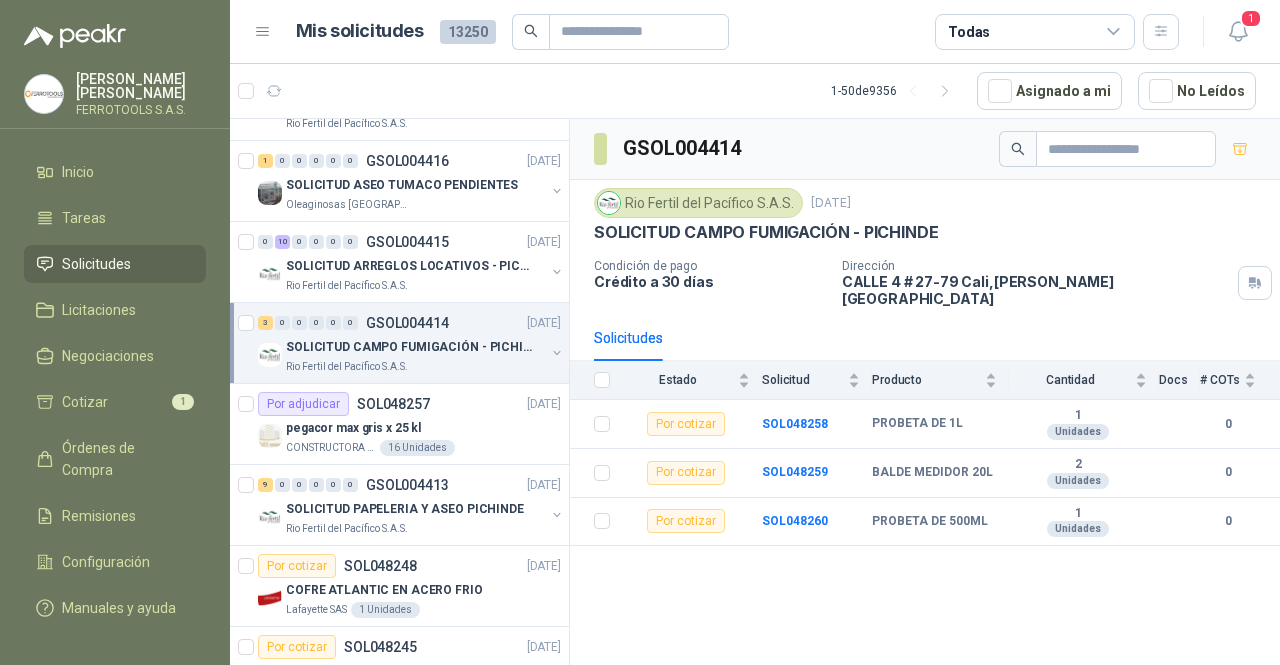 scroll, scrollTop: 1741, scrollLeft: 0, axis: vertical 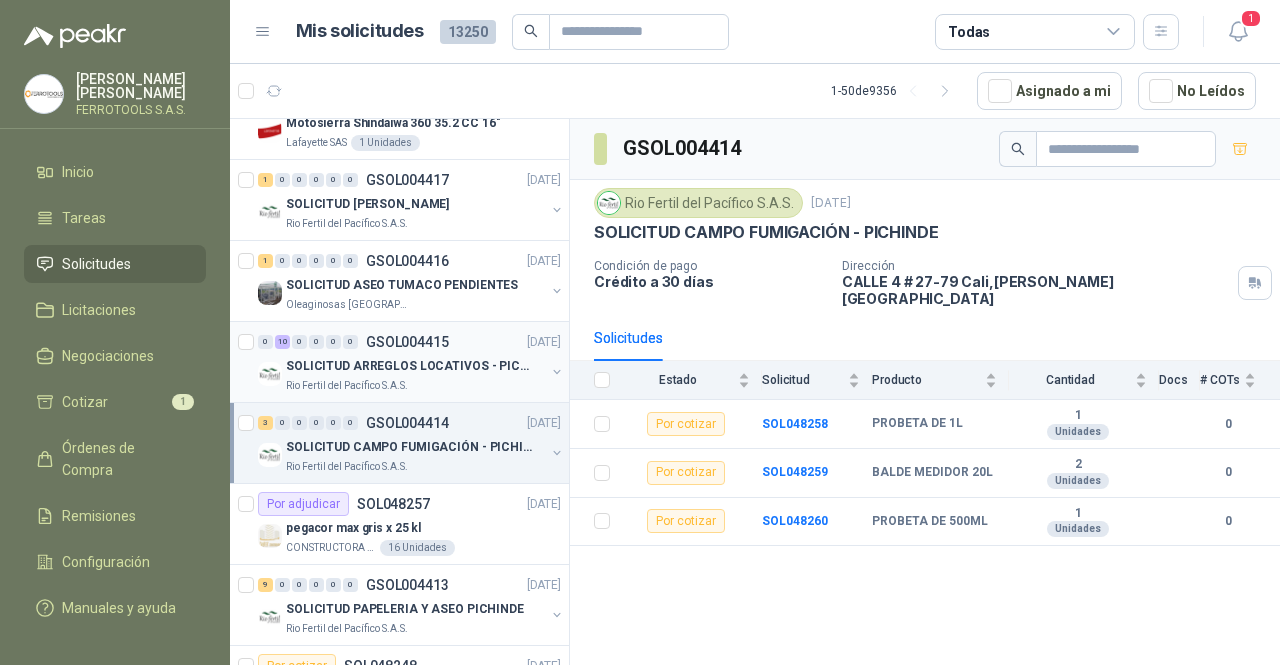 click on "0   10   0   0   0   0   GSOL004415 [DATE]" at bounding box center (411, 342) 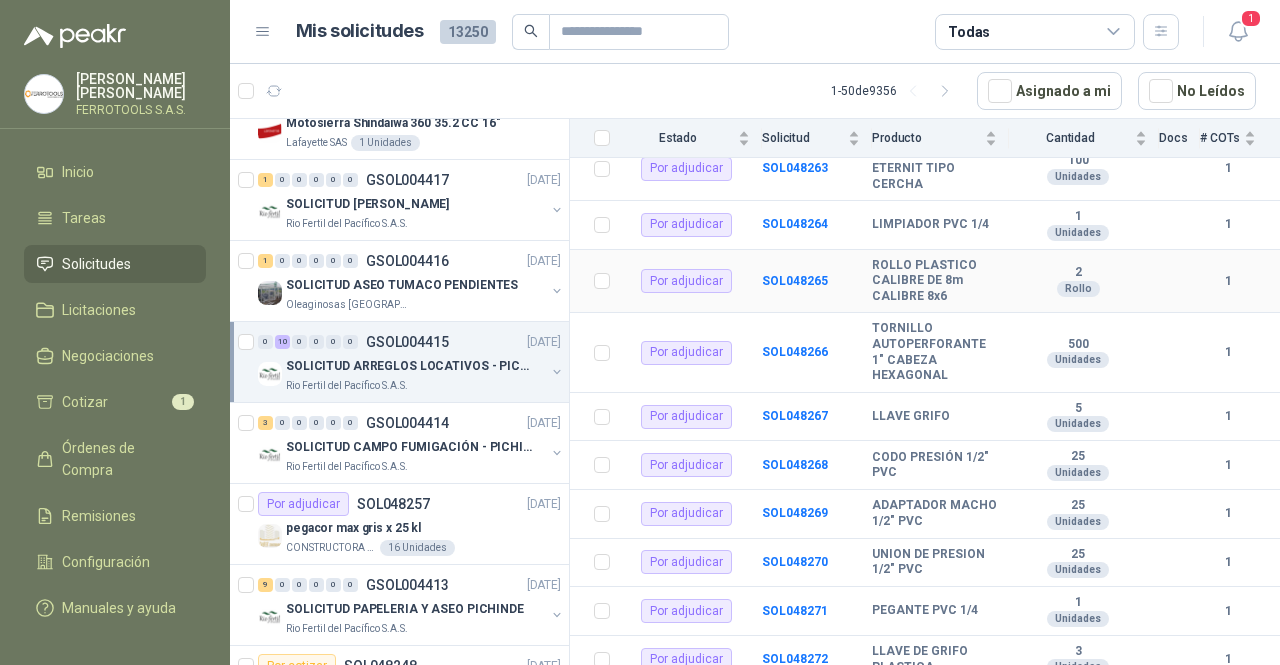 scroll, scrollTop: 265, scrollLeft: 0, axis: vertical 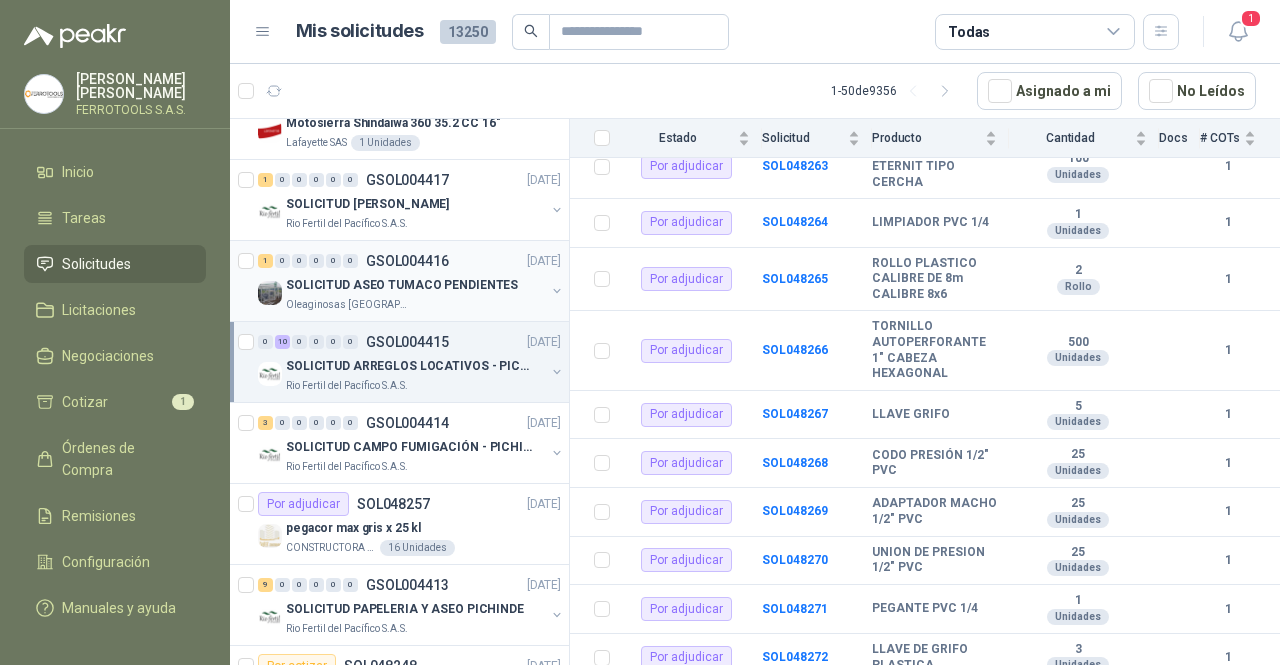 click on "Oleaginosas [GEOGRAPHIC_DATA][PERSON_NAME]" at bounding box center (415, 305) 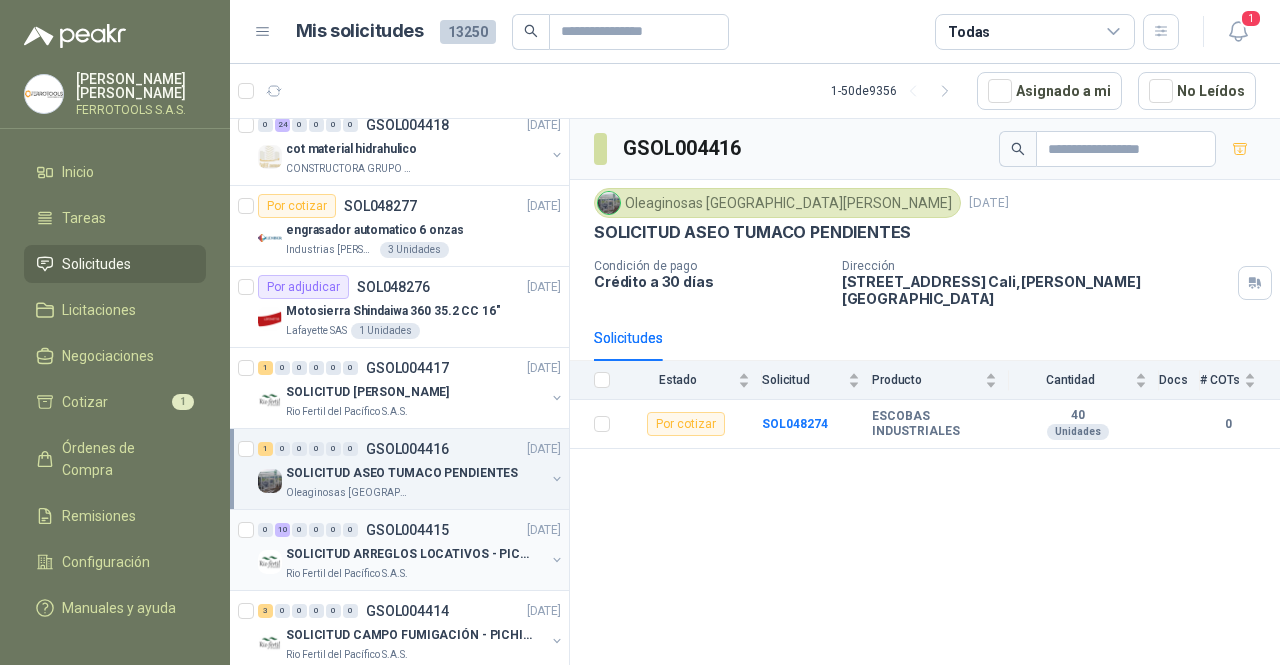 scroll, scrollTop: 1541, scrollLeft: 0, axis: vertical 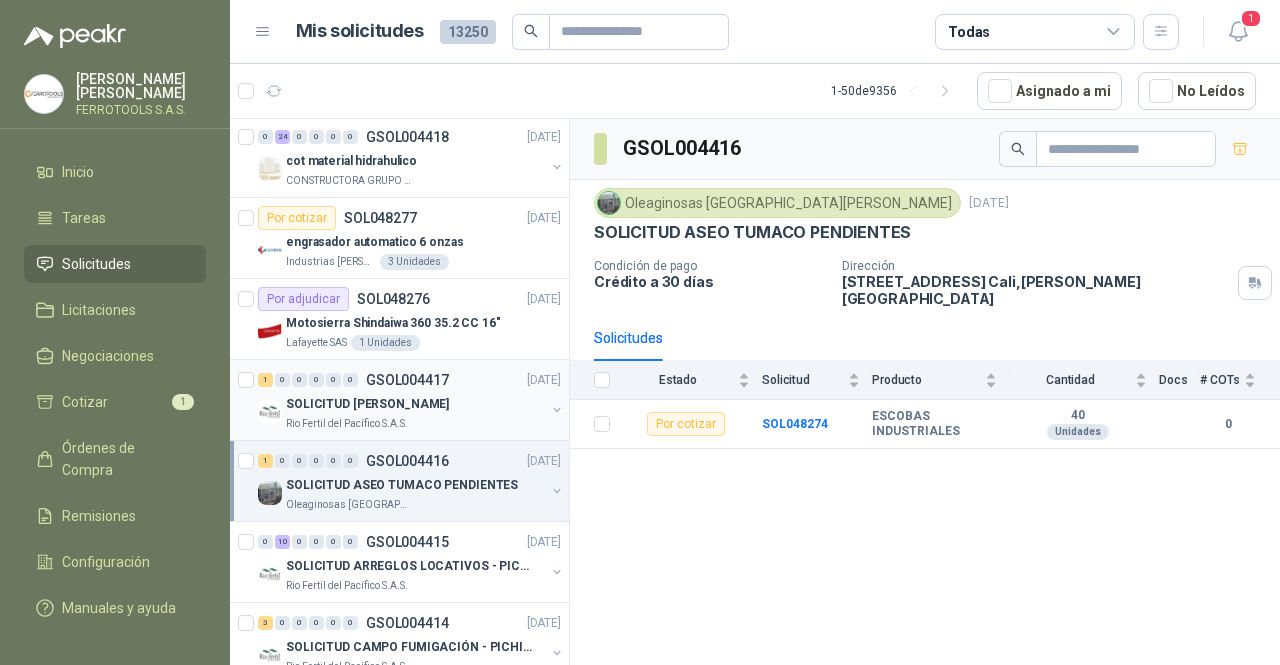 click on "SOLICITUD [PERSON_NAME]" at bounding box center (415, 404) 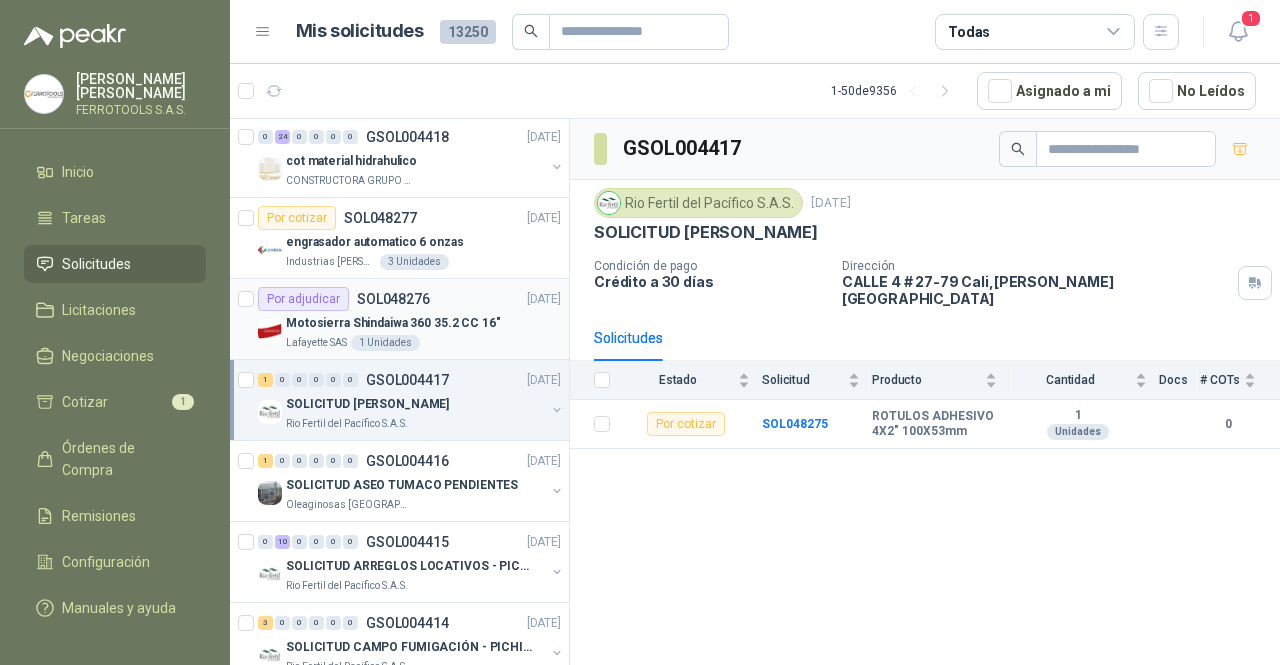 scroll, scrollTop: 1341, scrollLeft: 0, axis: vertical 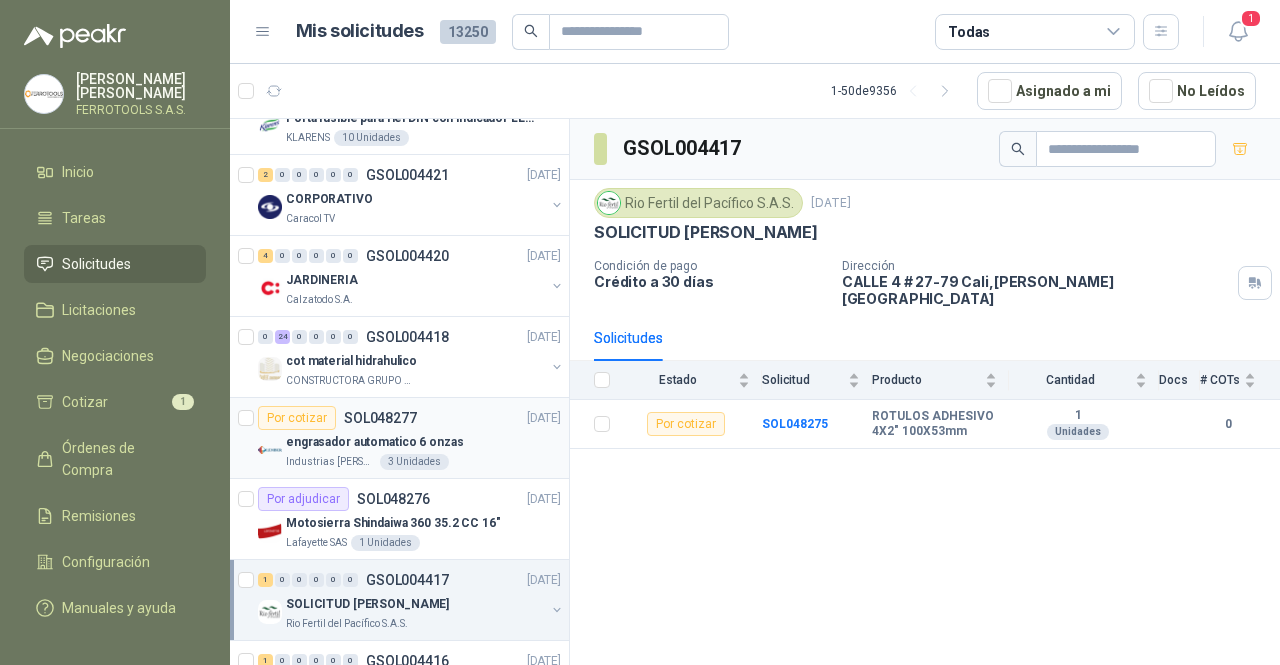 click on "Por cotizar SOL048277 [DATE]" at bounding box center (409, 418) 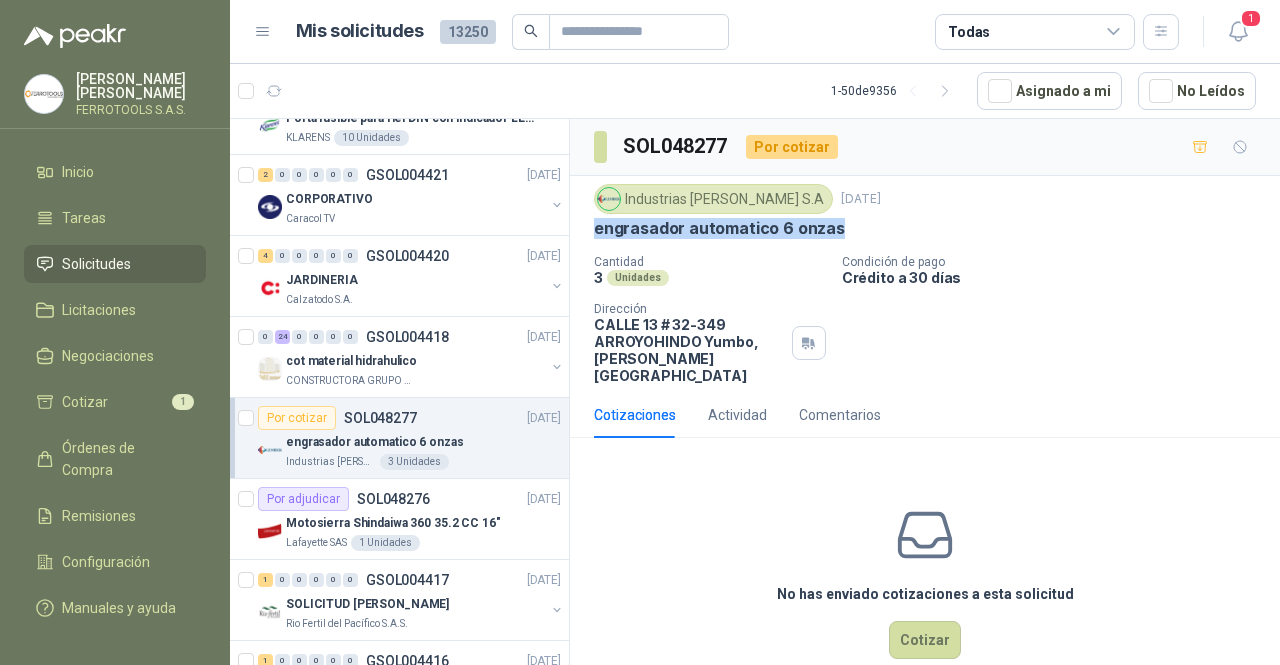 drag, startPoint x: 847, startPoint y: 236, endPoint x: 597, endPoint y: 238, distance: 250.008 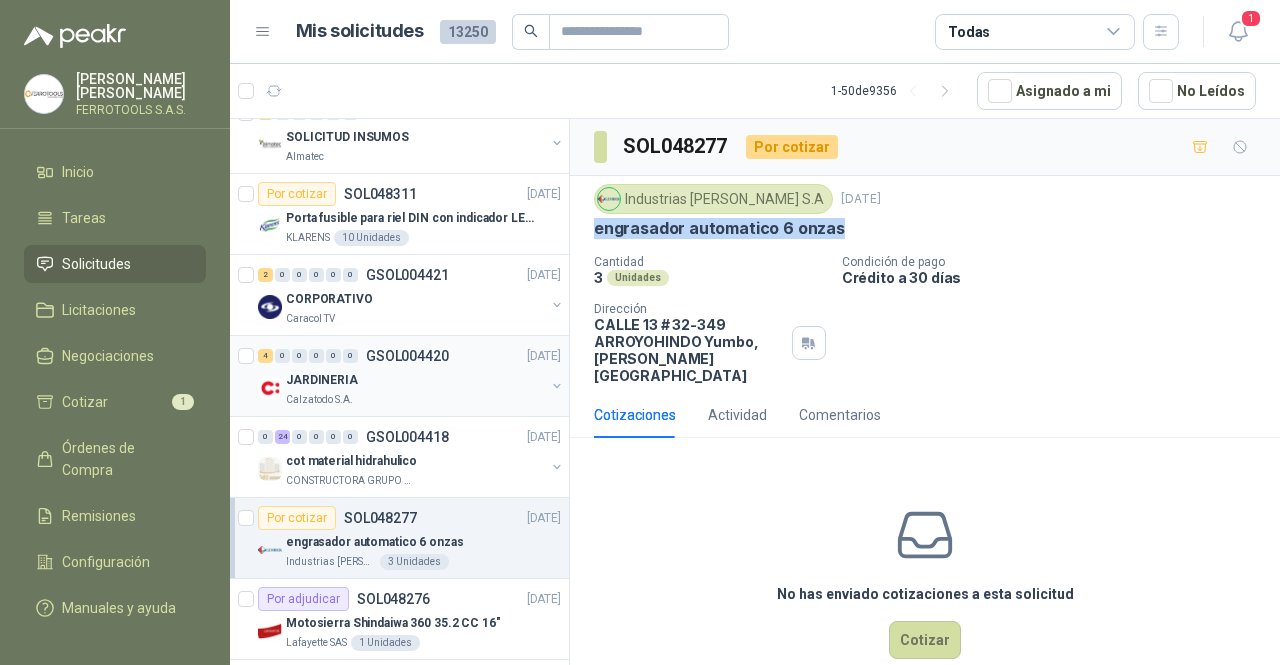 click on "Calzatodo S.A." at bounding box center [415, 400] 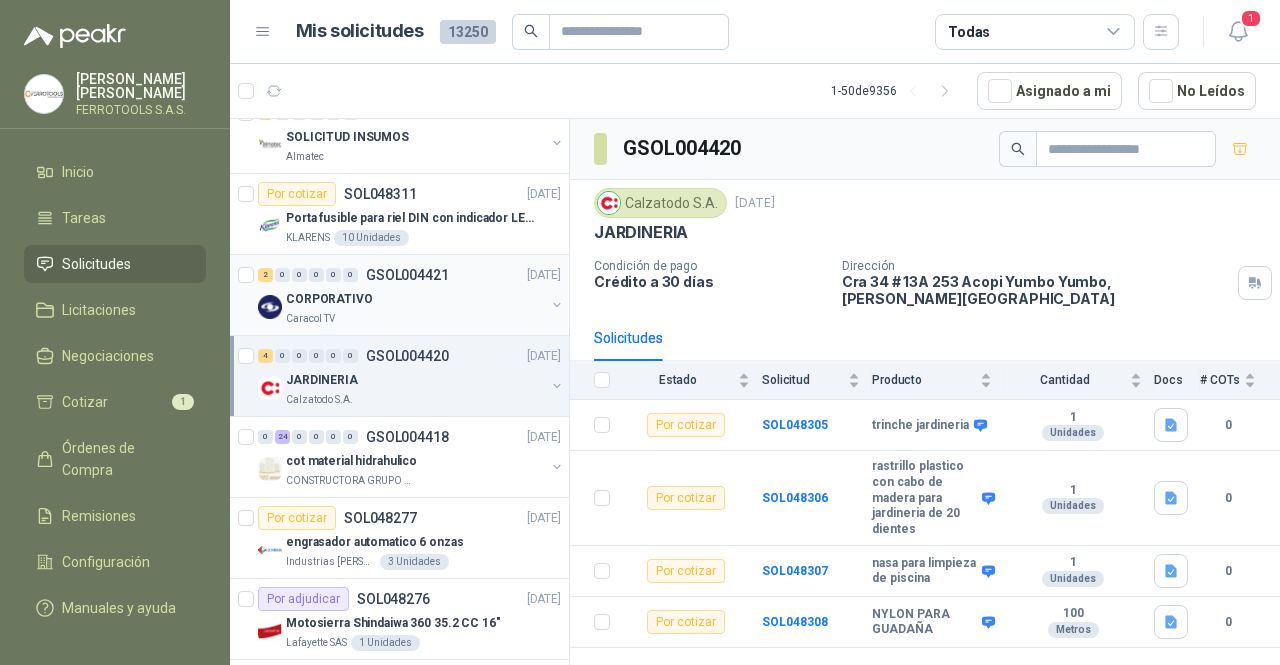 click on "CORPORATIVO" at bounding box center (415, 299) 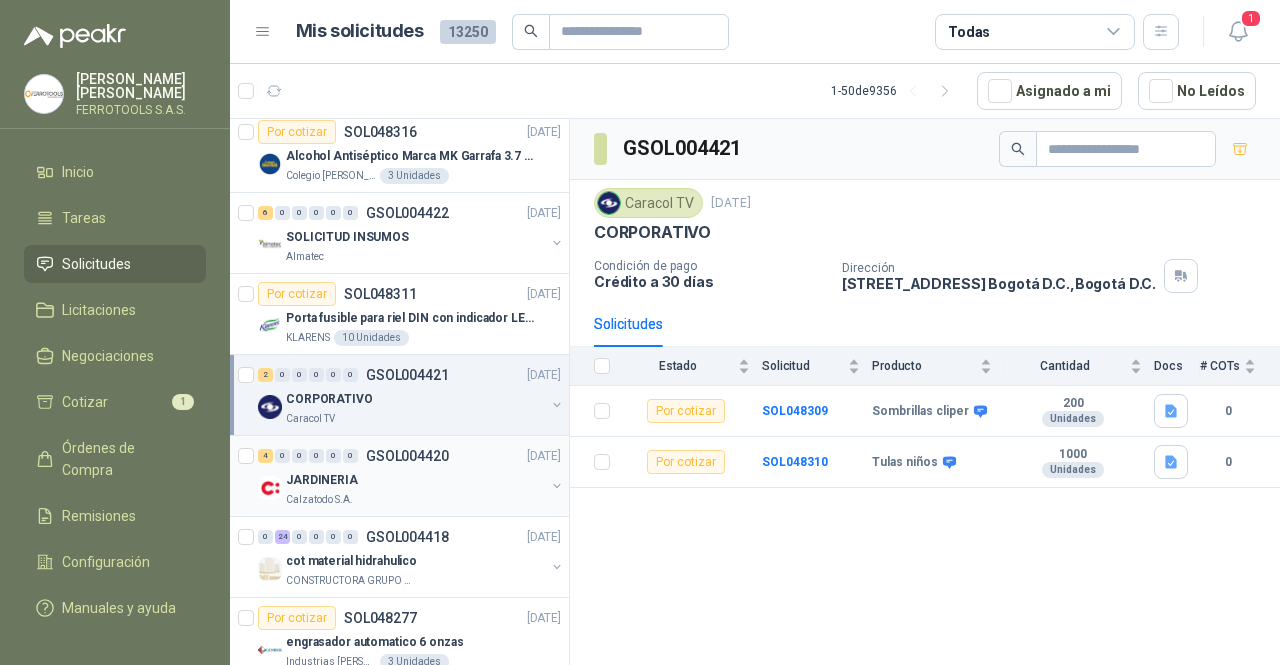 scroll, scrollTop: 1041, scrollLeft: 0, axis: vertical 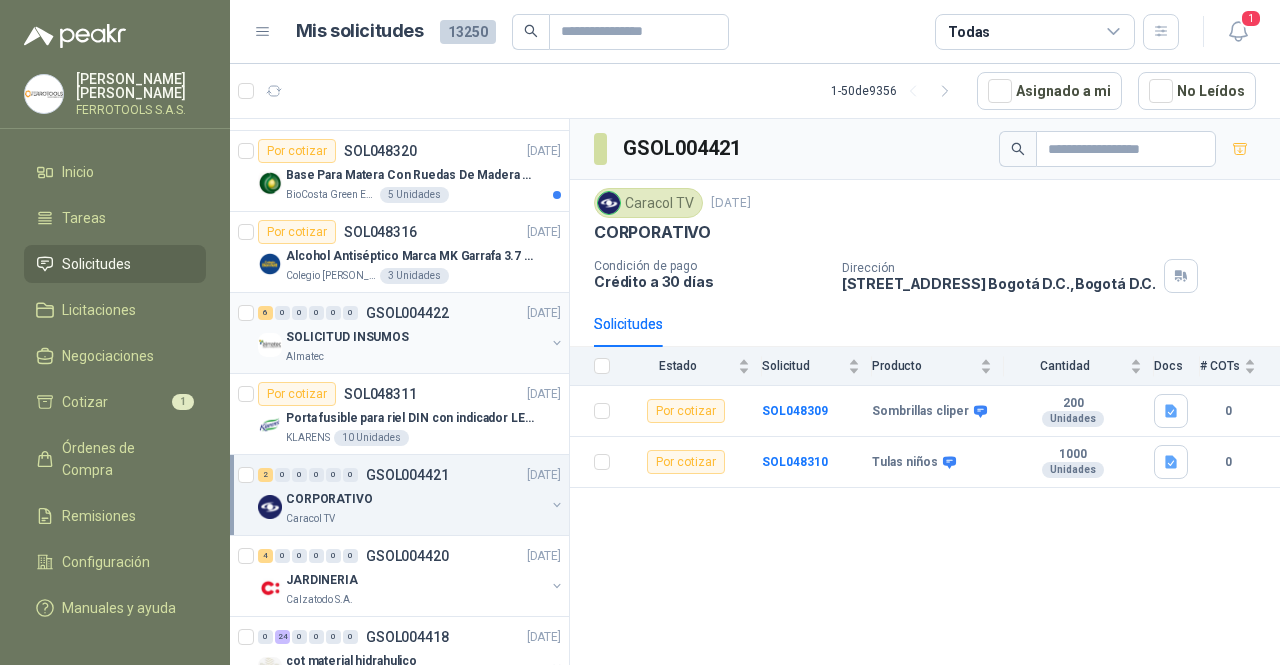click on "6   0   0   0   0   0   GSOL004422 [DATE]   SOLICITUD INSUMOS Almatec" at bounding box center (399, 333) 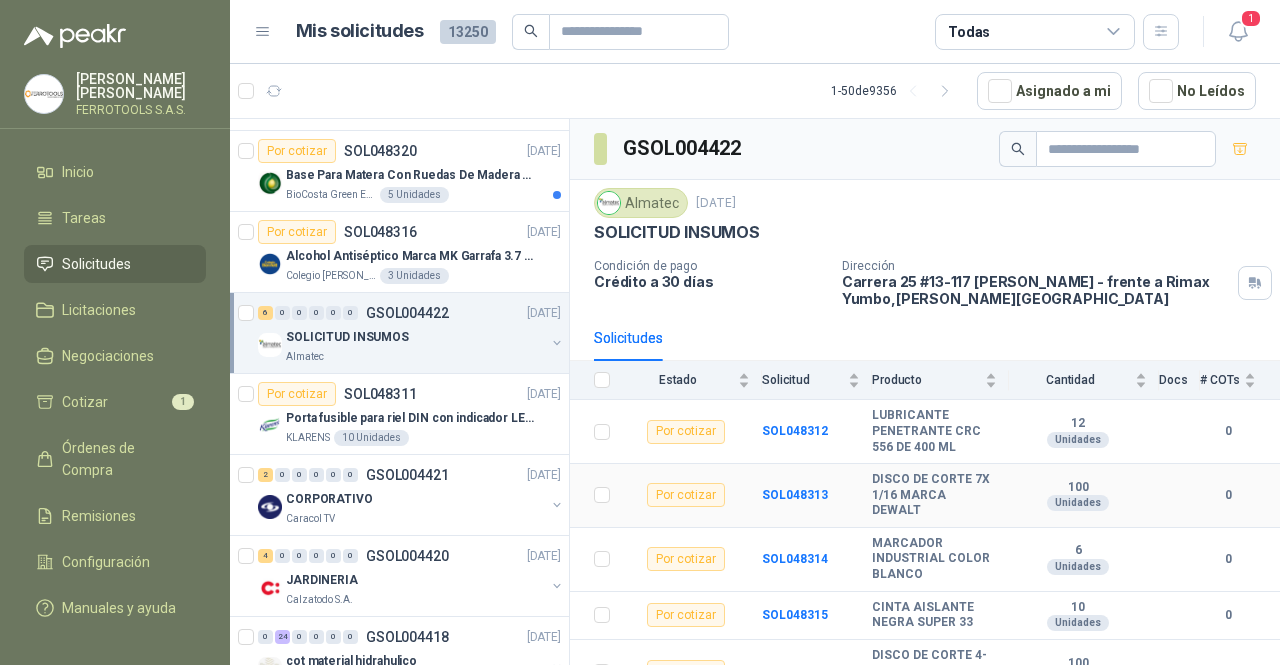 scroll, scrollTop: 97, scrollLeft: 0, axis: vertical 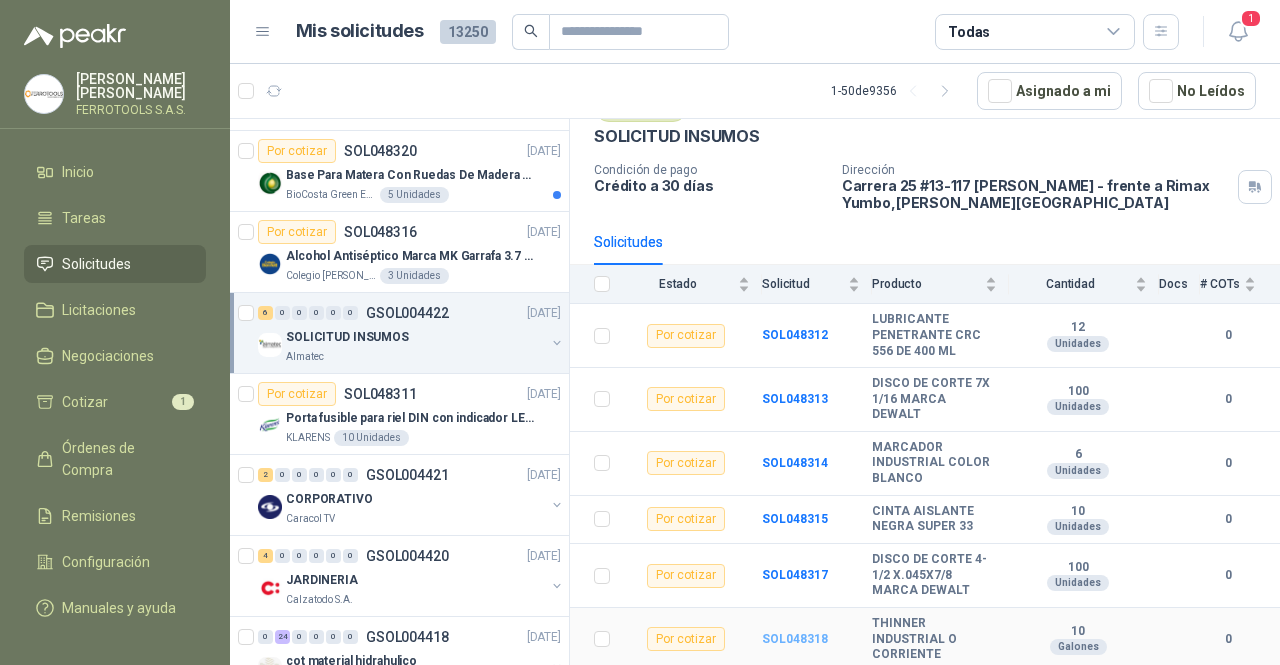 click on "SOL048318" at bounding box center [795, 639] 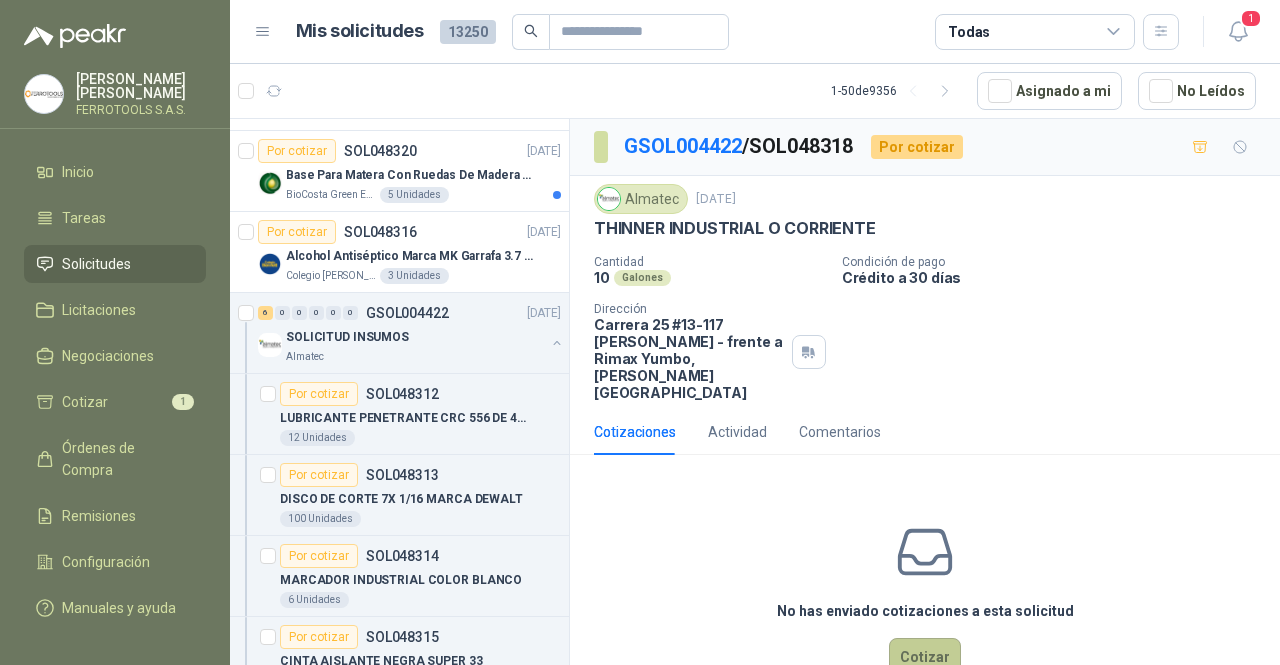 click on "Cotizar" at bounding box center [925, 657] 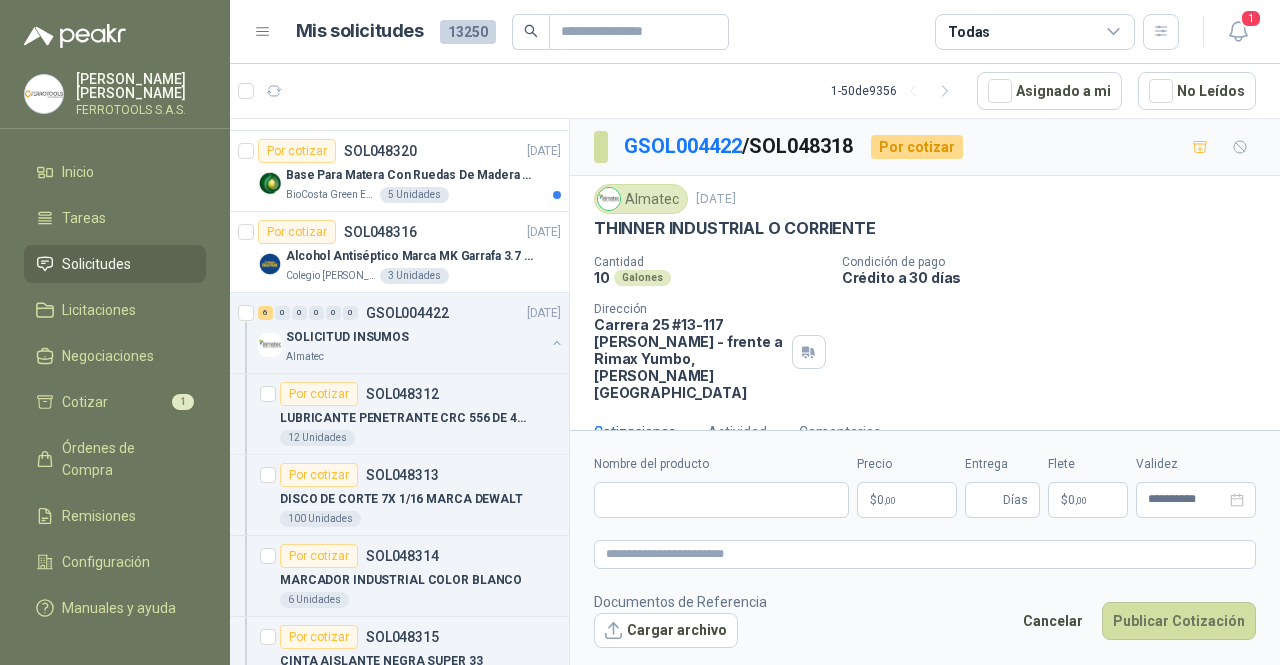 type 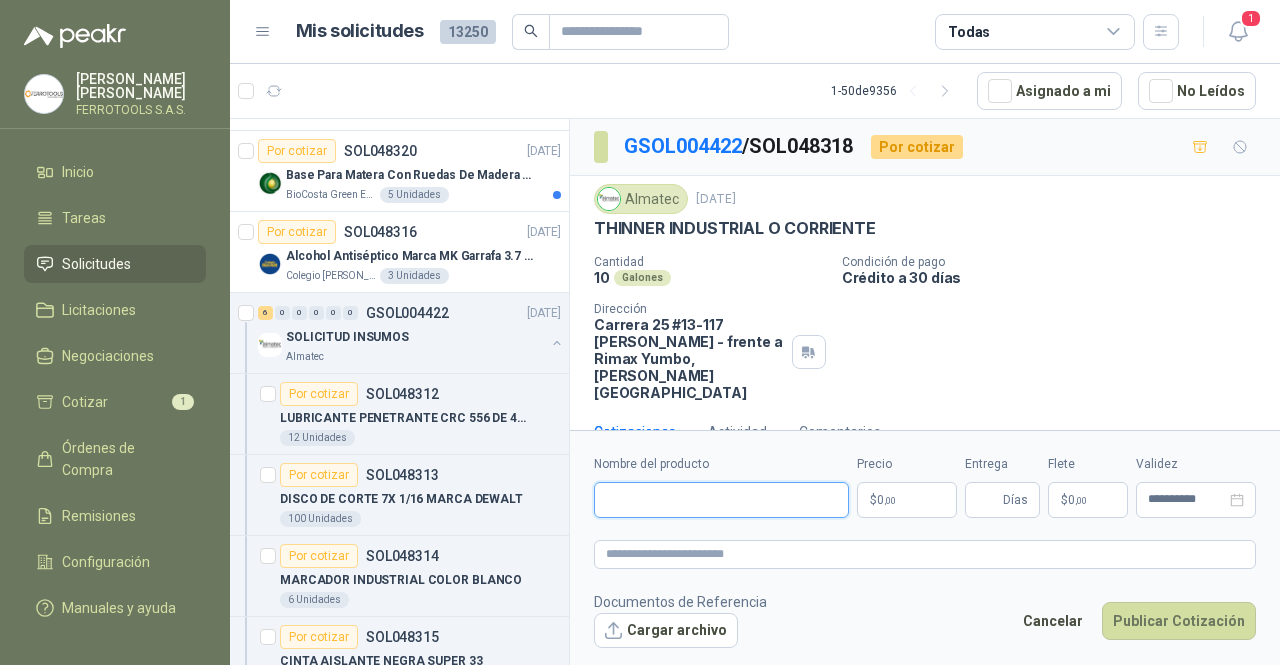 click on "Nombre del producto" at bounding box center (721, 500) 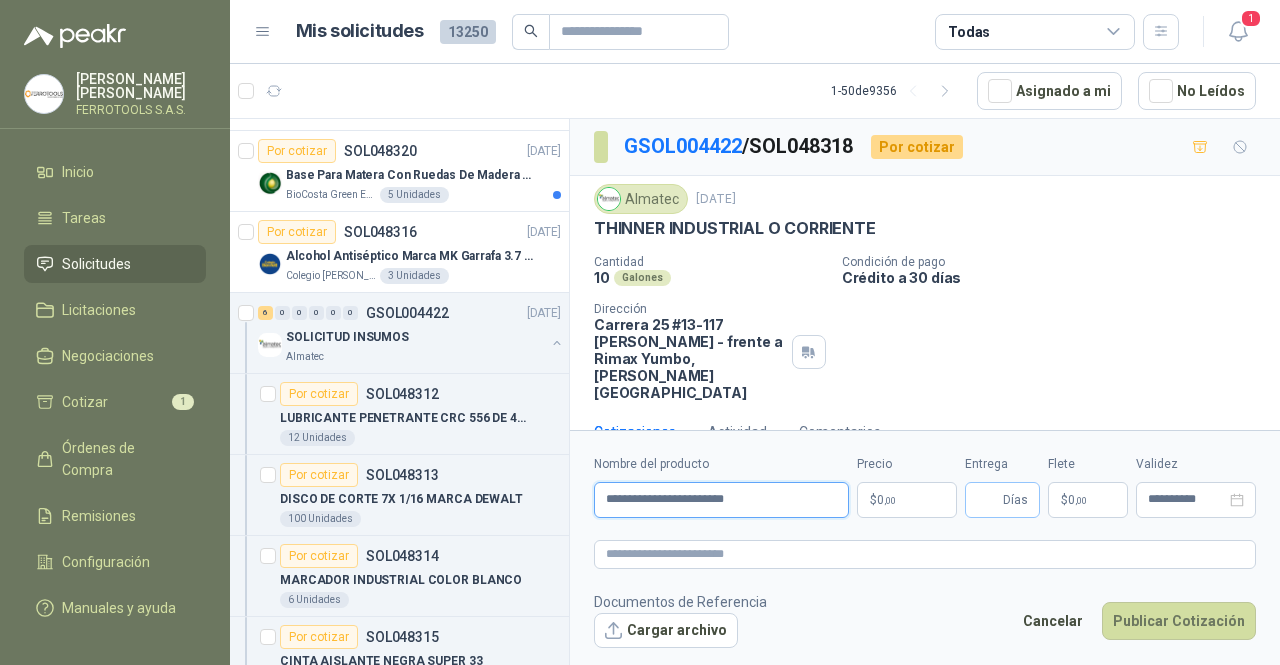 type on "**********" 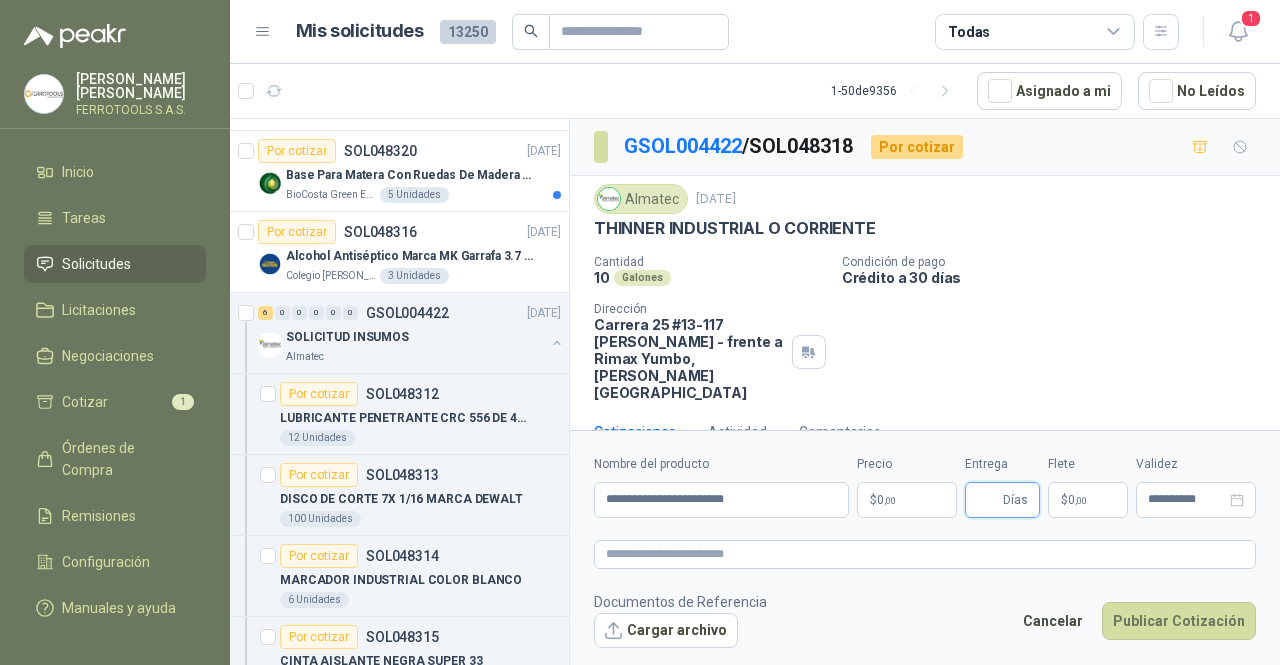 click on "Entrega" at bounding box center (988, 500) 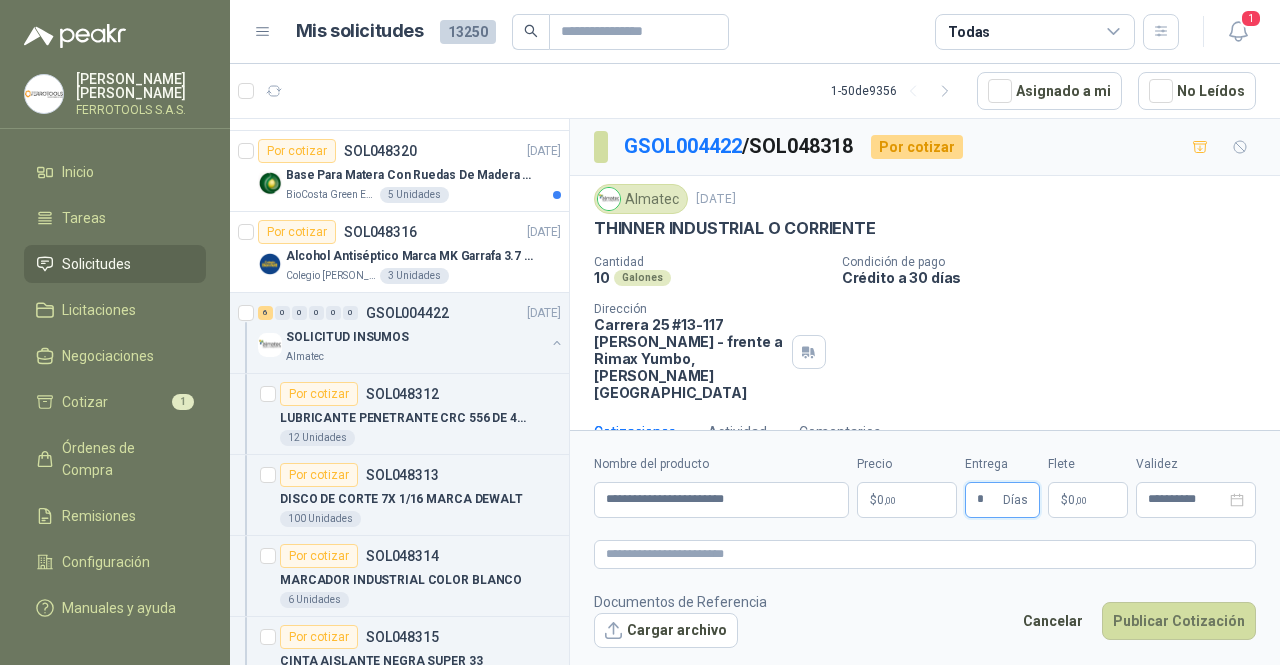 type on "*" 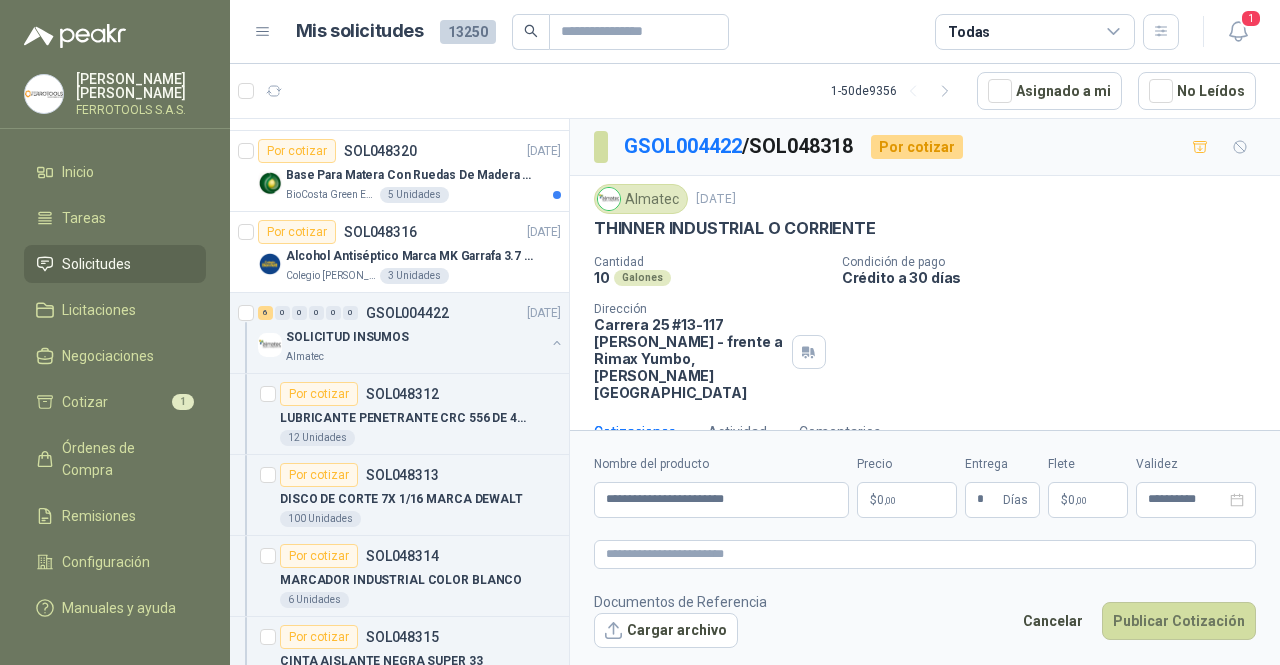 click on "$  0 ,00" at bounding box center [907, 500] 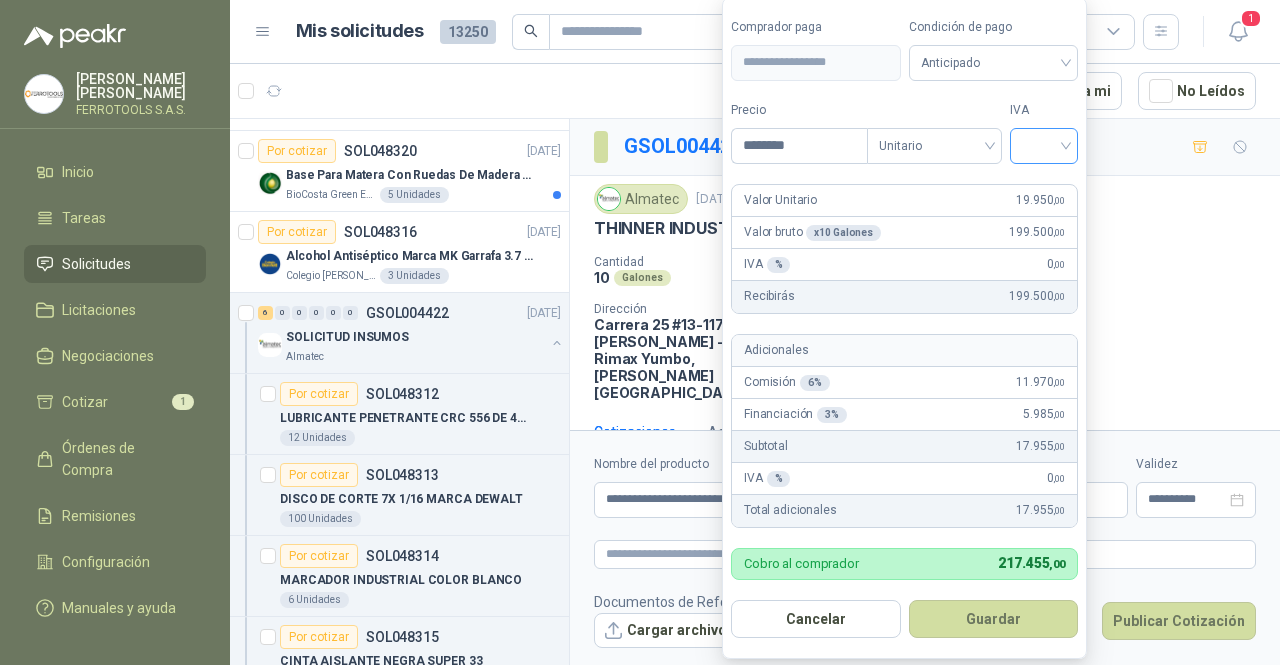 type on "********" 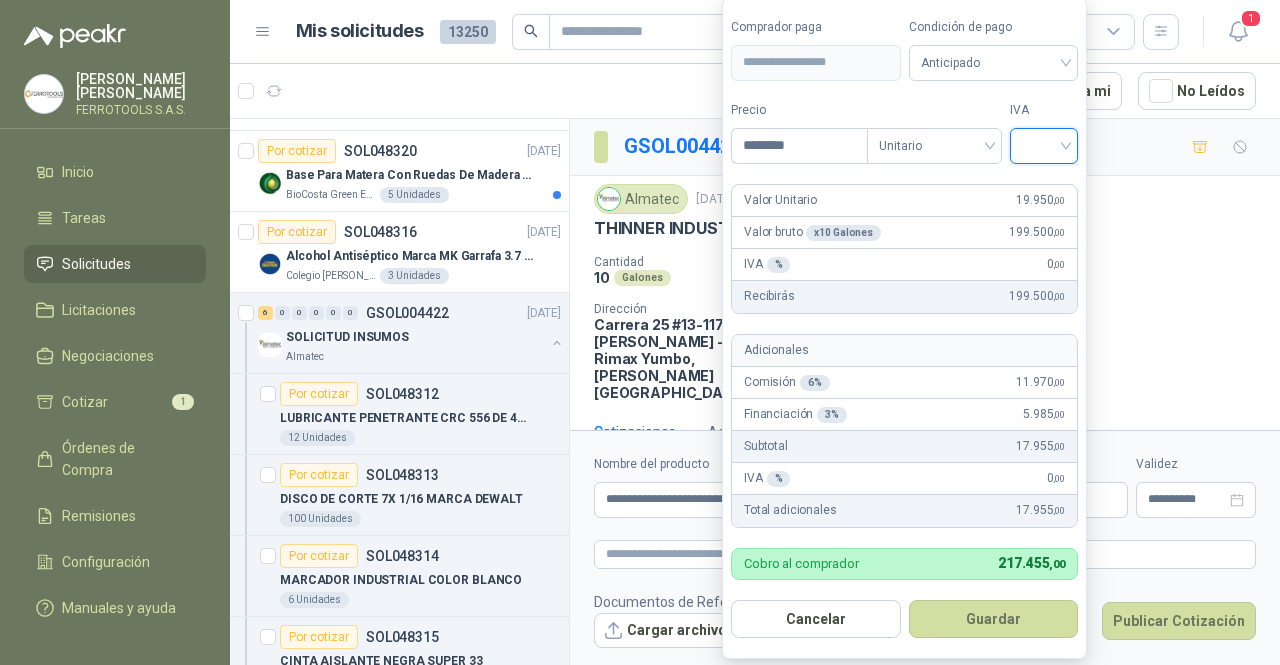 click at bounding box center [1044, 144] 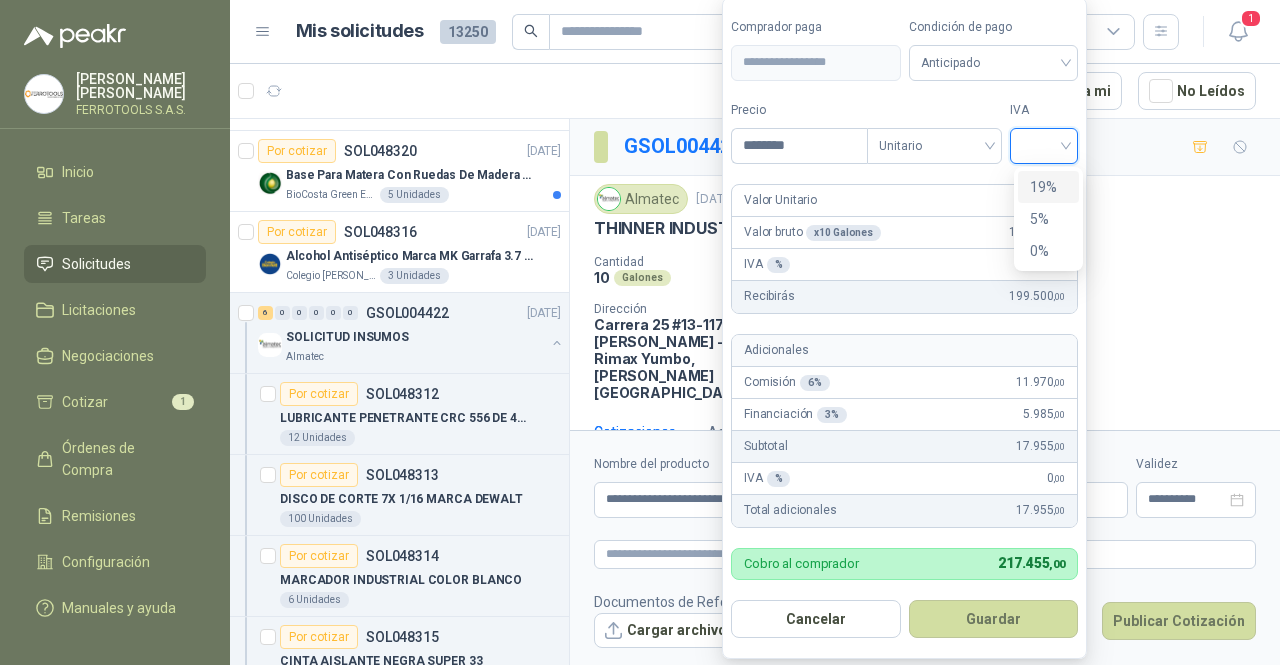 click on "19%" at bounding box center [1048, 187] 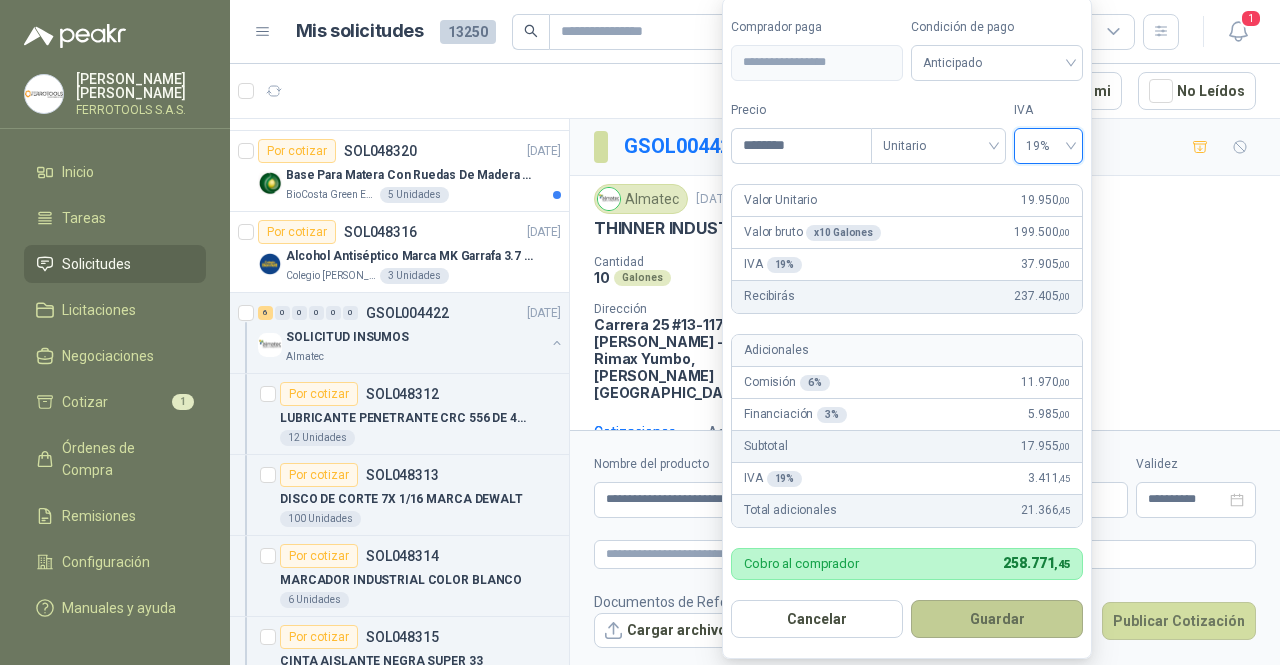 click on "Guardar" at bounding box center (997, 619) 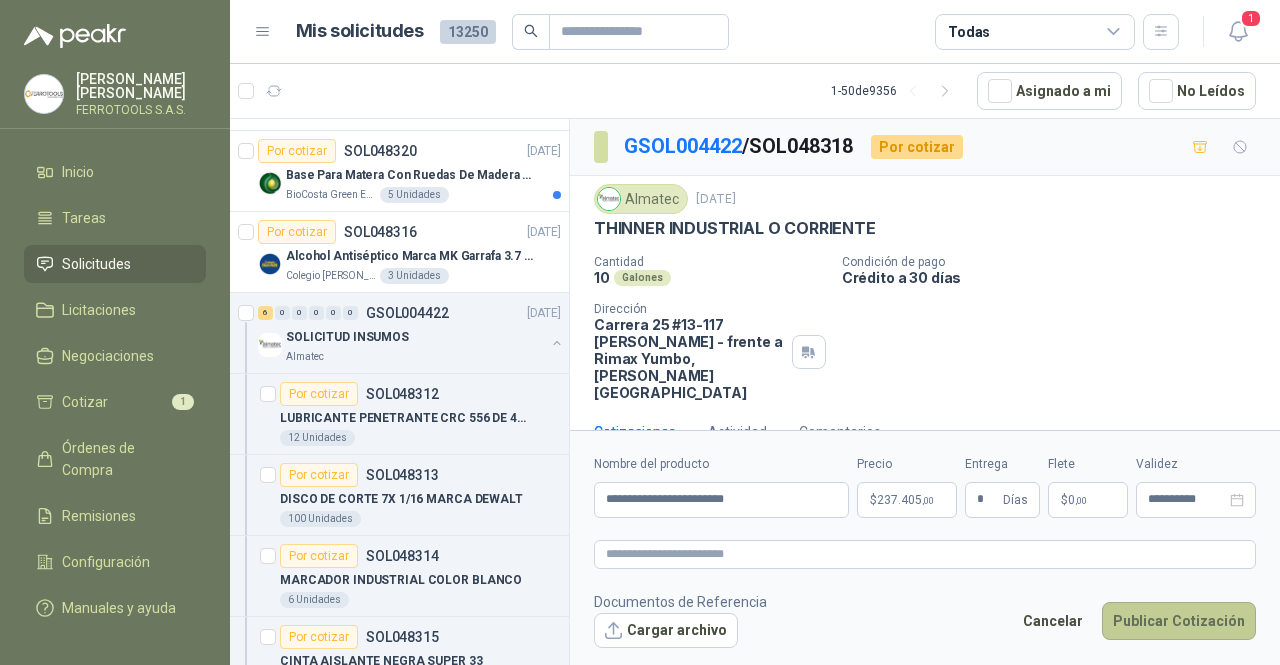 click on "Publicar Cotización" at bounding box center [1179, 621] 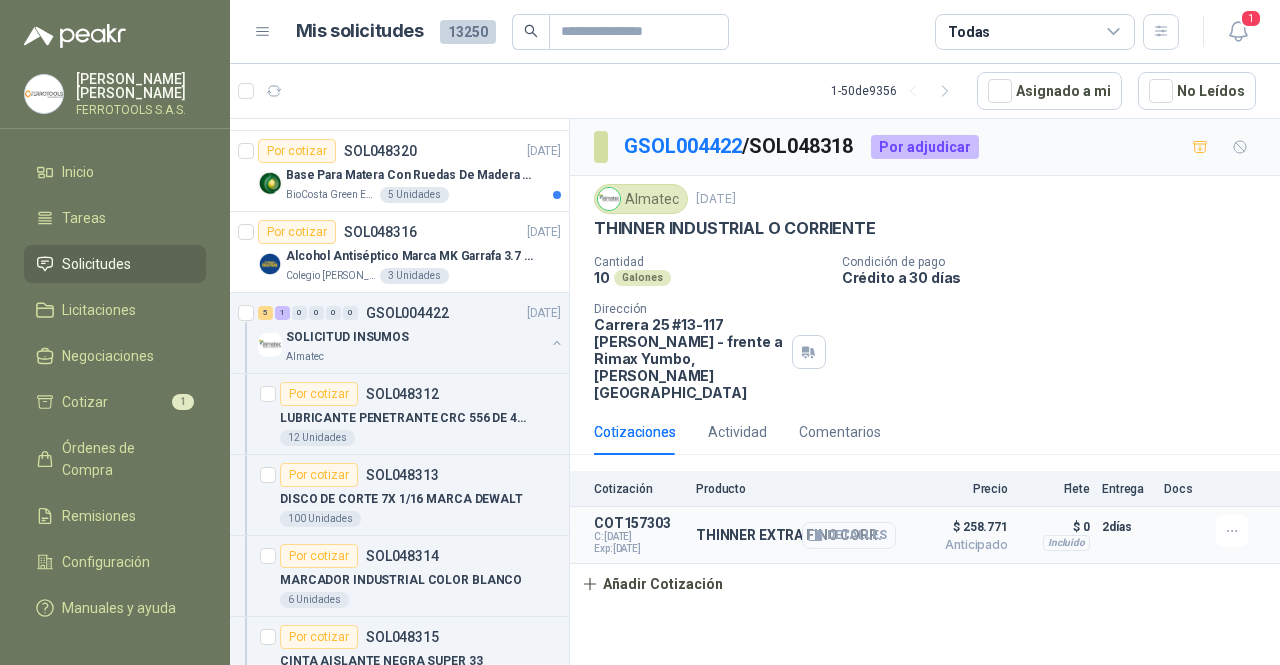 click 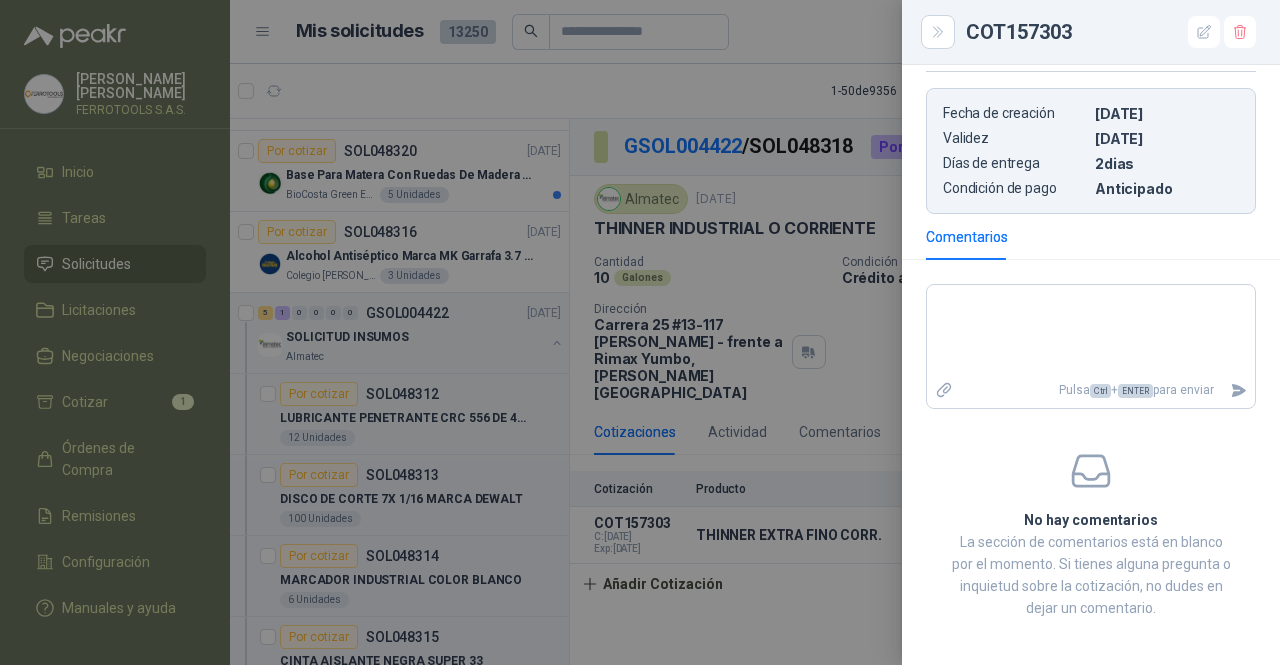 scroll, scrollTop: 731, scrollLeft: 0, axis: vertical 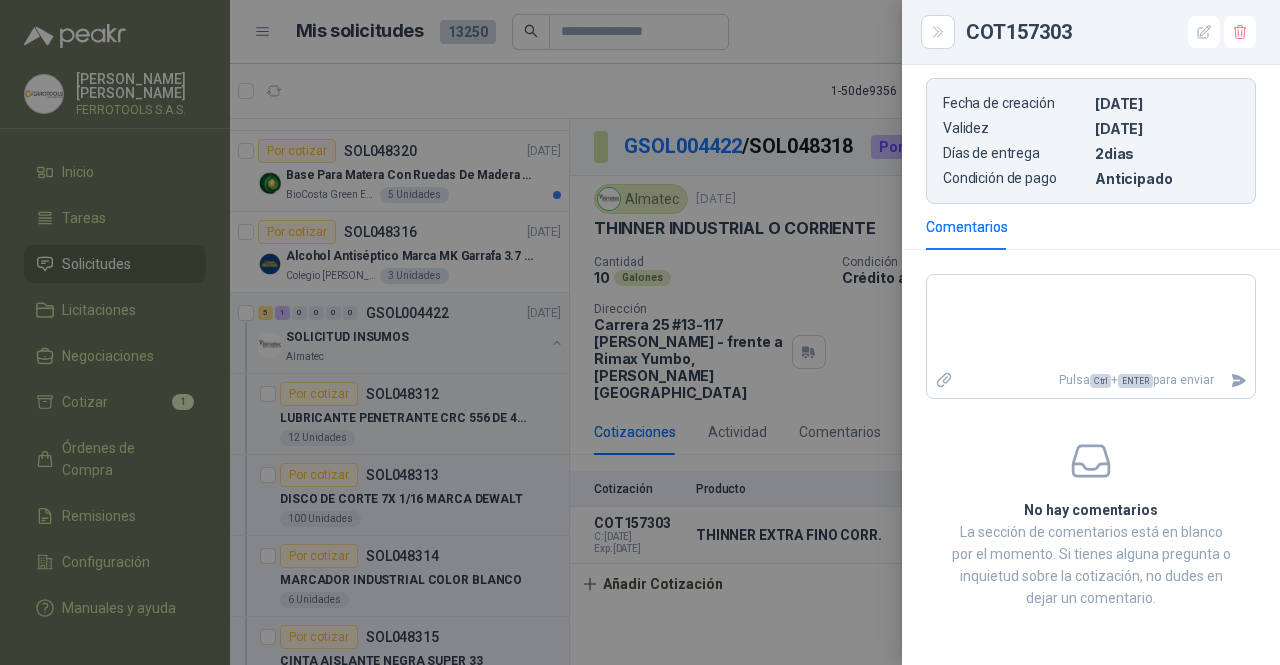 click at bounding box center [640, 332] 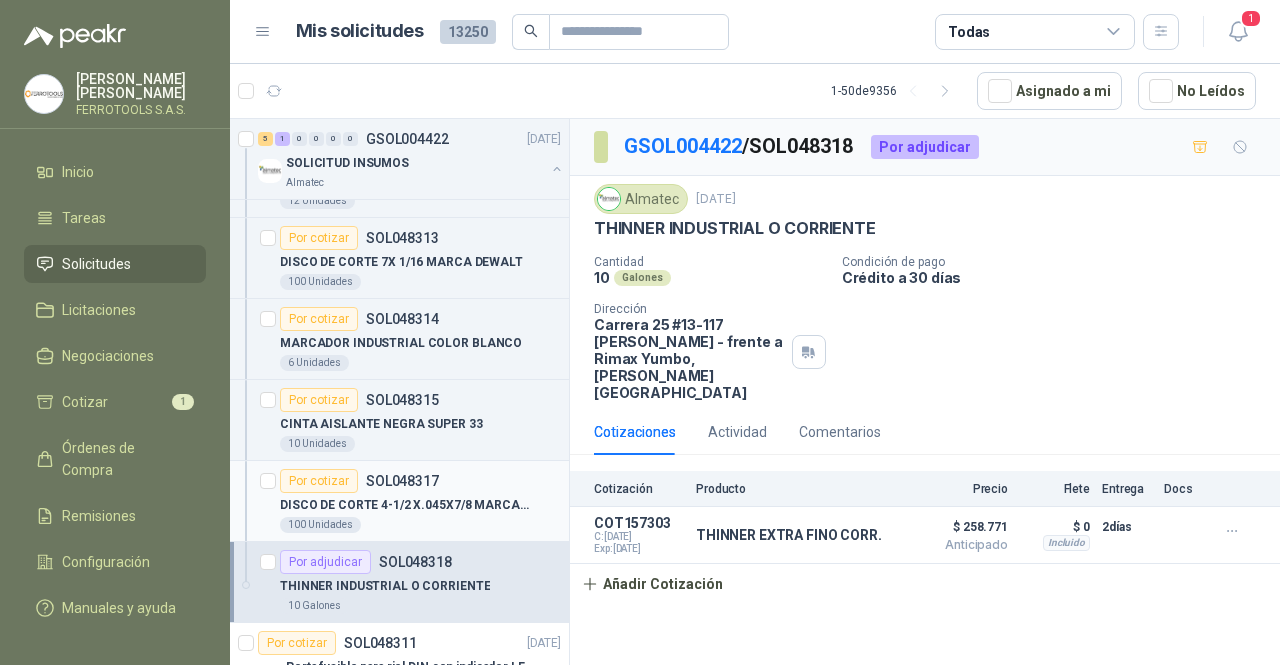 scroll, scrollTop: 1241, scrollLeft: 0, axis: vertical 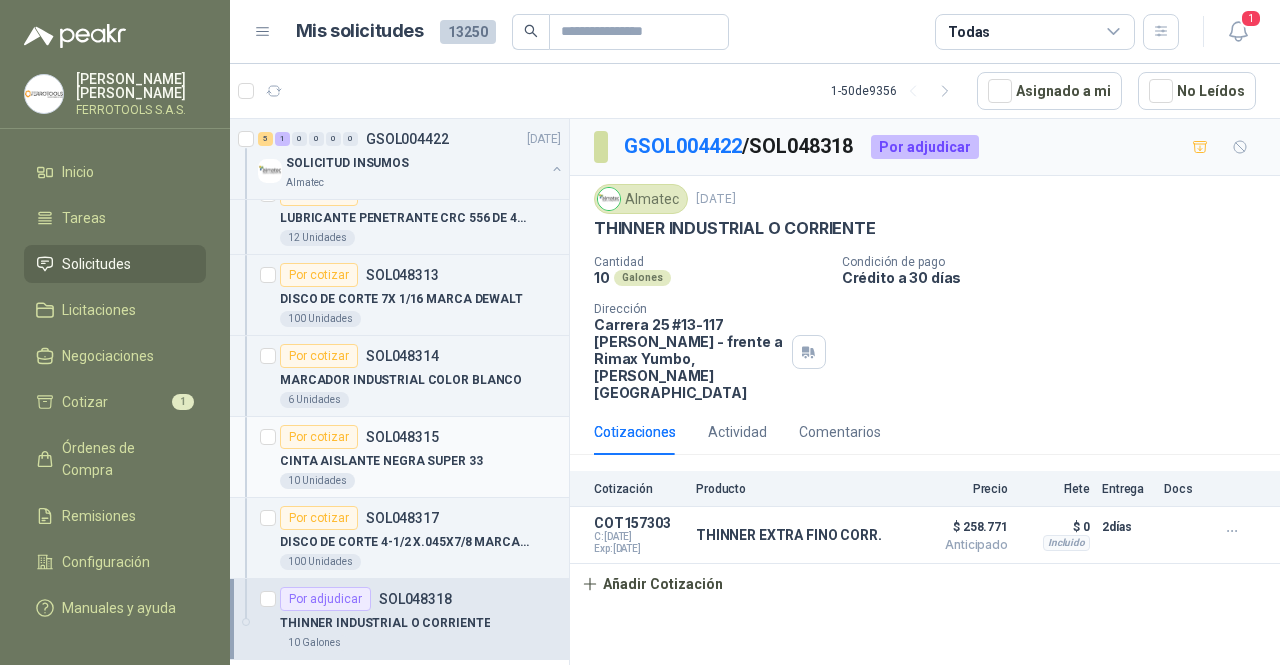 click on "10   Unidades" at bounding box center (420, 481) 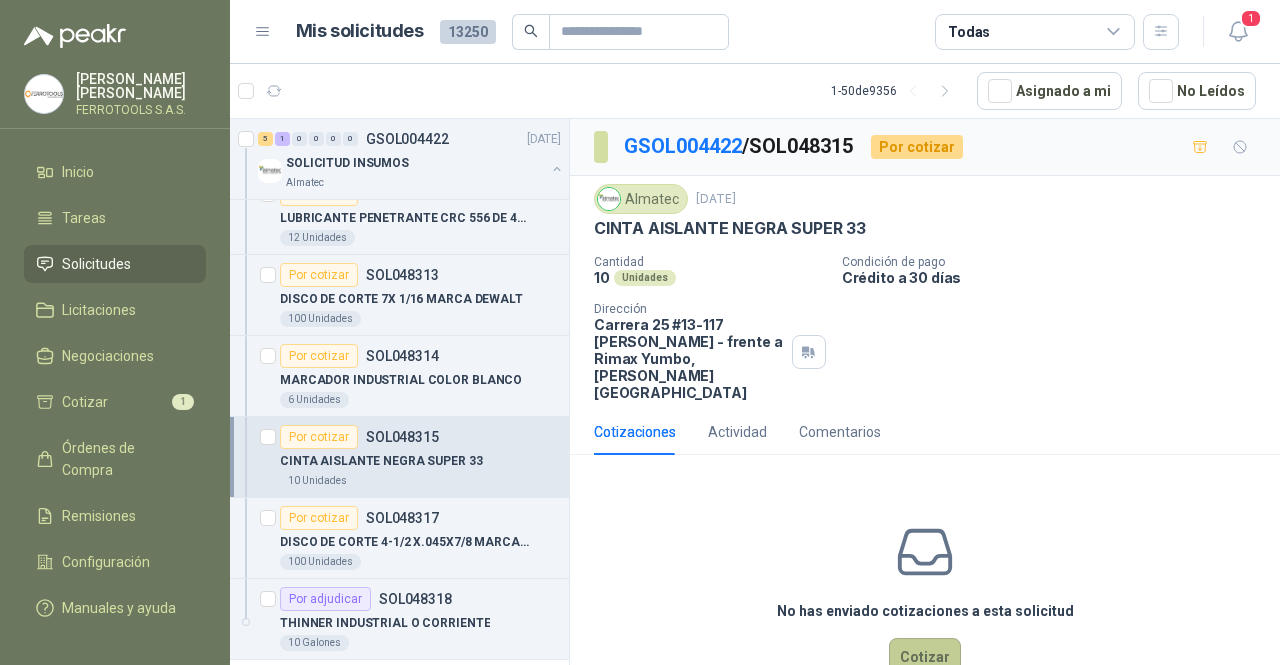 click on "Cotizar" at bounding box center [925, 657] 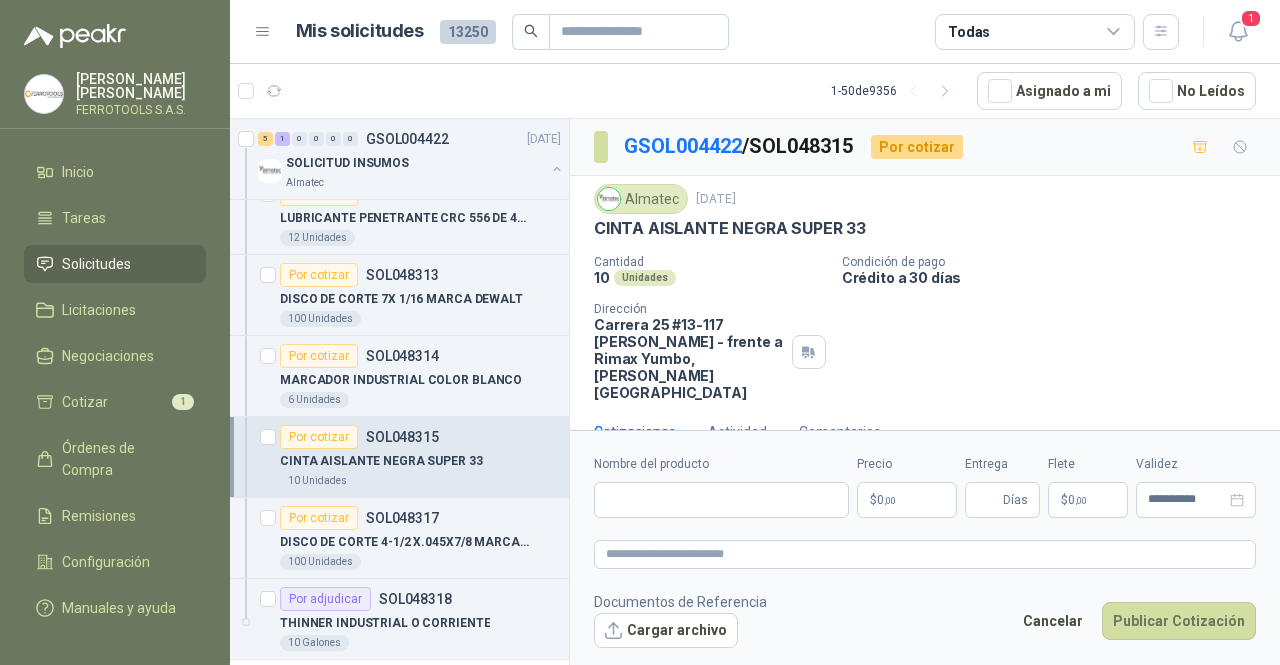 type 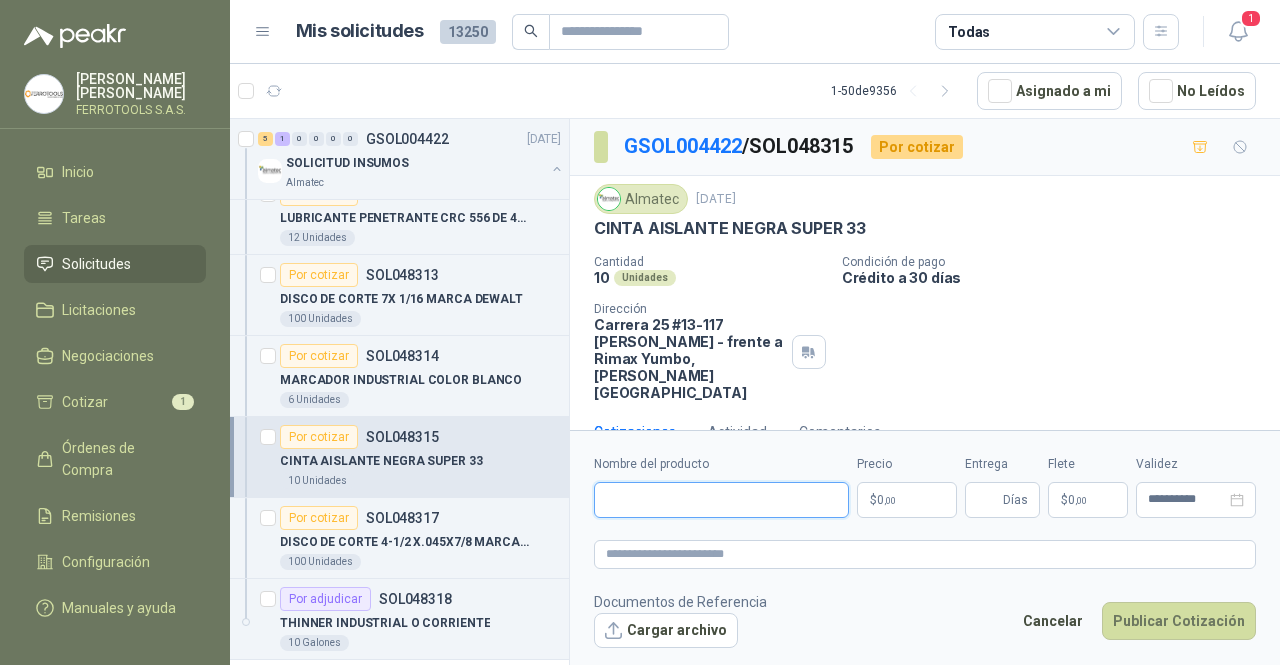 click on "Nombre del producto" at bounding box center [721, 500] 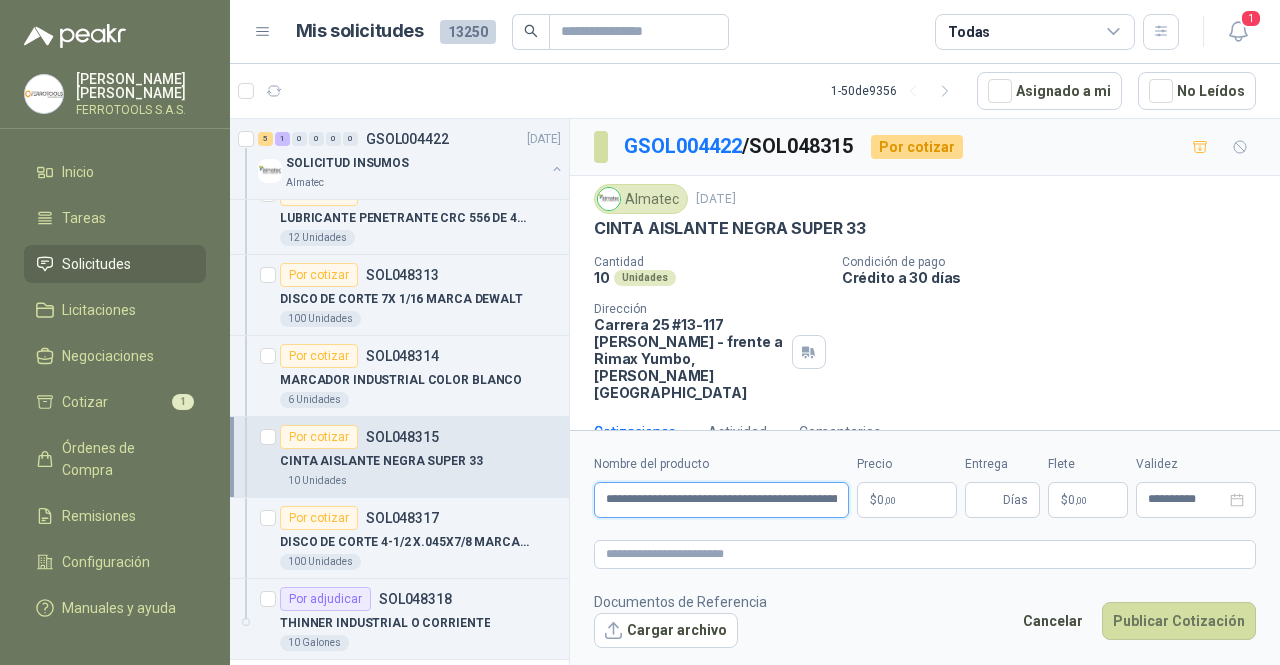 scroll, scrollTop: 0, scrollLeft: 178, axis: horizontal 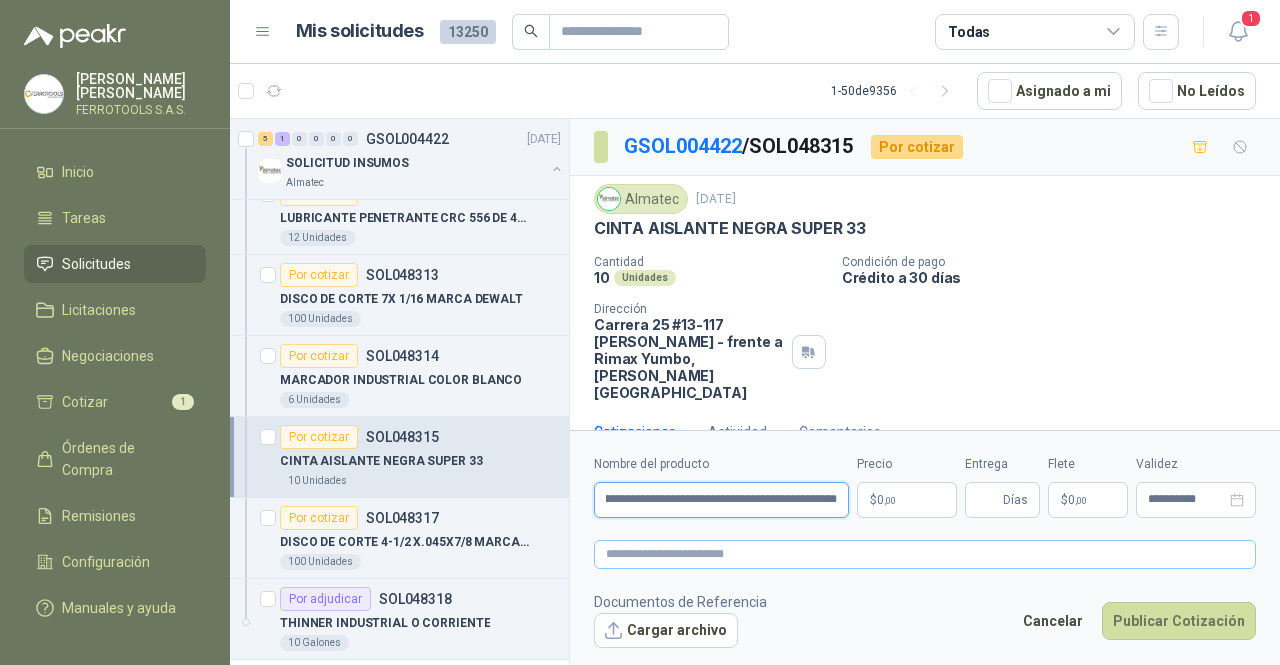 type on "**********" 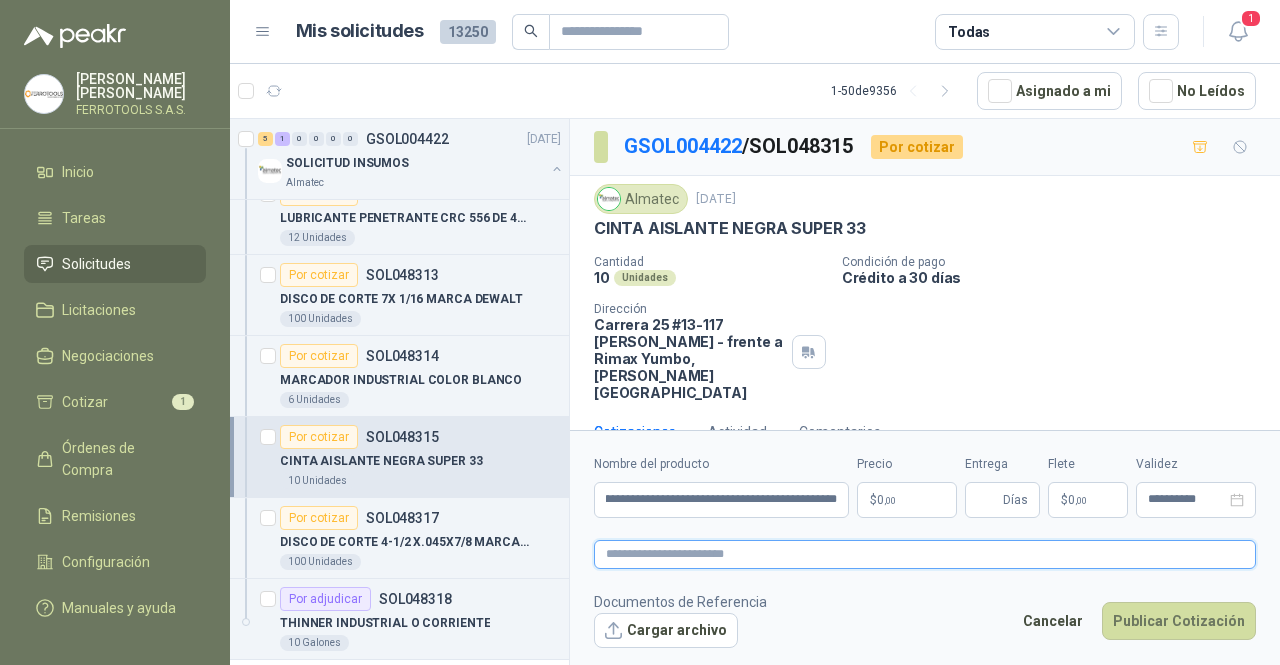 click at bounding box center [925, 554] 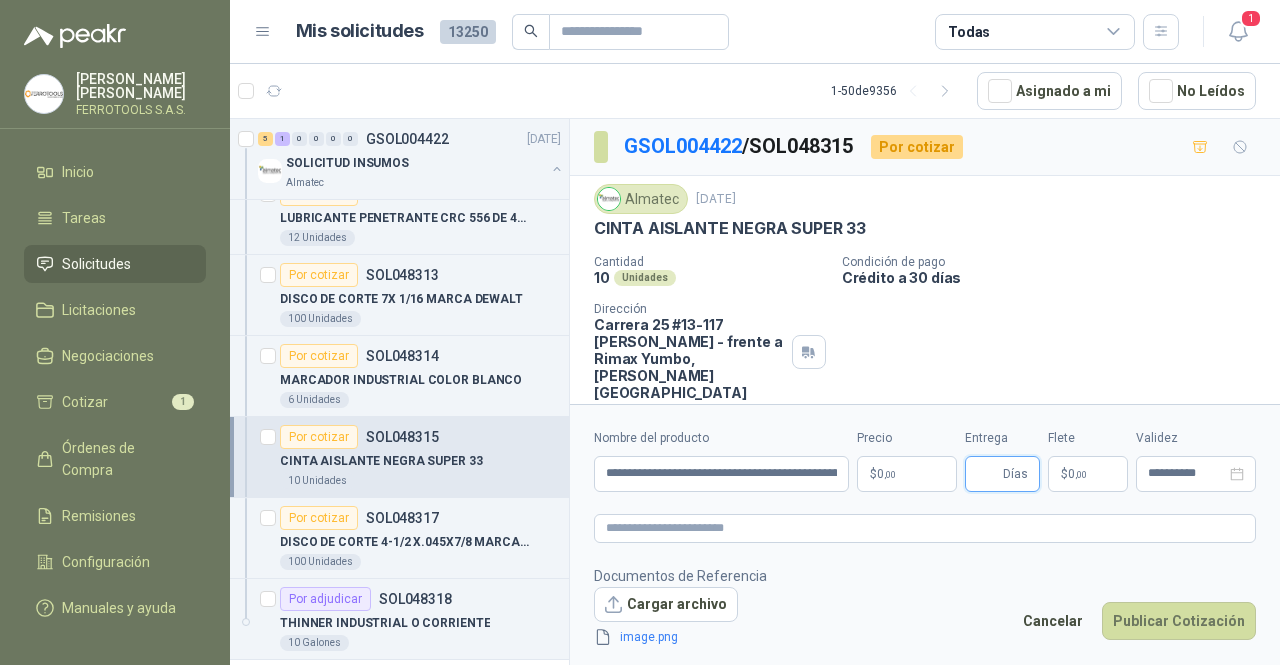 click on "Entrega" at bounding box center (988, 474) 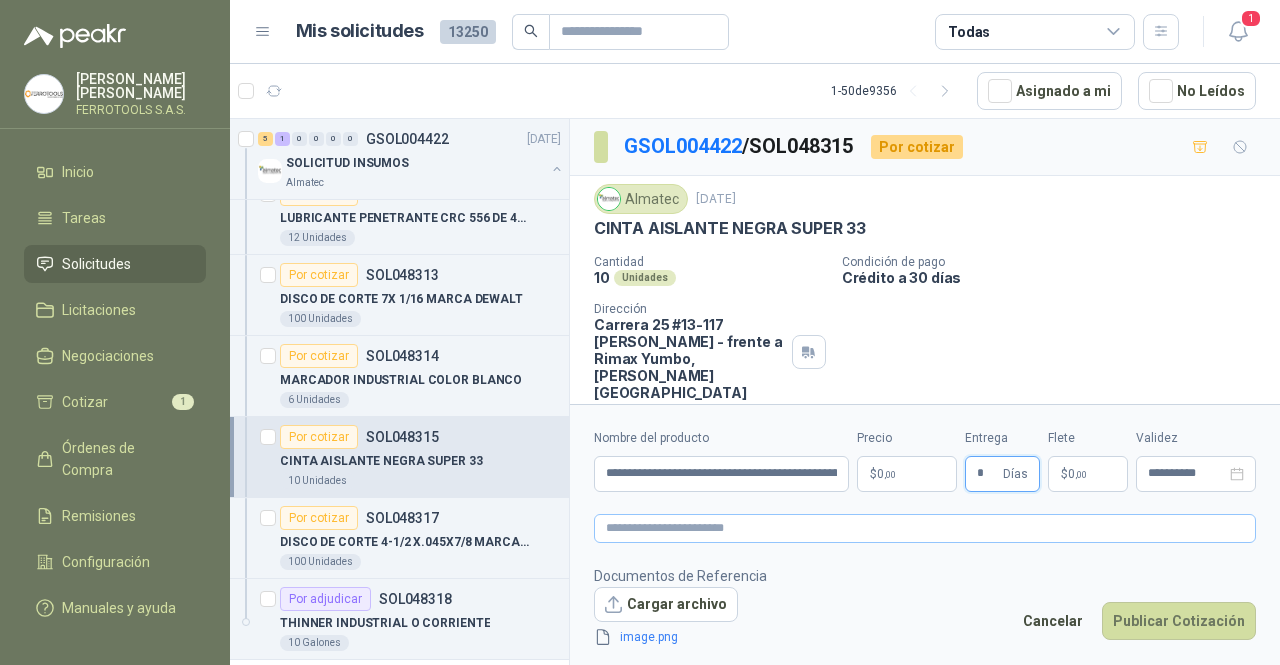 type on "*" 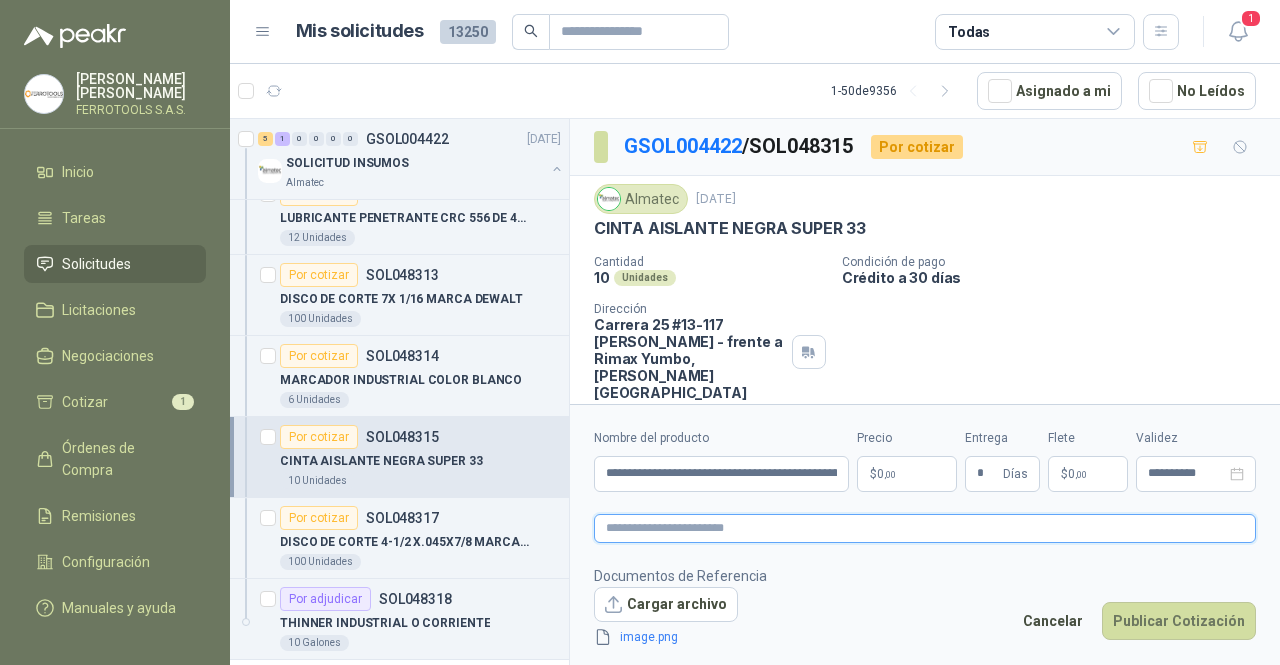 click at bounding box center [925, 528] 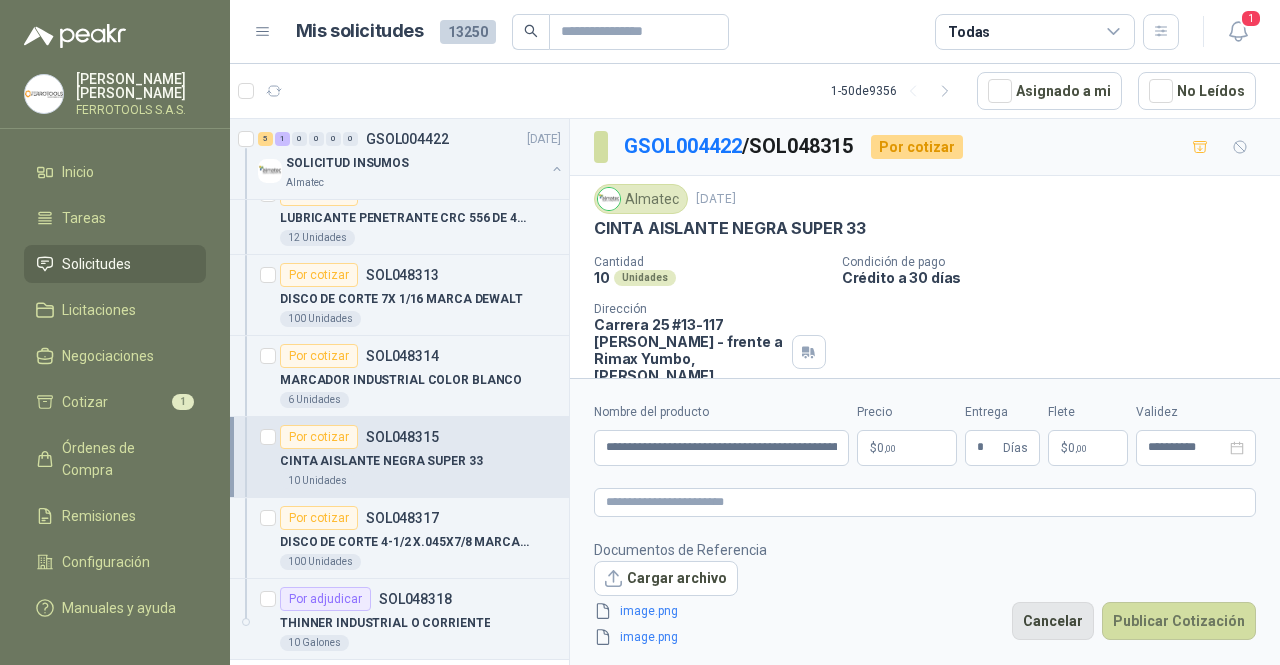 click on "Cancelar" at bounding box center [1053, 621] 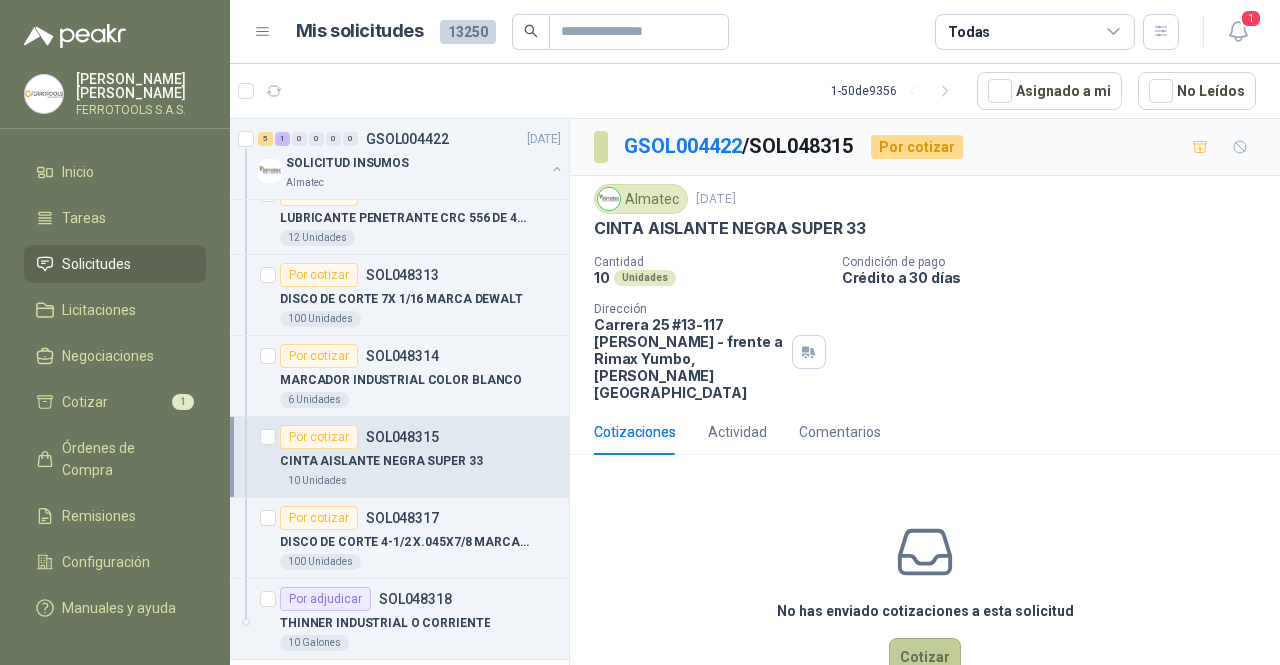 click on "Cotizar" at bounding box center [925, 657] 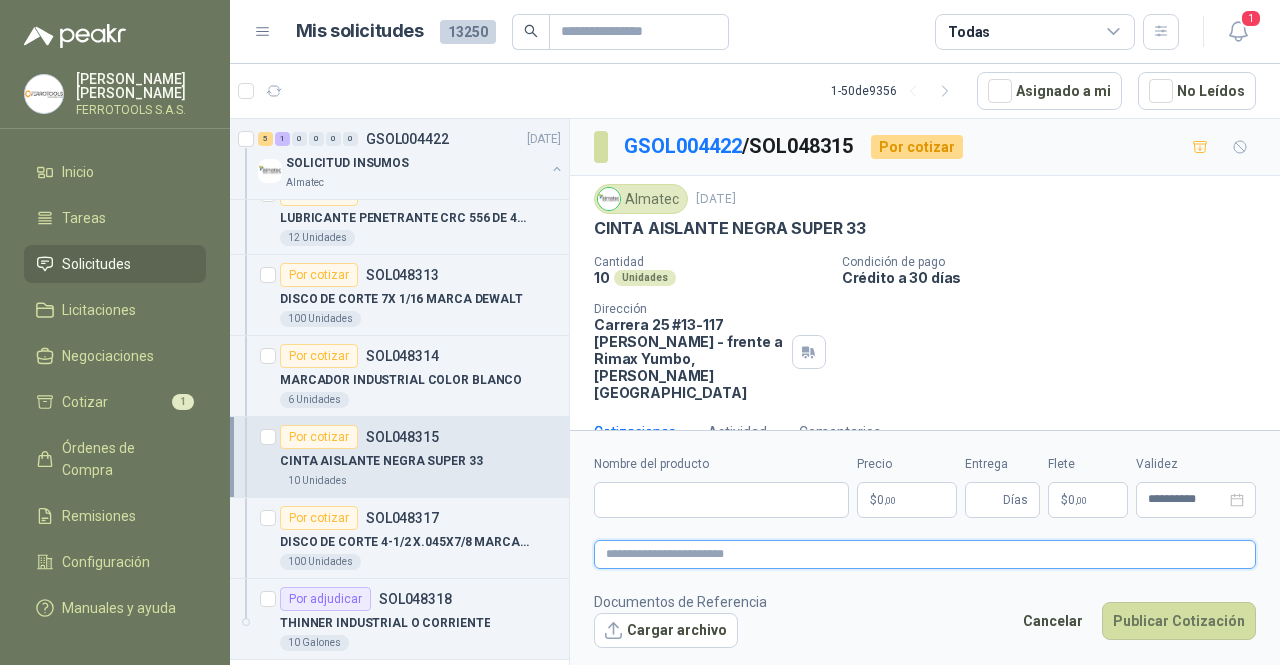 click at bounding box center [925, 554] 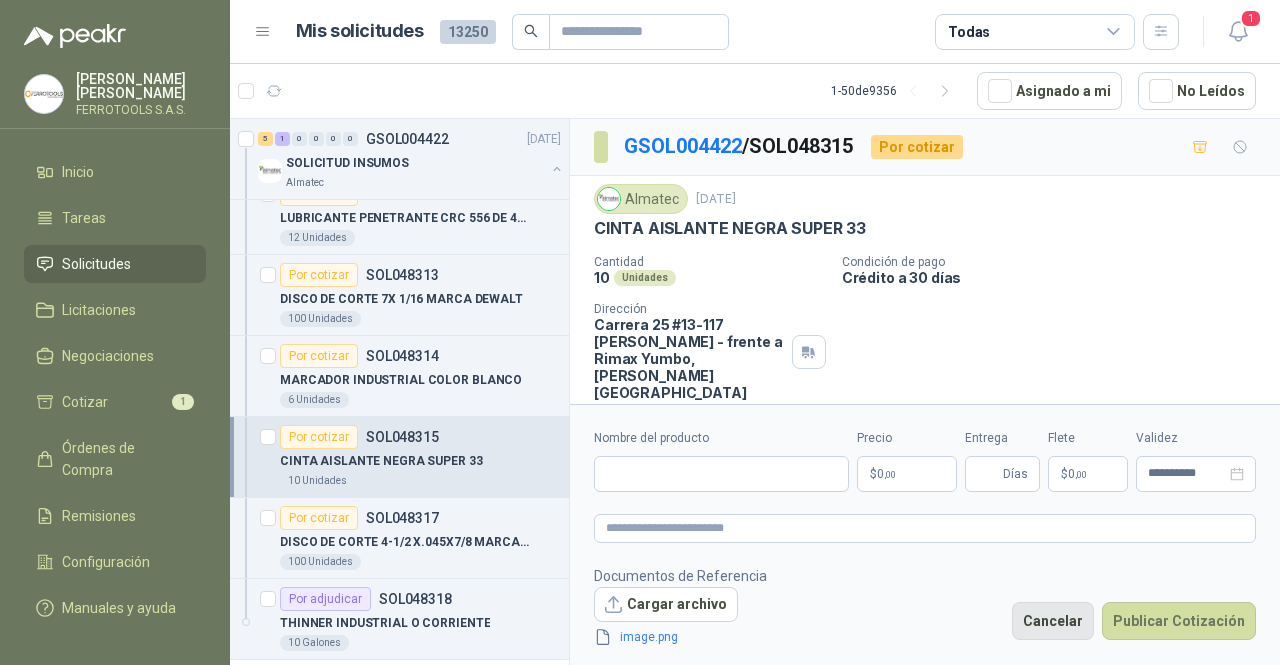 drag, startPoint x: 1055, startPoint y: 628, endPoint x: 1044, endPoint y: 617, distance: 15.556349 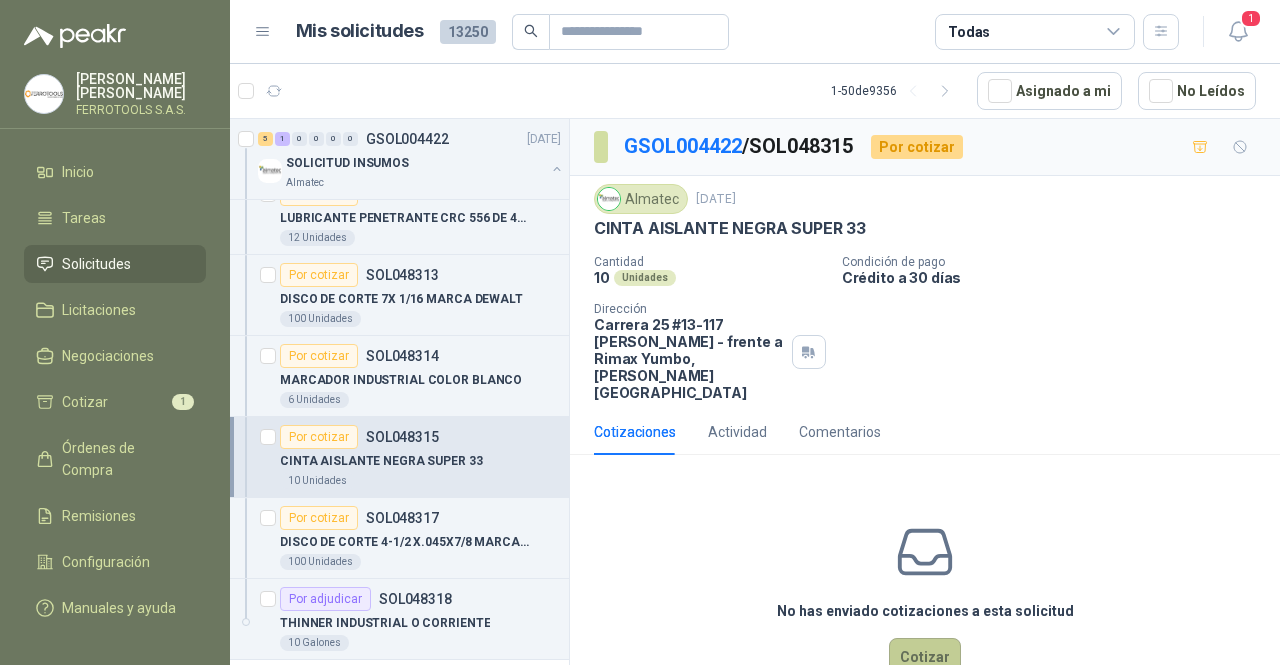 click on "Cotizar" at bounding box center (925, 657) 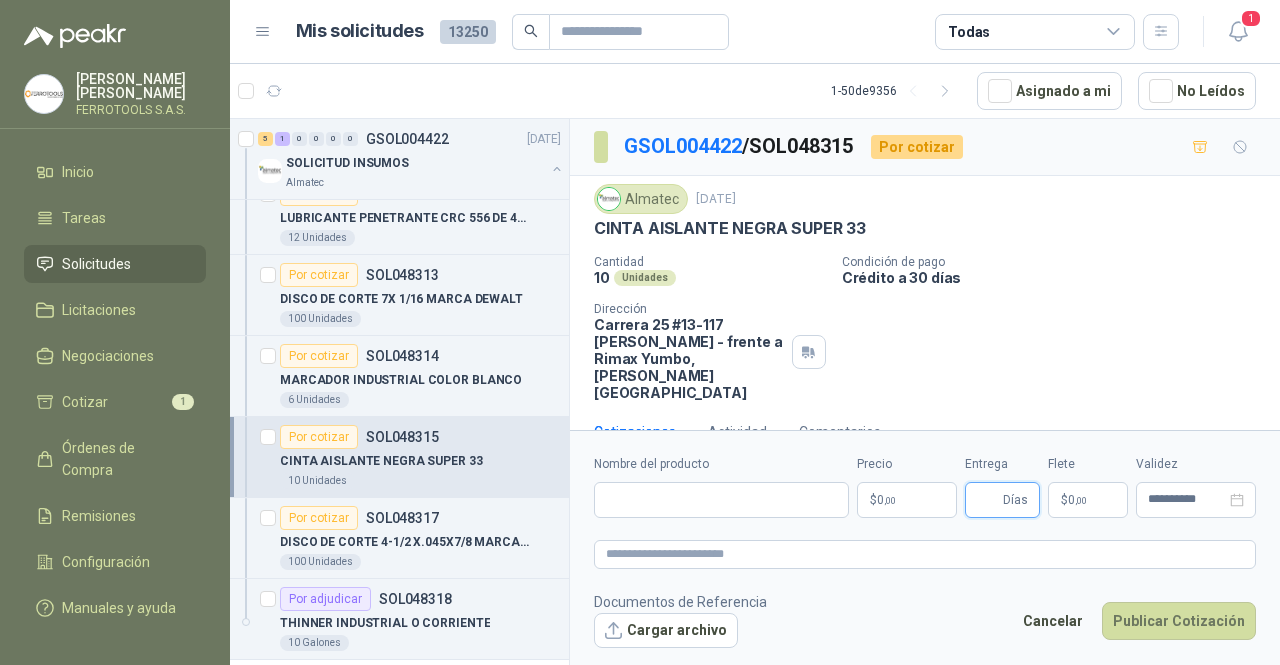 click on "Entrega" at bounding box center (988, 500) 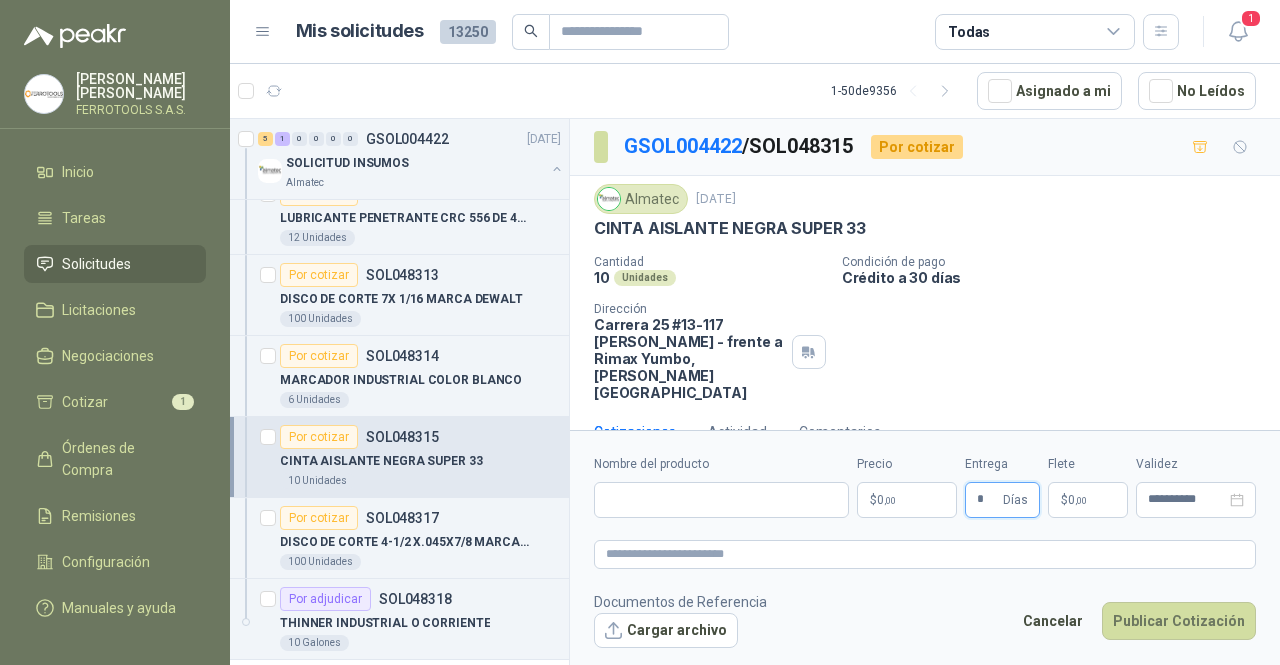 type on "*" 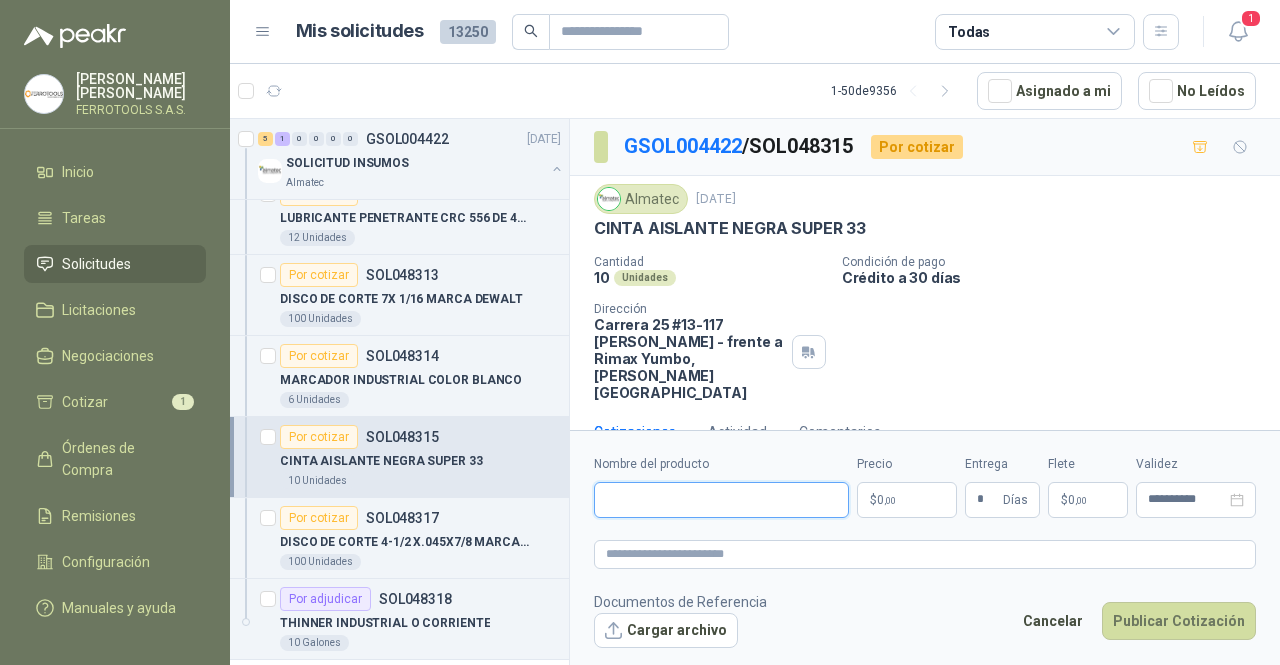 click on "Nombre del producto" at bounding box center (721, 500) 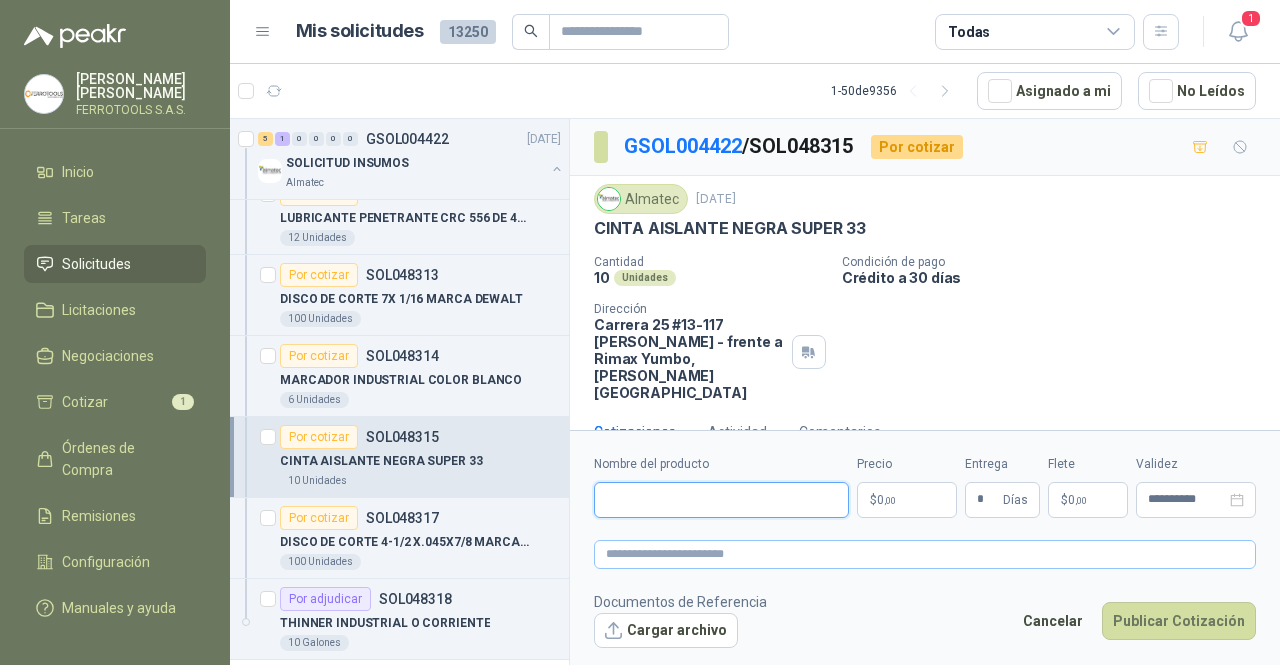 paste on "**********" 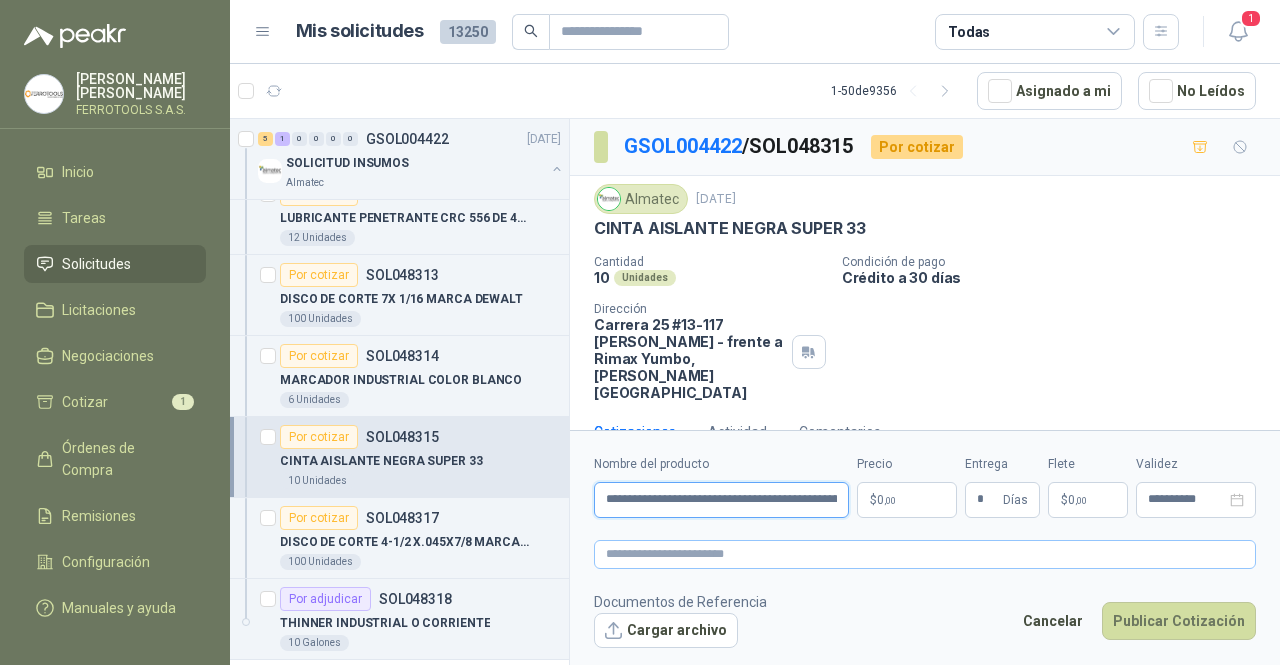 scroll, scrollTop: 0, scrollLeft: 178, axis: horizontal 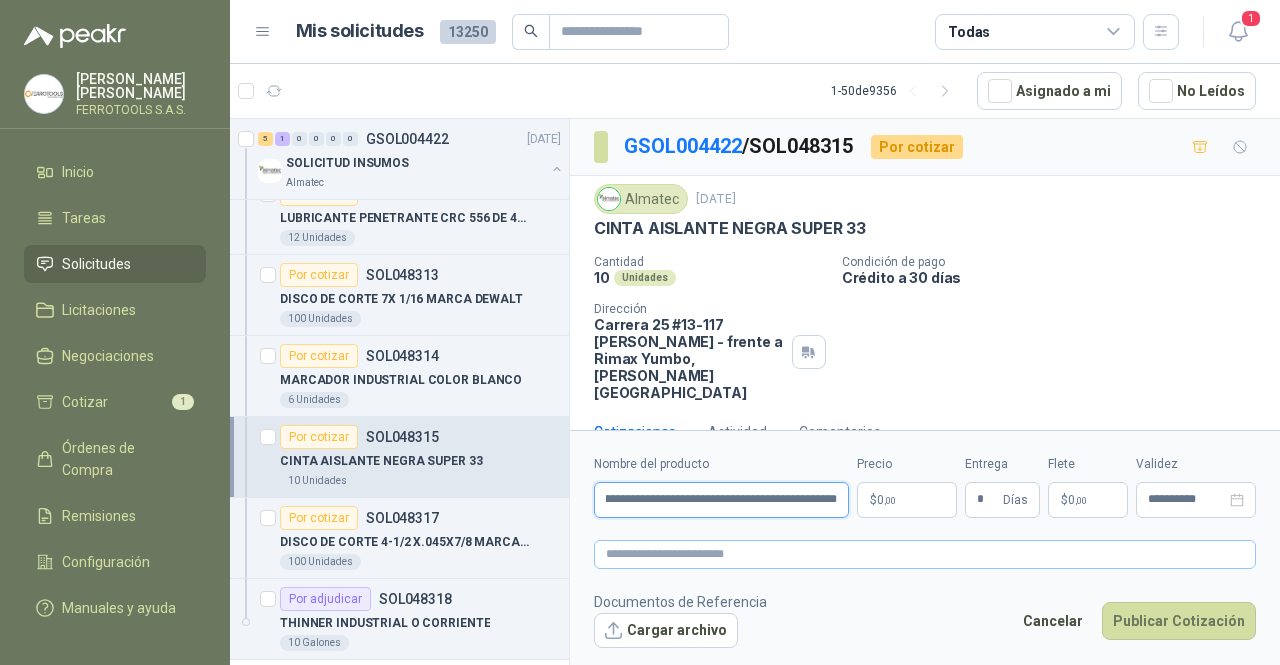 type on "**********" 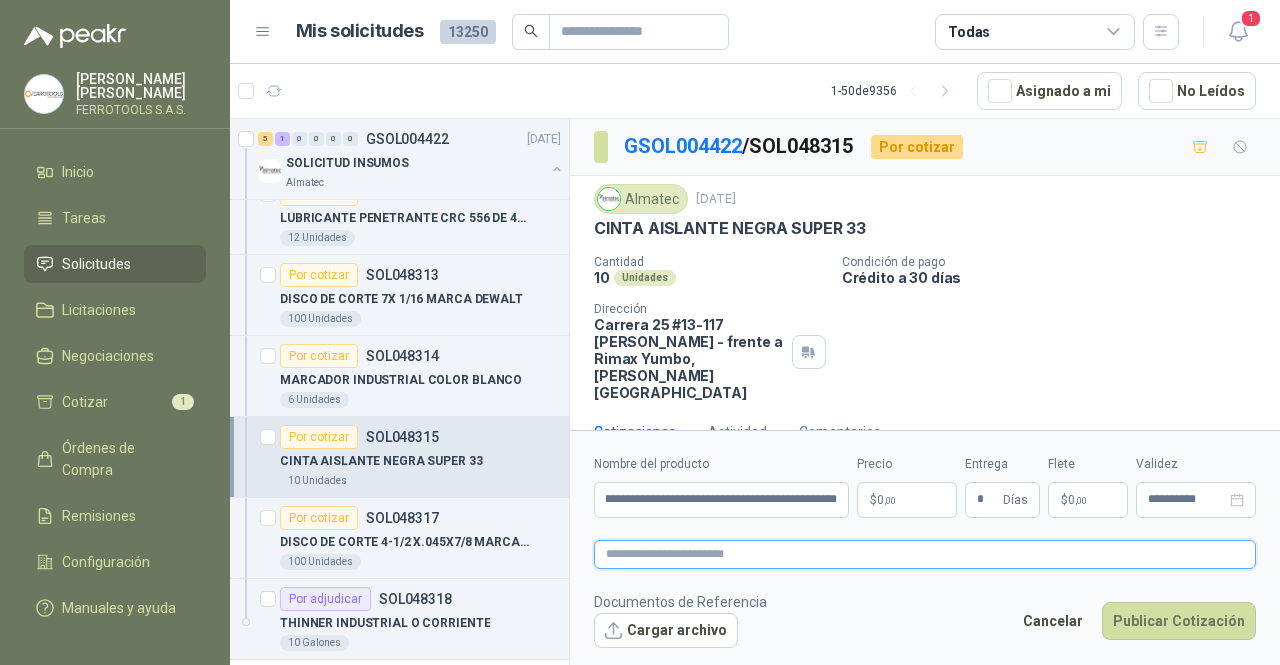 click at bounding box center [925, 554] 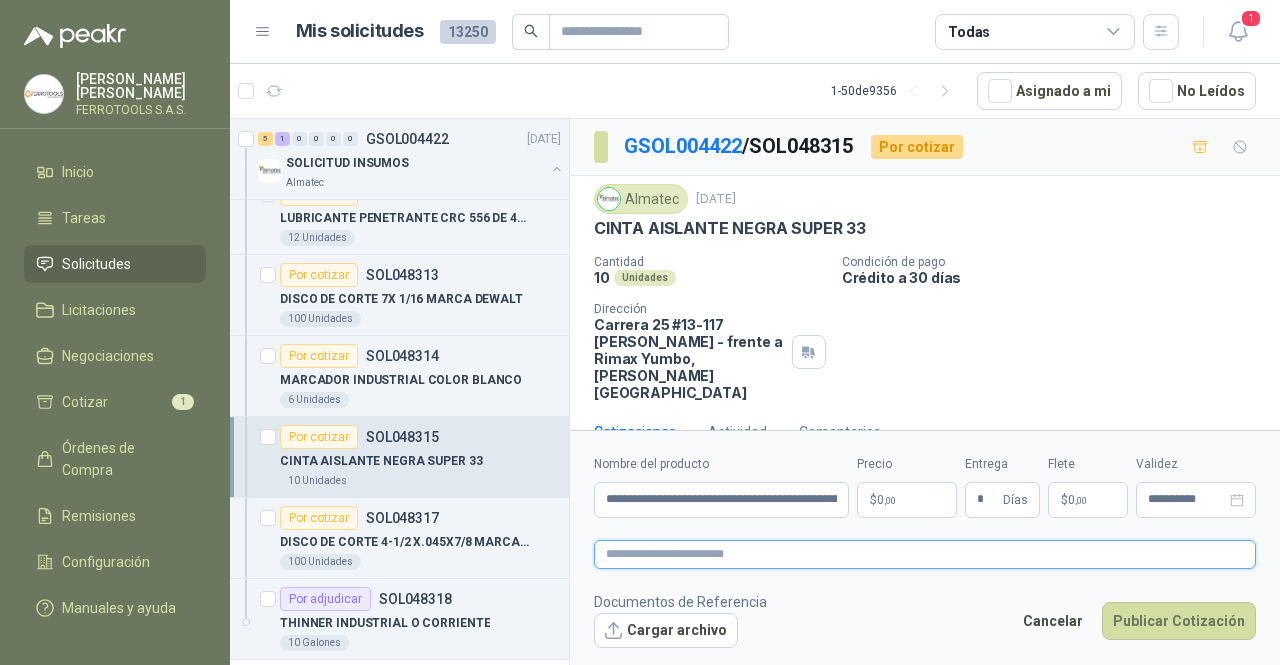 paste on "**********" 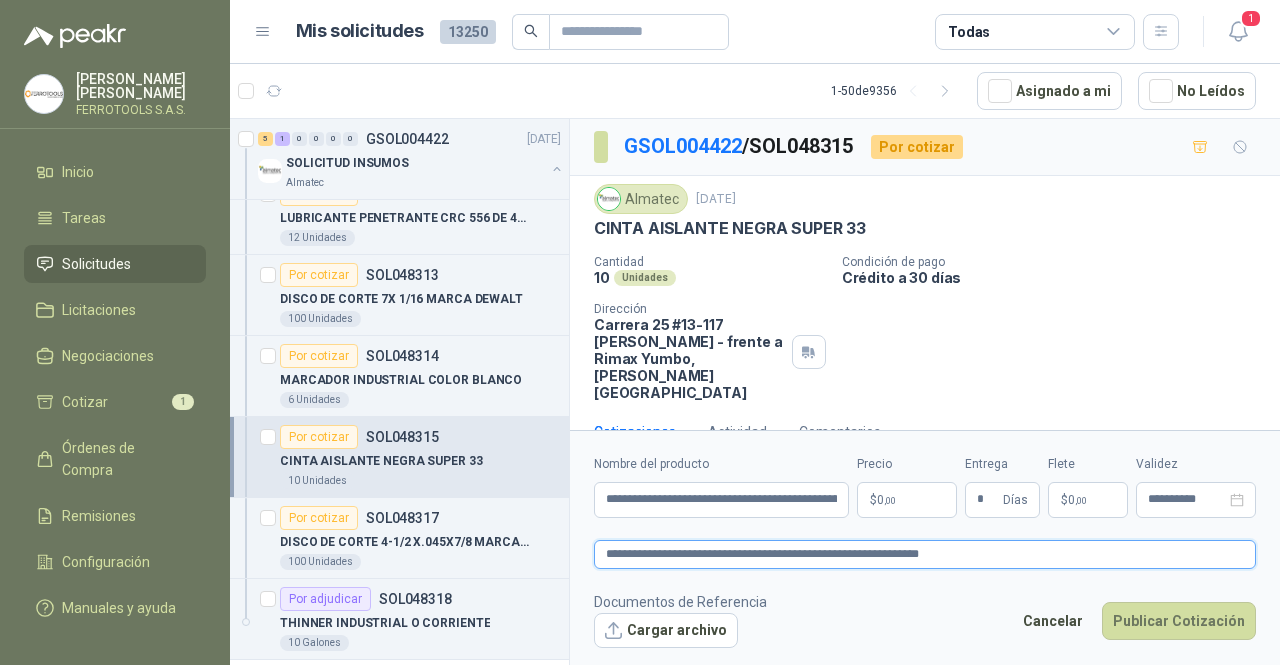 type on "**********" 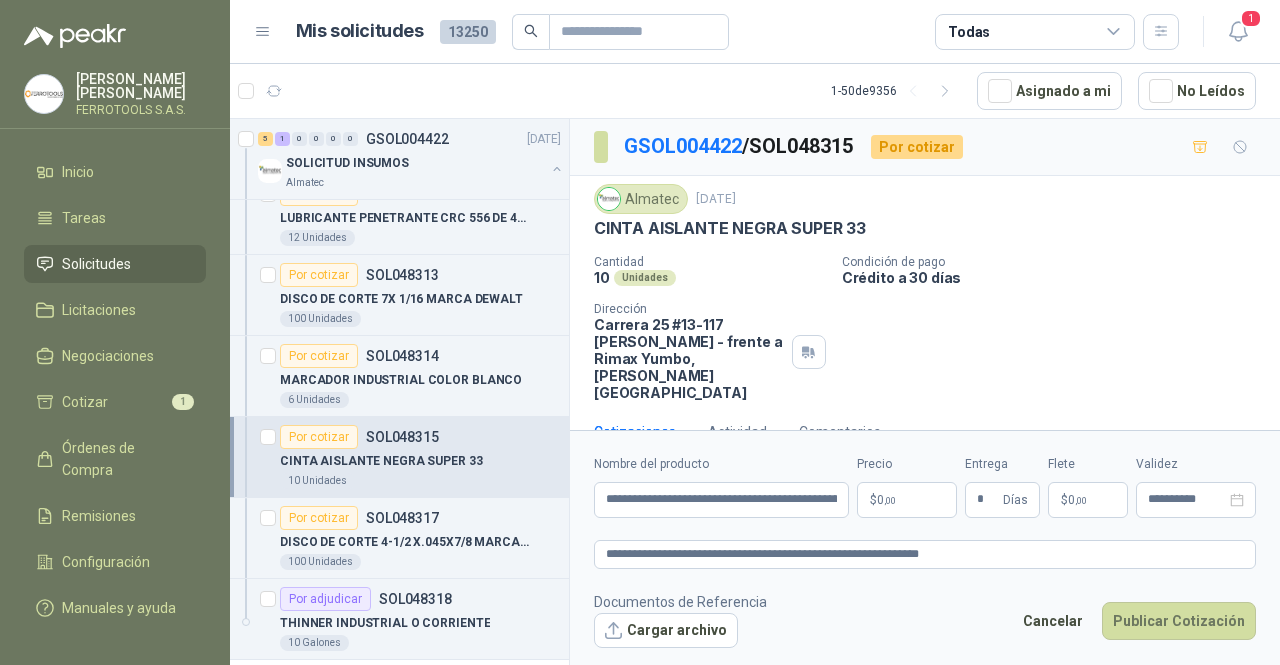 click on "[PERSON_NAME] FERROTOOLS S.A.S.   Inicio   Tareas   Solicitudes   Licitaciones   Negociaciones   Cotizar 1   Órdenes de Compra   Remisiones   Configuración   Manuales y ayuda Mis solicitudes 13250 Todas 1 1 - 50  de  9356 Asignado a mi No Leídos Por cotizar SOL048337 [DATE]   SUMINISTRO + INSTALACIÓN DE CANECA EN ACERO INOXIDABLE - MOBILIARIO URBANO, CAPACITAD 75 LT Grupo [PERSON_NAME] 1   Unidades Por cotizar SOL048336 [DATE]   [PERSON_NAME] METALICA 55GLN SIN TAPA  Grupo [PERSON_NAME] 14   Unidades Por cotizar SOL048335 [DATE]   GUADUAS 3m Grupo [PERSON_NAME] 51   Unidades Por cotizar SOL048334 [DATE]   TEJA DE ZINC 3.05m x 0.80m Grupo [PERSON_NAME] 39   Unidades Por cotizar SOL048333 [DATE]   AMARRAS METALICAS LARGAS Grupo [PERSON_NAME] 280   Unidades 1   0   0   0   0   0   GSOL004426 [DATE]   99-RQP-958 Santa [PERSON_NAME]   2   0   0   0   0   0   GSOL004425 [DATE]   01-RQP-9138 [GEOGRAPHIC_DATA][PERSON_NAME]   2   0   0   0   0   0   GSOL004424 [DATE]   01-RQP-9137 [GEOGRAPHIC_DATA][PERSON_NAME]   Por cotizar SOL048326   1" at bounding box center (640, 332) 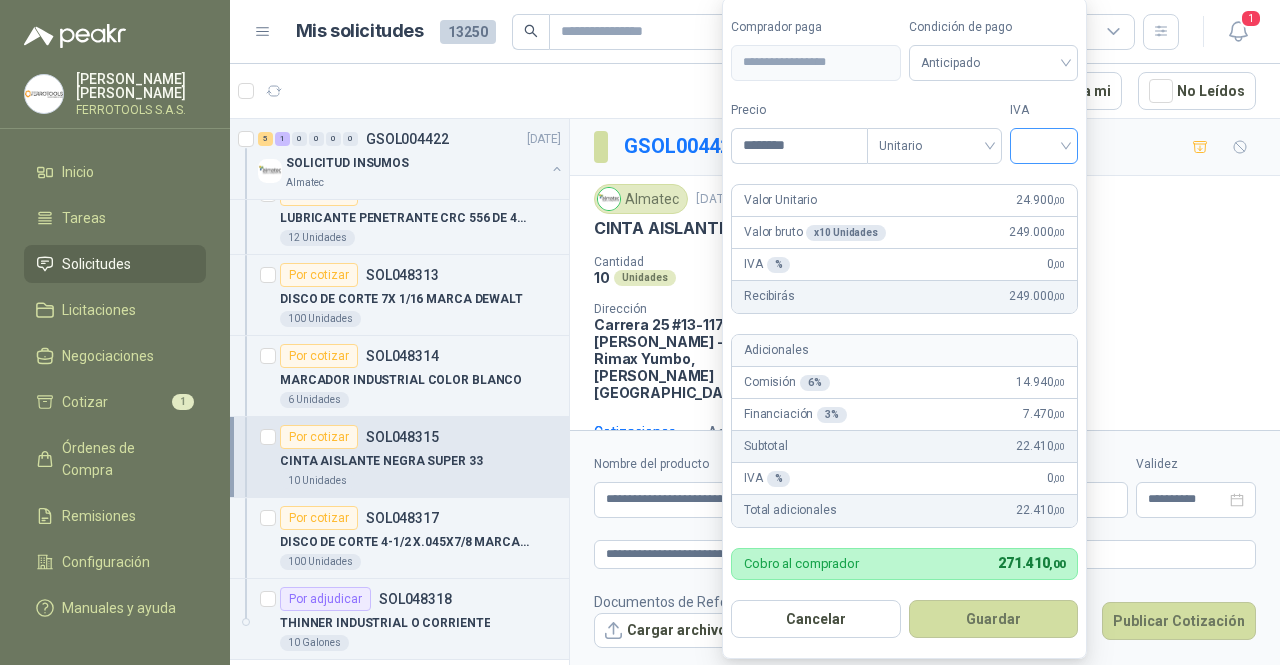 type on "********" 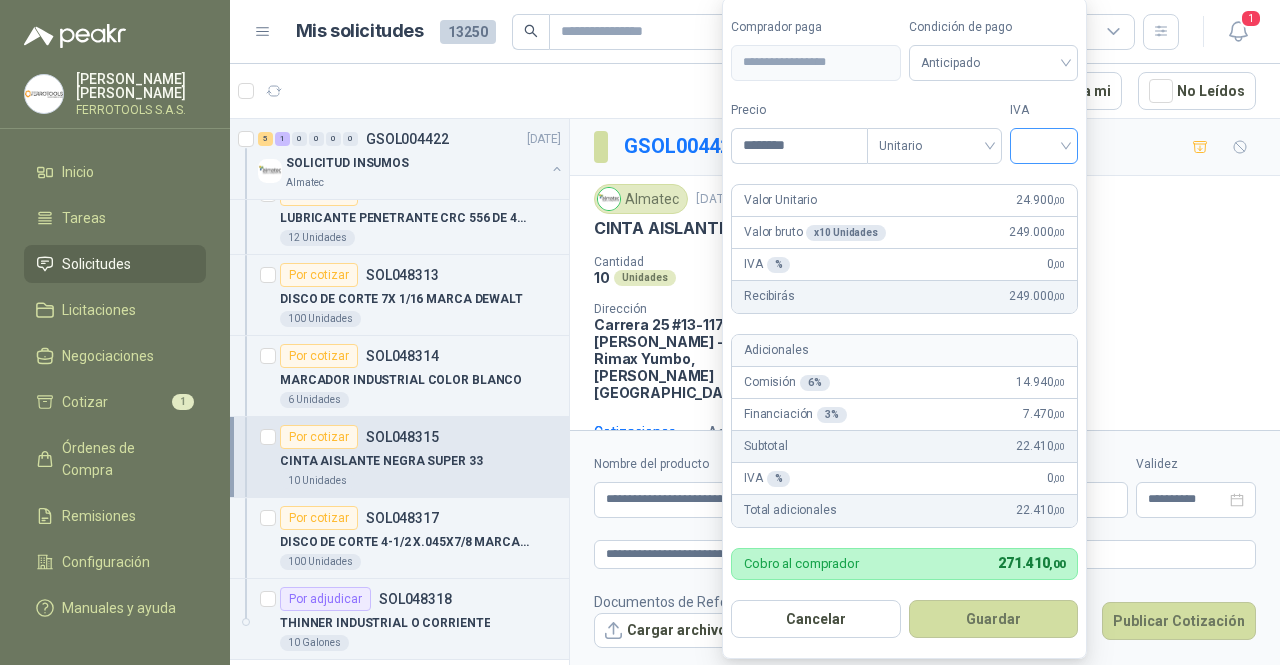 click at bounding box center [1044, 144] 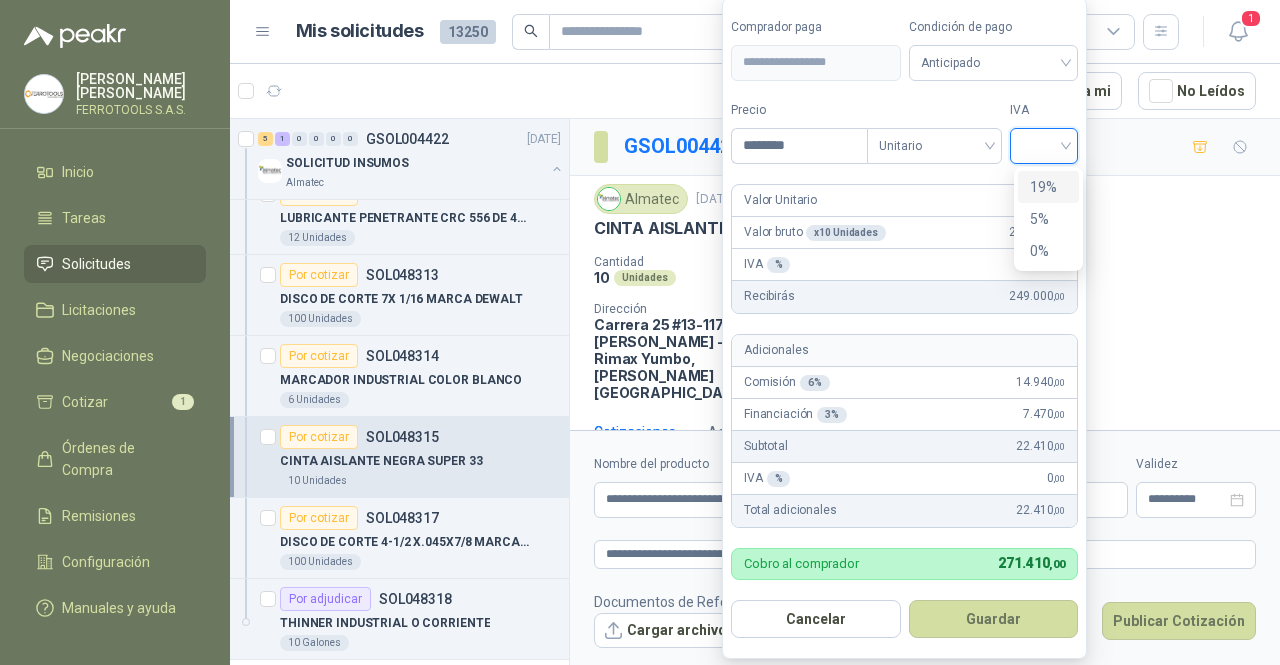 click on "19%" at bounding box center (1048, 187) 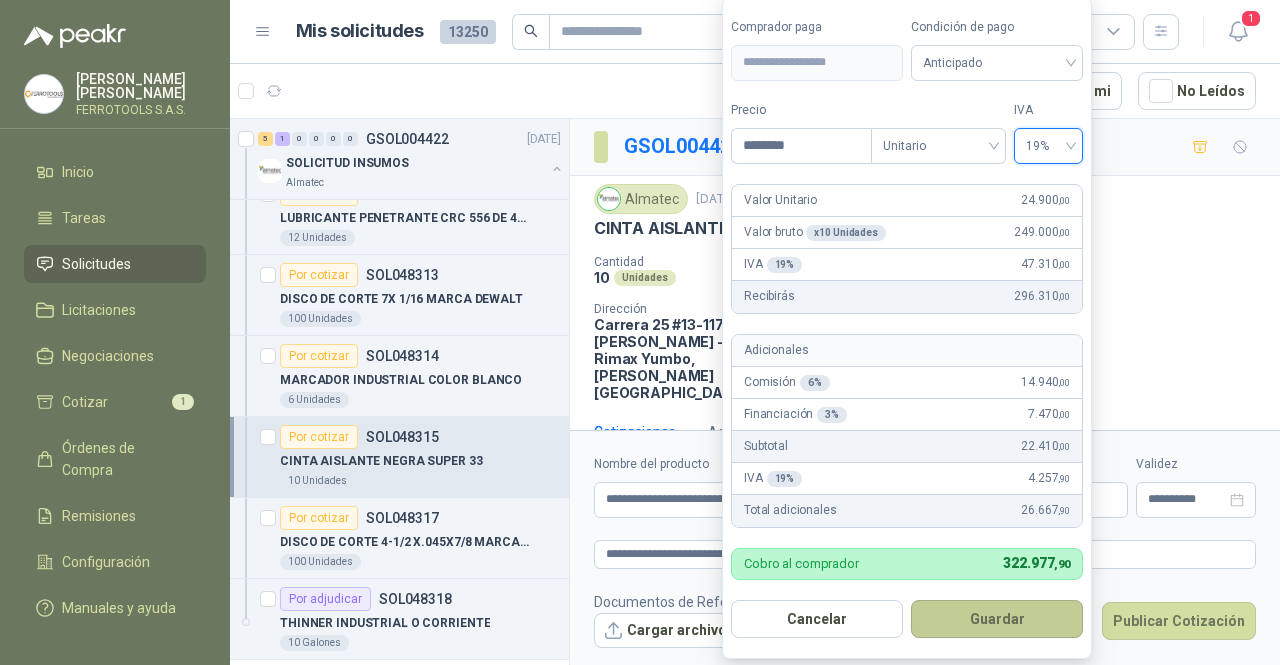 click on "Guardar" at bounding box center [997, 619] 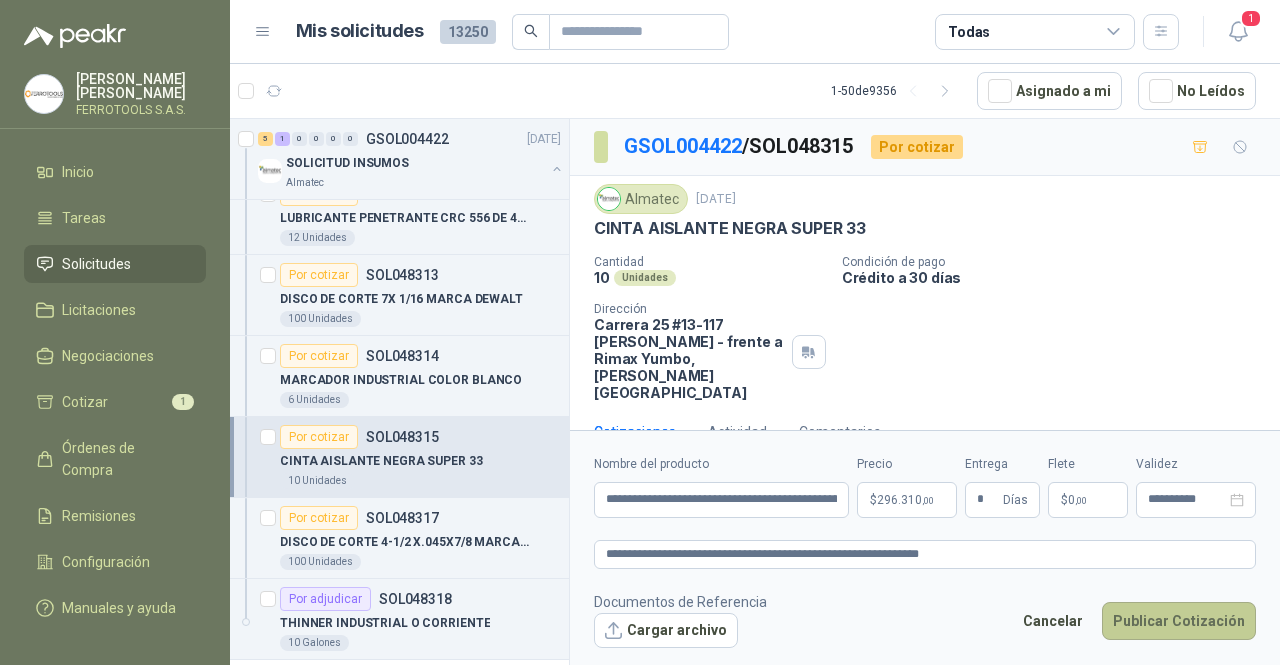 click on "Publicar Cotización" at bounding box center (1179, 621) 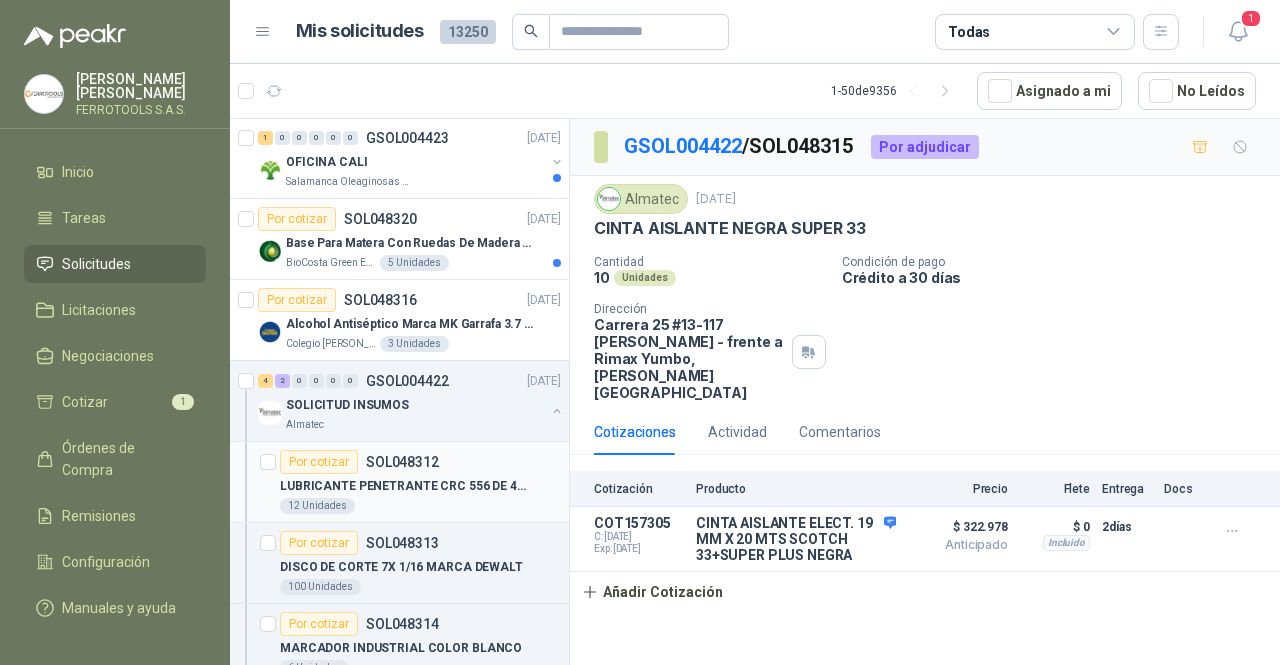scroll, scrollTop: 941, scrollLeft: 0, axis: vertical 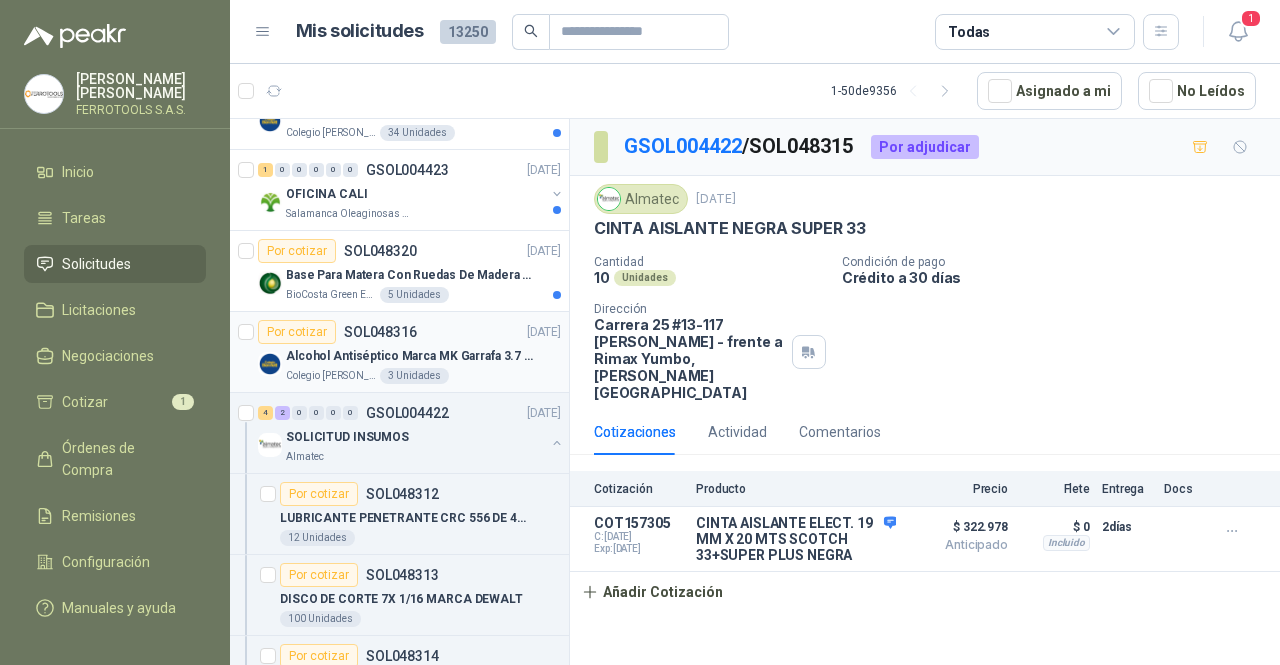 click on "Colegio [PERSON_NAME] 3   Unidades" at bounding box center [423, 376] 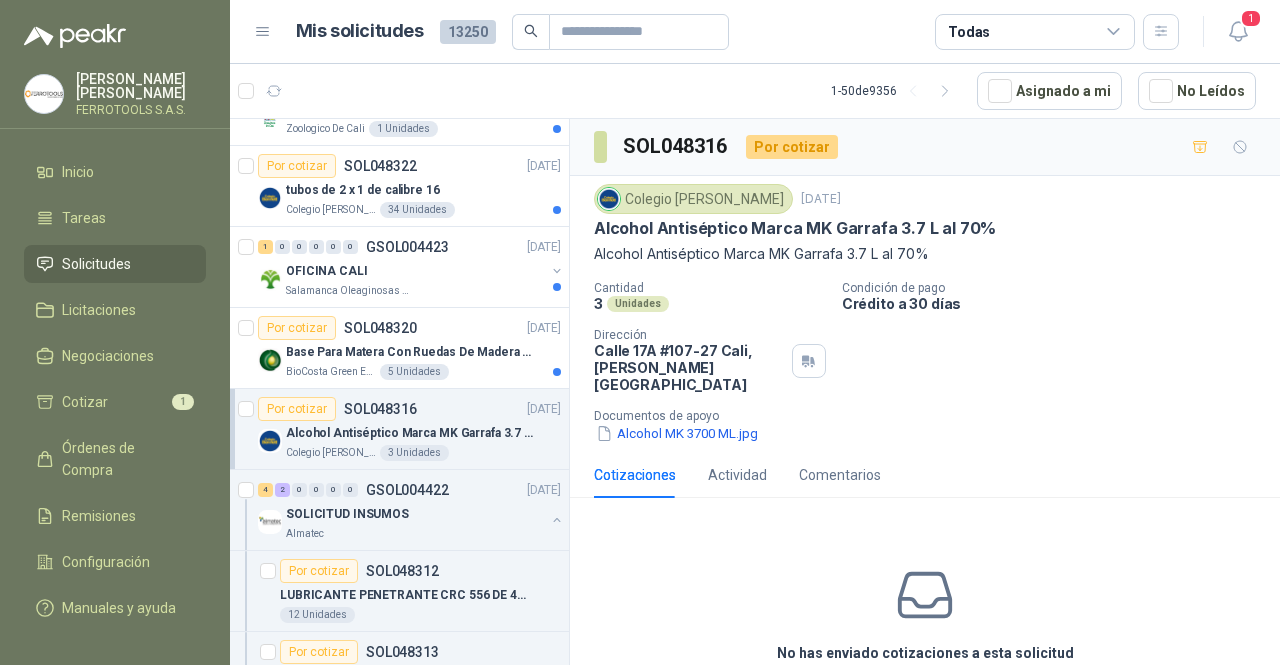 scroll, scrollTop: 841, scrollLeft: 0, axis: vertical 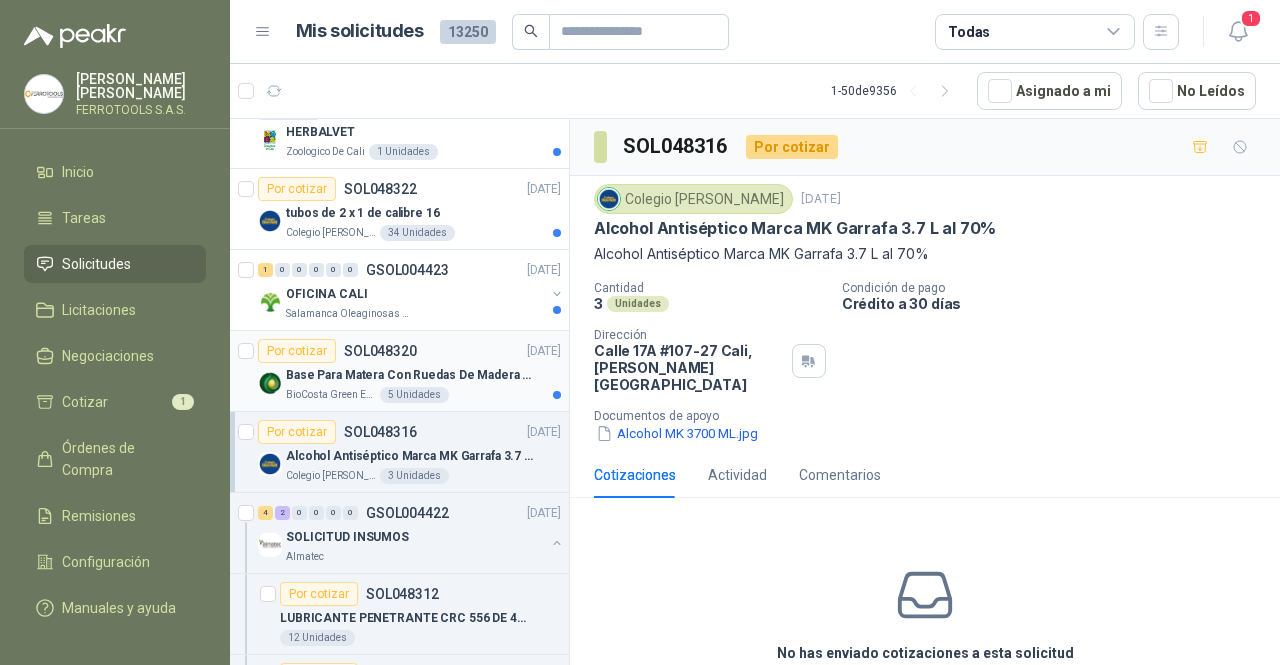 click on "Por cotizar SOL048320 [DATE]" at bounding box center [409, 351] 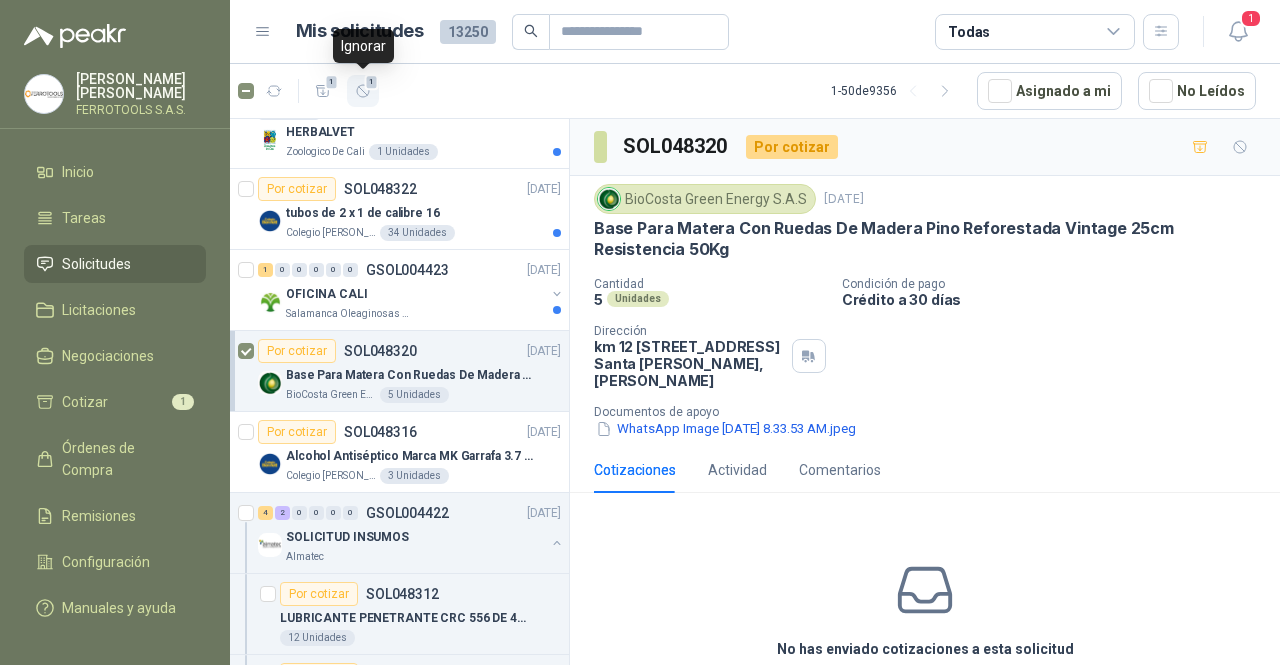 click on "1" at bounding box center (363, 91) 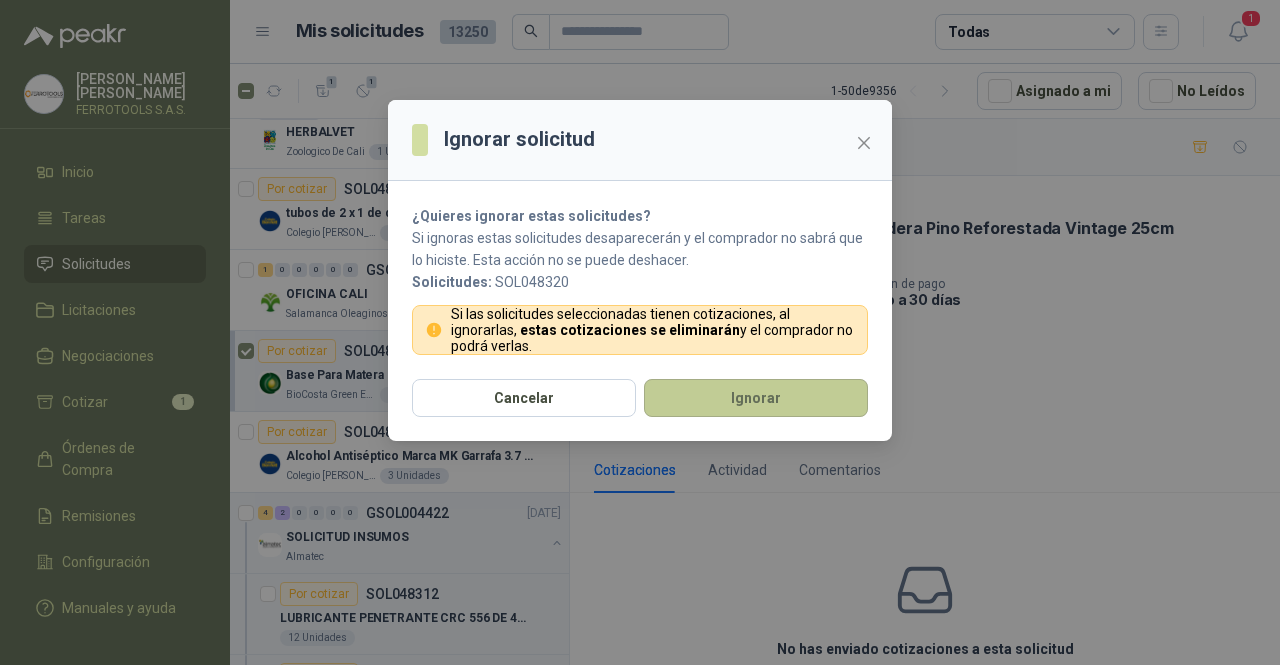 click on "Ignorar" at bounding box center [756, 398] 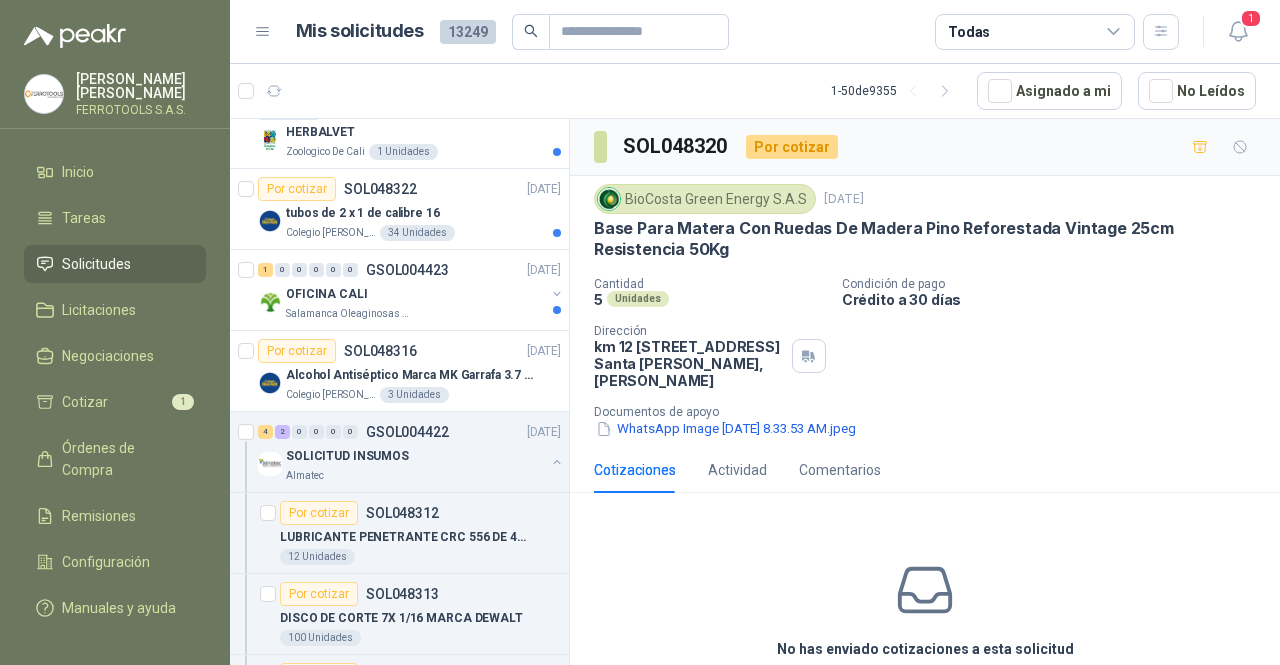 click on "OFICINA CALI" at bounding box center (415, 294) 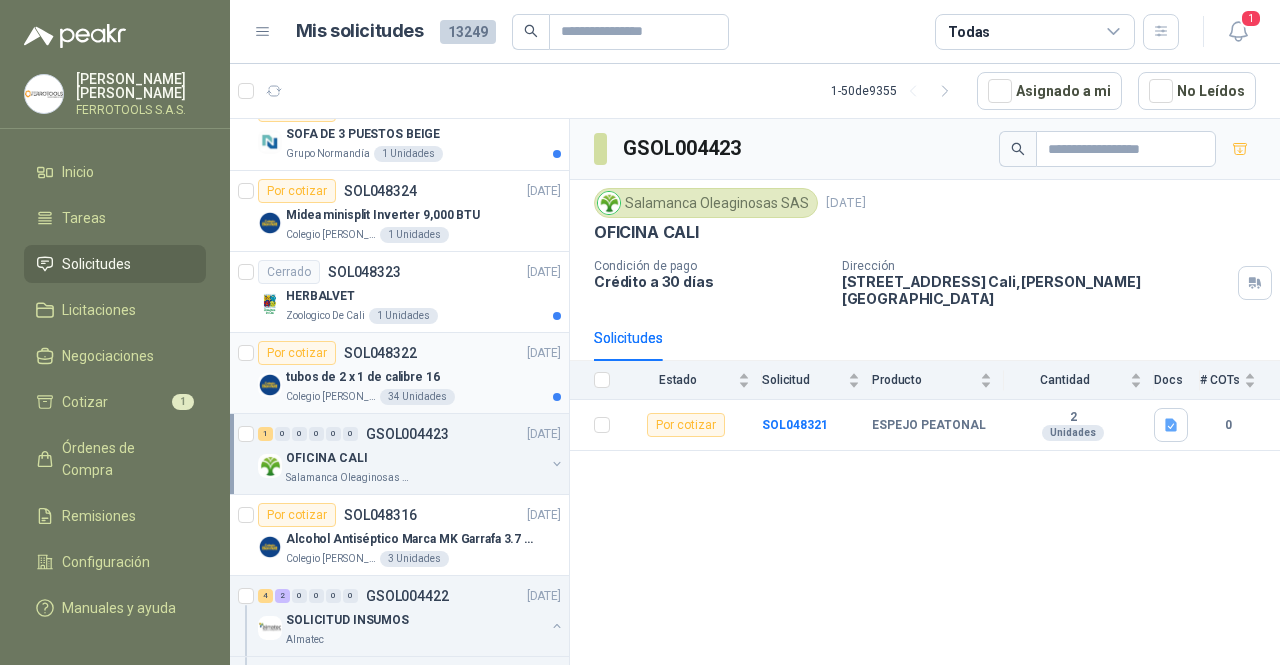 scroll, scrollTop: 641, scrollLeft: 0, axis: vertical 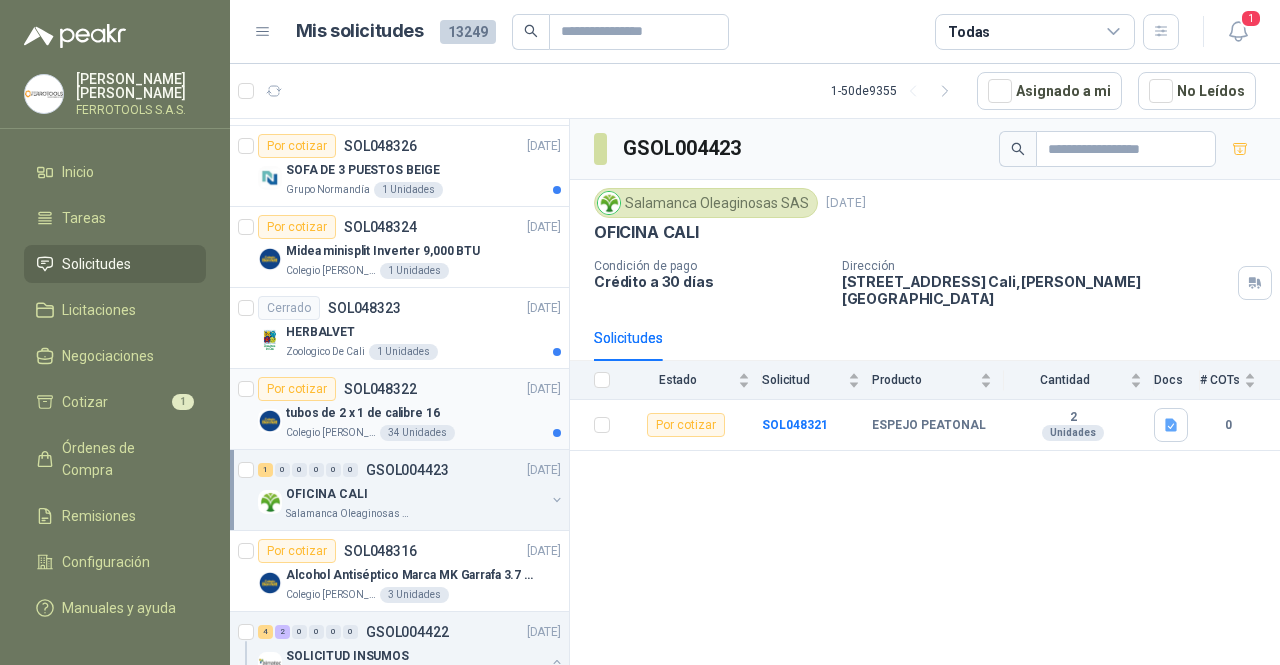 click on "tubos de 2 x 1 de calibre 16" at bounding box center (423, 413) 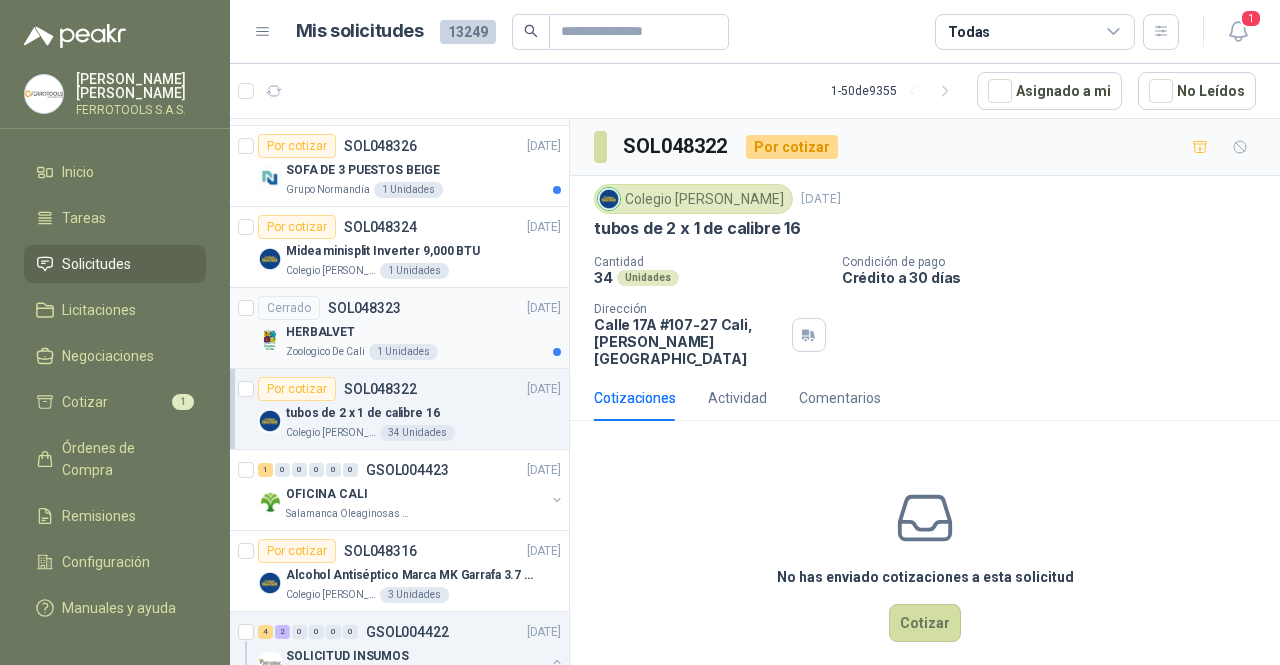 click on "Cerrado SOL048323 [DATE]" at bounding box center (409, 308) 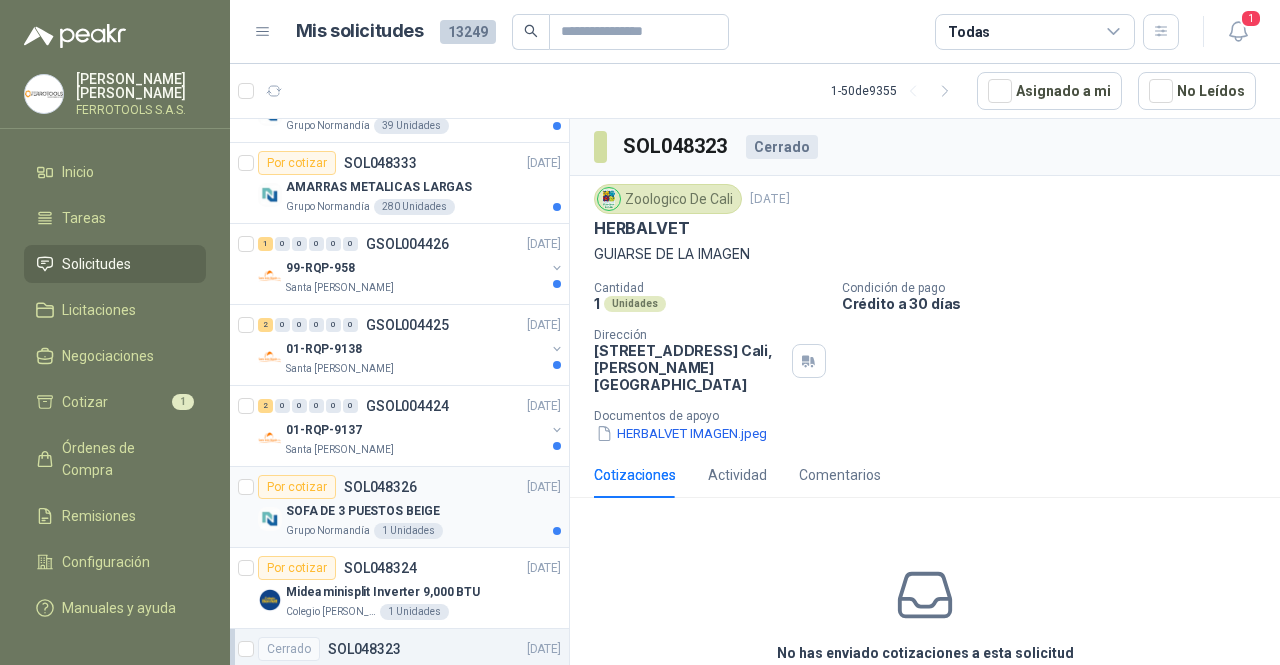 scroll, scrollTop: 400, scrollLeft: 0, axis: vertical 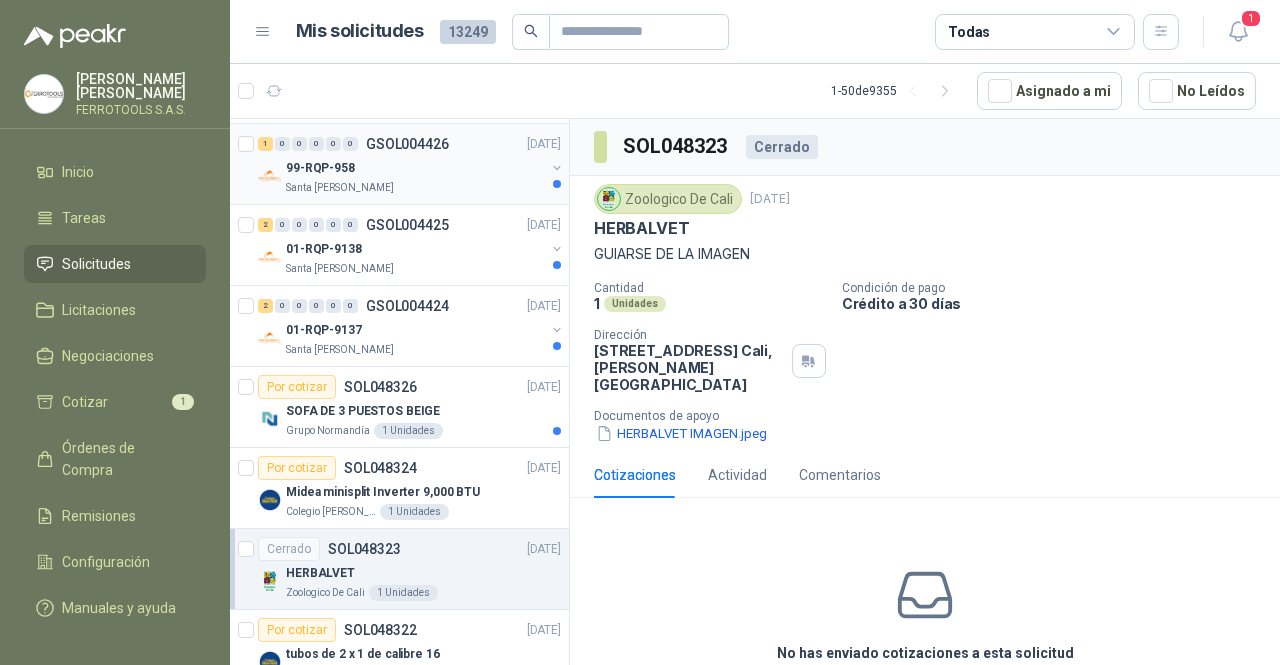 click on "Santa [PERSON_NAME]" at bounding box center [415, 188] 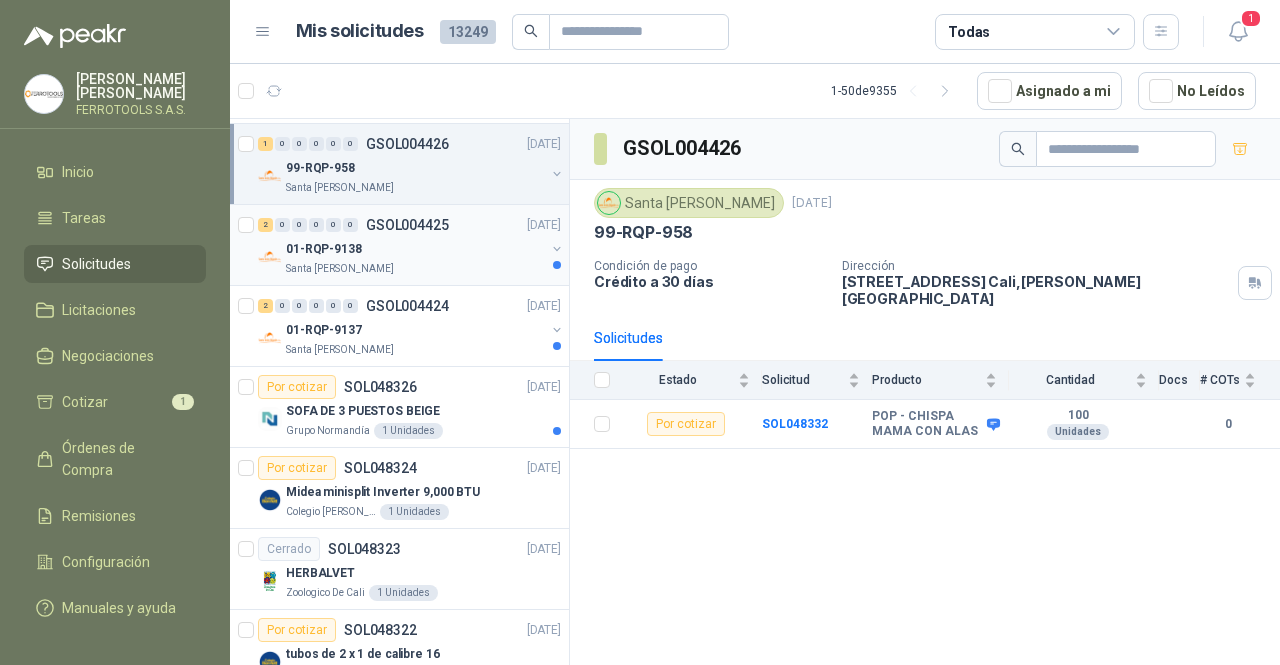 click on "01-RQP-9138" at bounding box center (415, 249) 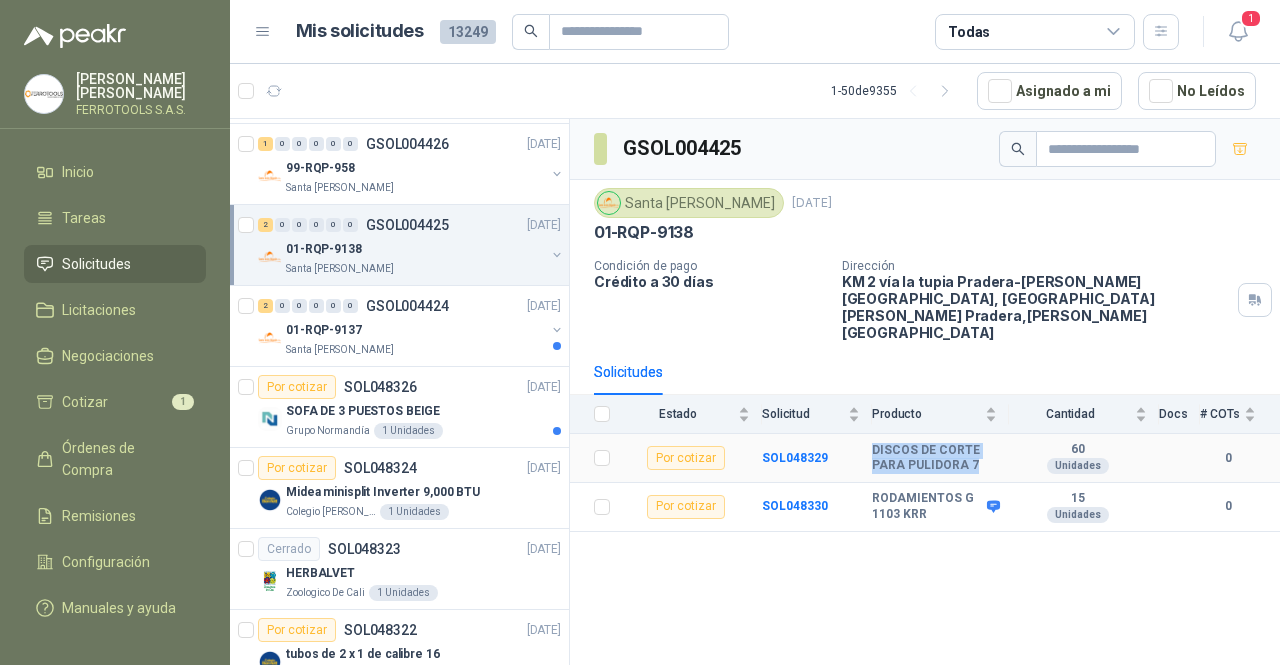 drag, startPoint x: 983, startPoint y: 432, endPoint x: 869, endPoint y: 410, distance: 116.1034 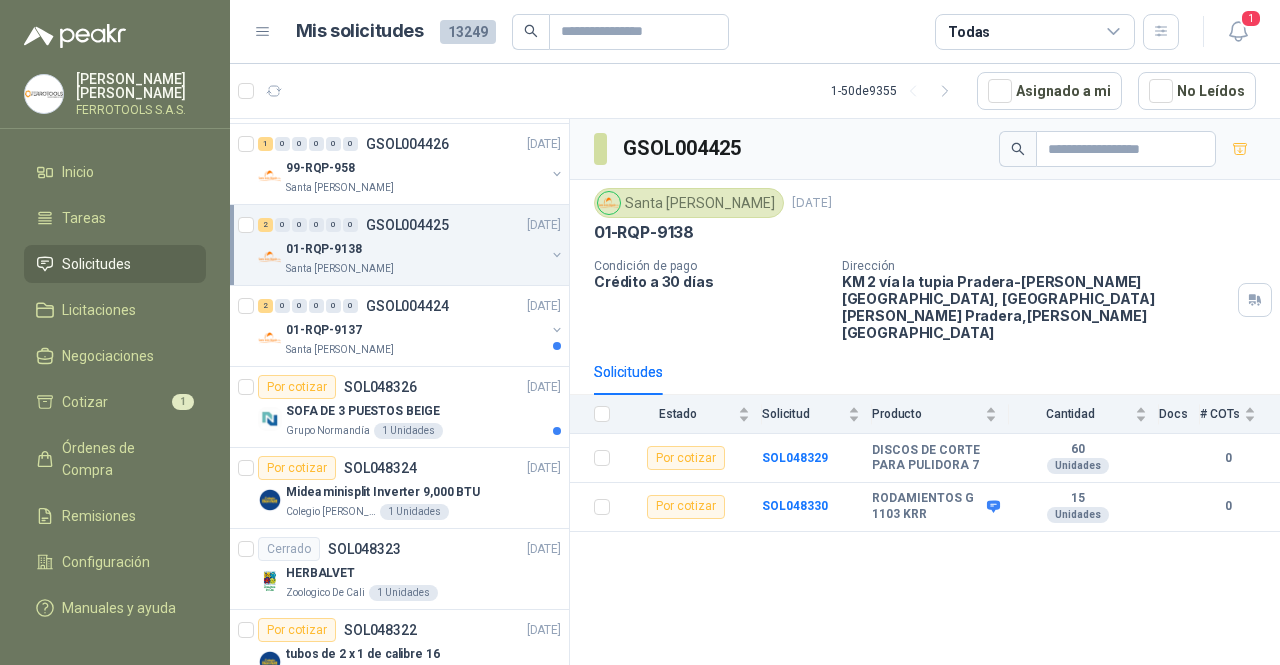 click on "GSOL004425   Santa [PERSON_NAME] [DATE]   01-RQP-9138 Condición de pago Crédito a 30 días Dirección KM 2 vía la tupia Pradera-[PERSON_NAME][GEOGRAPHIC_DATA], la Tupia [PERSON_NAME] ,  [PERSON_NAME][GEOGRAPHIC_DATA] Solicitudes Estado Solicitud Producto Cantidad Docs # COTs Por cotizar SOL048329 DISCOS [PERSON_NAME] PARA PULIDORA 7  60 Unidades 0 Por cotizar SOL048330 RODAMIENTOS G 1103 KRR 15 Unidades 0" at bounding box center (925, 395) 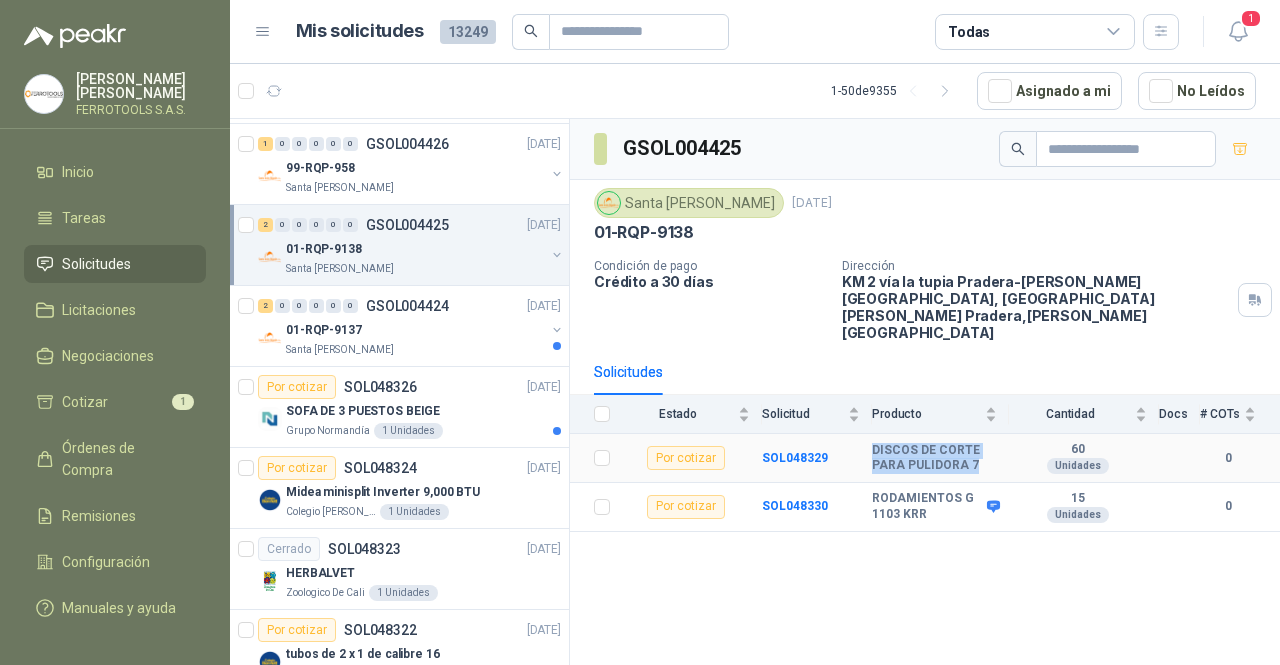 drag, startPoint x: 870, startPoint y: 418, endPoint x: 995, endPoint y: 430, distance: 125.57468 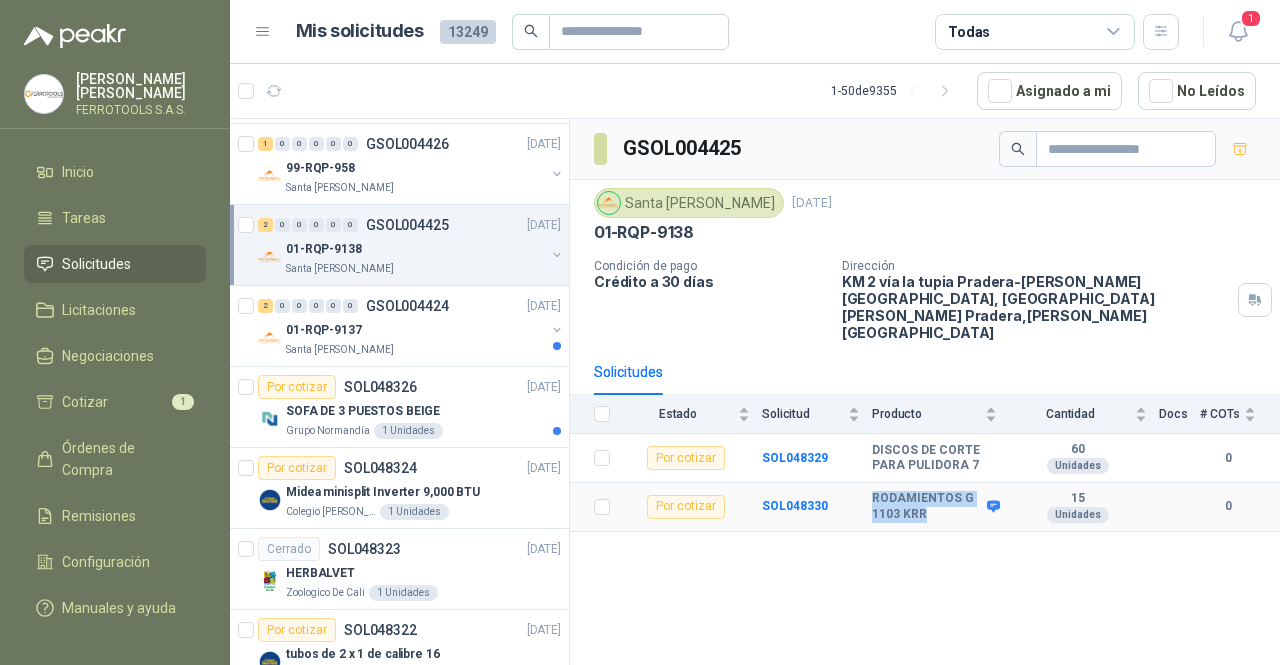 drag, startPoint x: 928, startPoint y: 482, endPoint x: 857, endPoint y: 472, distance: 71.70077 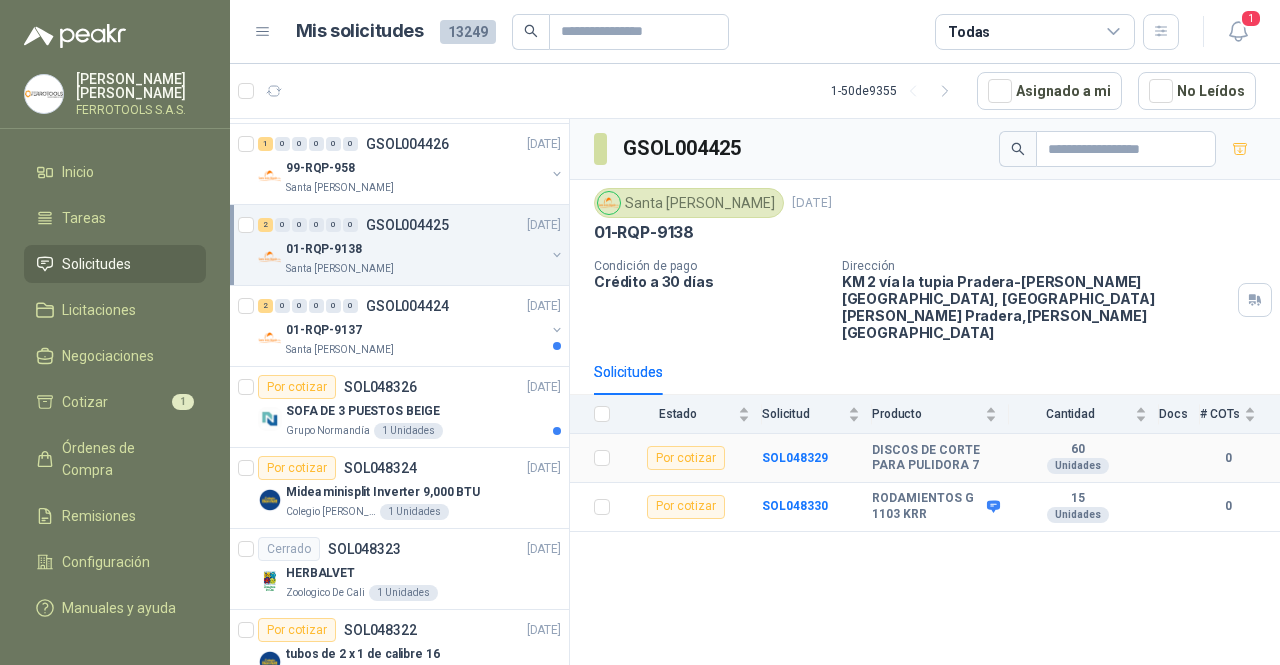 drag, startPoint x: 995, startPoint y: 437, endPoint x: 1032, endPoint y: 443, distance: 37.48333 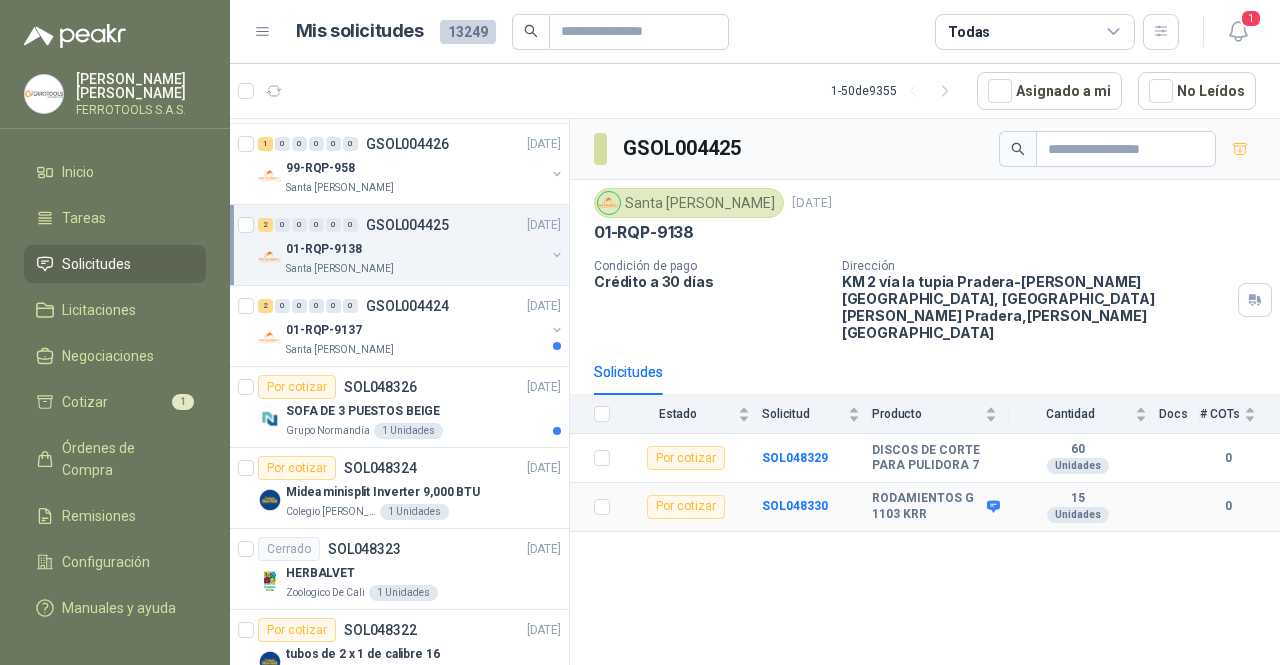 click 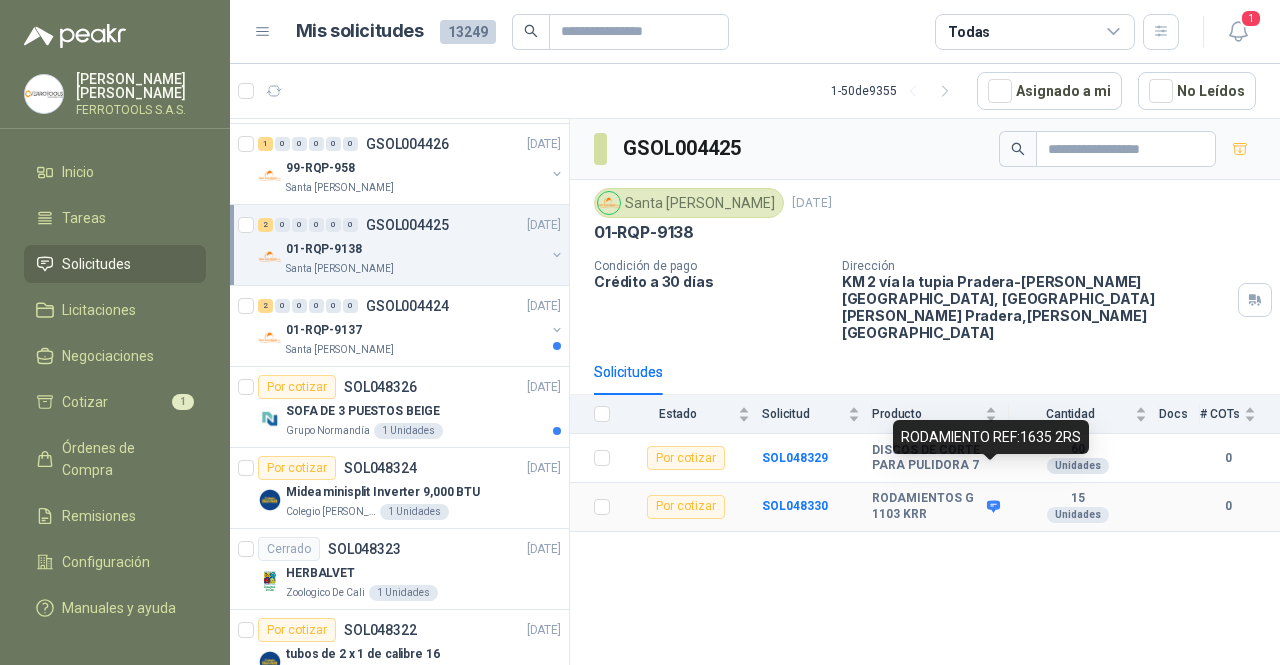 click 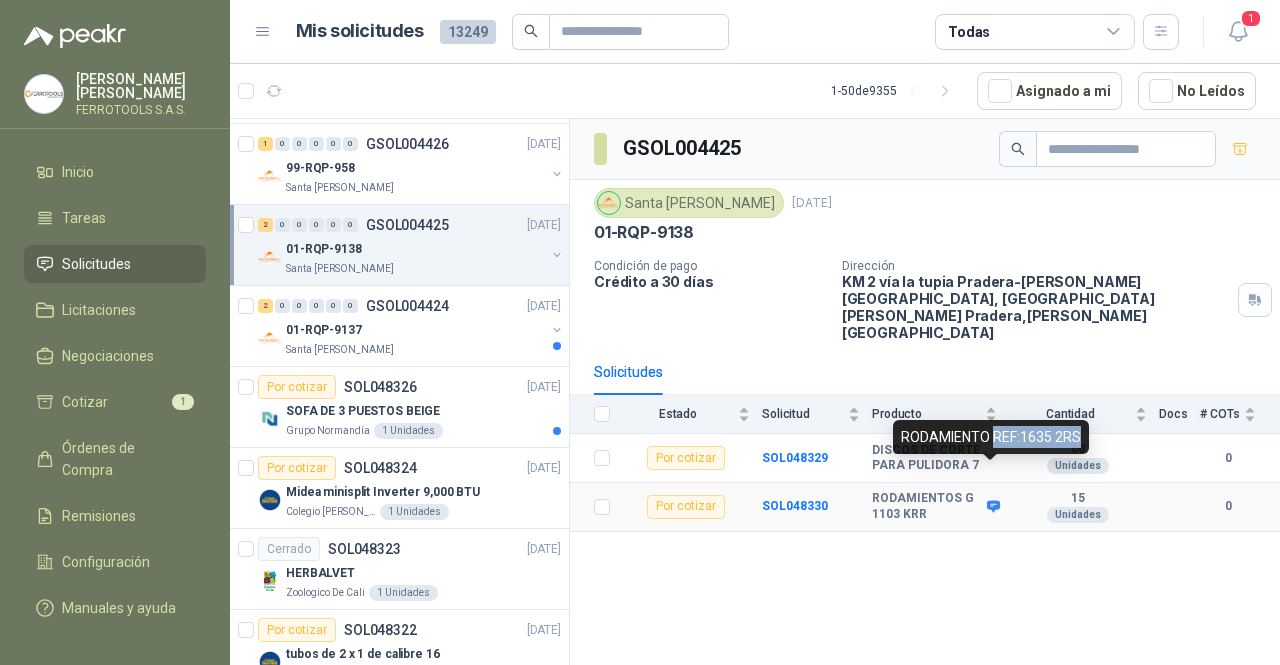 drag, startPoint x: 992, startPoint y: 441, endPoint x: 1081, endPoint y: 436, distance: 89.140335 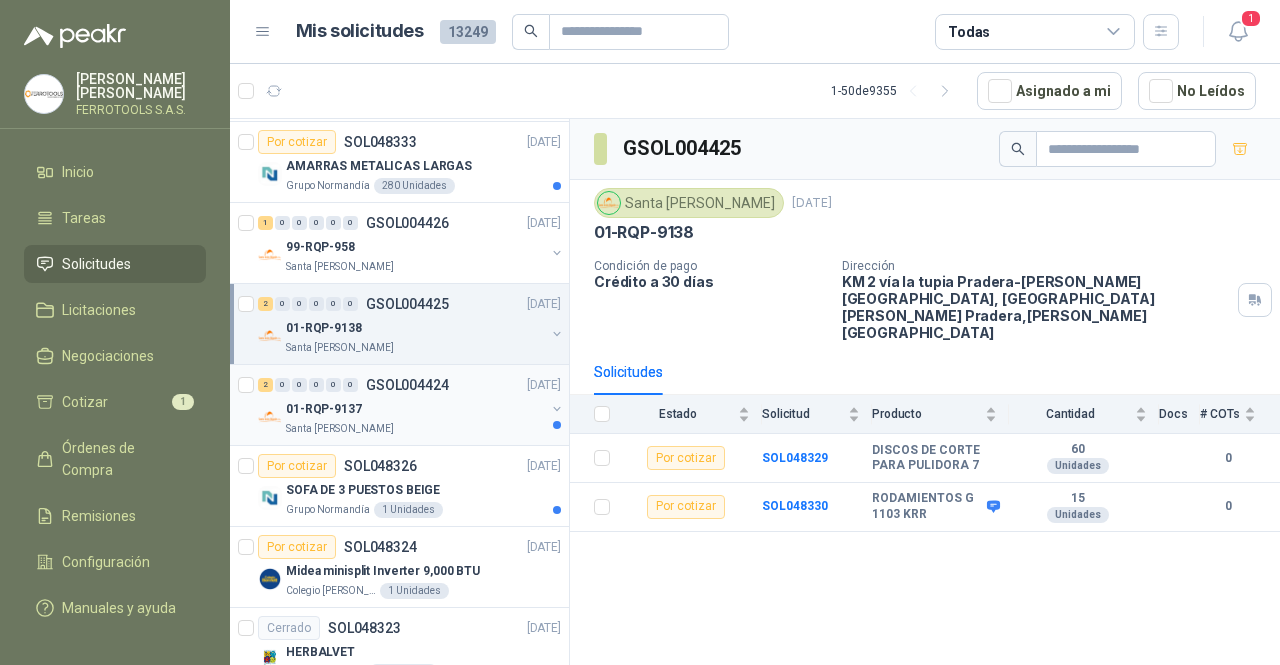 scroll, scrollTop: 300, scrollLeft: 0, axis: vertical 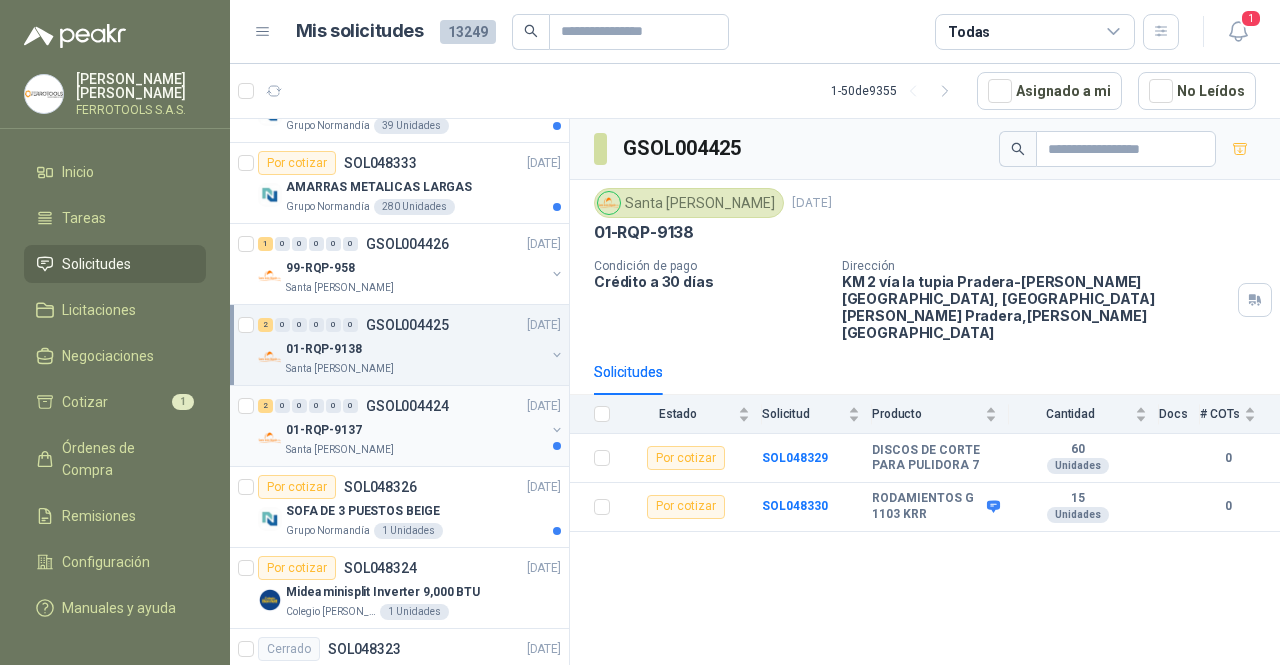 click on "Santa [PERSON_NAME]" at bounding box center [415, 450] 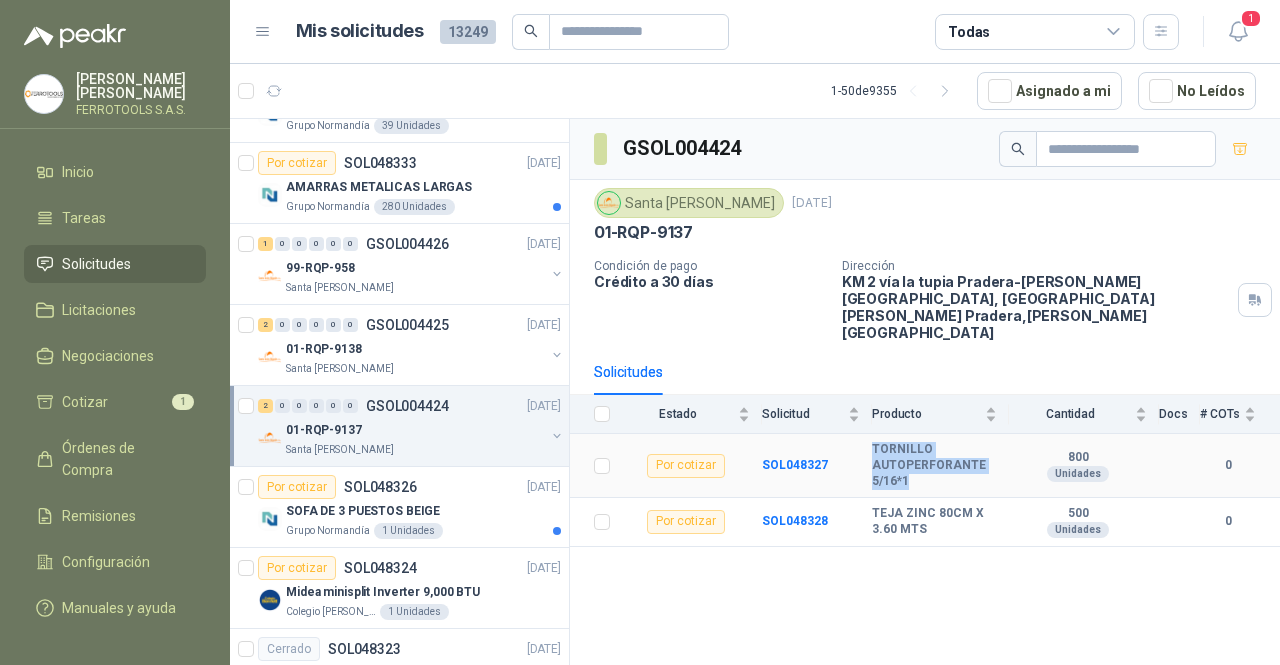 drag, startPoint x: 926, startPoint y: 451, endPoint x: 873, endPoint y: 417, distance: 62.968246 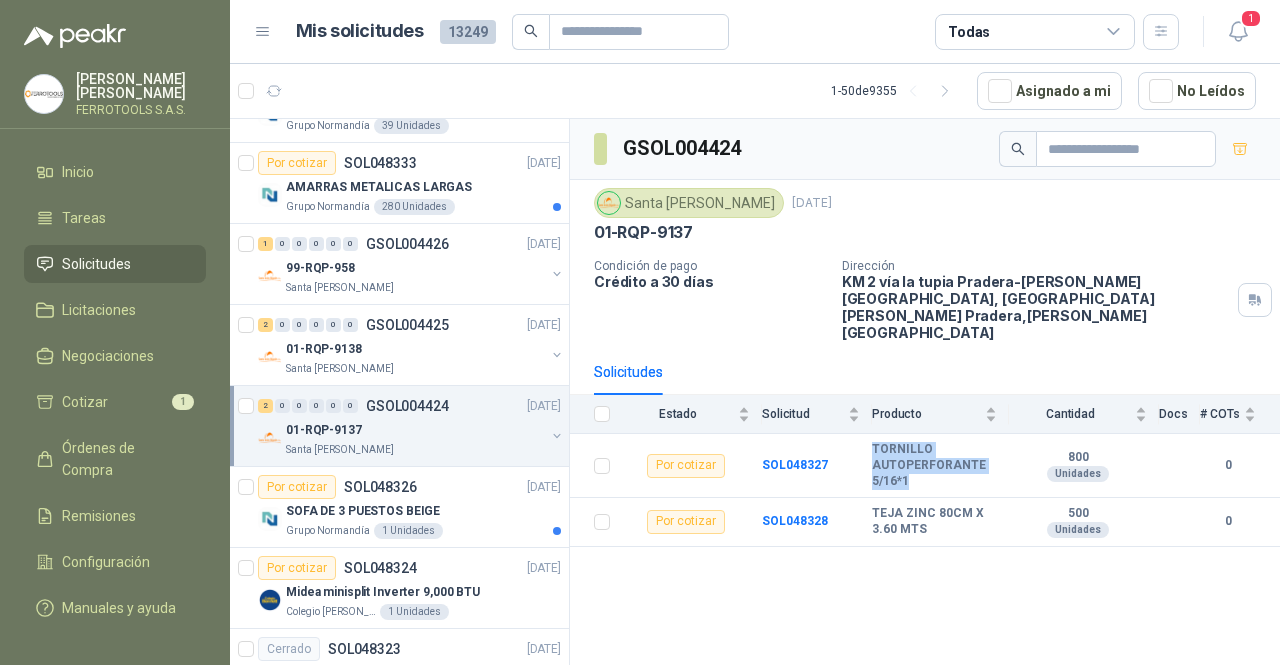 copy on "TORNILLO AUTOPERFORANTE 5/16*1" 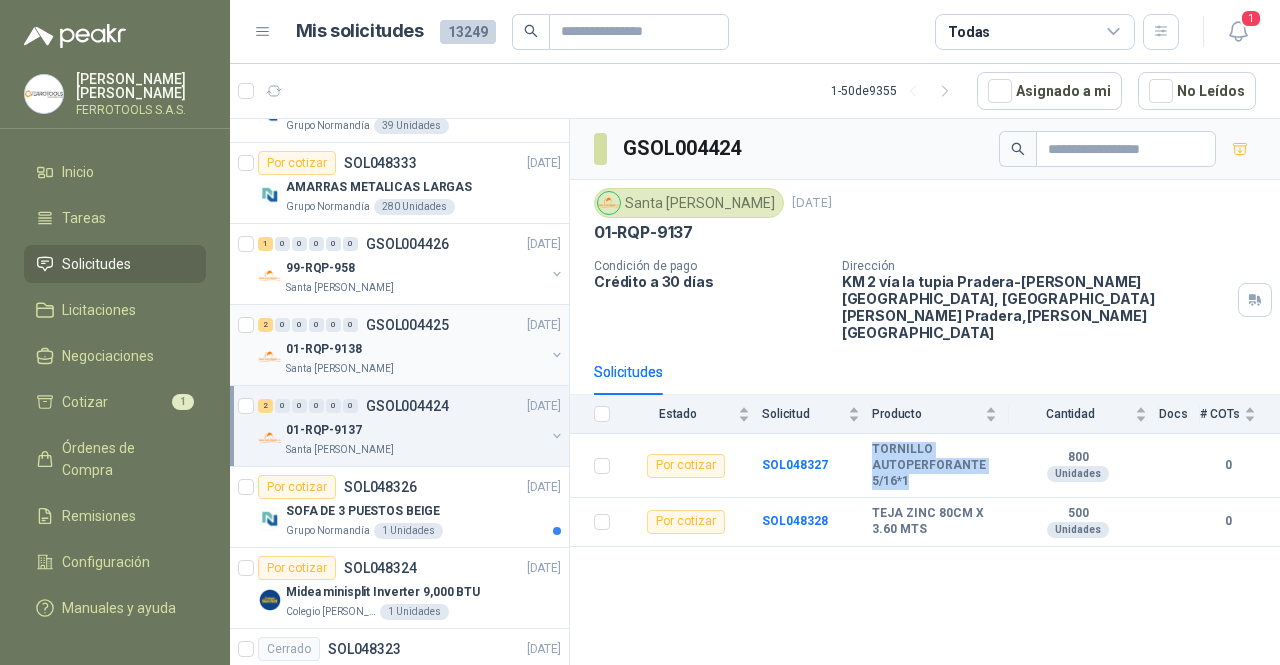 click on "GSOL004425" at bounding box center (407, 325) 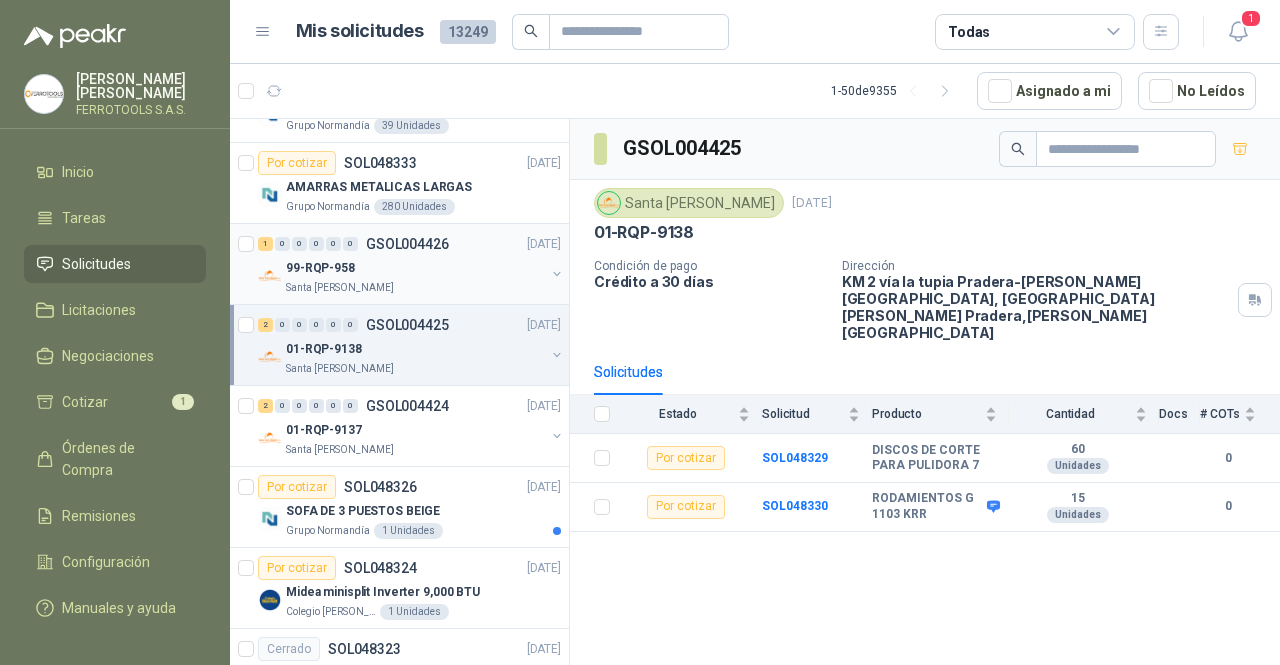 click on "GSOL004426" at bounding box center (407, 244) 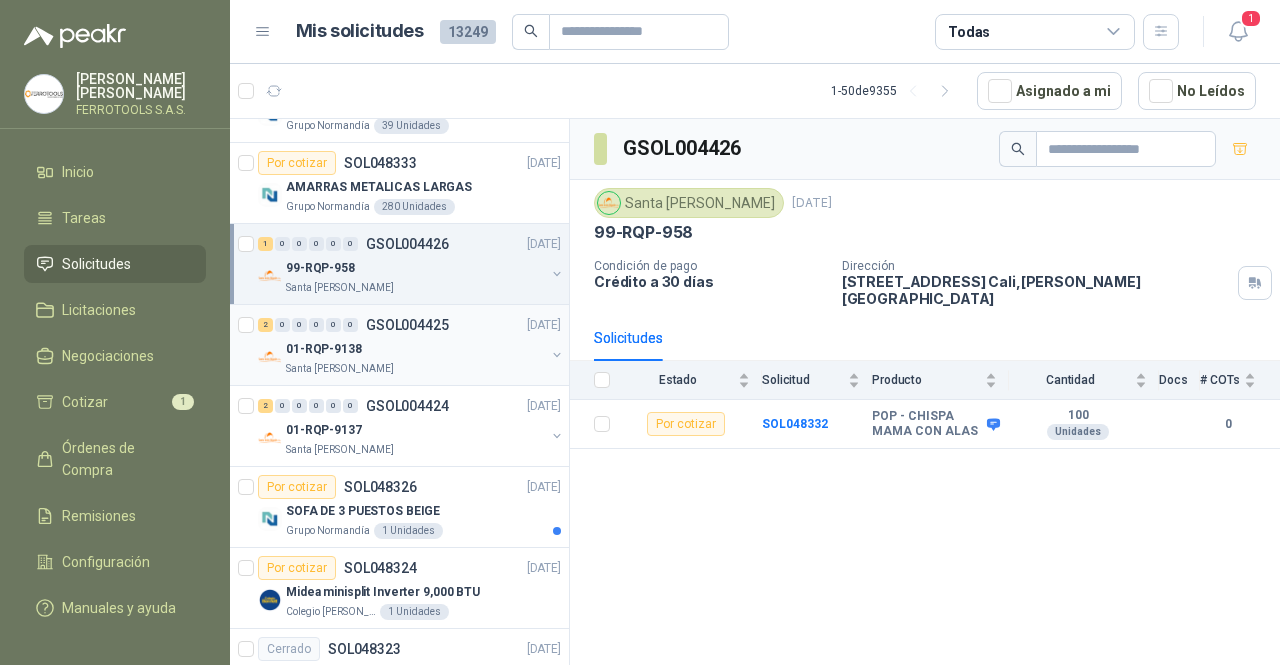 scroll, scrollTop: 200, scrollLeft: 0, axis: vertical 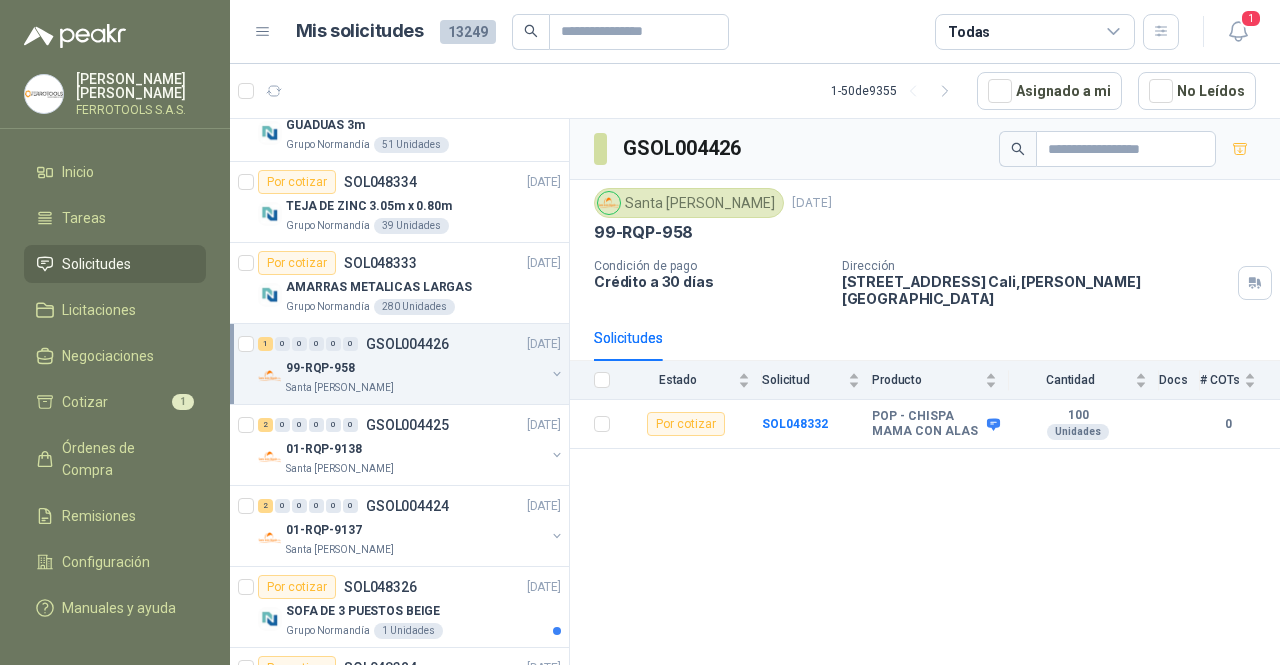 click on "1   0   0   0   0   0   GSOL004426 [DATE]   99-RQP-958 Santa [PERSON_NAME]" at bounding box center [399, 364] 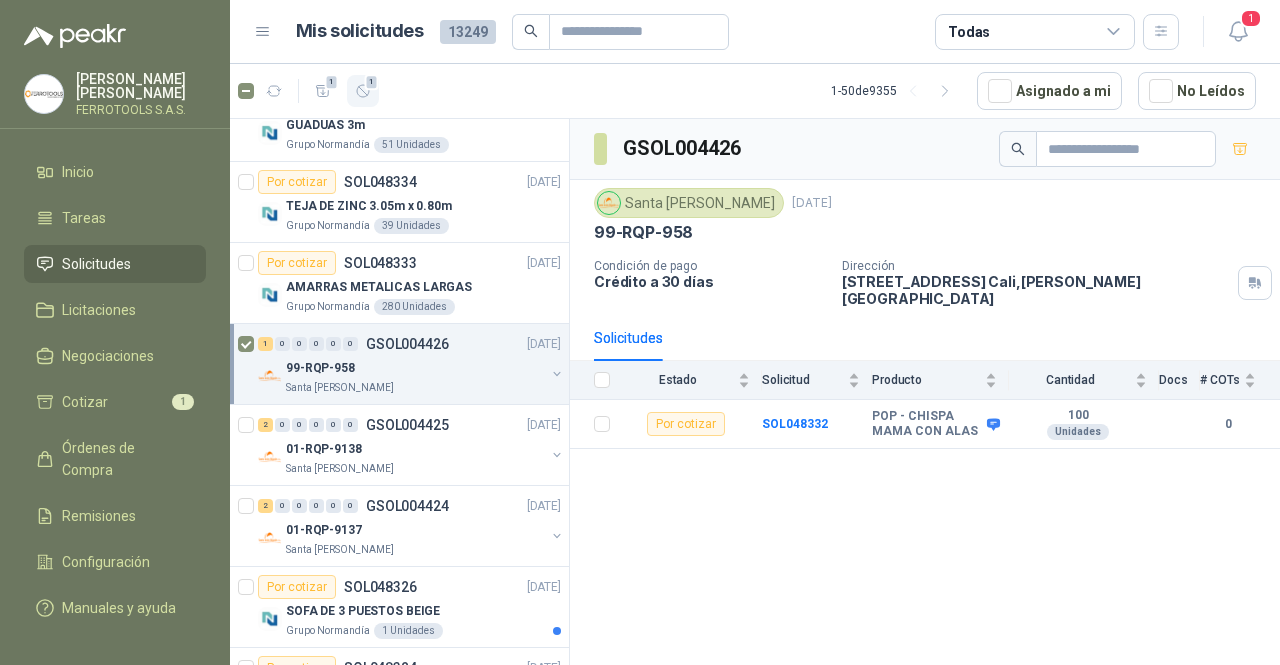 click 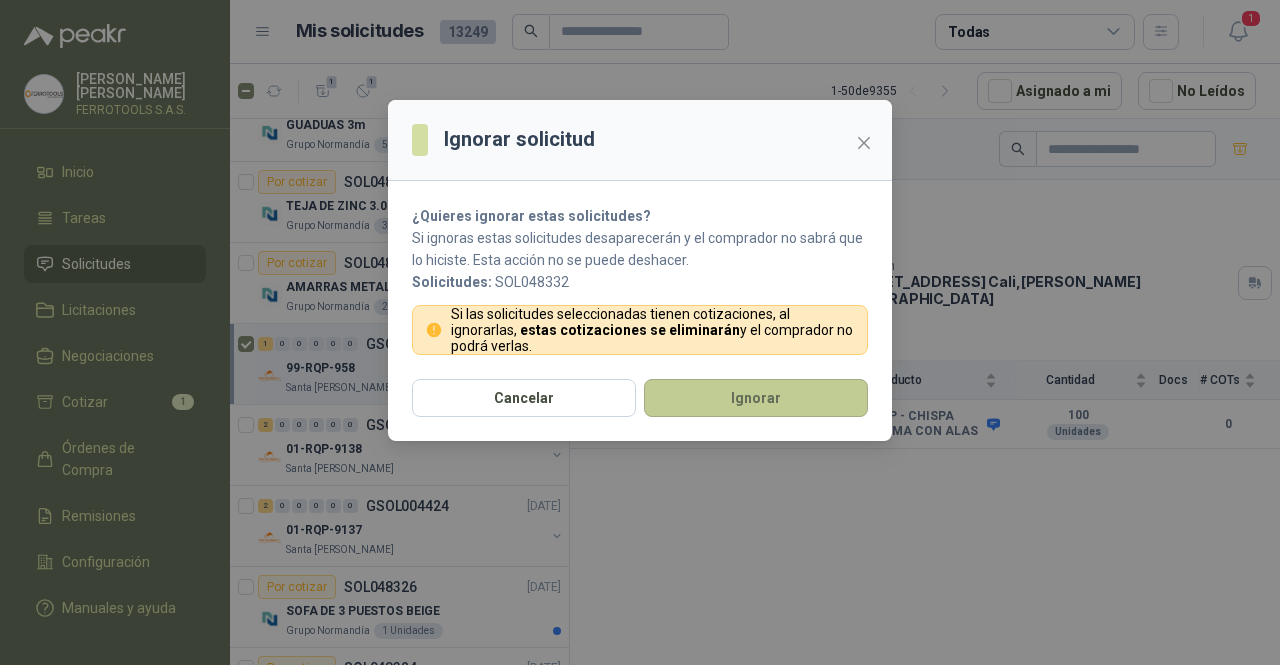 click on "Ignorar" at bounding box center (756, 398) 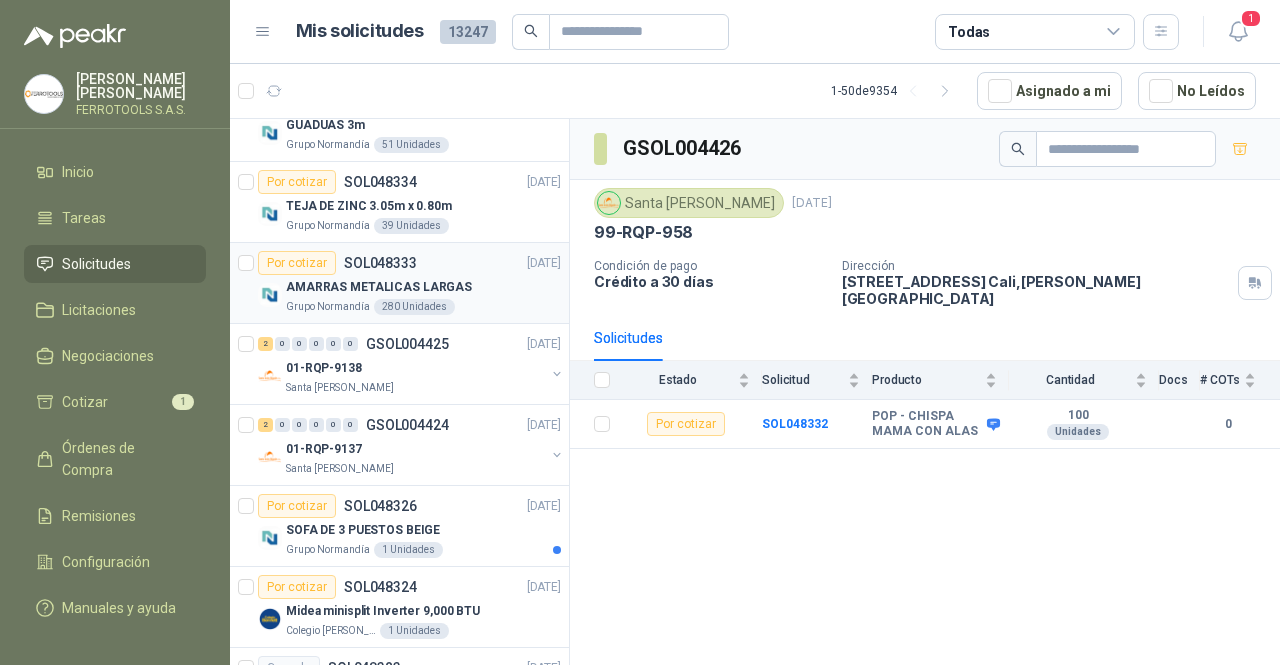 click on "AMARRAS METALICAS LARGAS" at bounding box center [379, 287] 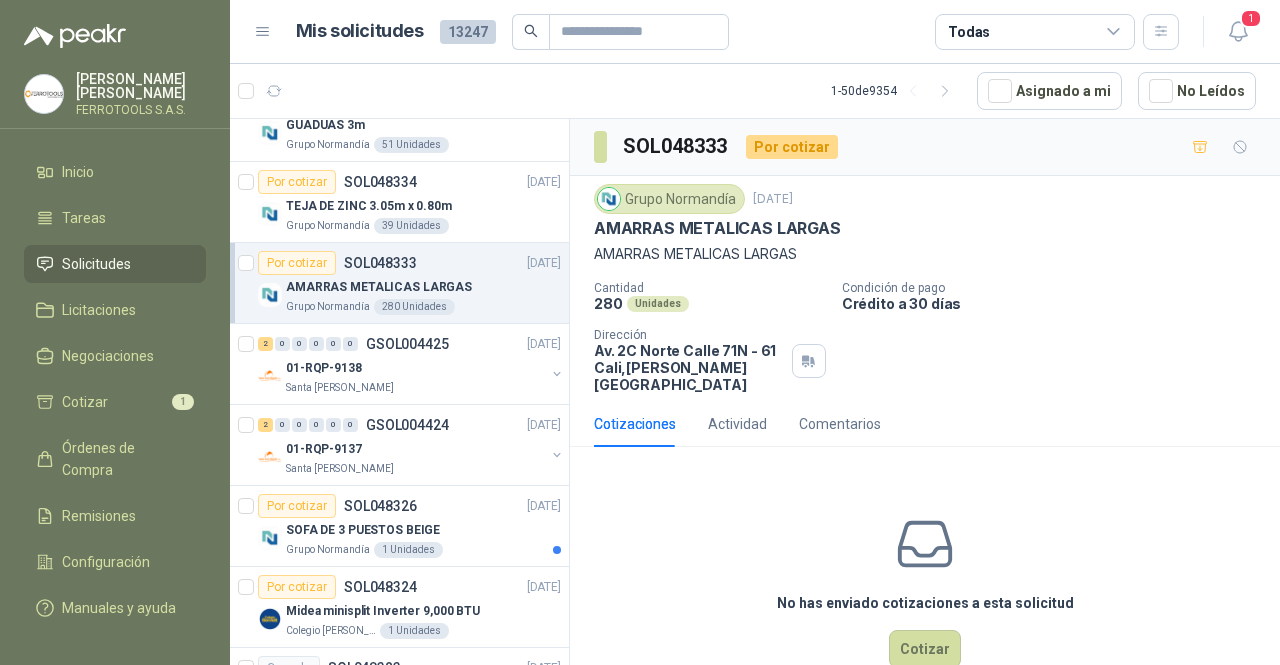 scroll, scrollTop: 100, scrollLeft: 0, axis: vertical 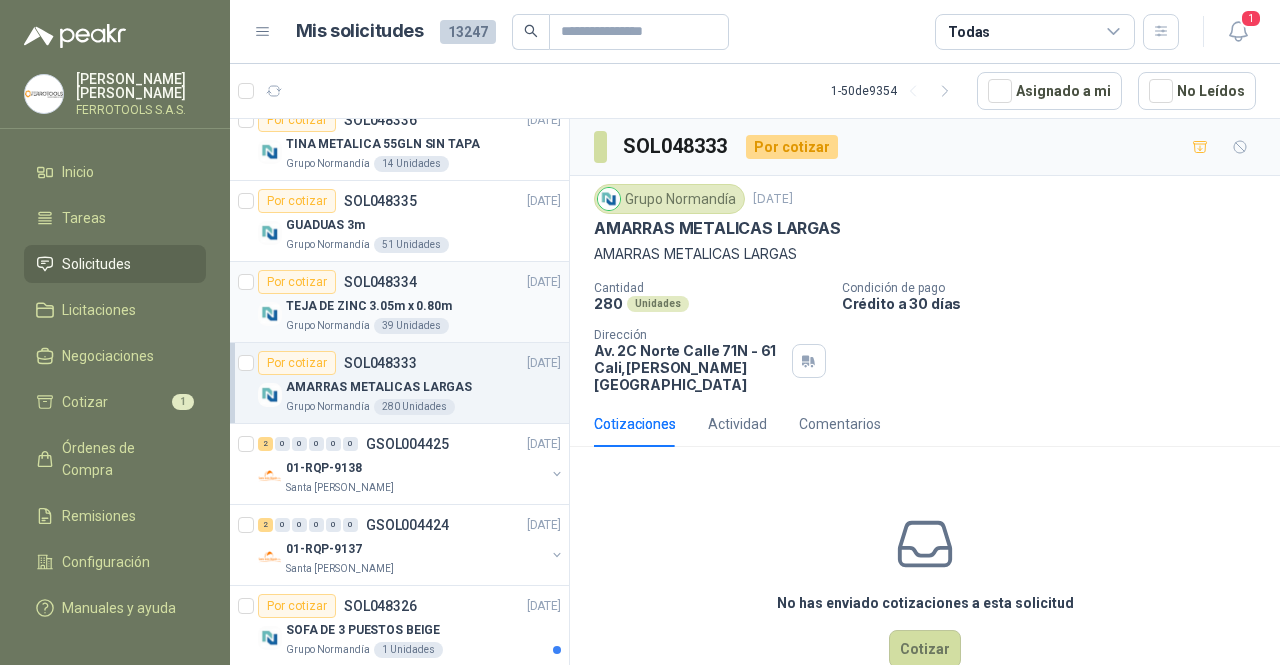 click on "TEJA DE ZINC 3.05m x 0.80m" at bounding box center [423, 306] 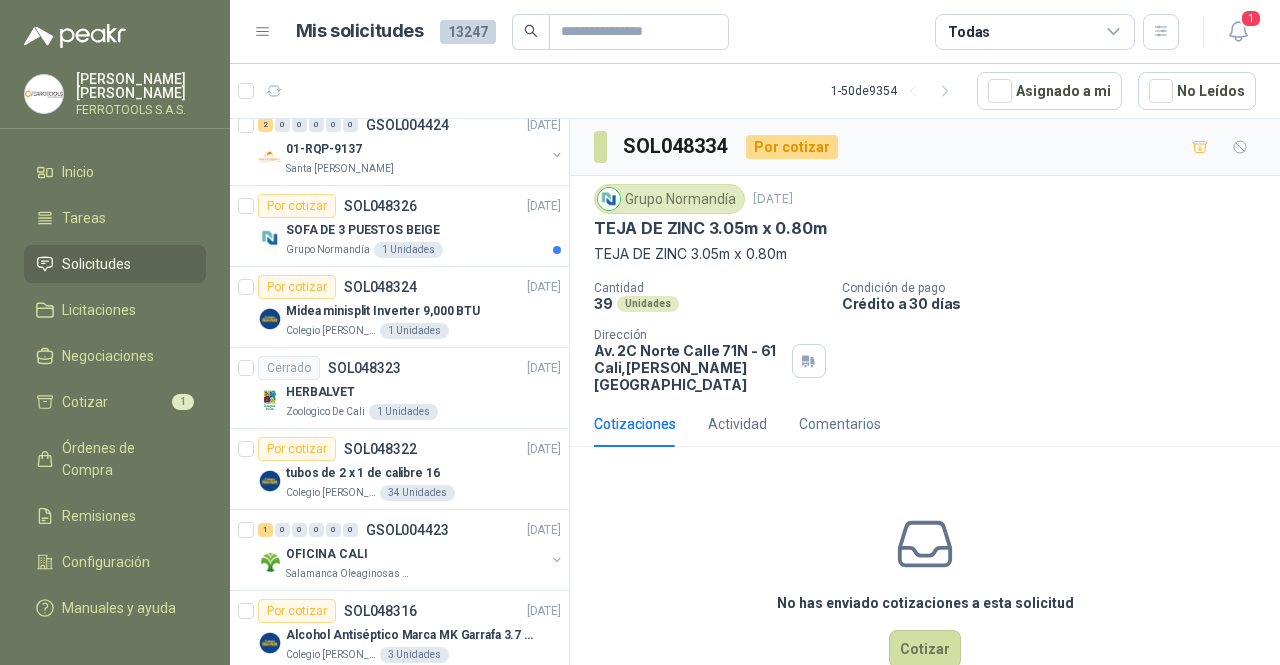 scroll, scrollTop: 700, scrollLeft: 0, axis: vertical 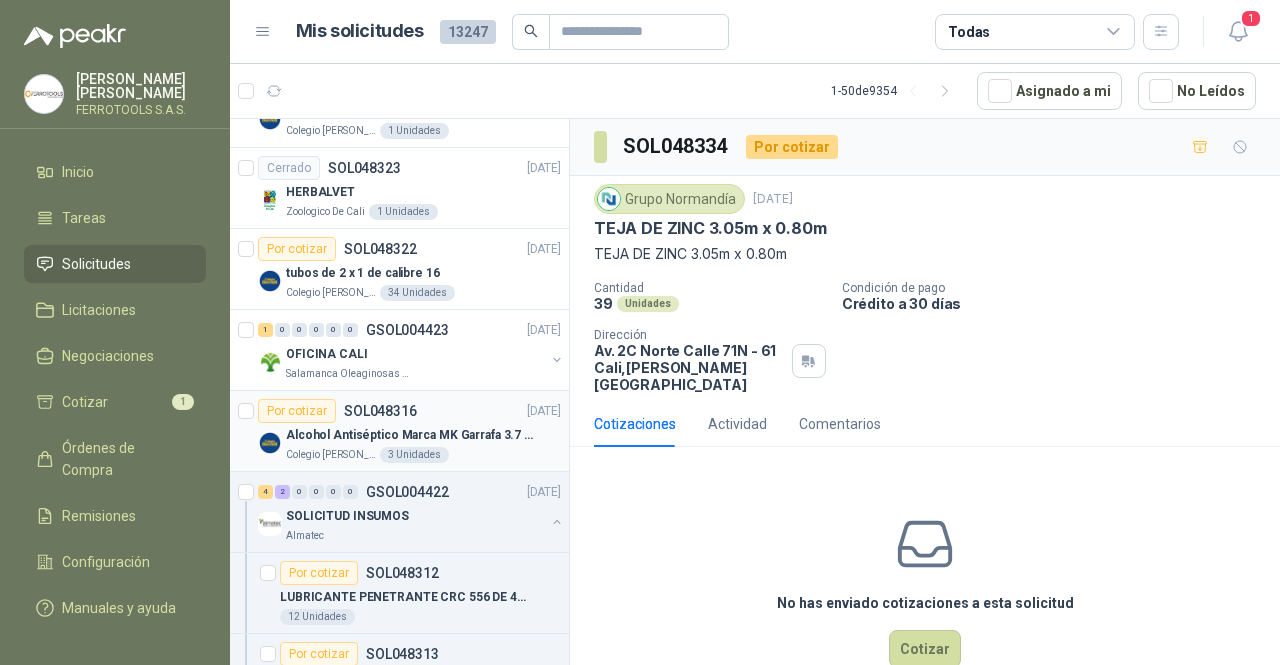 click on "Alcohol Antiséptico Marca MK Garrafa 3.7 L al 70%" at bounding box center (410, 435) 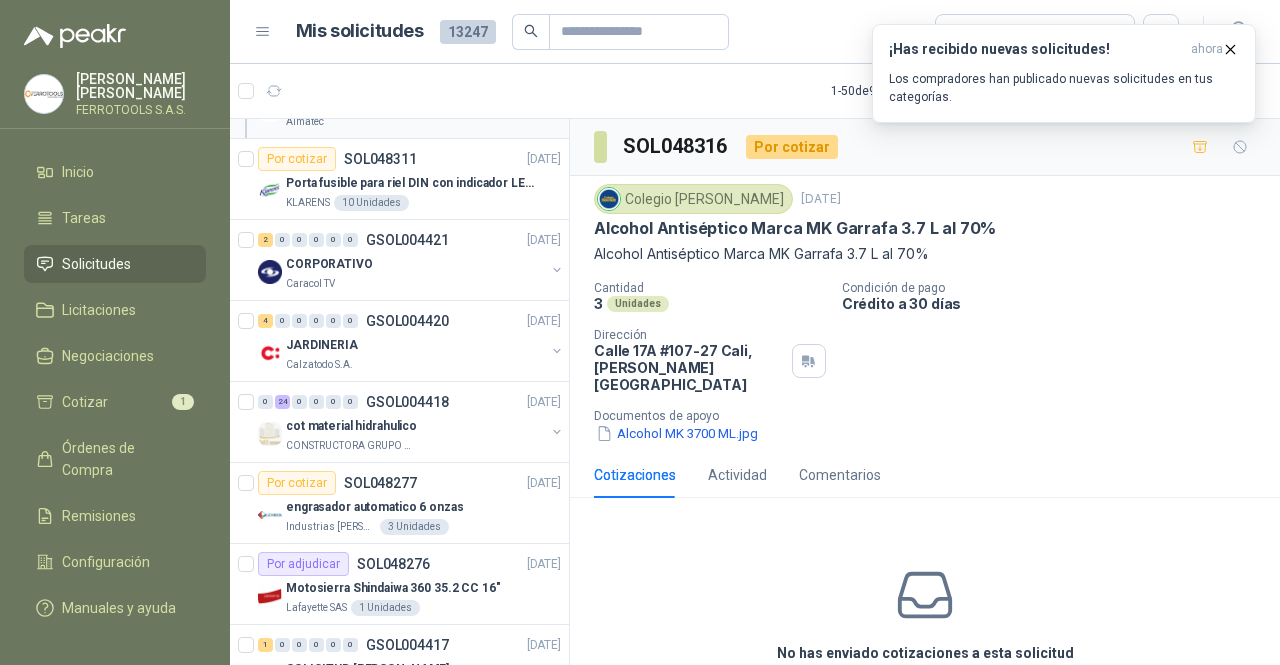scroll, scrollTop: 1700, scrollLeft: 0, axis: vertical 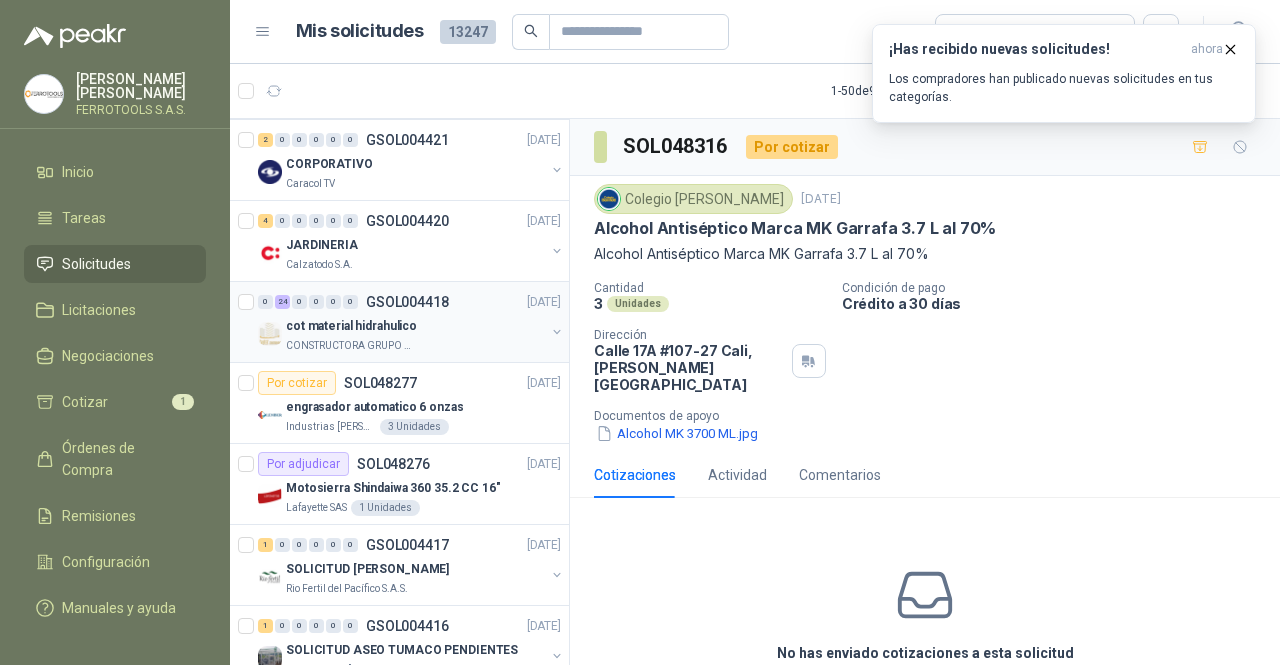 click on "cot material hidrahulico" at bounding box center (415, 326) 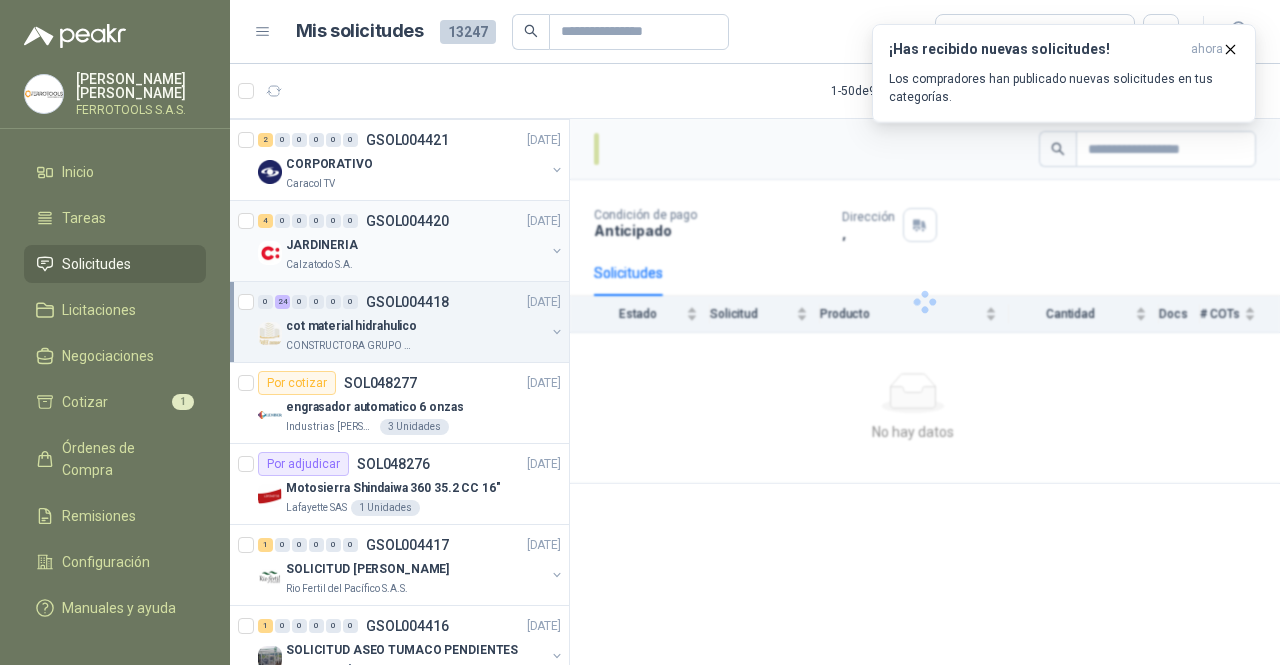 click on "GSOL004420" at bounding box center [407, 221] 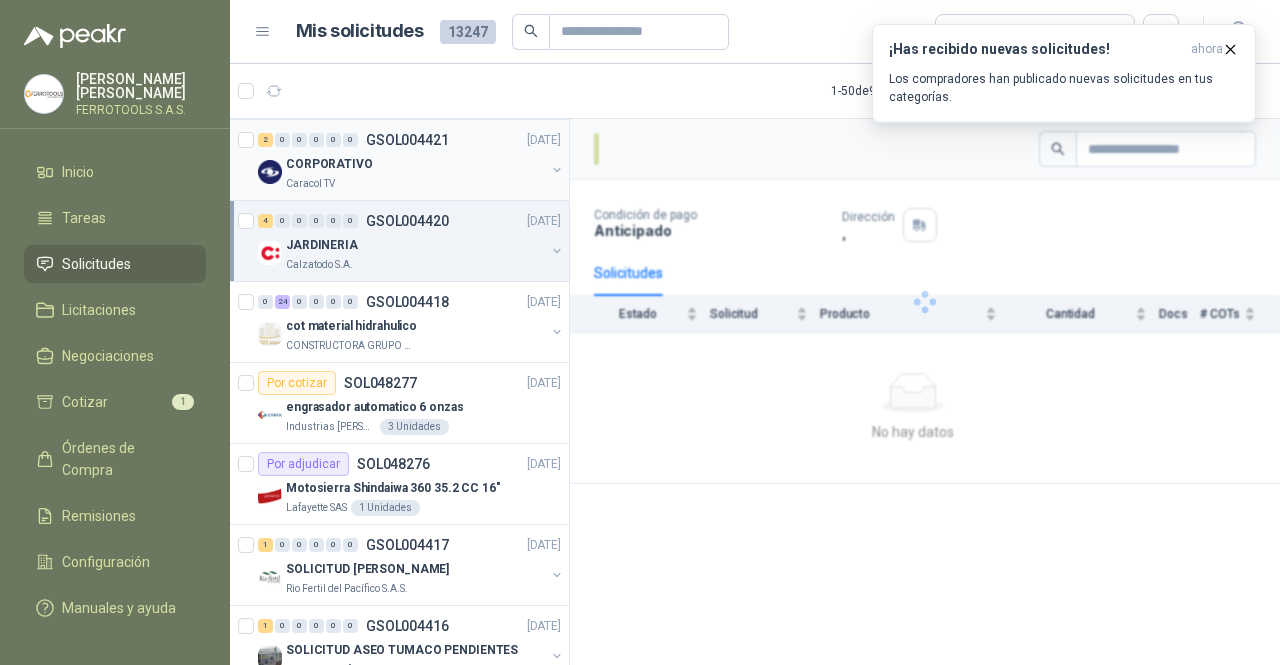 click on "CORPORATIVO" at bounding box center (415, 164) 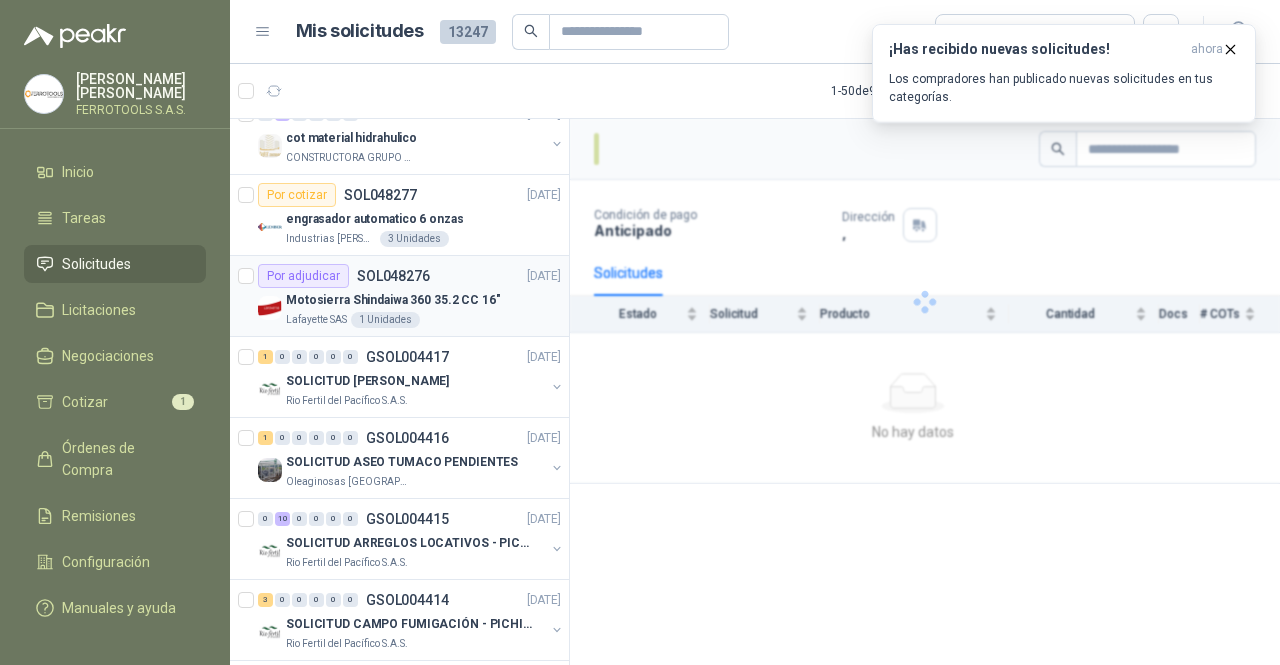 scroll, scrollTop: 1900, scrollLeft: 0, axis: vertical 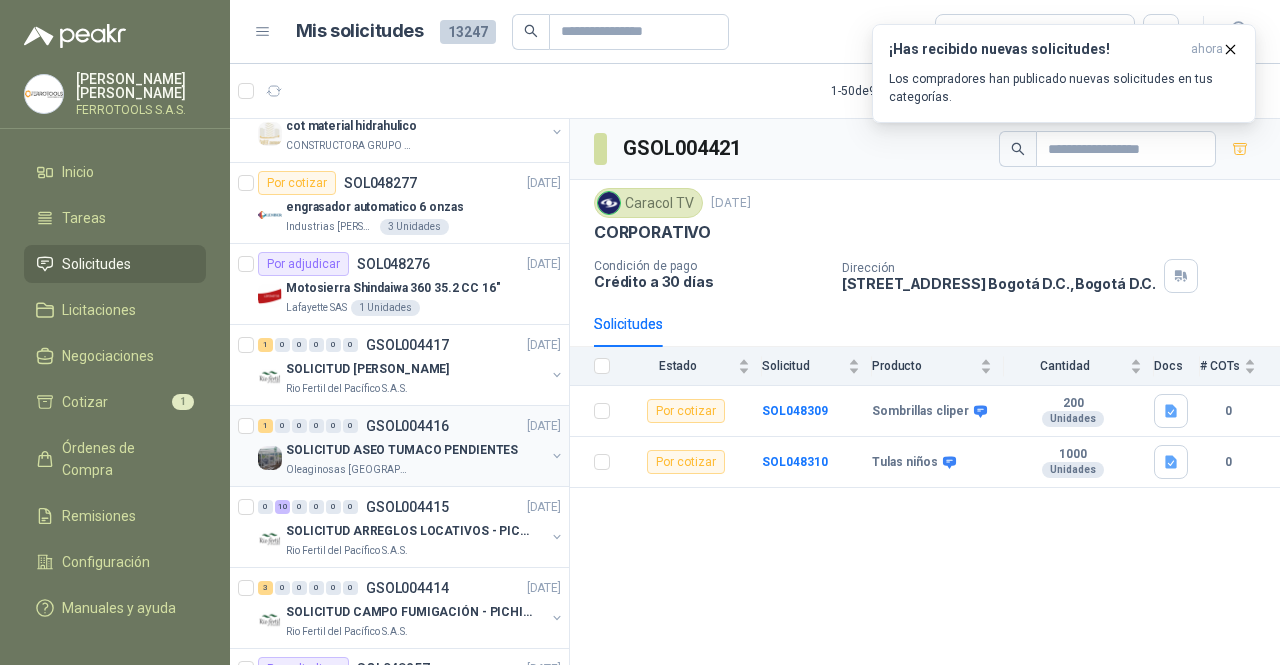 click on "Oleaginosas [GEOGRAPHIC_DATA][PERSON_NAME]" at bounding box center [415, 470] 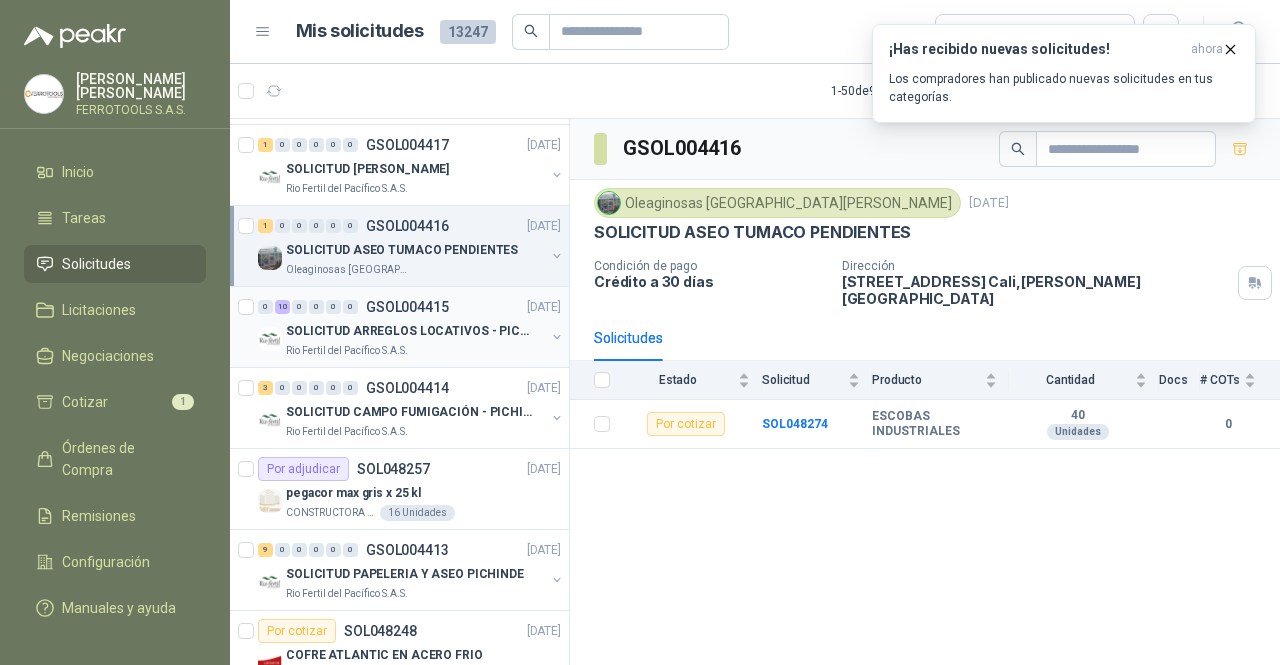 scroll, scrollTop: 1900, scrollLeft: 0, axis: vertical 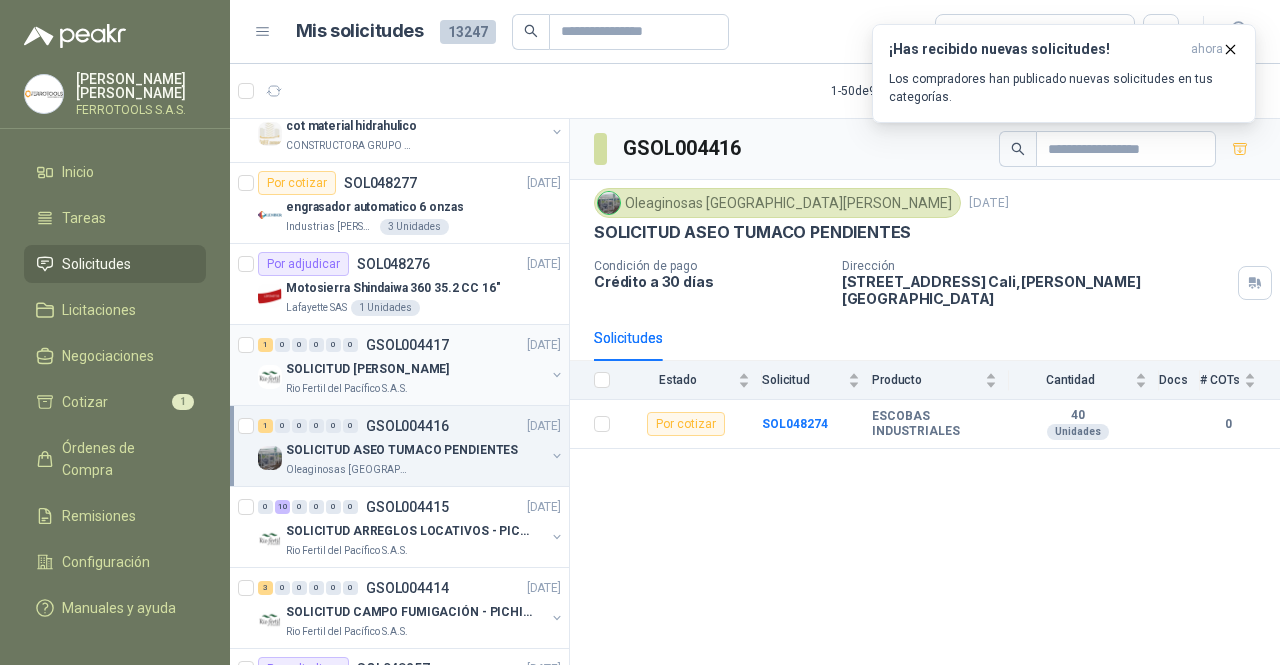 drag, startPoint x: 458, startPoint y: 364, endPoint x: 457, endPoint y: 348, distance: 16.03122 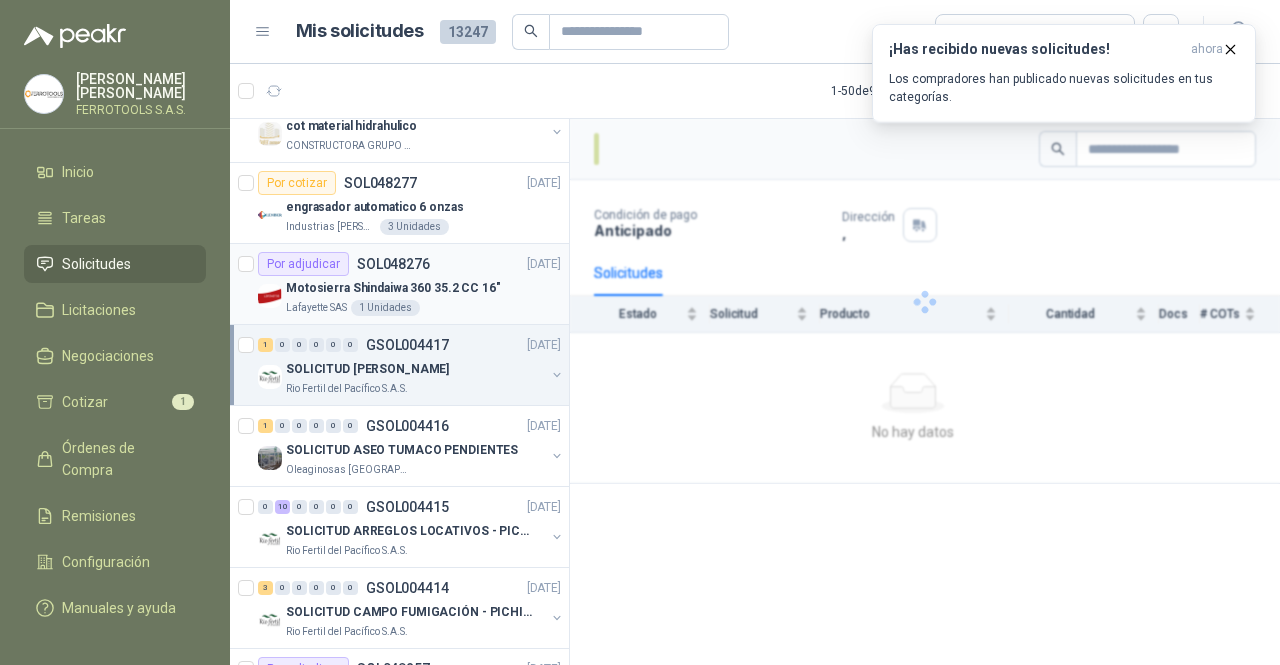 click on "Por adjudicar SOL048276 [DATE]" at bounding box center (409, 264) 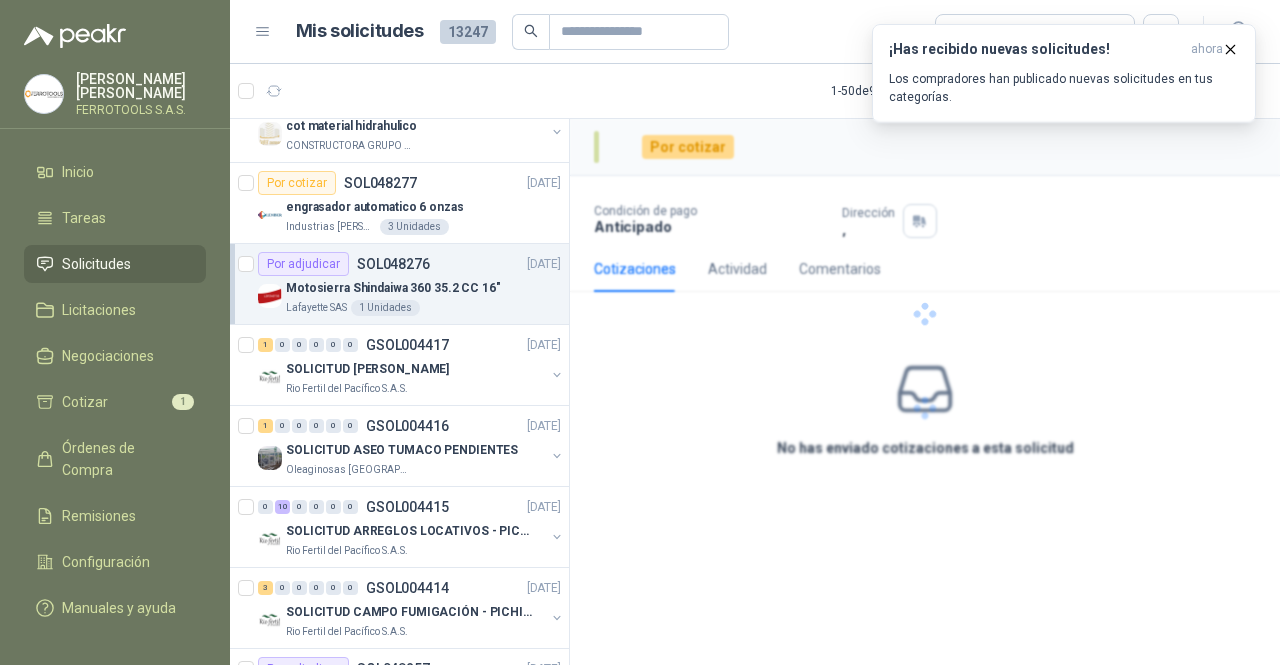 scroll, scrollTop: 1800, scrollLeft: 0, axis: vertical 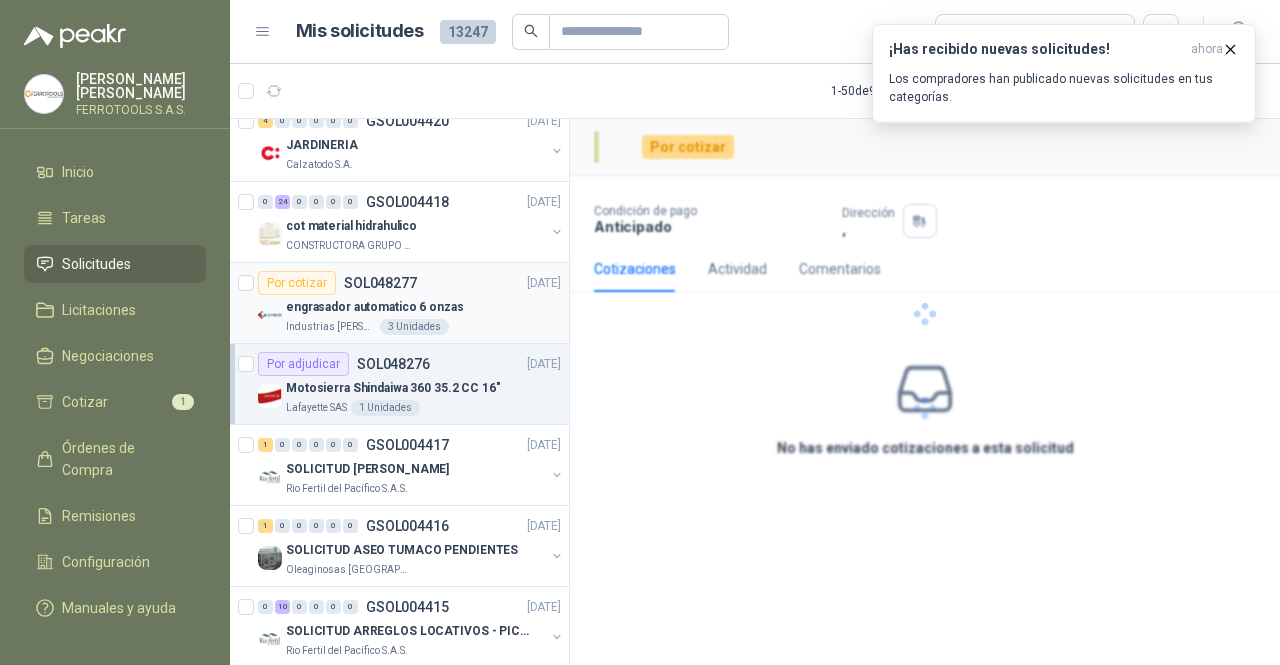 click on "engrasador automatico 6 onzas" at bounding box center [423, 307] 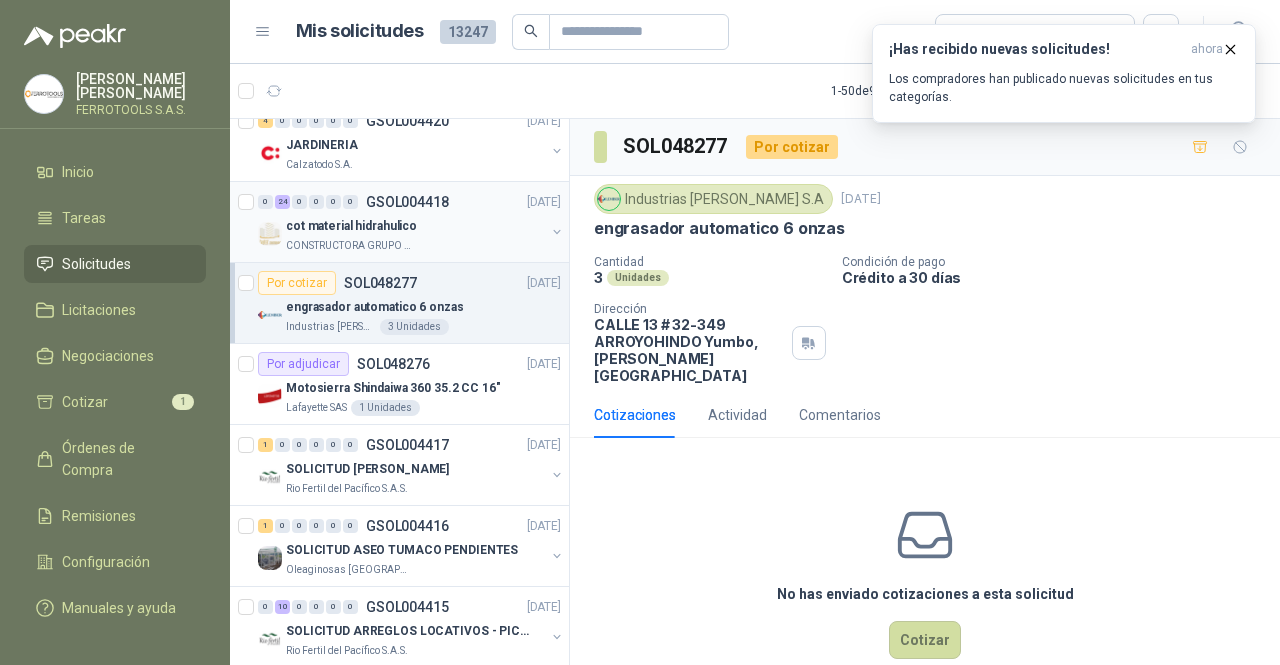 click on "cot material hidrahulico" at bounding box center (415, 226) 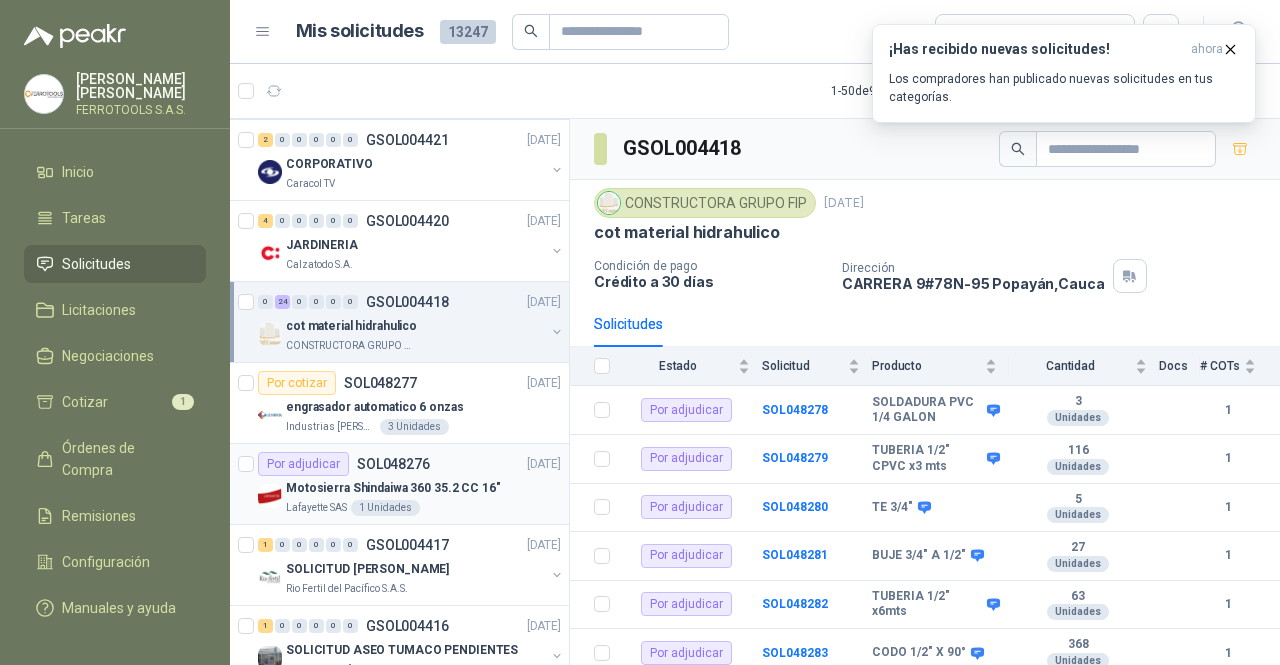 scroll, scrollTop: 1600, scrollLeft: 0, axis: vertical 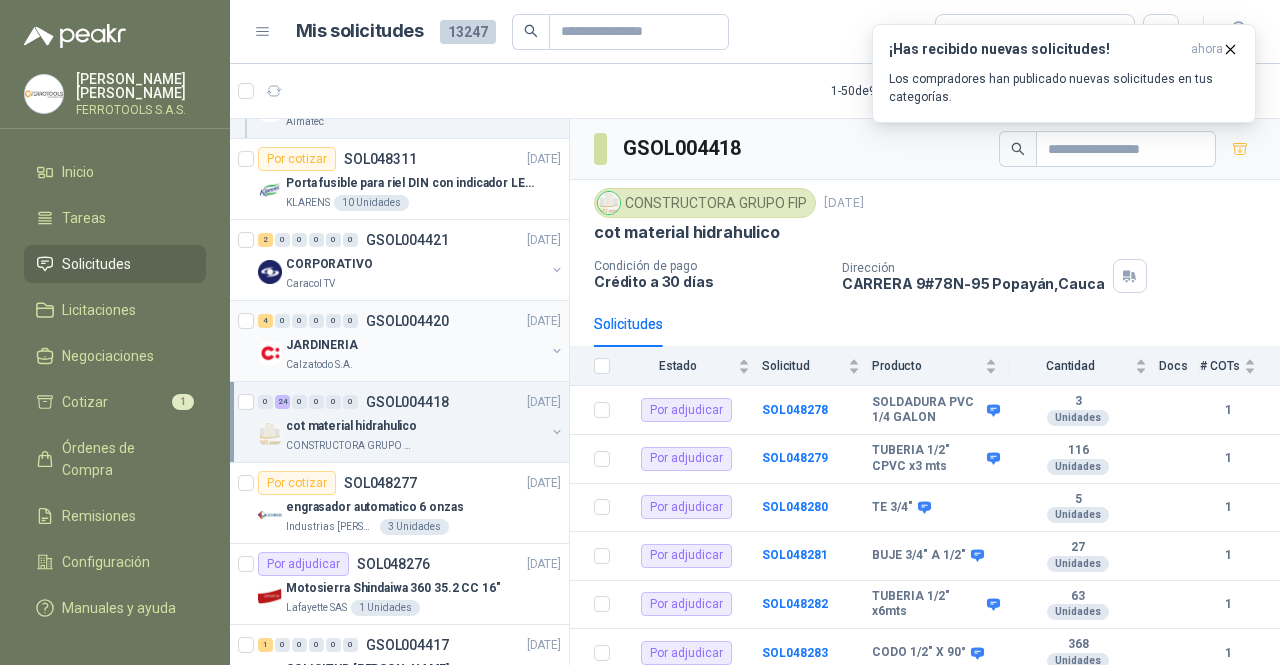 click on "JARDINERIA" at bounding box center (415, 345) 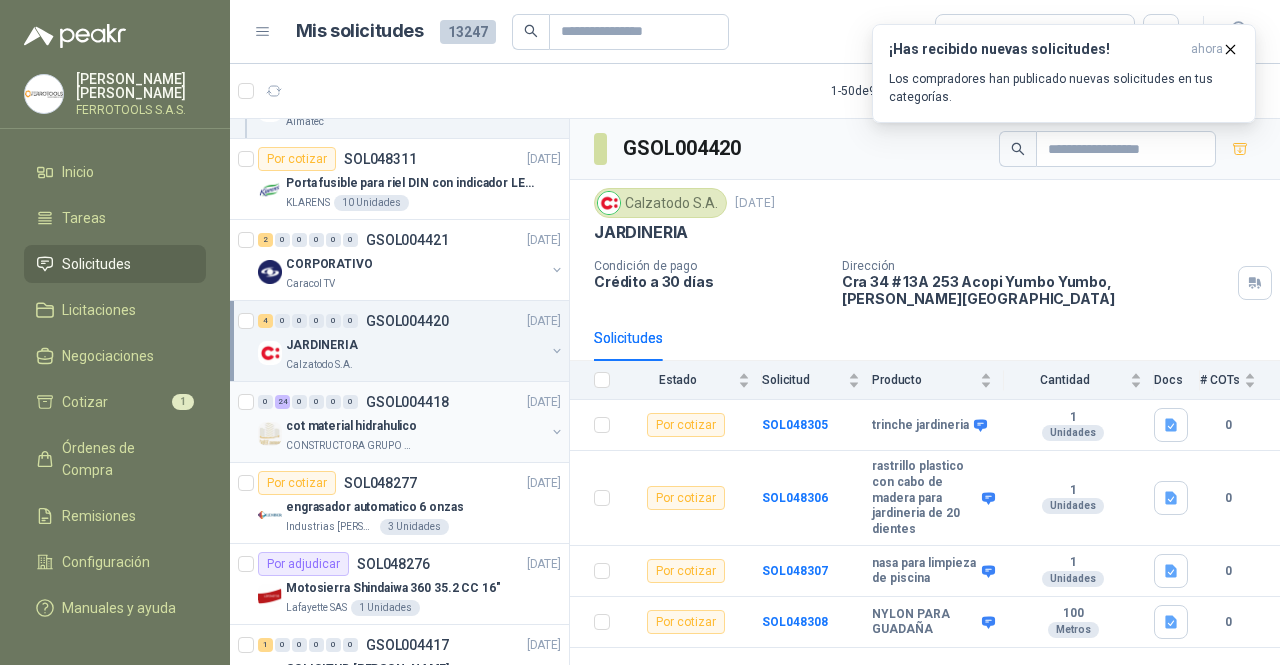 click on "GSOL004418" at bounding box center (407, 402) 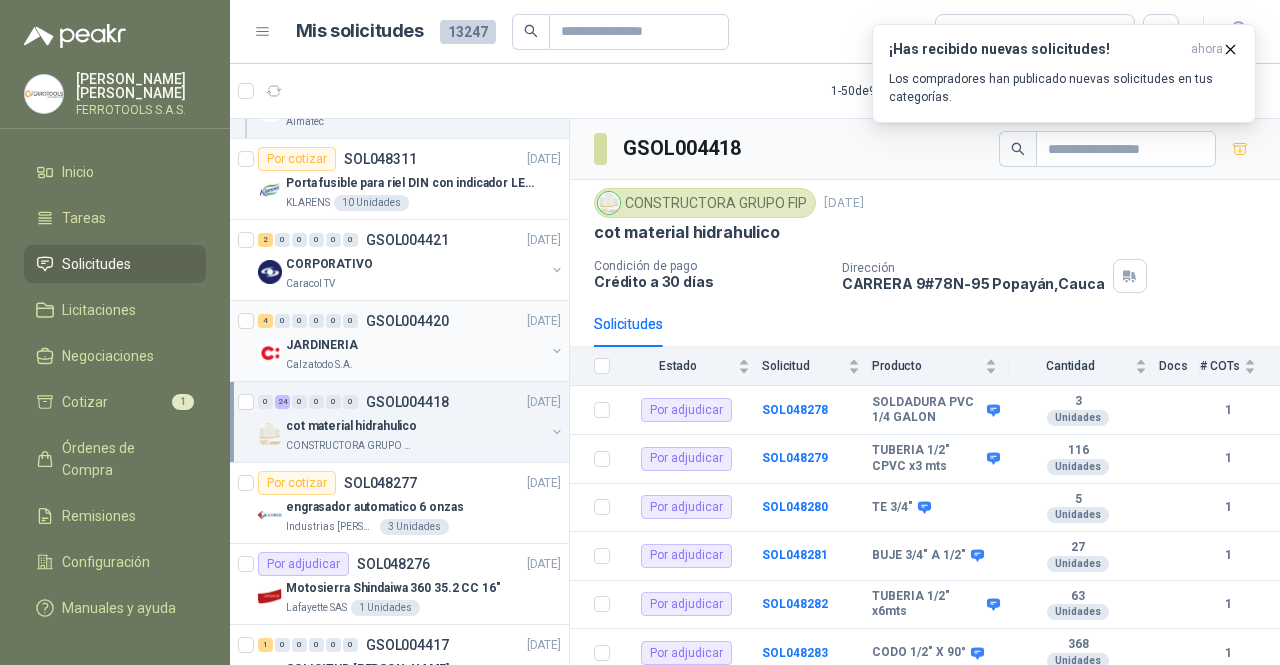 click on "JARDINERIA" at bounding box center (415, 345) 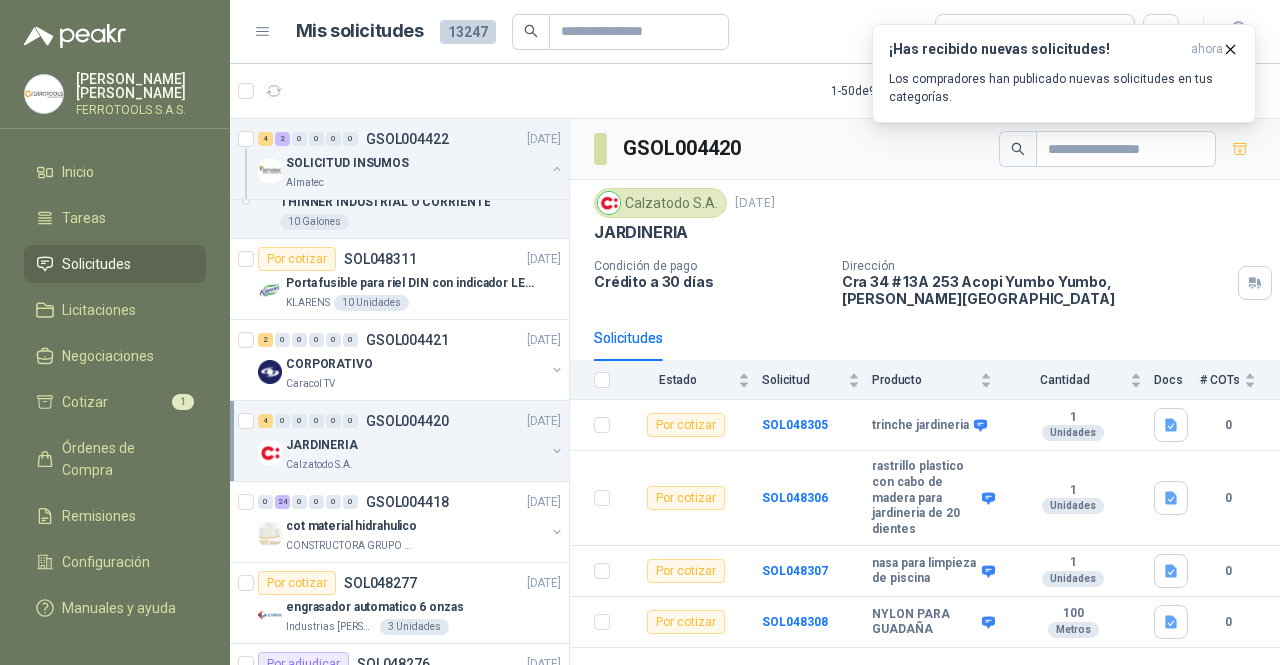 scroll, scrollTop: 1400, scrollLeft: 0, axis: vertical 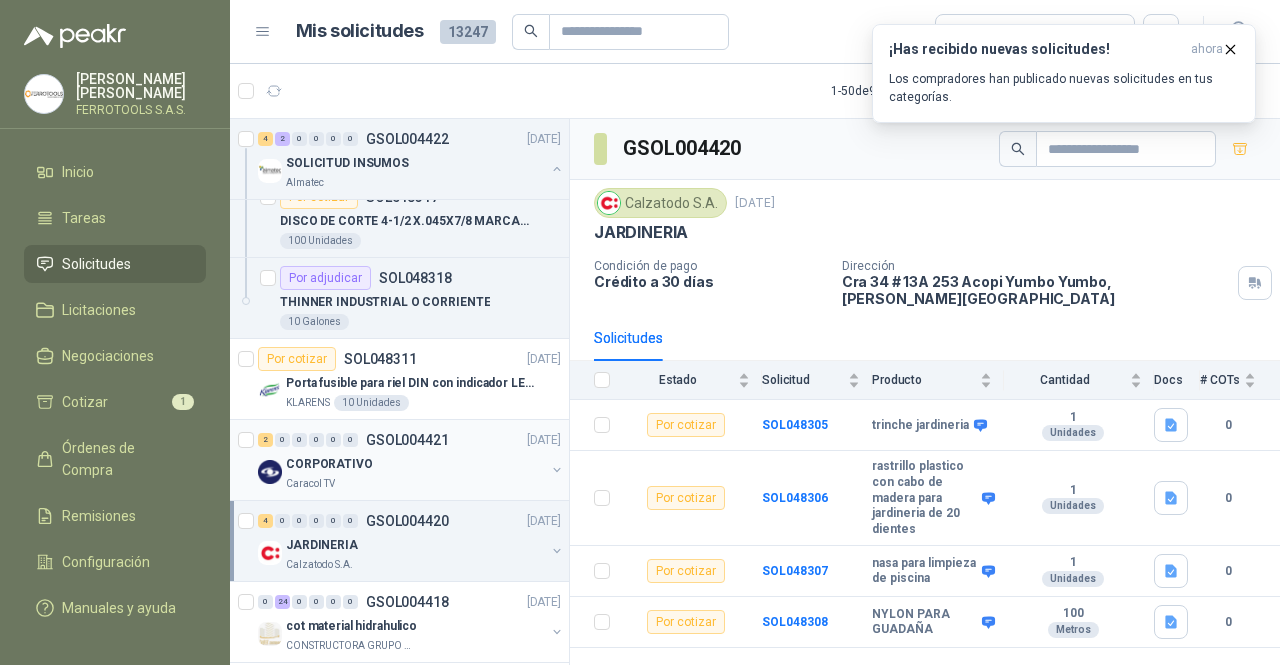 click on "2   0   0   0   0   0   GSOL004421 [DATE]" at bounding box center (411, 440) 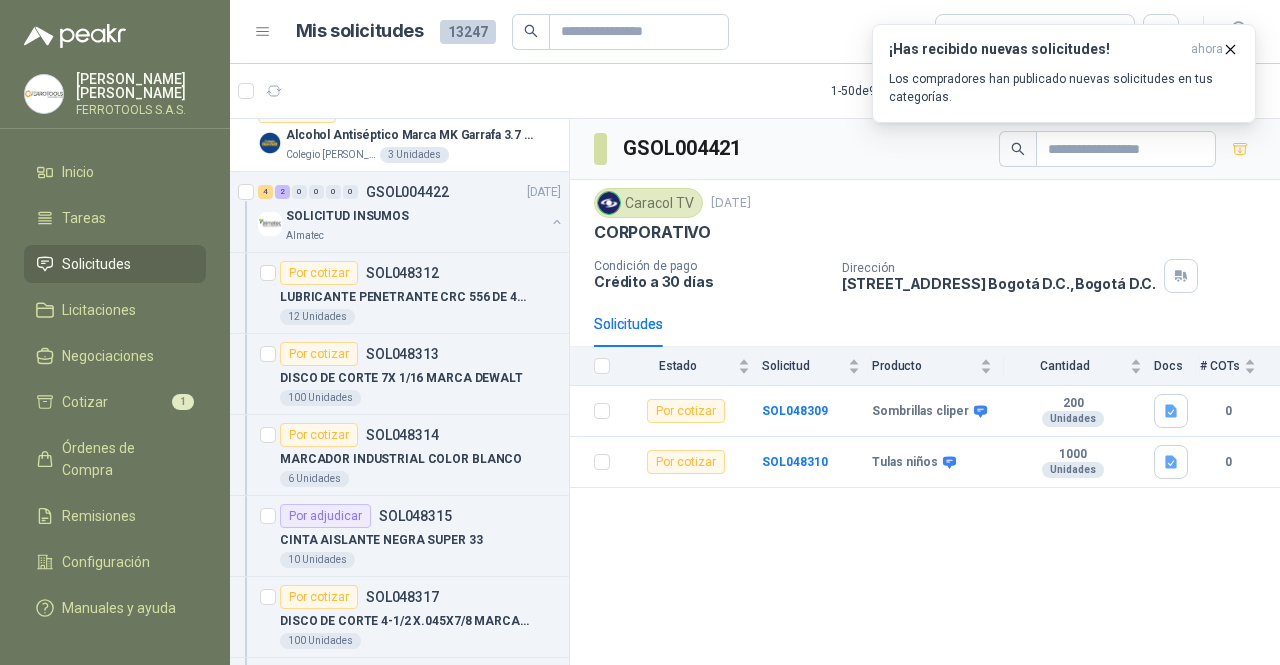 scroll, scrollTop: 700, scrollLeft: 0, axis: vertical 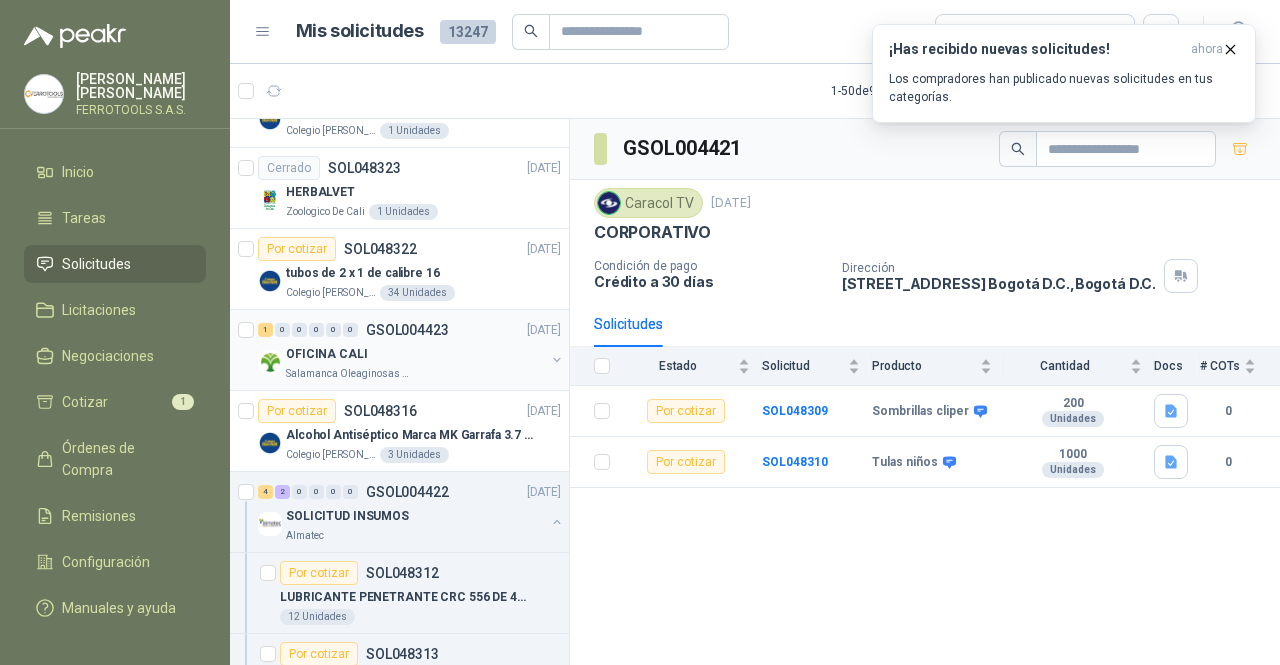 click on "OFICINA CALI" at bounding box center [415, 354] 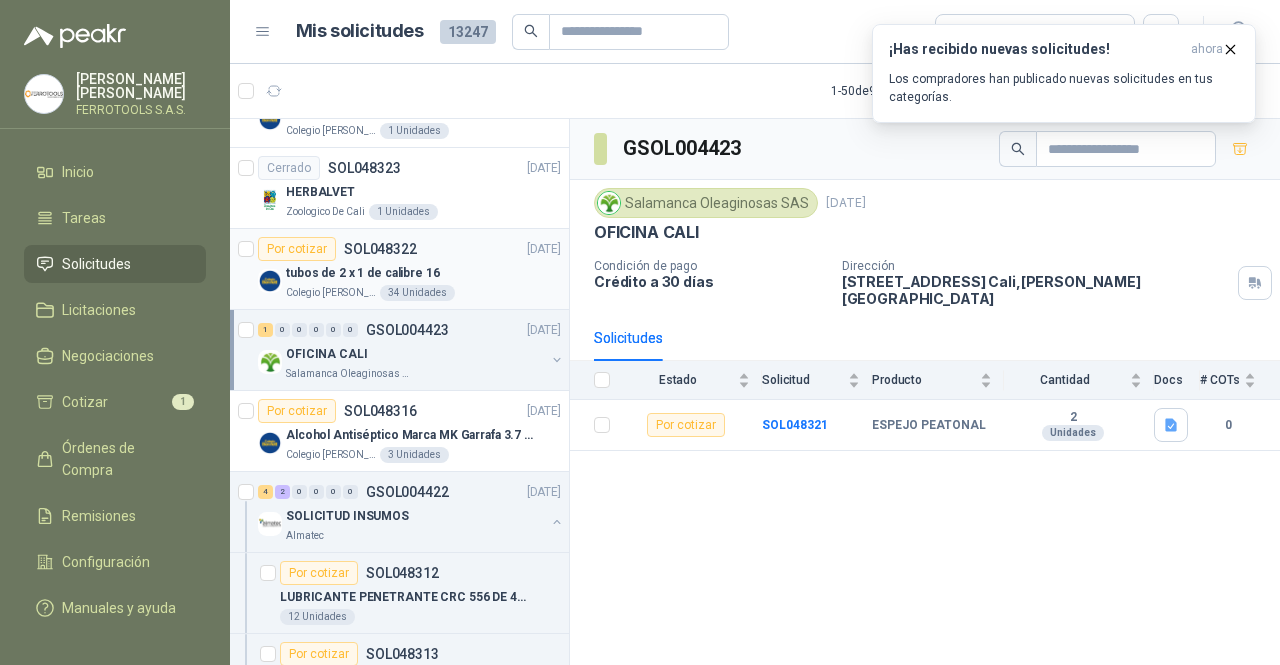 click on "Por cotizar SOL048322 [DATE]   tubos de 2 x 1 de calibre 16 Colegio [PERSON_NAME] 34   Unidades" at bounding box center [399, 269] 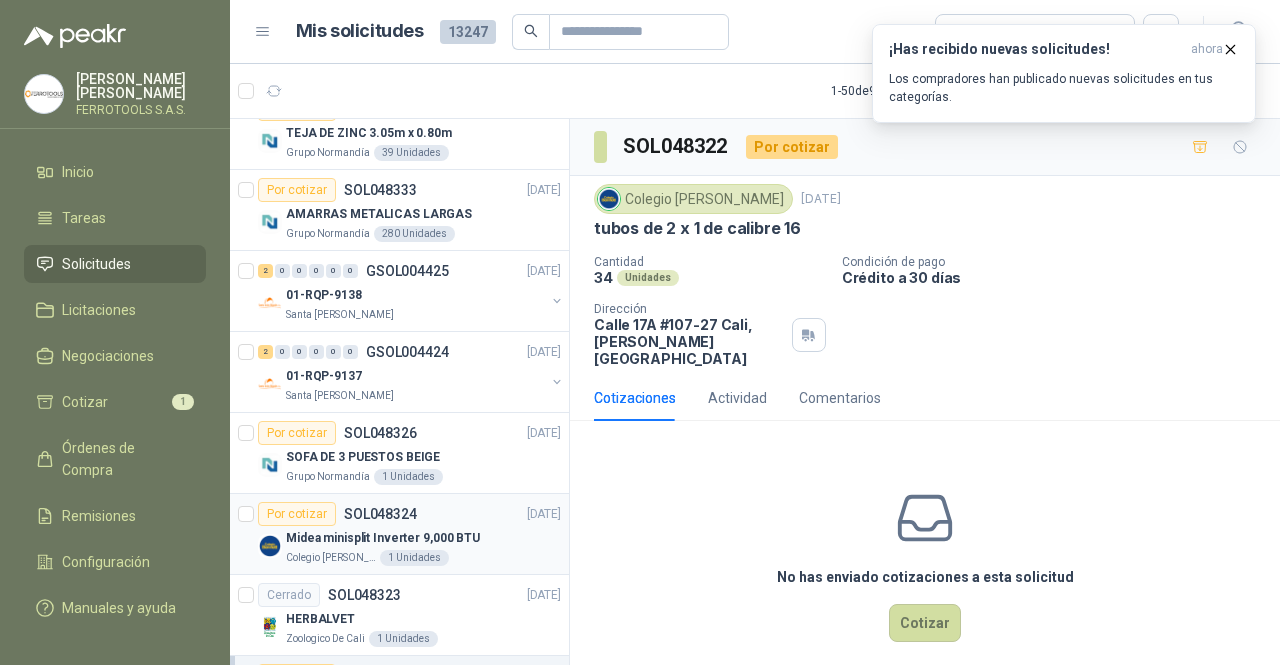 scroll, scrollTop: 200, scrollLeft: 0, axis: vertical 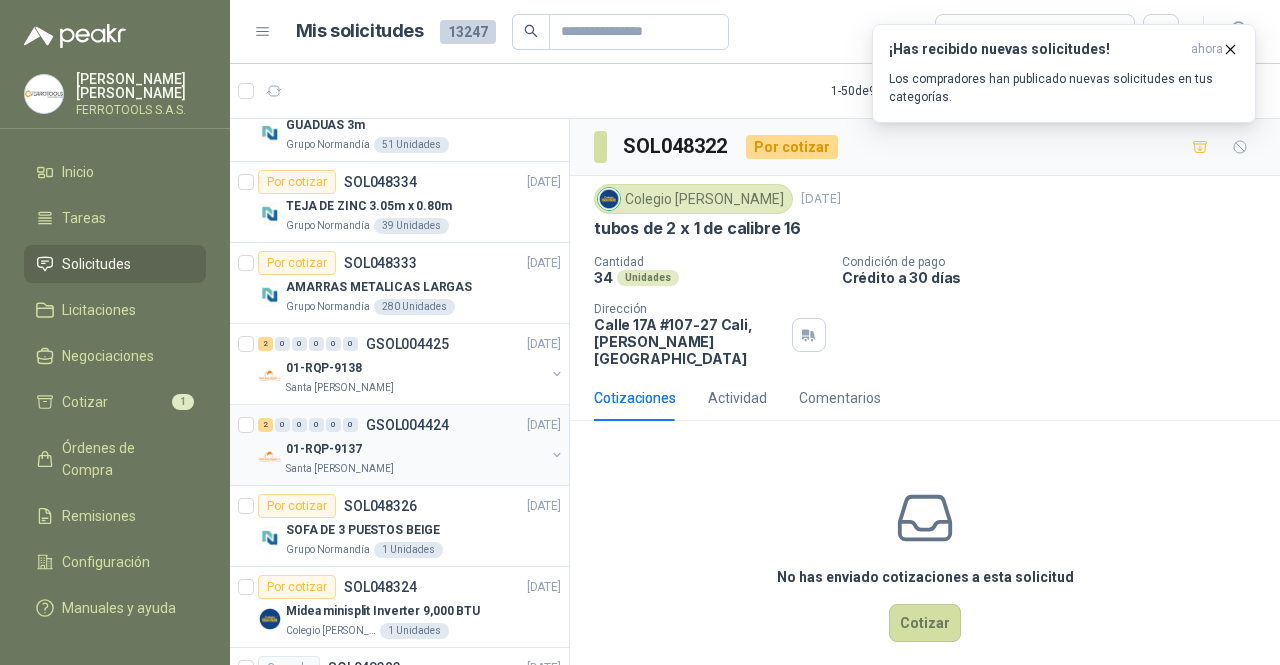 click on "2   0   0   0   0   0   GSOL004424 [DATE]" at bounding box center [411, 425] 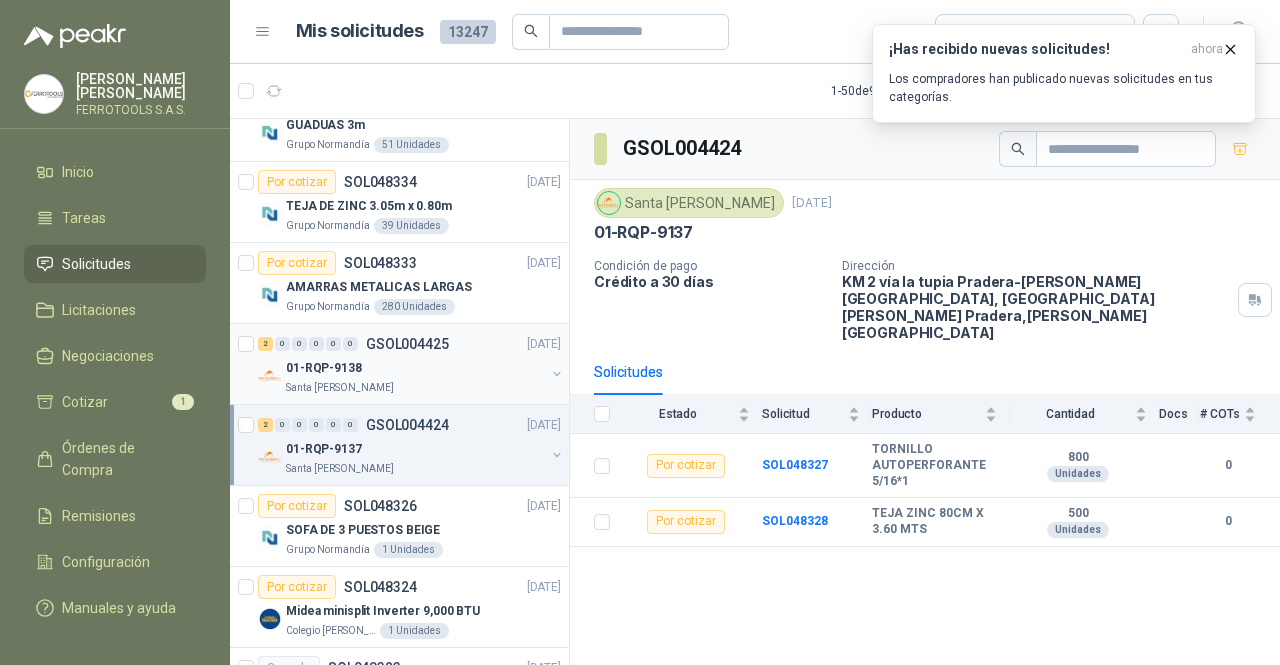 click on "Santa [PERSON_NAME]" at bounding box center [415, 388] 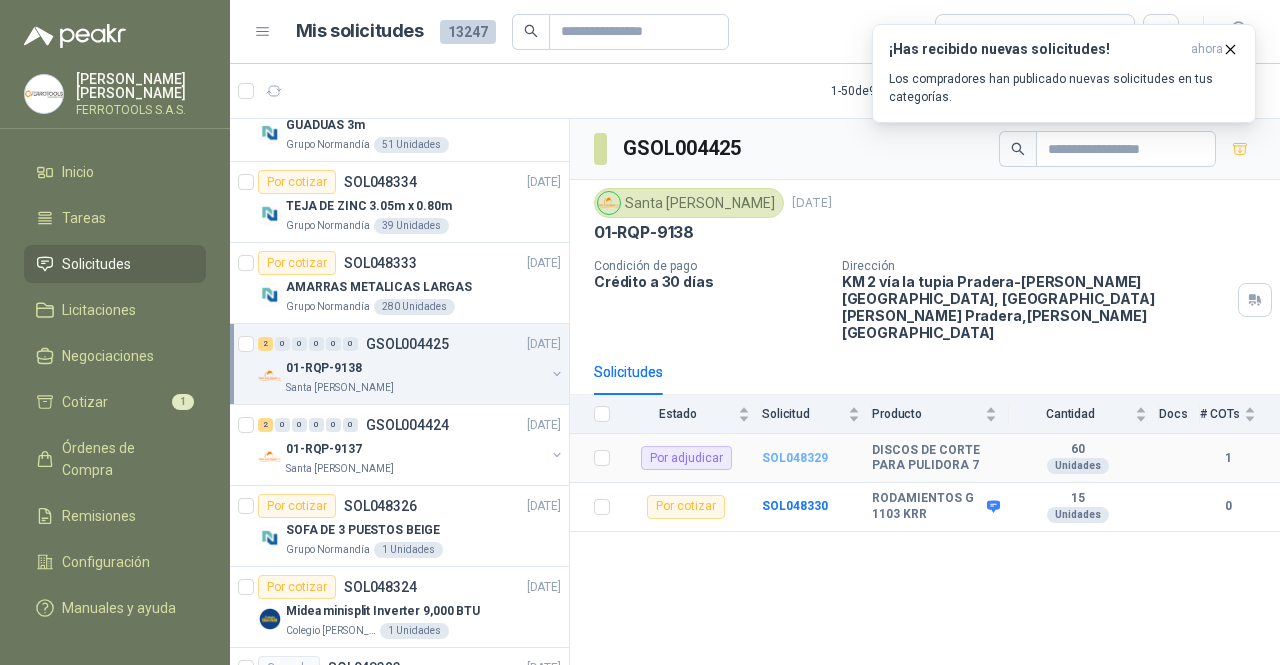 click on "SOL048329" at bounding box center [795, 458] 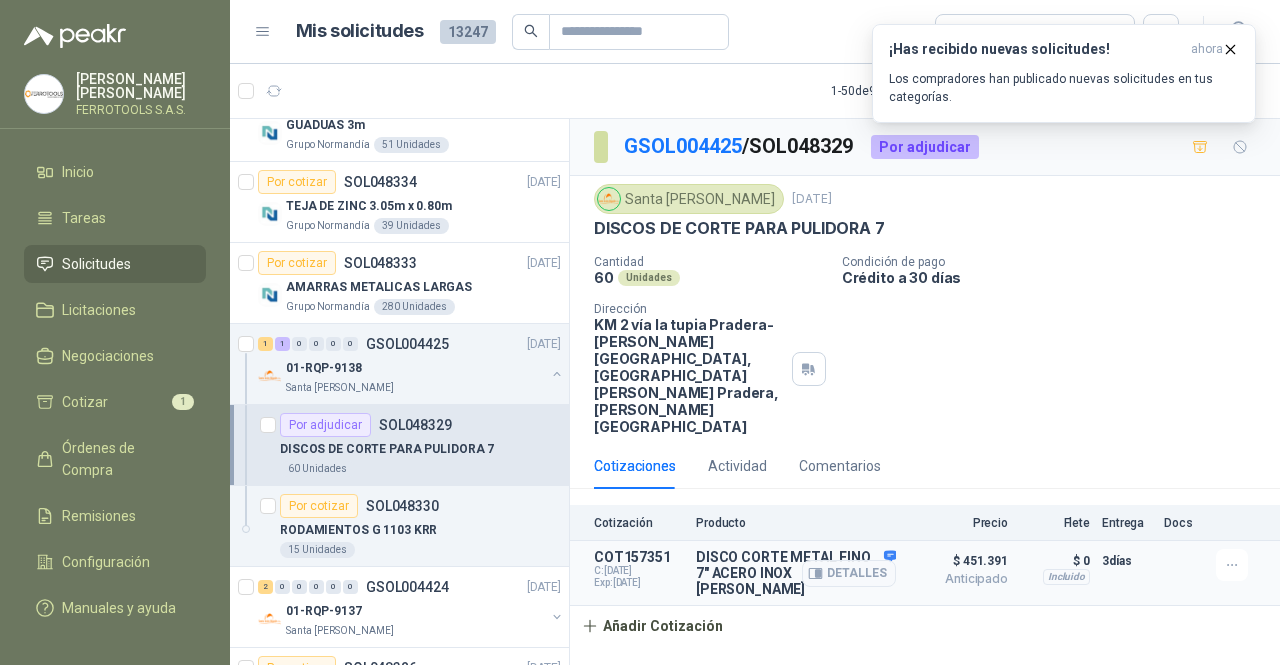 click on "DISCO CORTE METAL FINO 7" ACERO INOX [PERSON_NAME]" at bounding box center (796, 573) 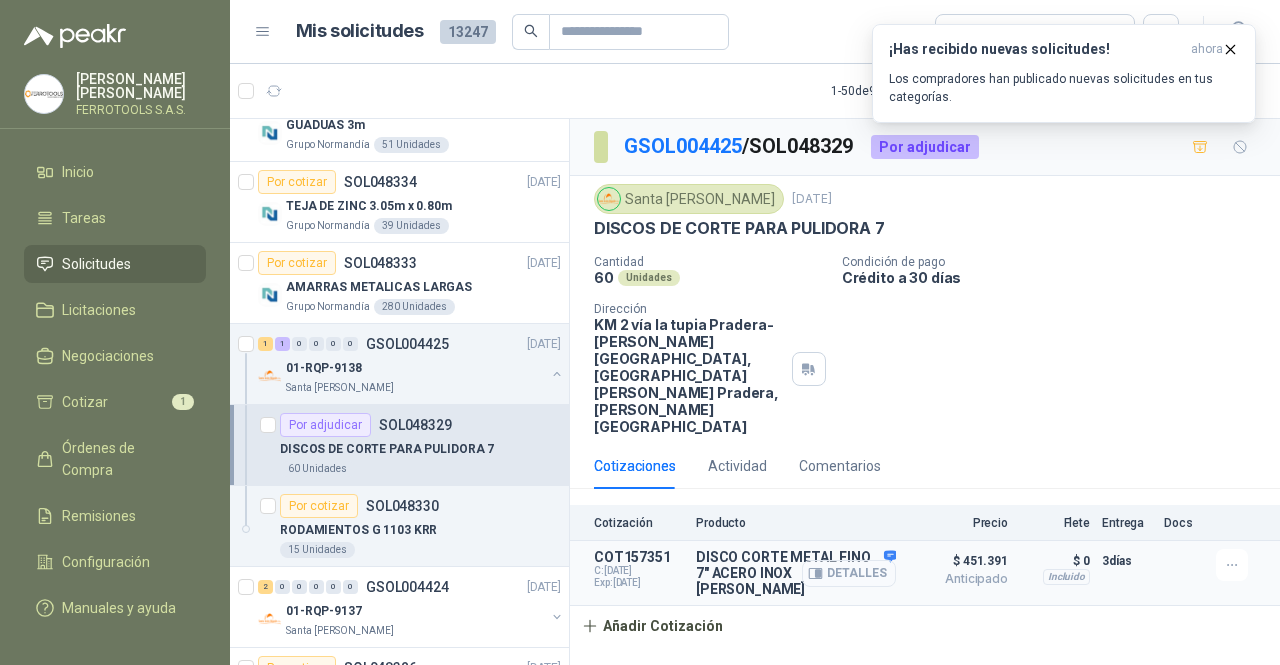click on "Detalles" at bounding box center (849, 573) 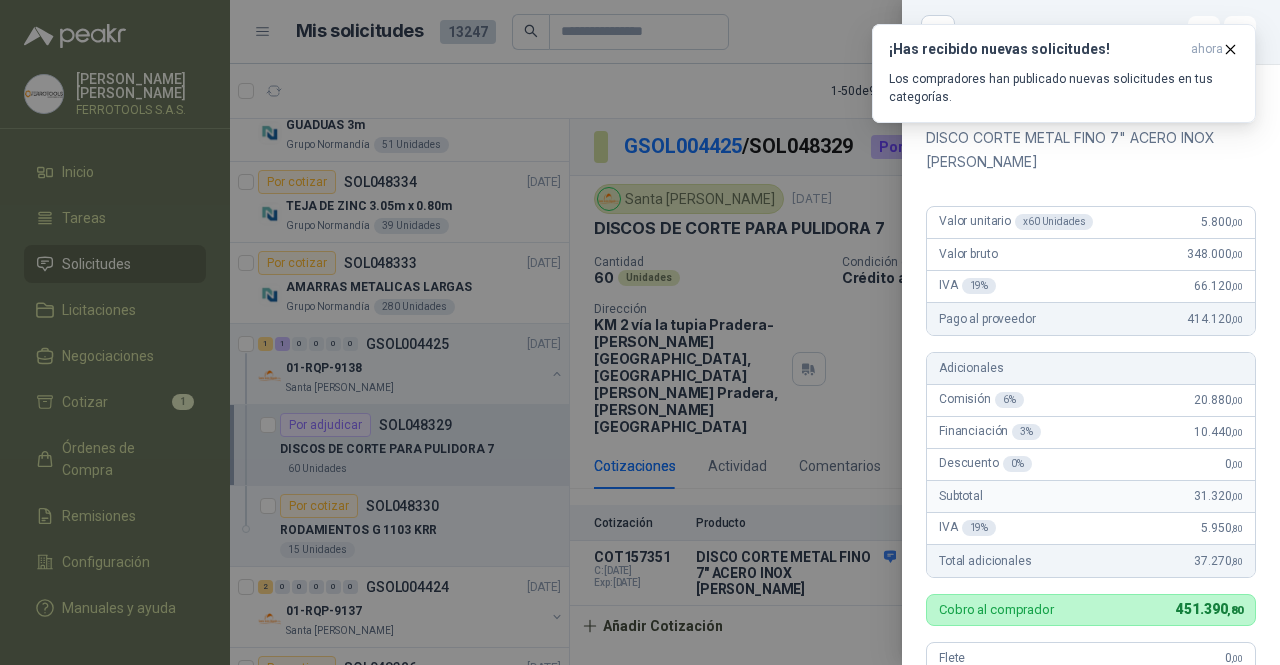 scroll, scrollTop: 0, scrollLeft: 0, axis: both 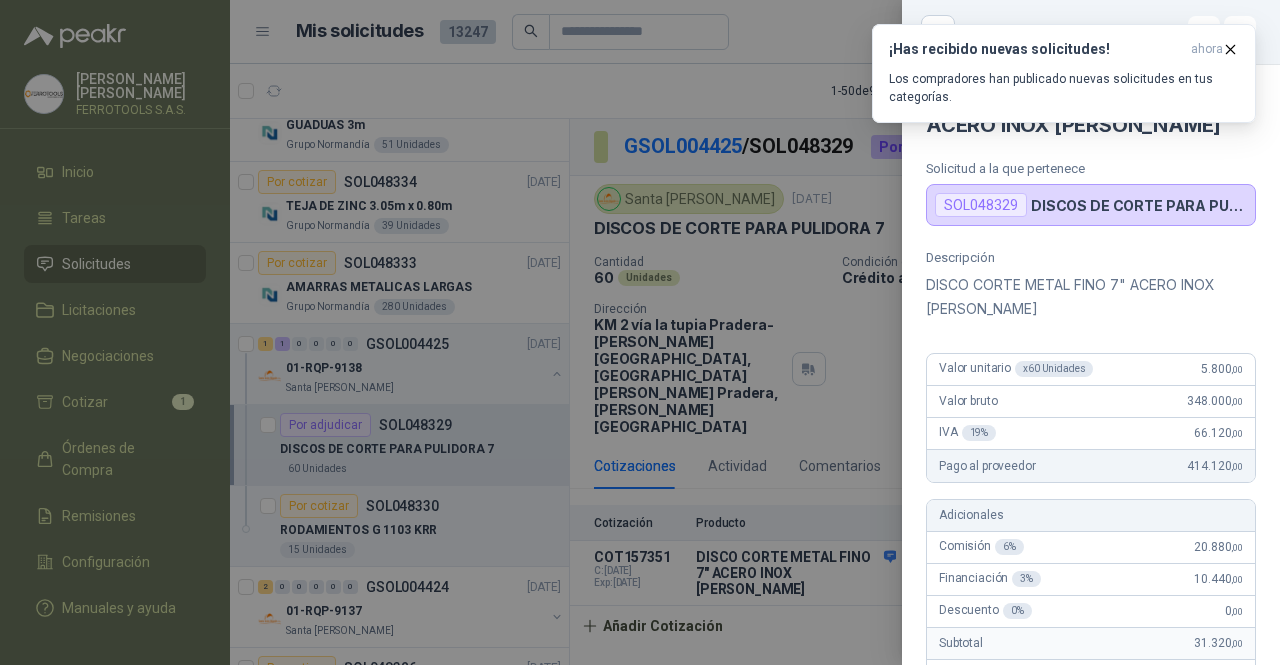click at bounding box center (640, 332) 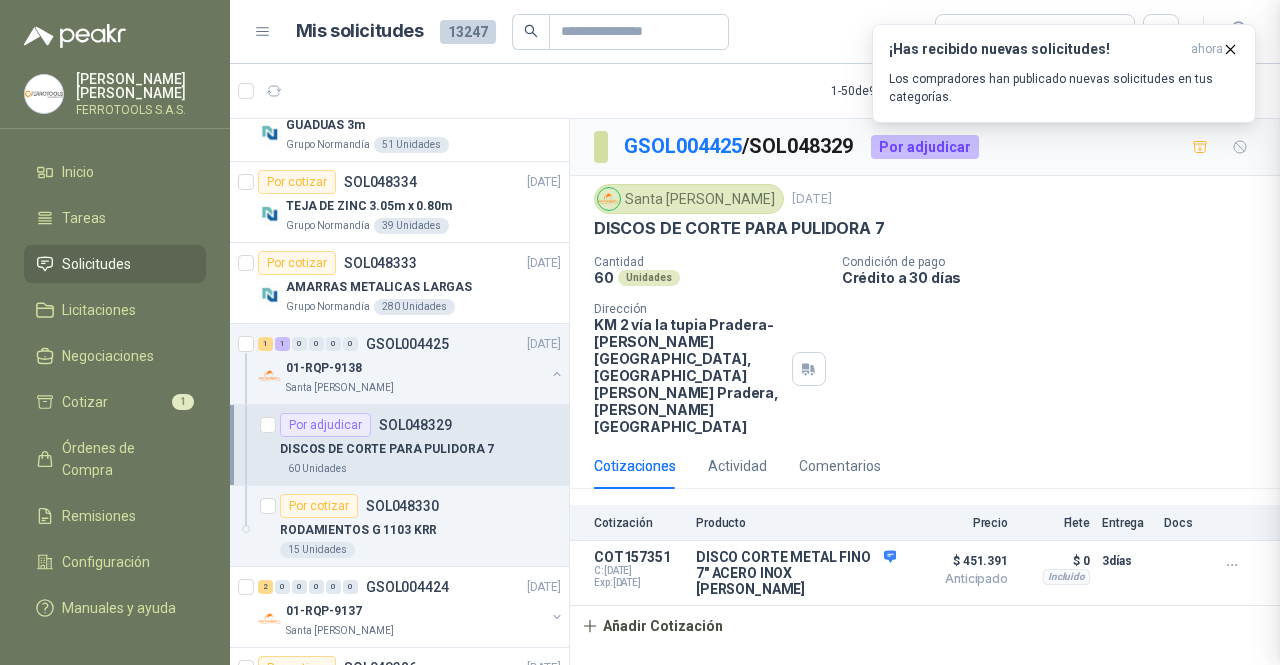 type 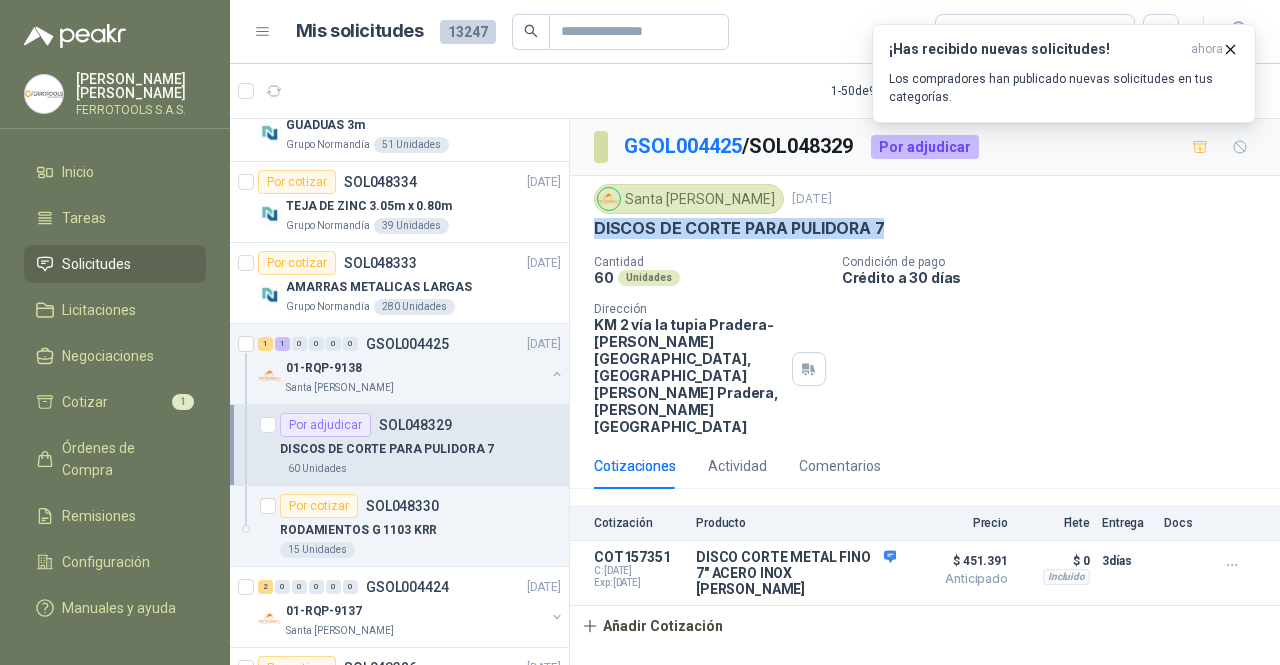 drag, startPoint x: 901, startPoint y: 233, endPoint x: 570, endPoint y: 226, distance: 331.074 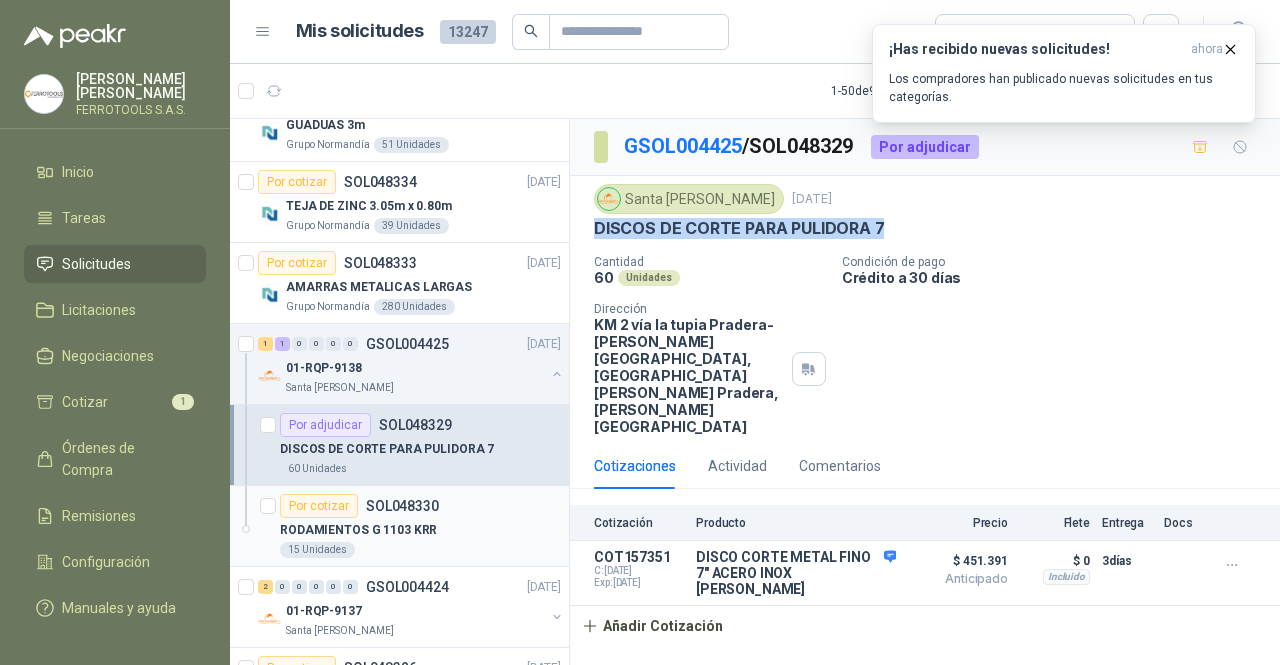 click on "RODAMIENTOS G 1103 KRR" at bounding box center (420, 530) 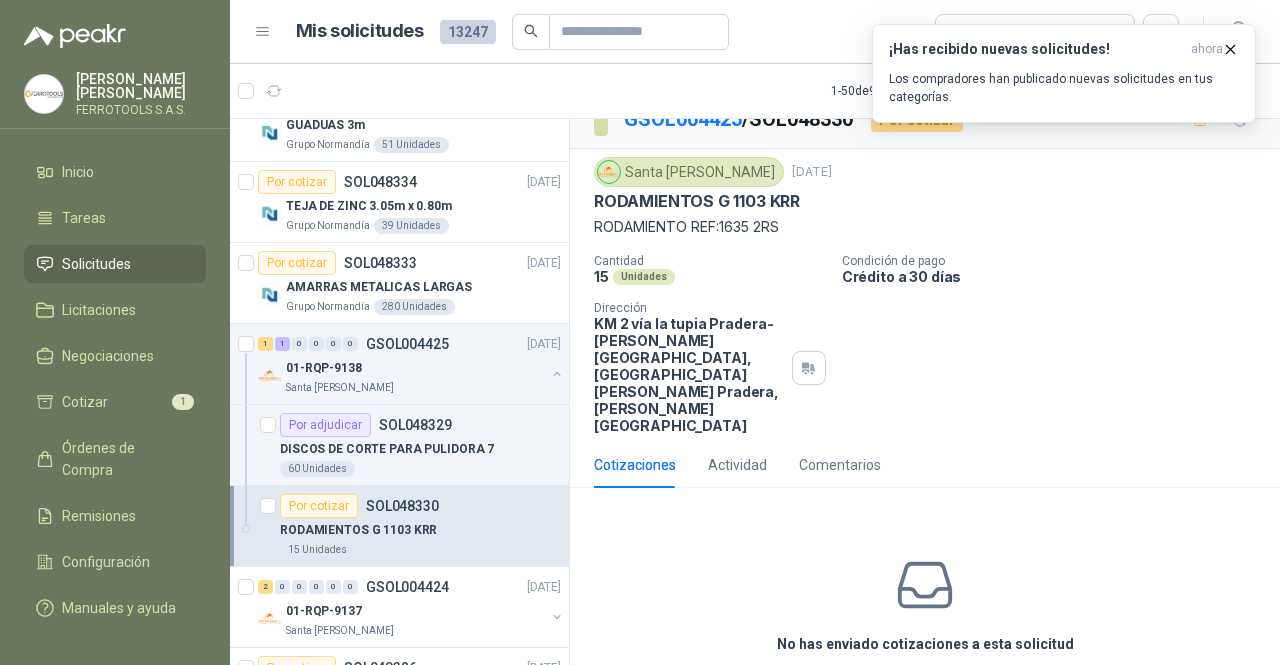 scroll, scrollTop: 65, scrollLeft: 0, axis: vertical 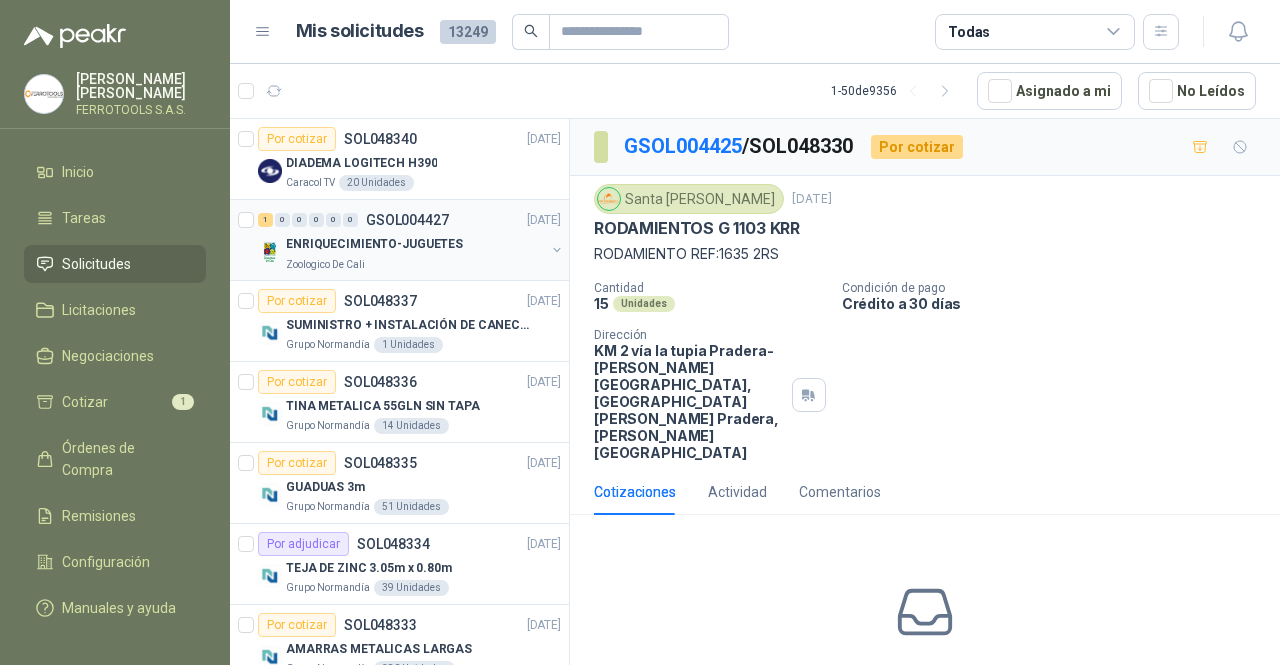 click on "Zoologico De Cali" at bounding box center (415, 264) 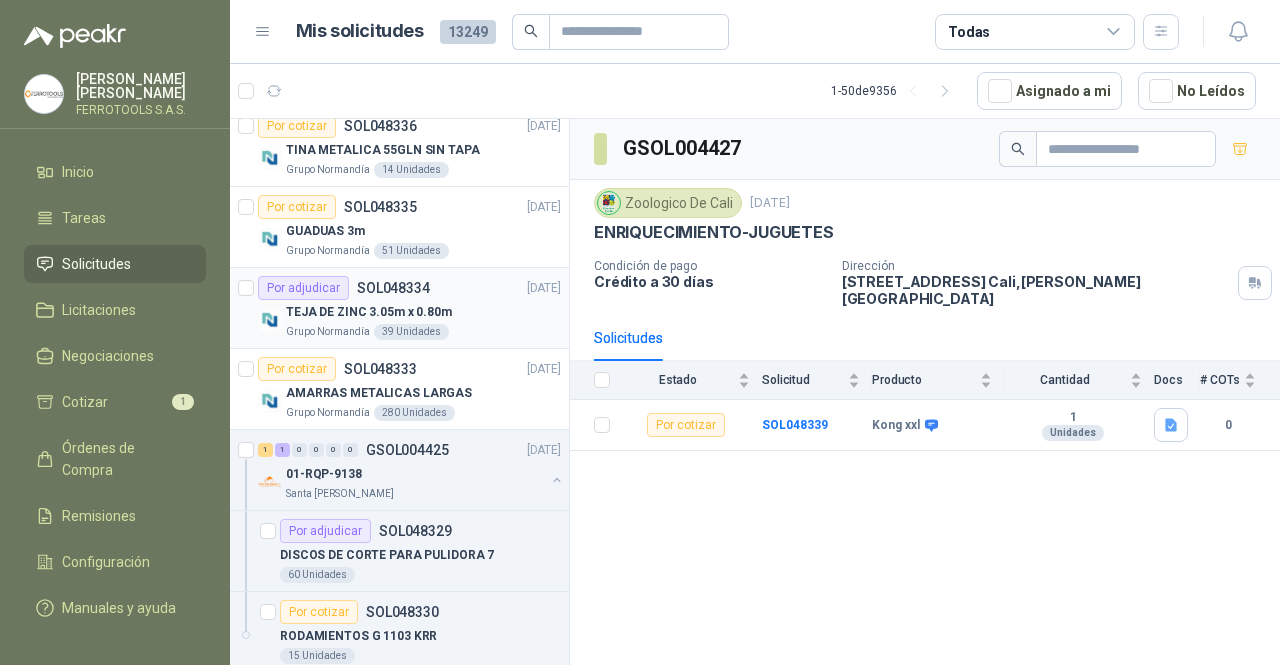 scroll, scrollTop: 400, scrollLeft: 0, axis: vertical 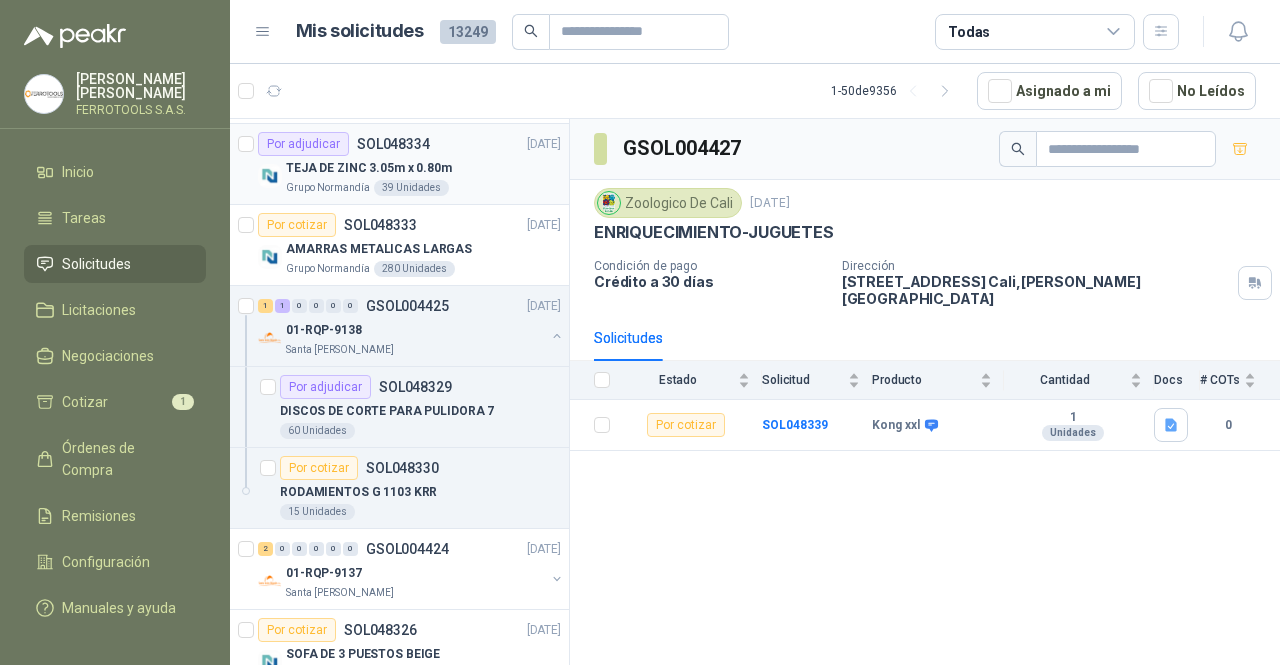 click on "TEJA DE ZINC 3.05m x 0.80m" at bounding box center [423, 168] 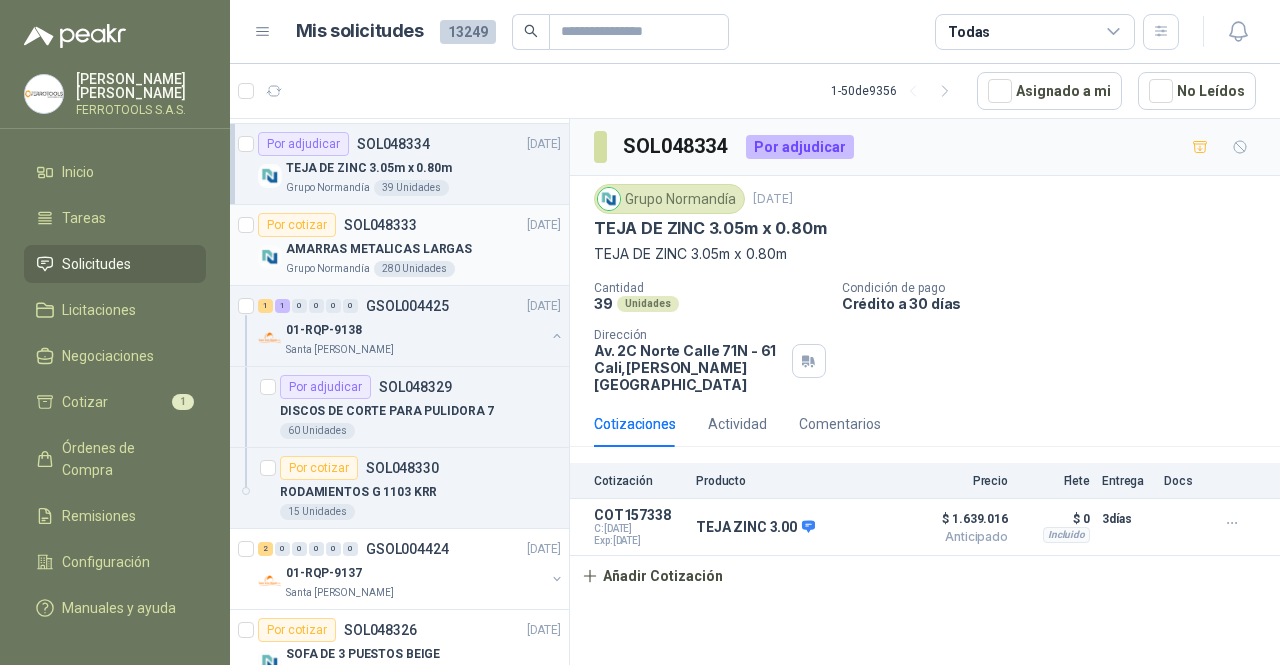 click on "Grupo Normandía 280   Unidades" at bounding box center [423, 269] 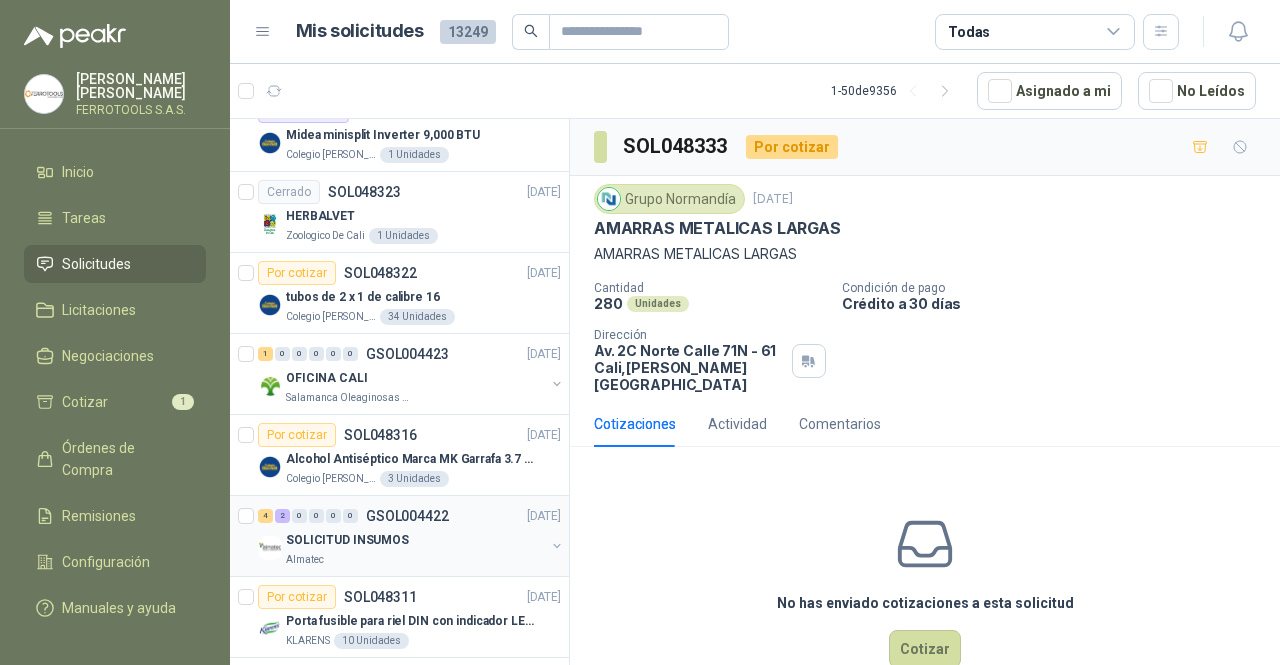 scroll, scrollTop: 1200, scrollLeft: 0, axis: vertical 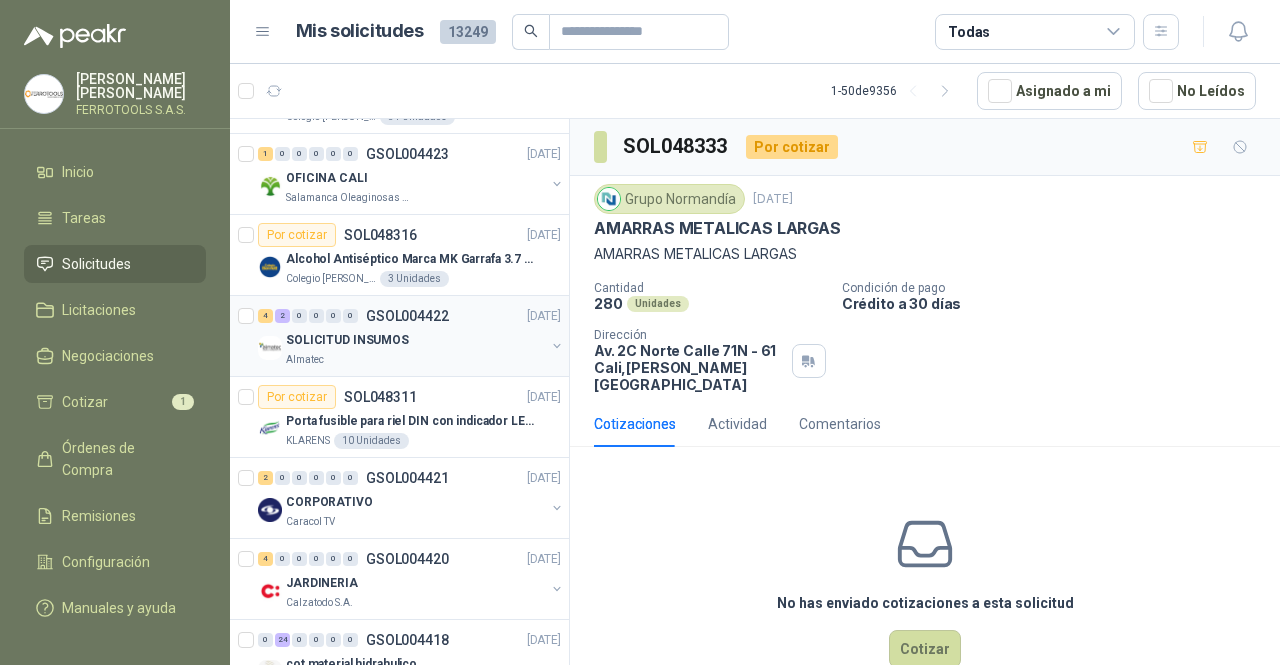 click on "SOLICITUD INSUMOS" at bounding box center (415, 340) 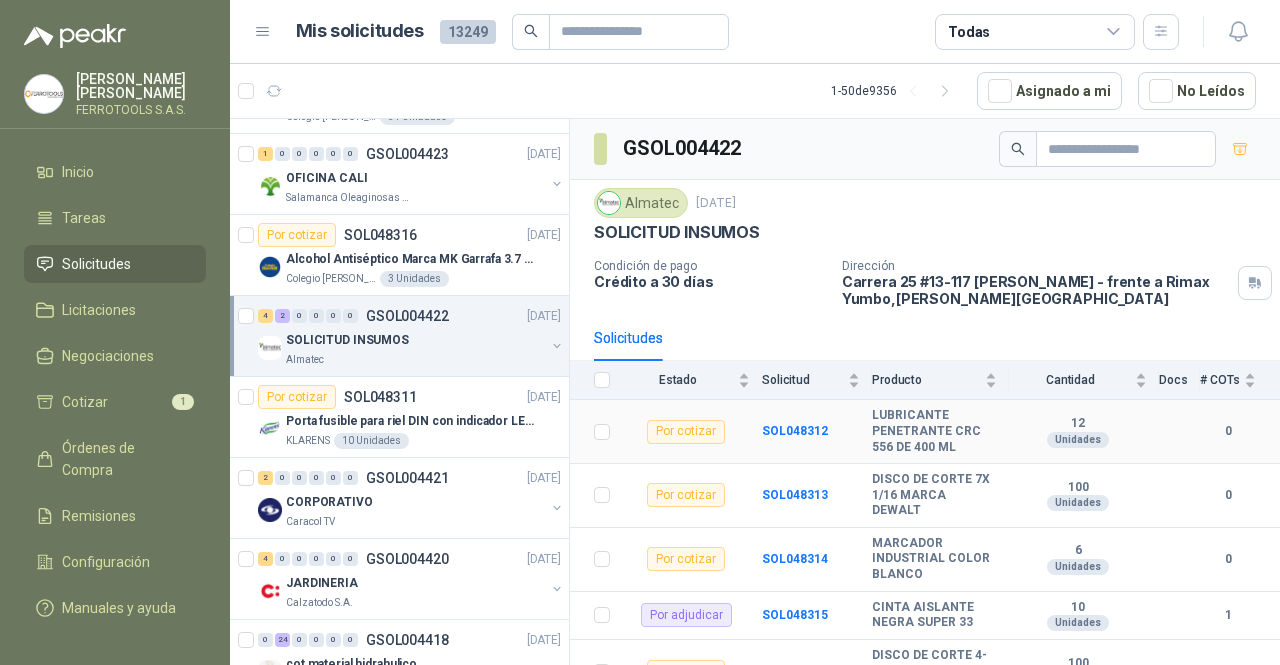 scroll, scrollTop: 97, scrollLeft: 0, axis: vertical 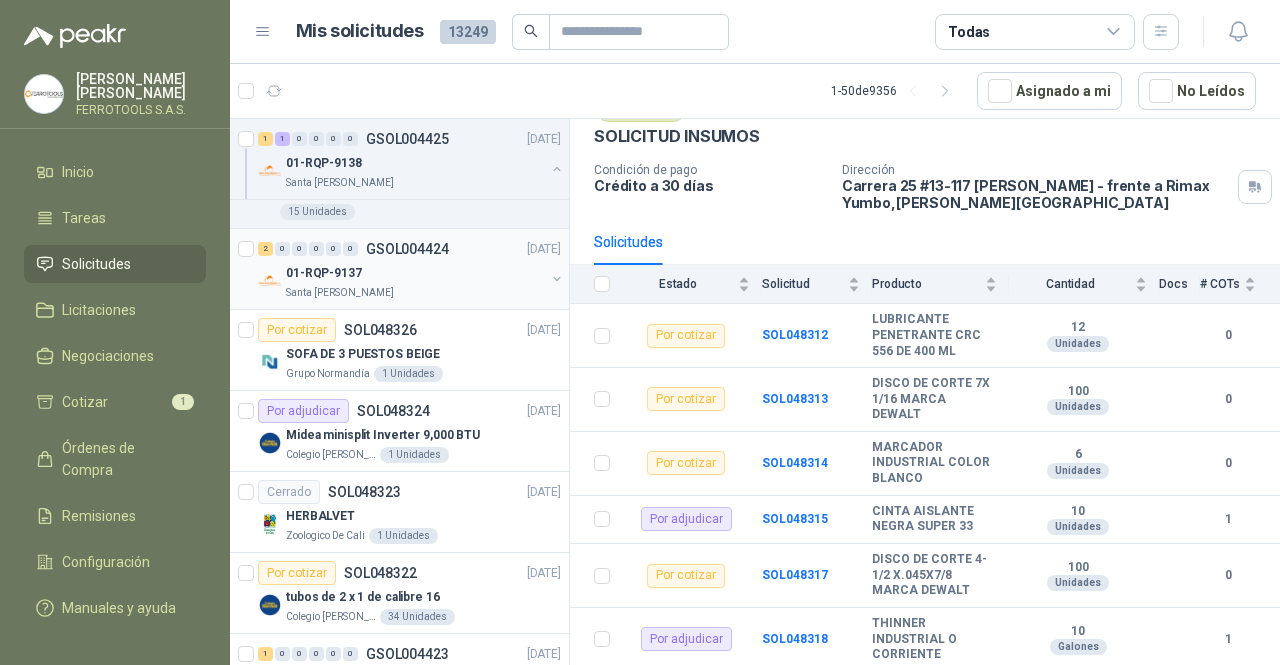 click on "2   0   0   0   0   0   GSOL004424 [DATE]   01-RQP-9137 [GEOGRAPHIC_DATA][PERSON_NAME]" at bounding box center [399, 269] 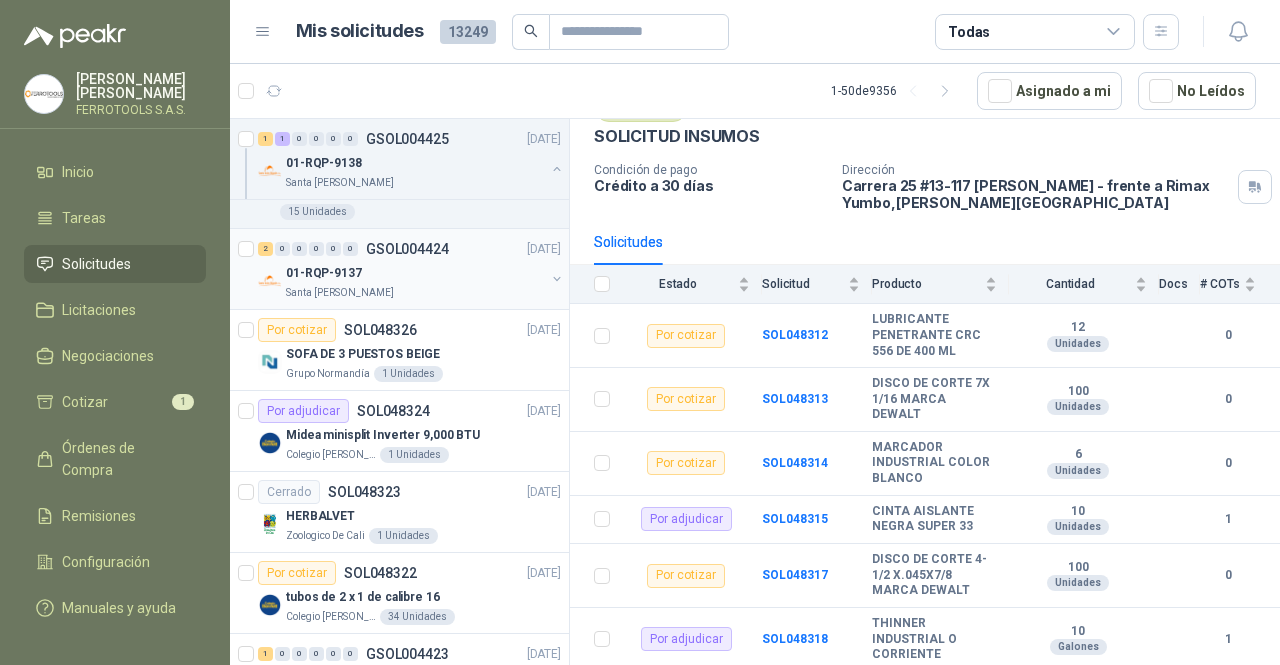 click on "01-RQP-9137" at bounding box center [415, 273] 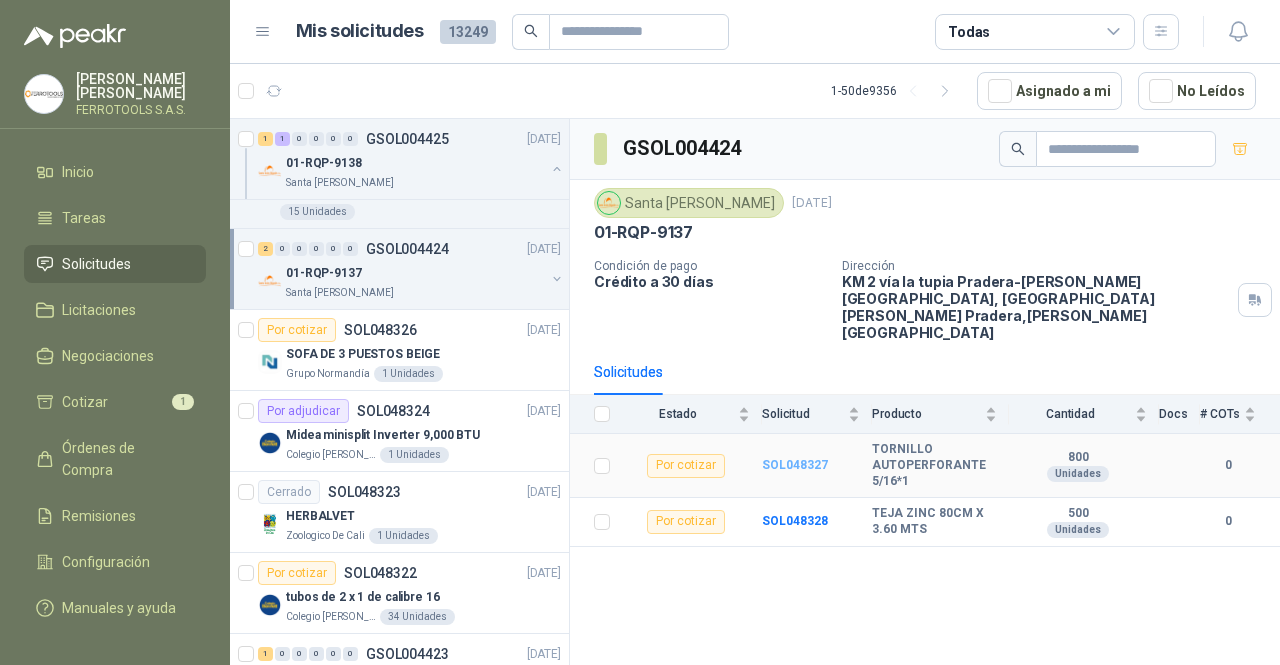 click on "SOL048327" at bounding box center (795, 465) 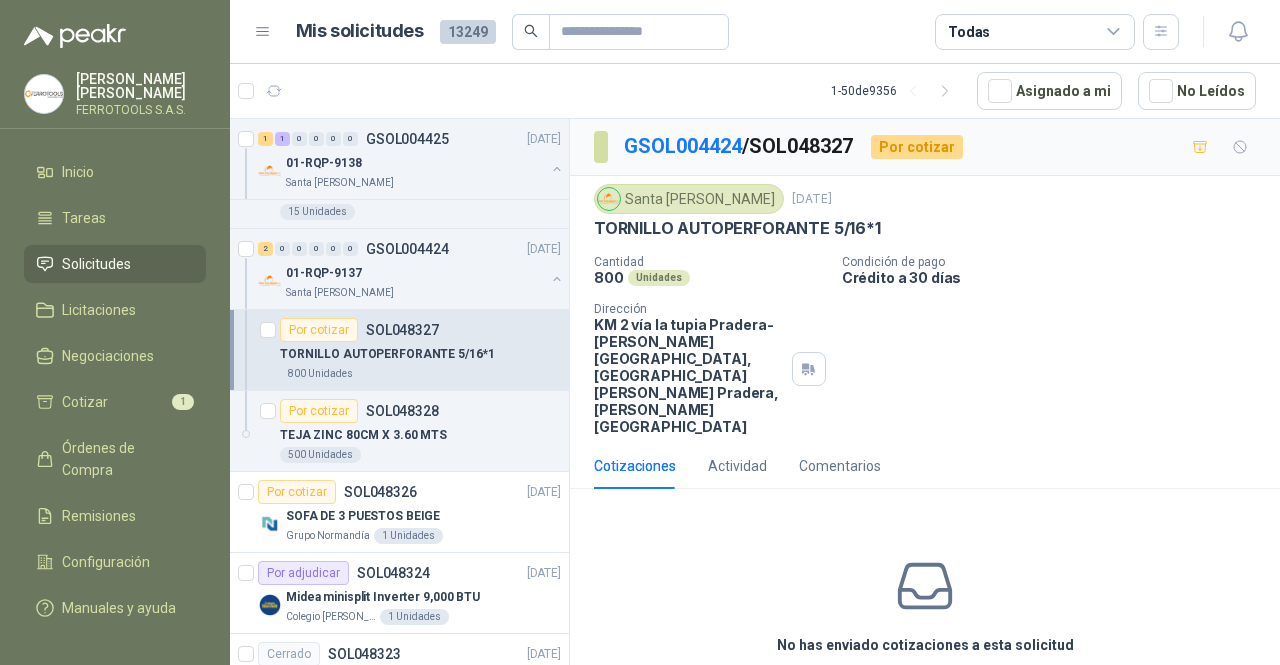 click on "Cotizar" at bounding box center [925, 691] 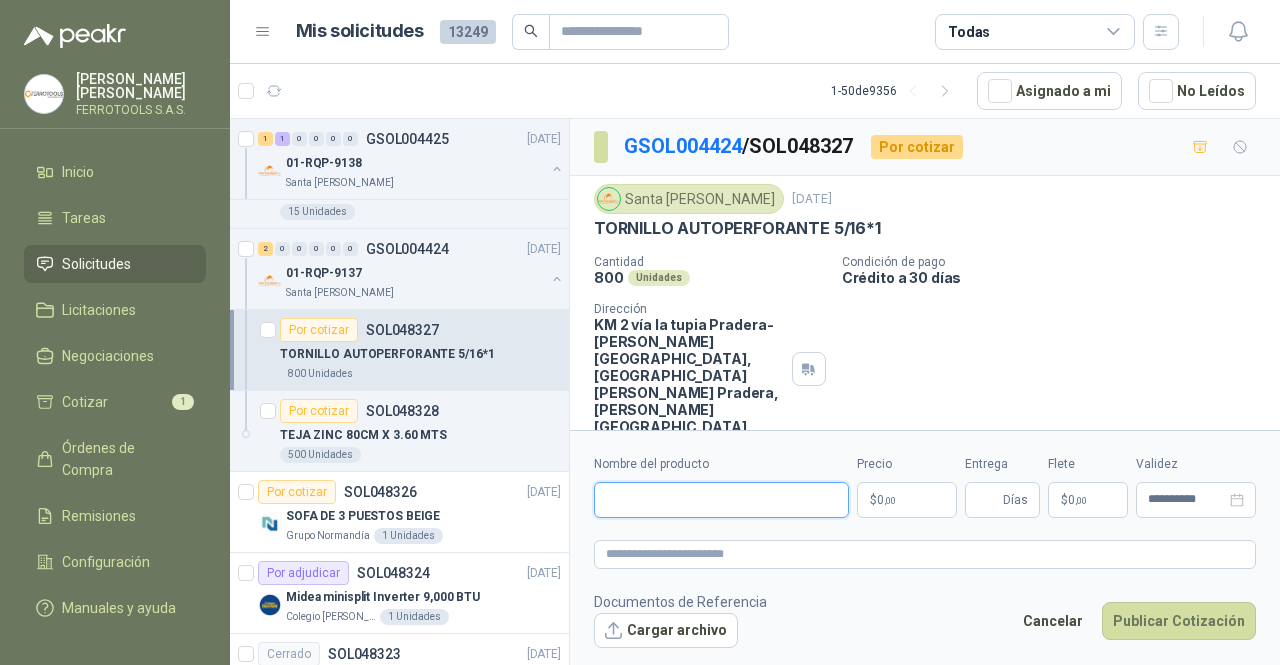 drag, startPoint x: 737, startPoint y: 486, endPoint x: 739, endPoint y: 529, distance: 43.046486 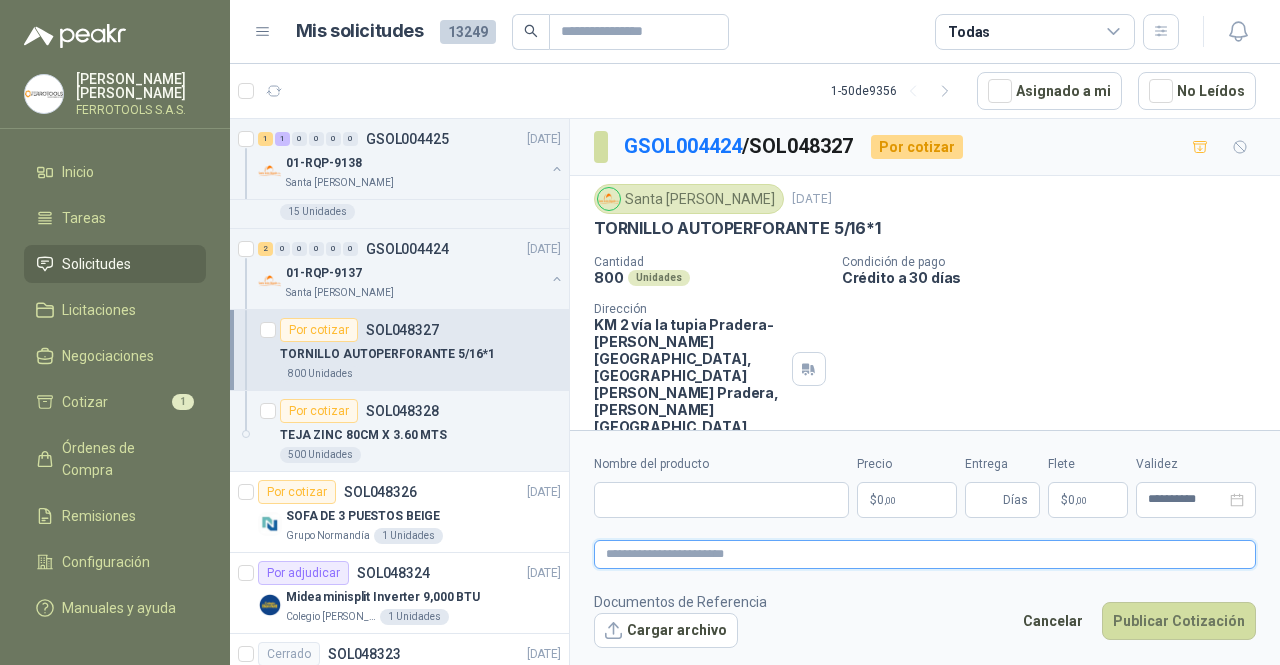 click at bounding box center [925, 554] 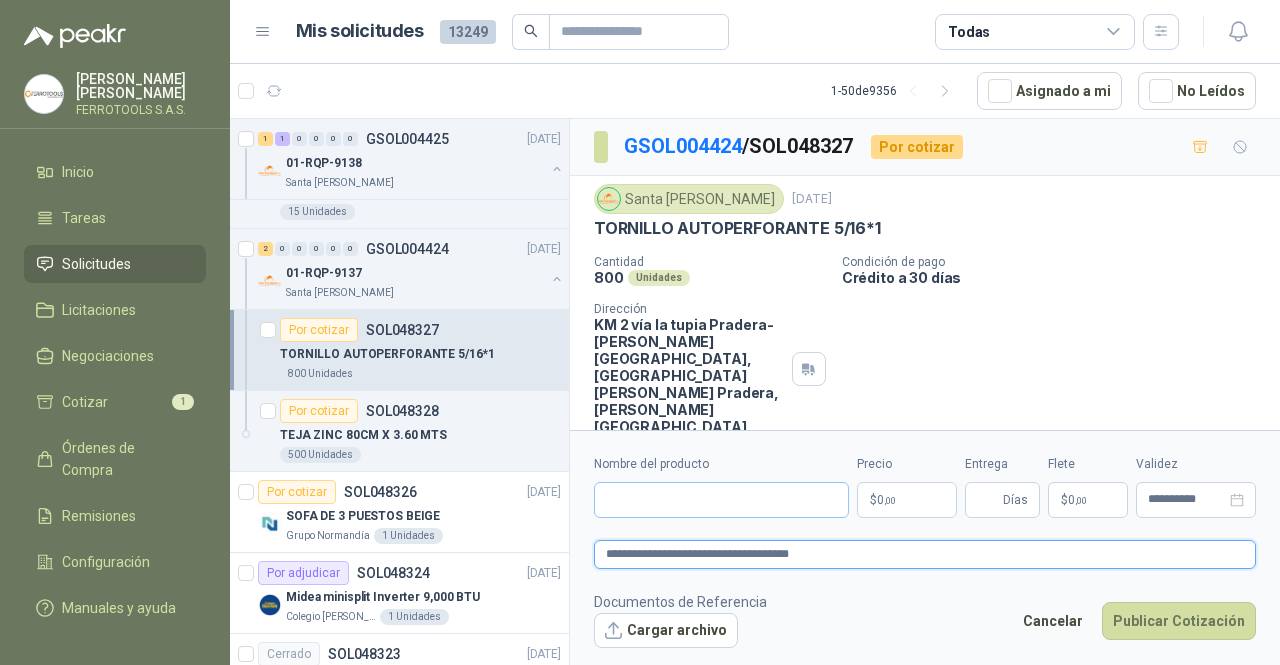 type on "**********" 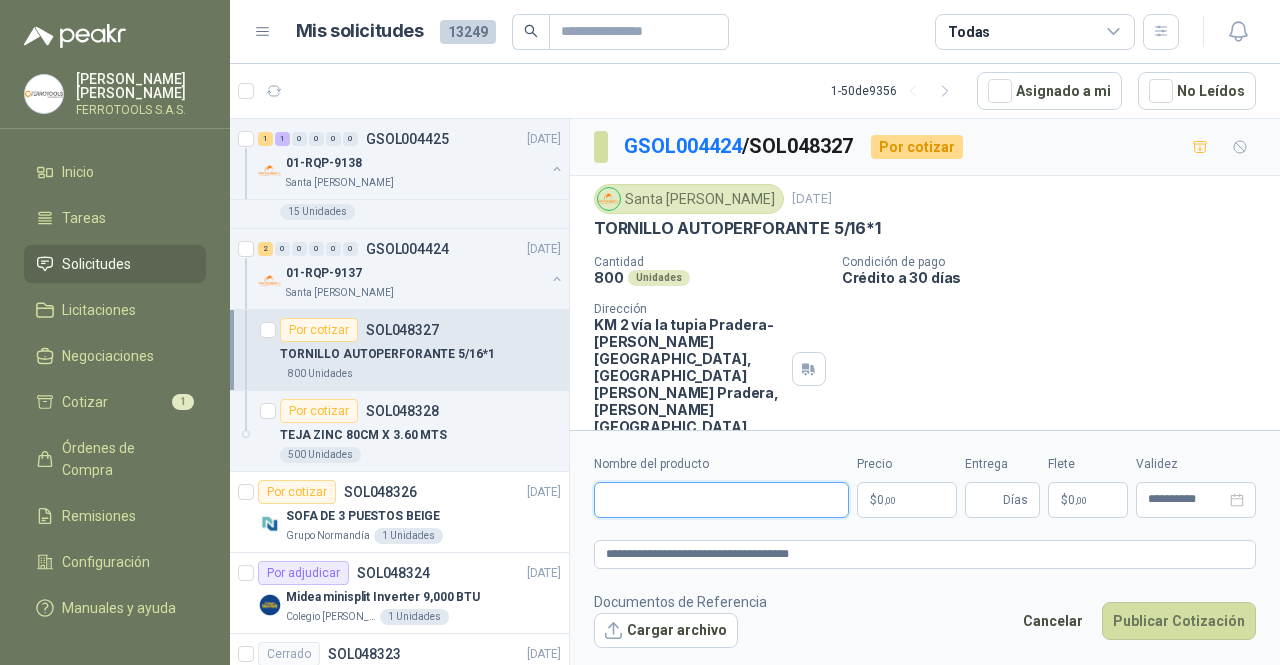 click on "Nombre del producto" at bounding box center [721, 500] 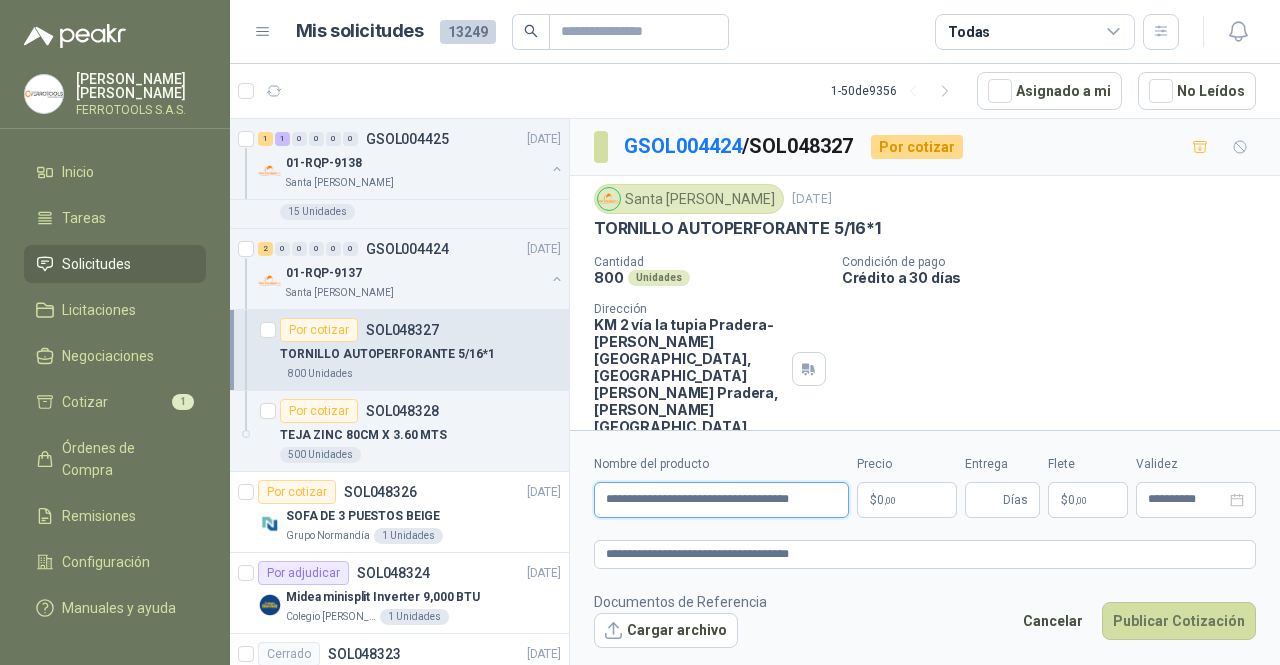 scroll, scrollTop: 0, scrollLeft: 17, axis: horizontal 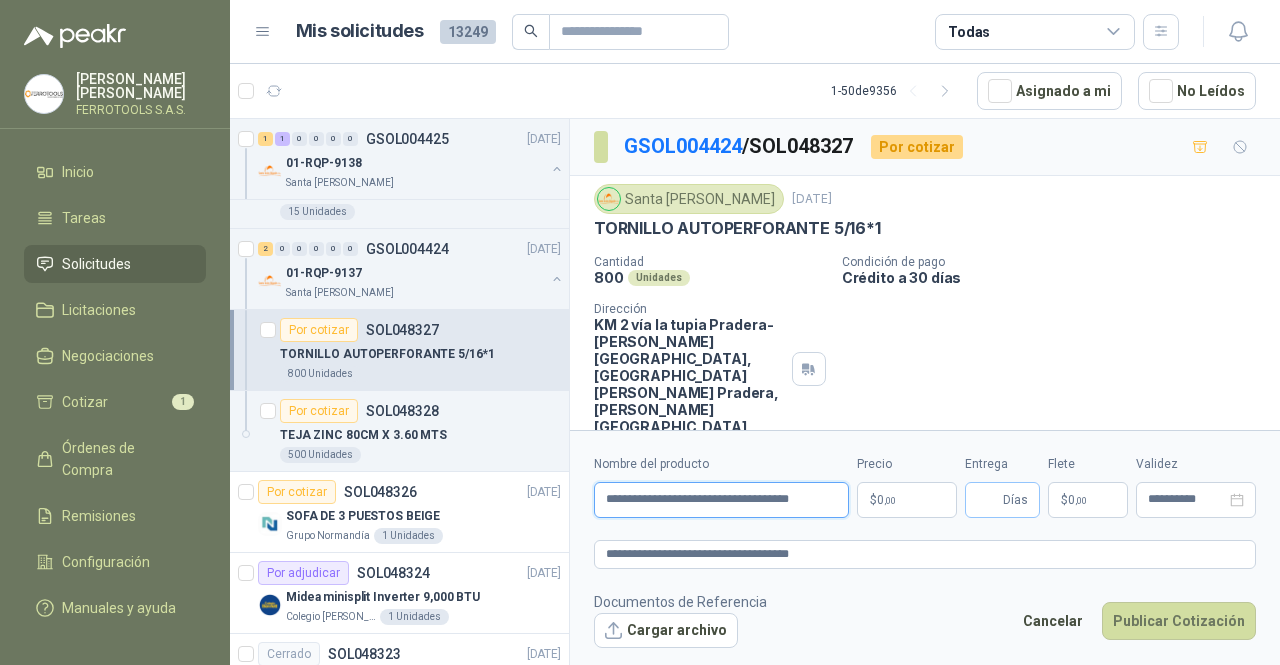 type on "**********" 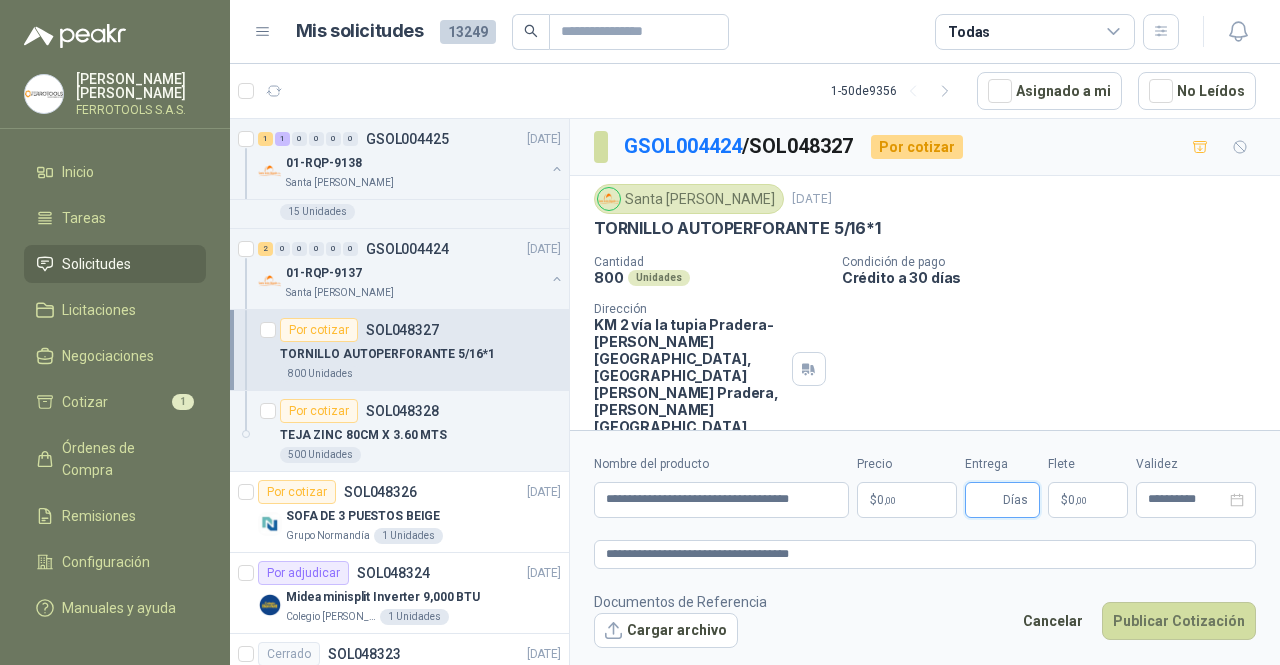 click on "Entrega" at bounding box center [988, 500] 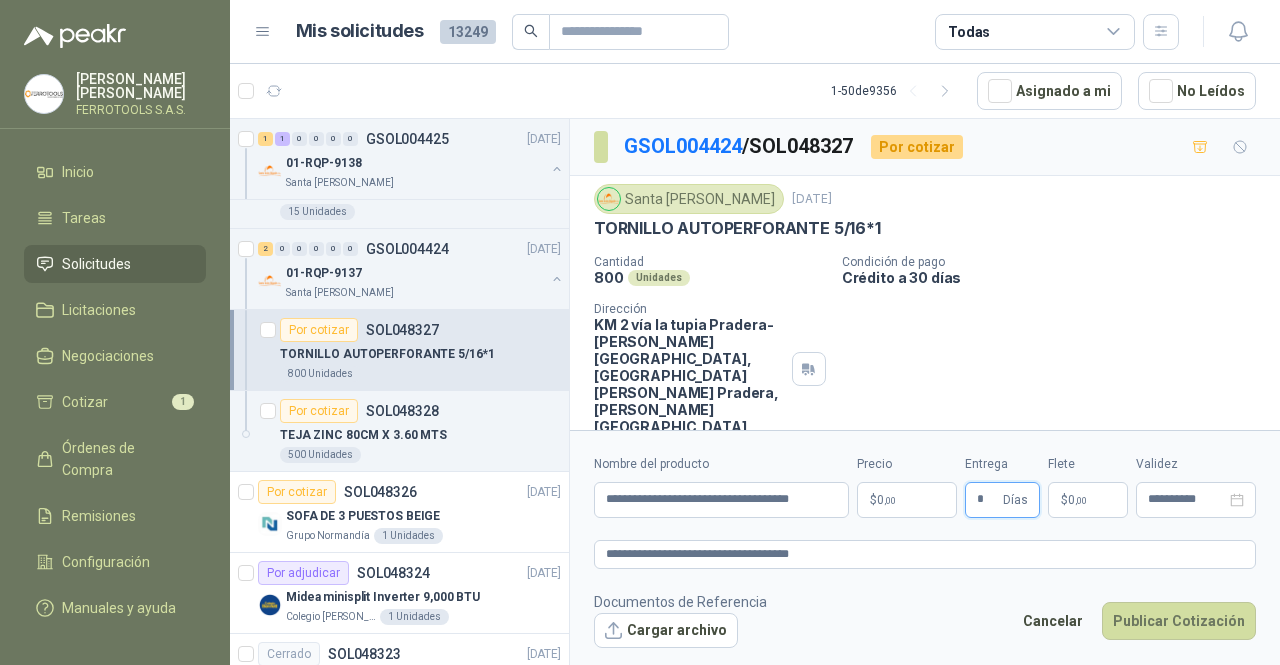 type on "*" 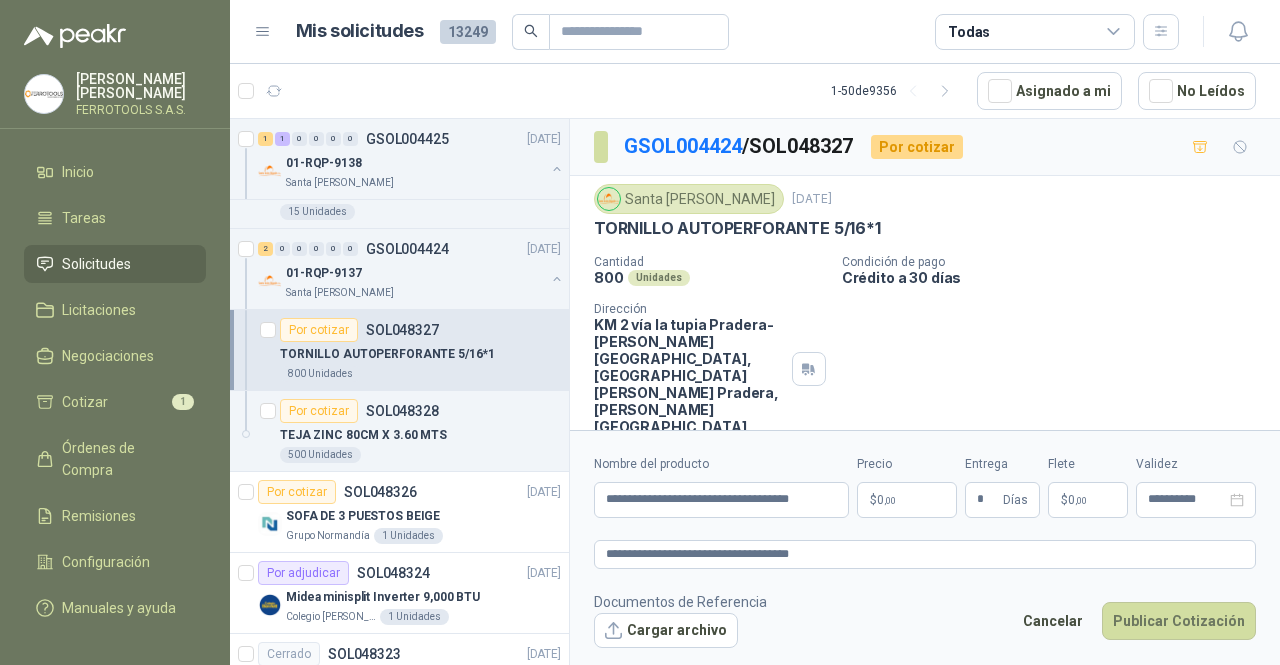 click on "$  0 ,00" at bounding box center [907, 500] 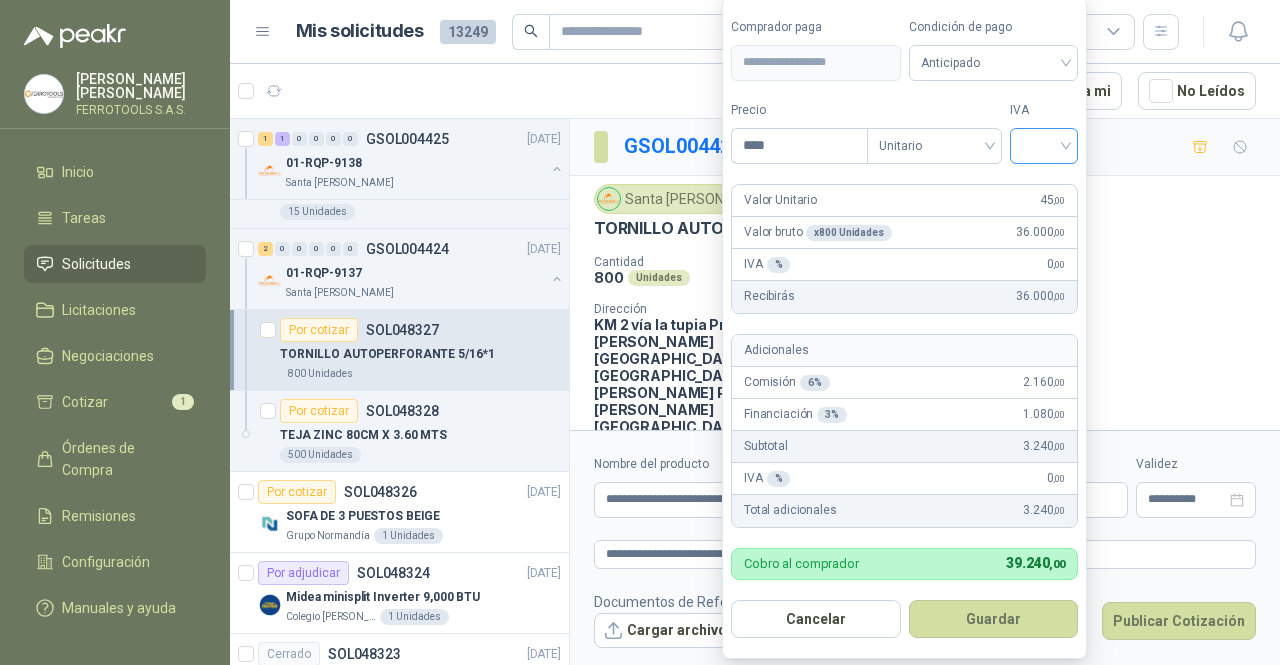 type on "****" 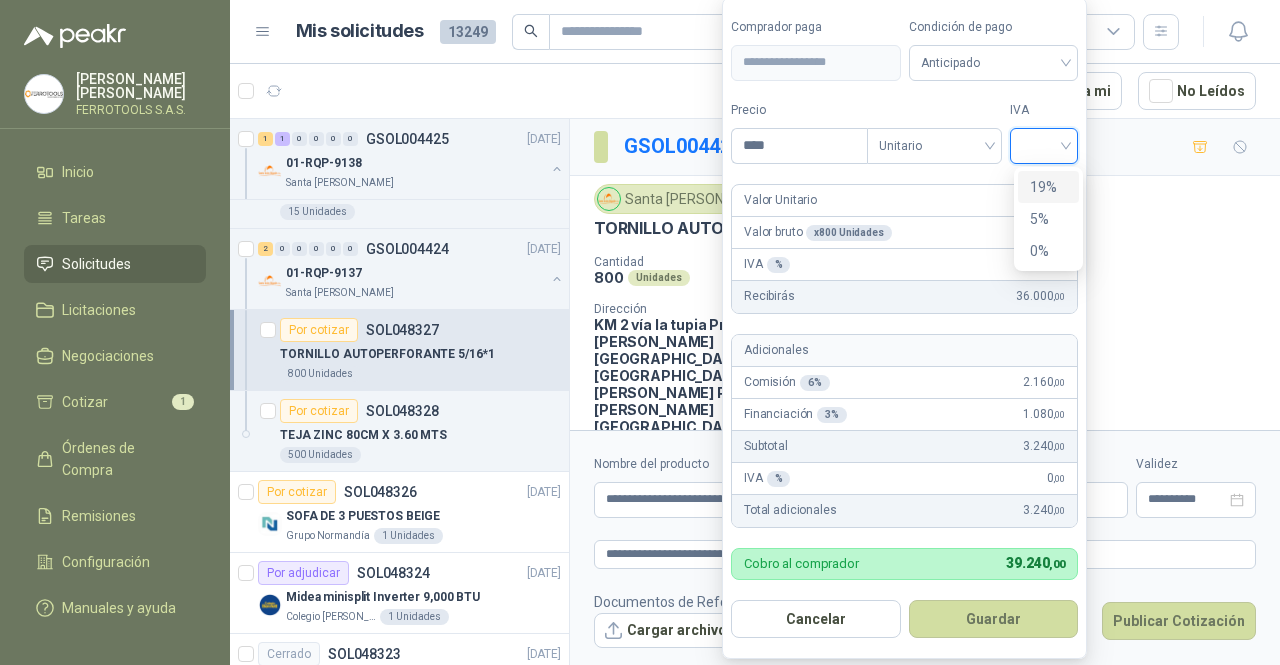 click on "19%" at bounding box center (1048, 187) 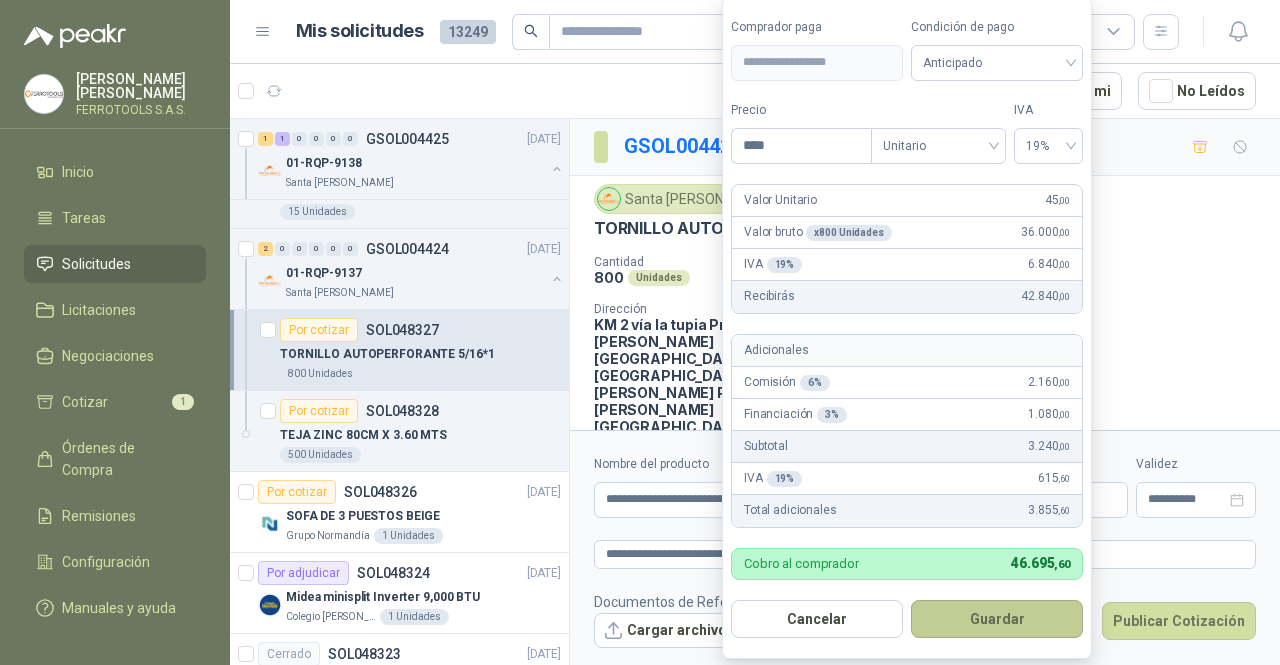 click on "Guardar" at bounding box center [997, 619] 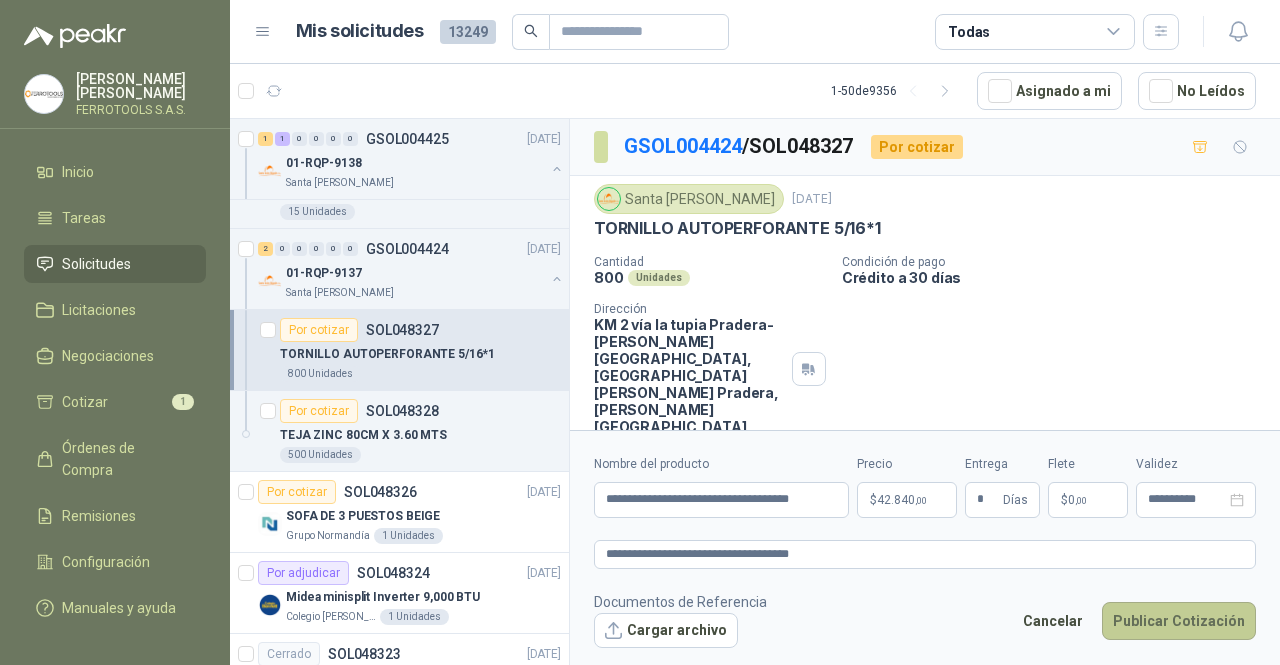 click on "Publicar Cotización" at bounding box center [1179, 621] 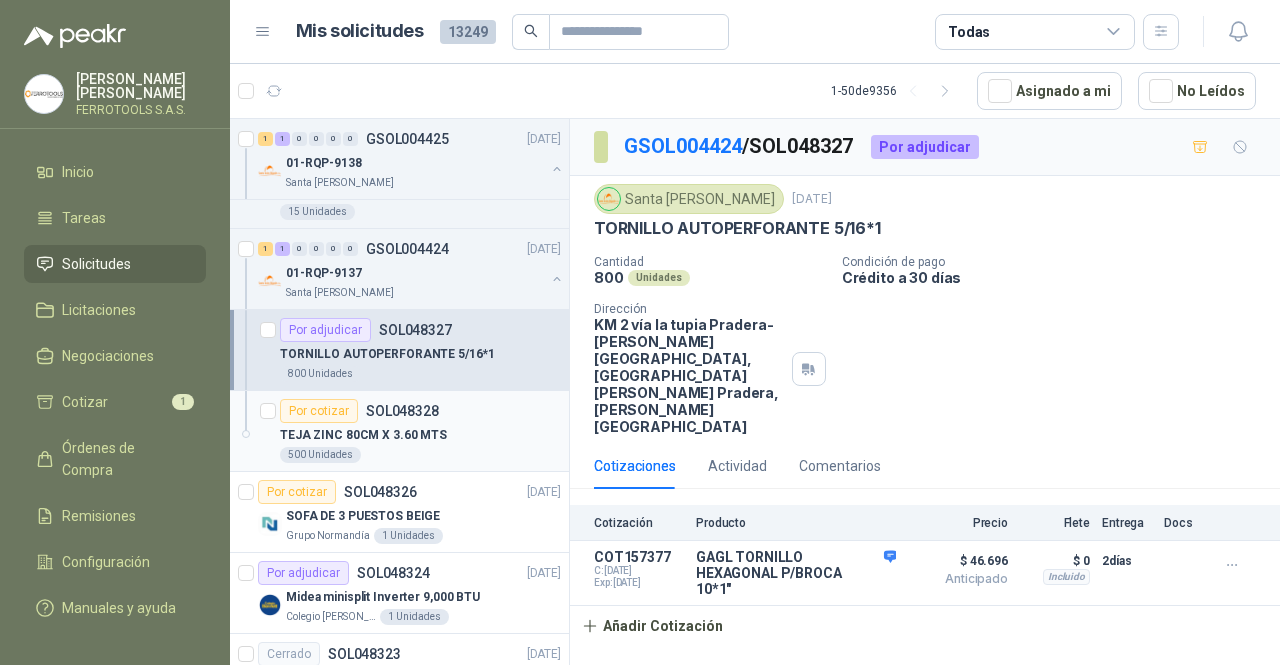 click on "TEJA ZINC 80CM X 3.60 MTS" at bounding box center [363, 435] 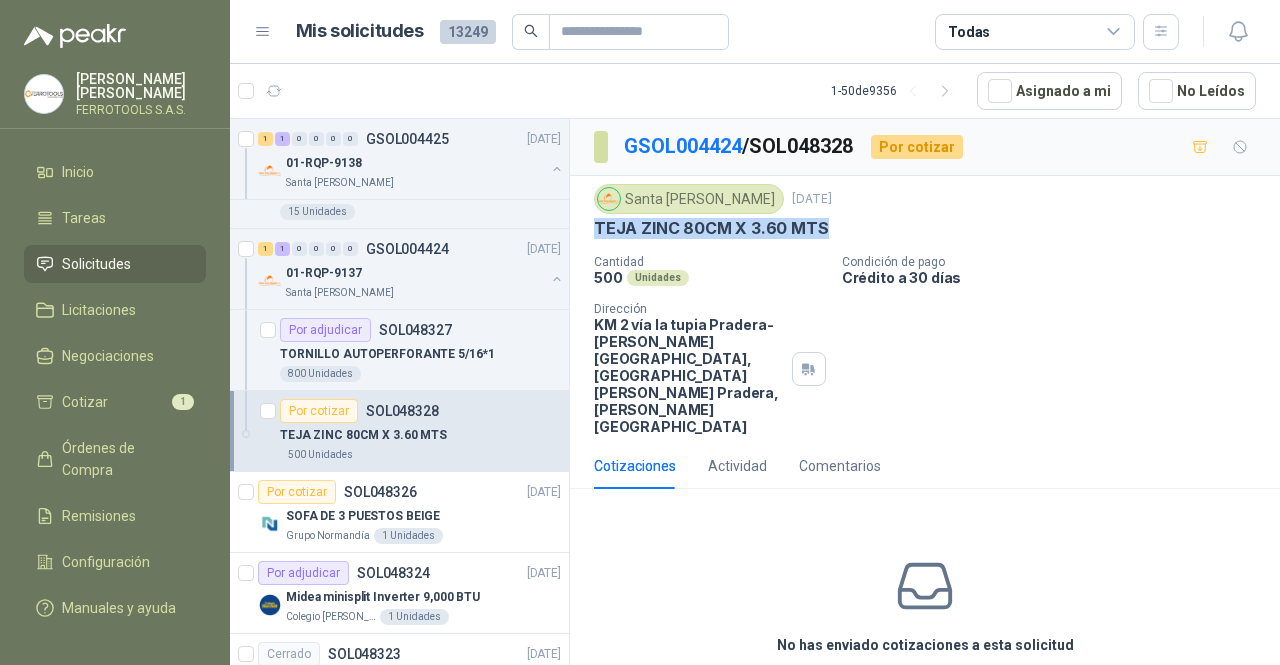 drag, startPoint x: 762, startPoint y: 232, endPoint x: 580, endPoint y: 233, distance: 182.00275 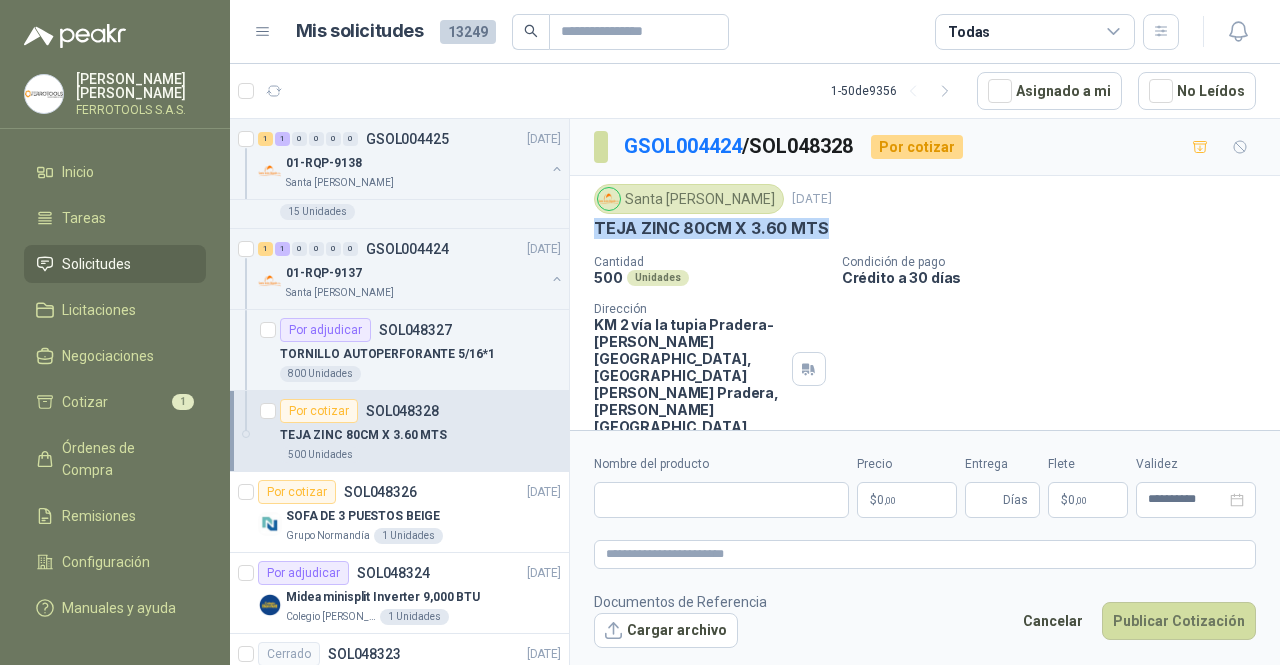 type 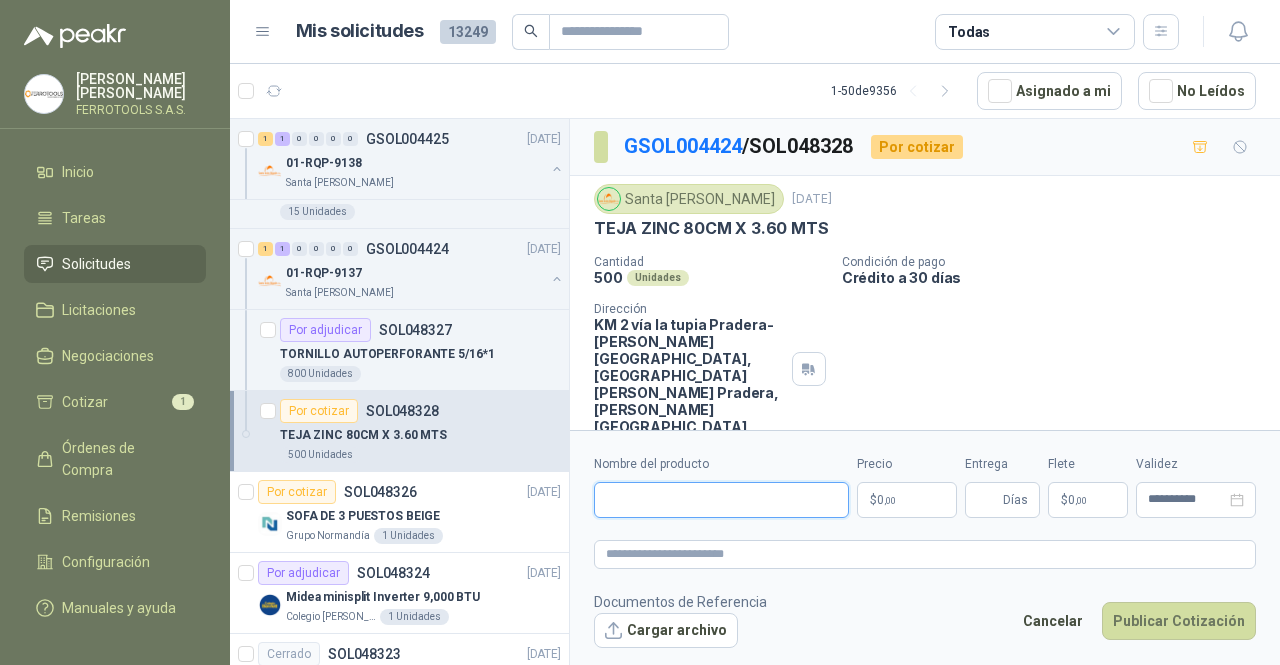 click on "Nombre del producto" at bounding box center [721, 500] 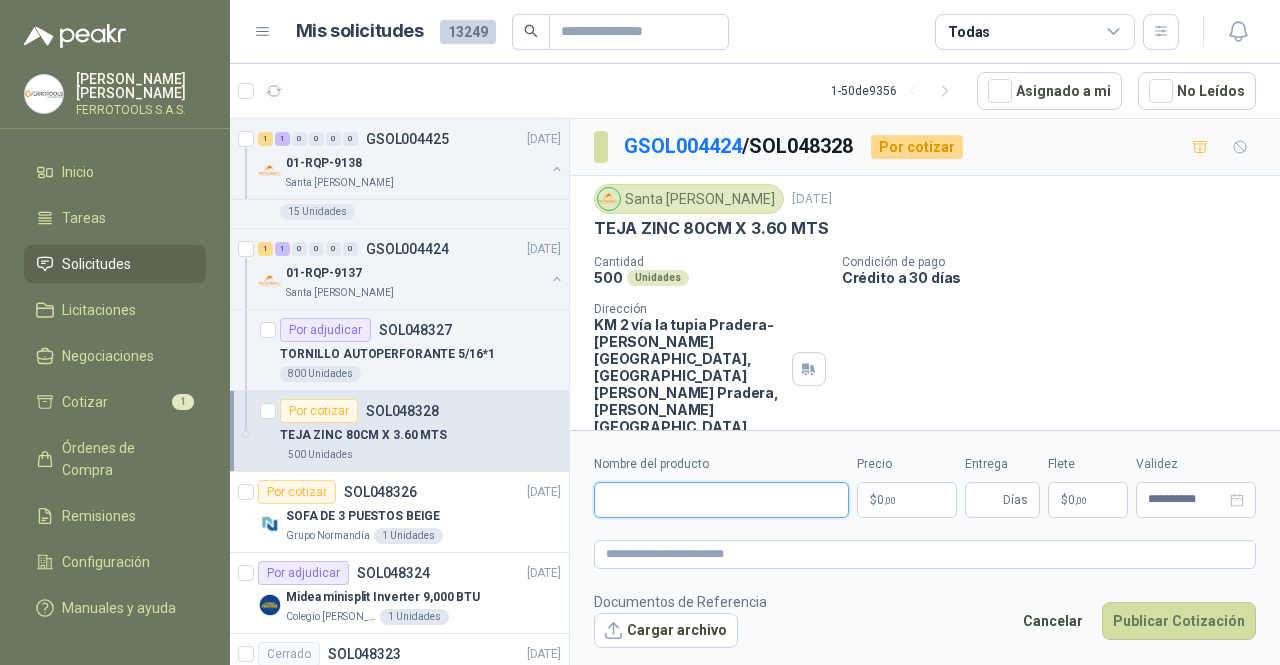 paste on "**********" 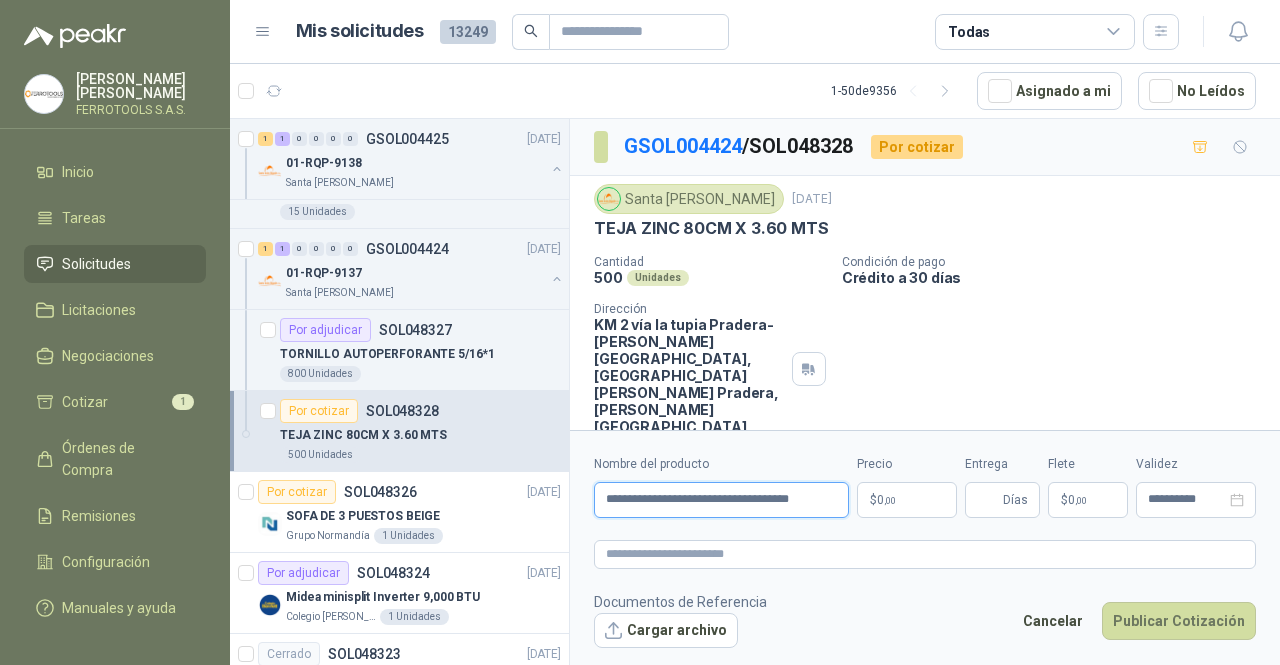 scroll, scrollTop: 0, scrollLeft: 4, axis: horizontal 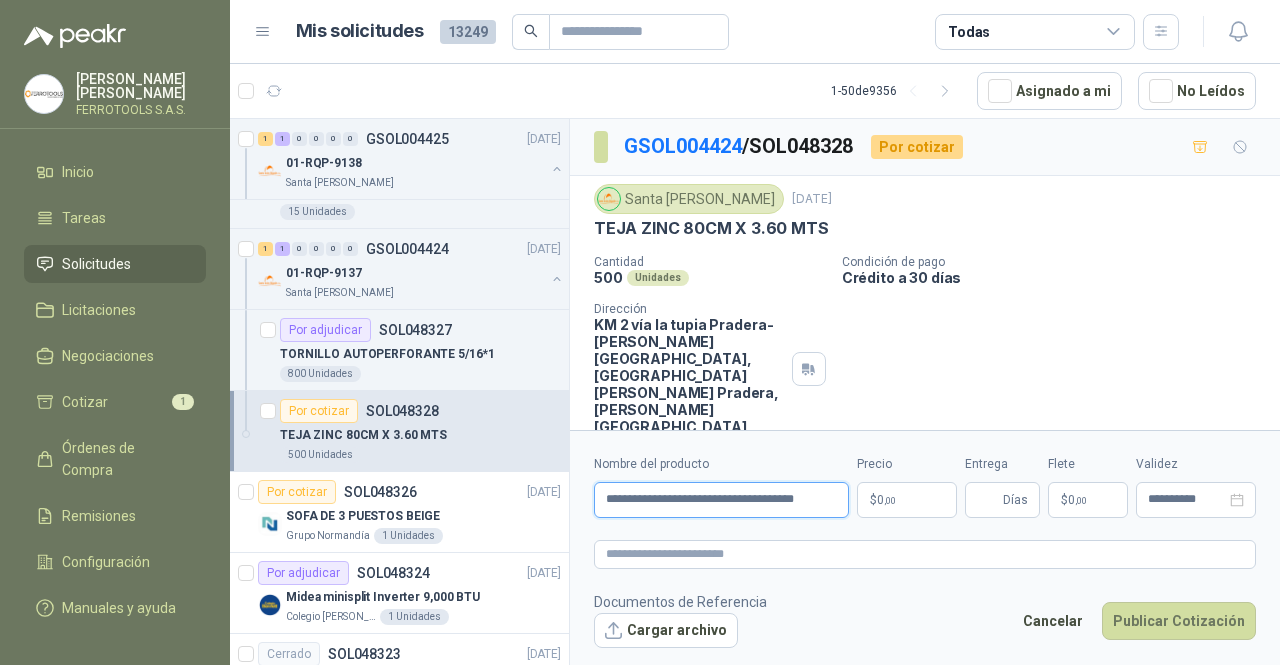 click on "**********" at bounding box center [721, 500] 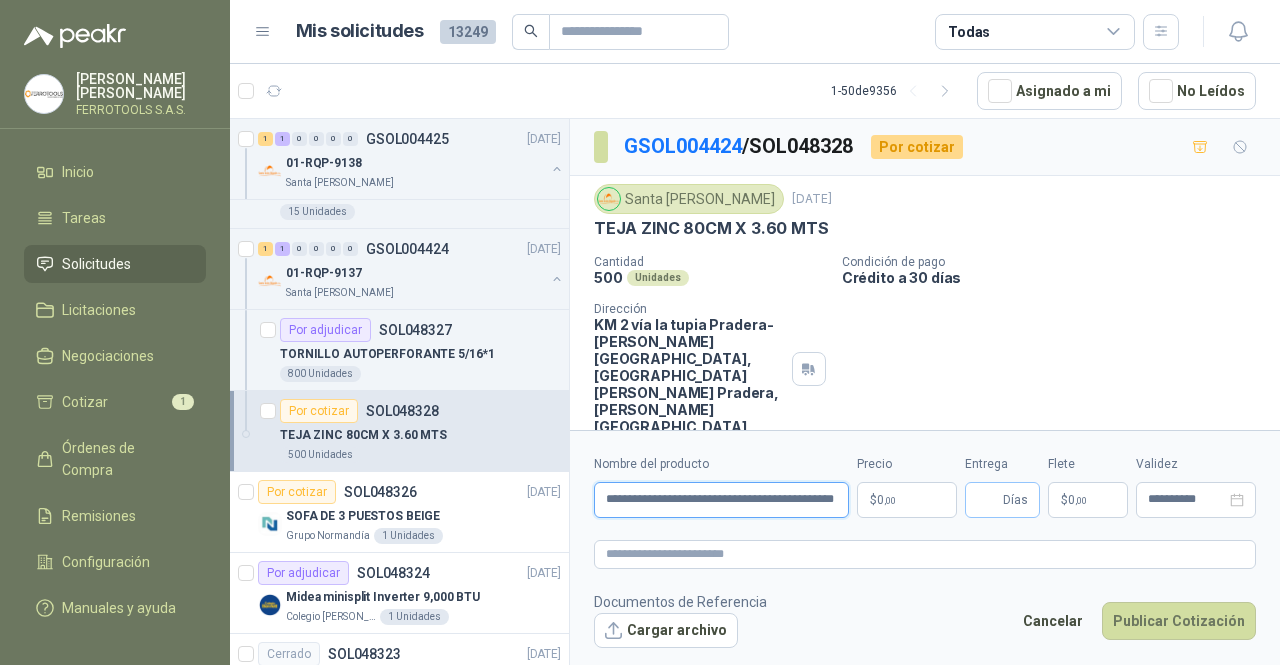 type on "**********" 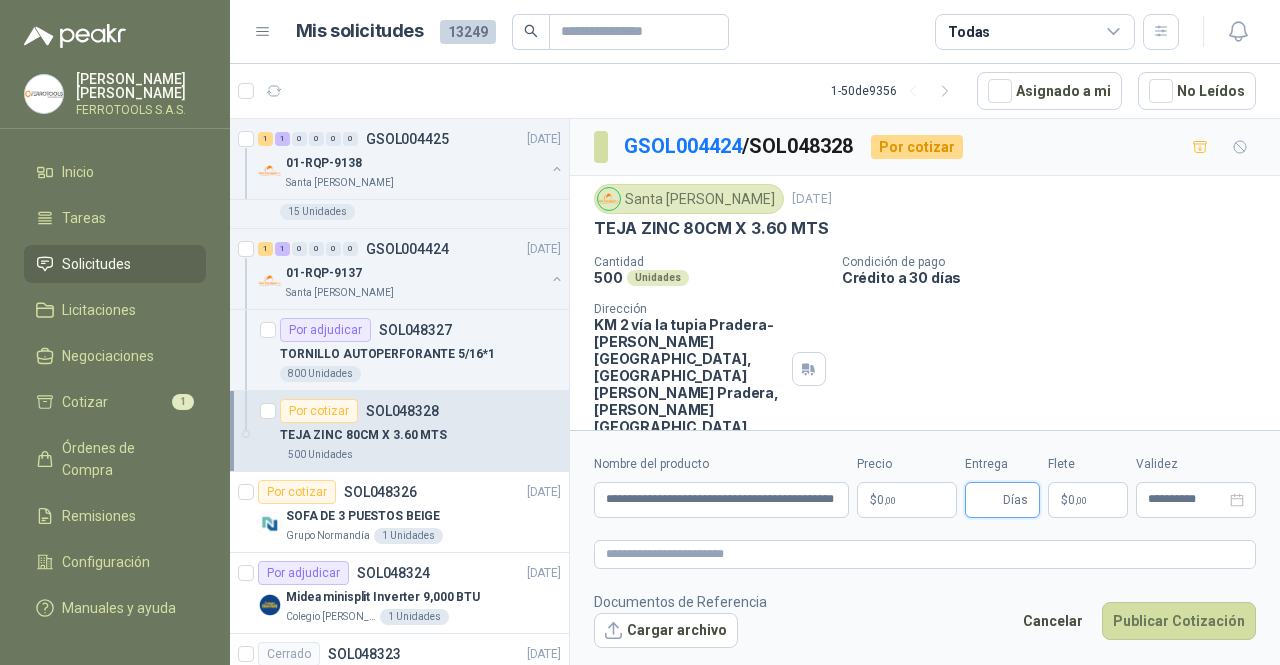 click on "Entrega" at bounding box center (988, 500) 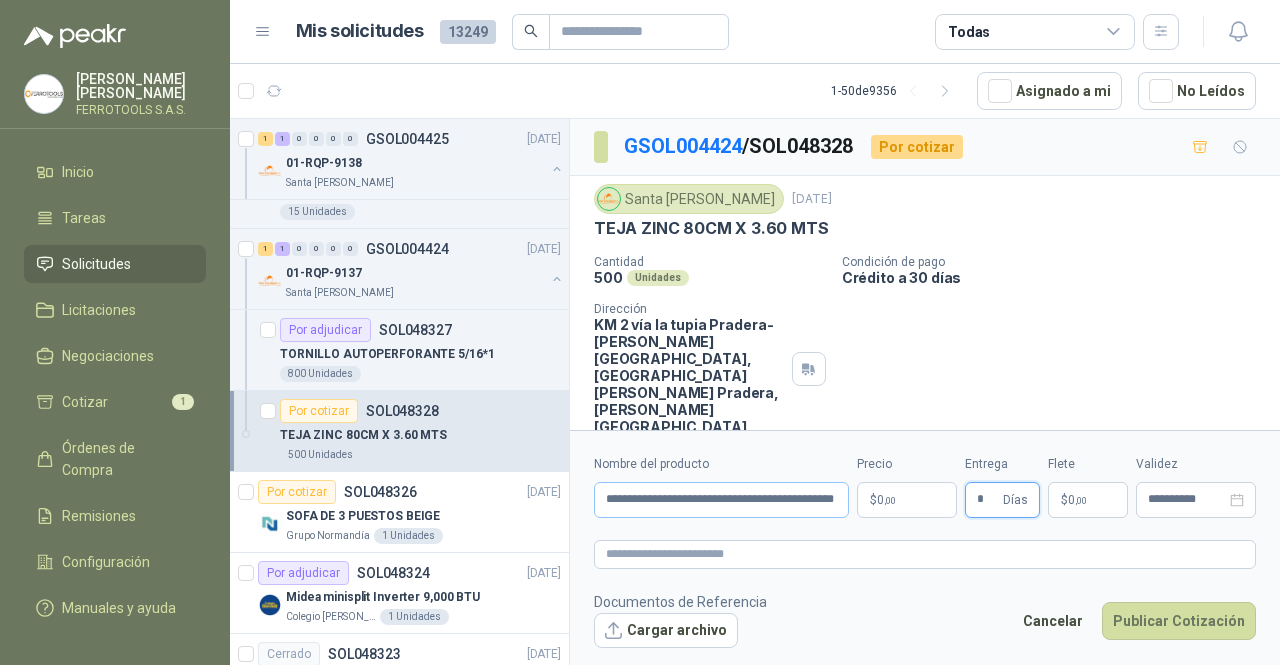 type on "*" 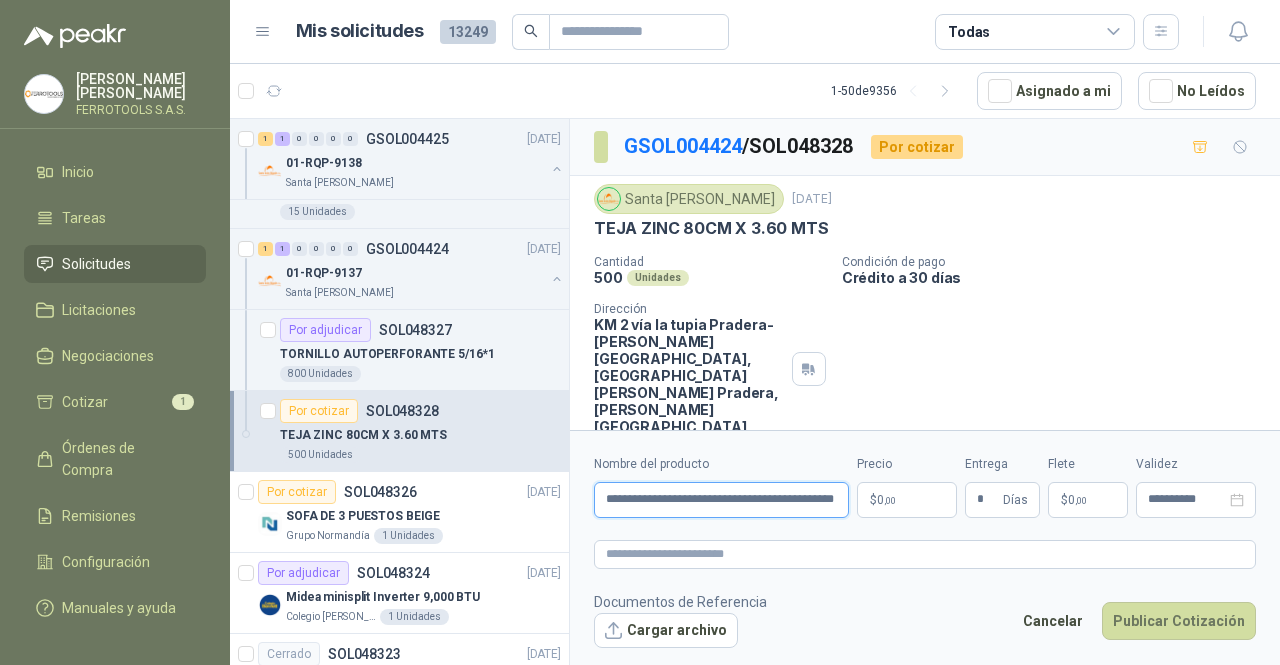scroll, scrollTop: 0, scrollLeft: 52, axis: horizontal 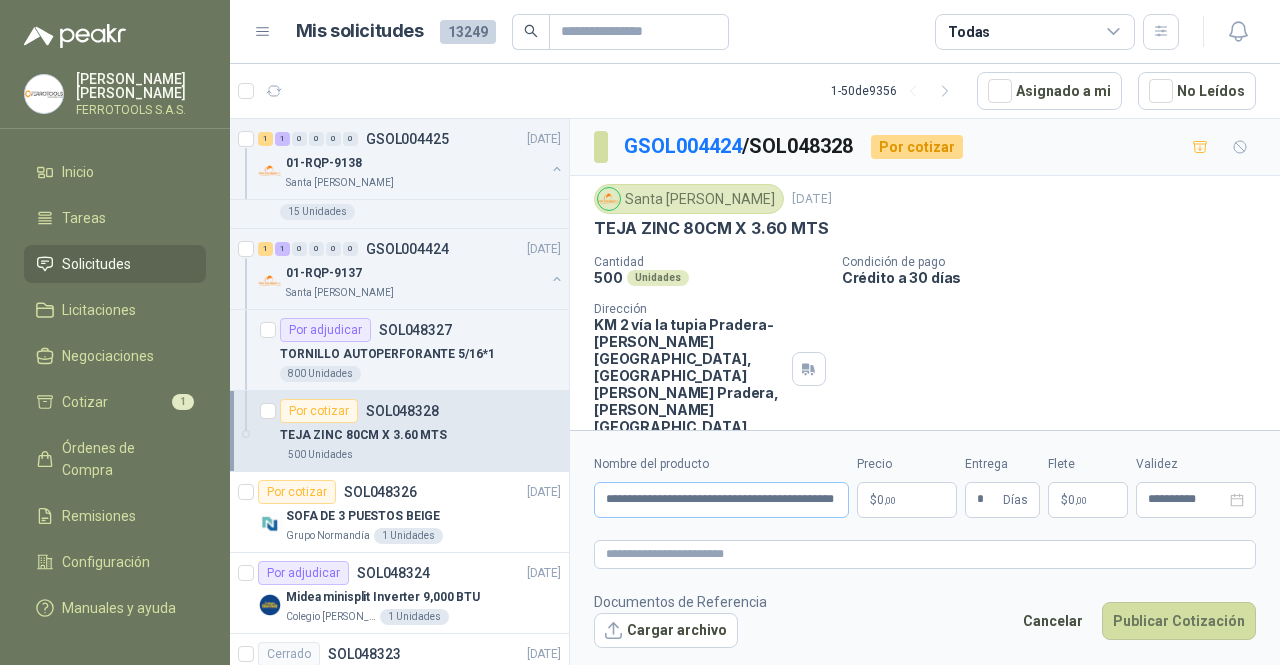 drag, startPoint x: 824, startPoint y: 525, endPoint x: 829, endPoint y: 504, distance: 21.587032 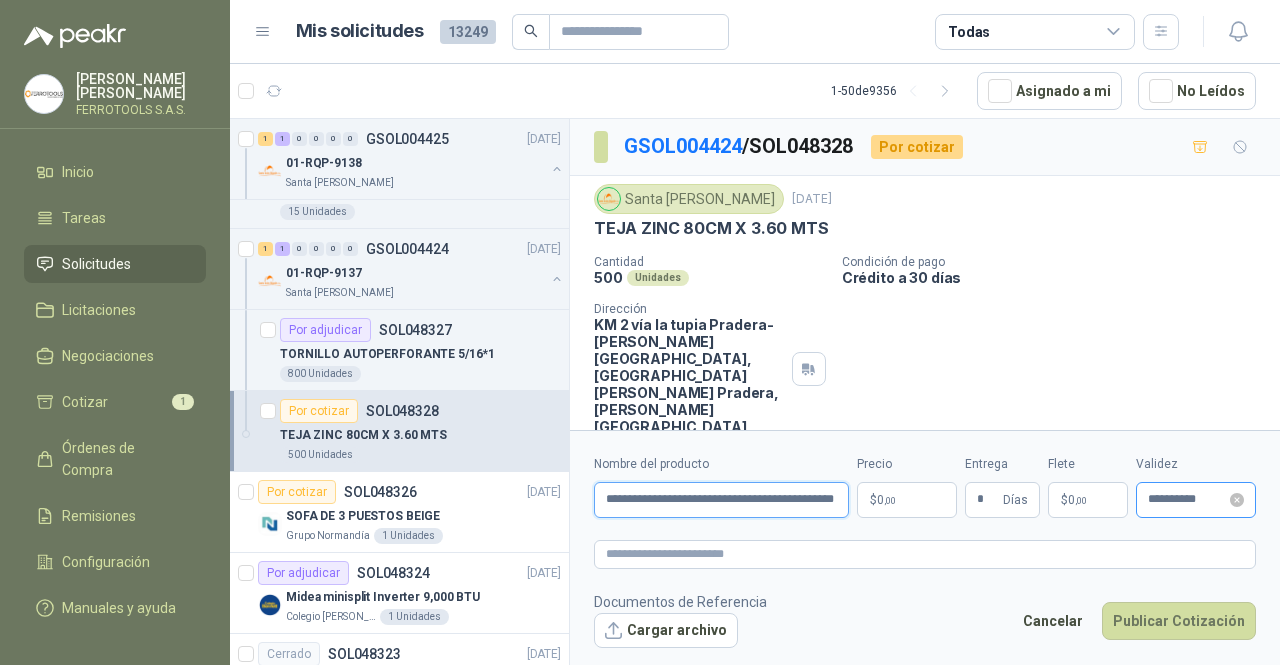 scroll, scrollTop: 0, scrollLeft: 52, axis: horizontal 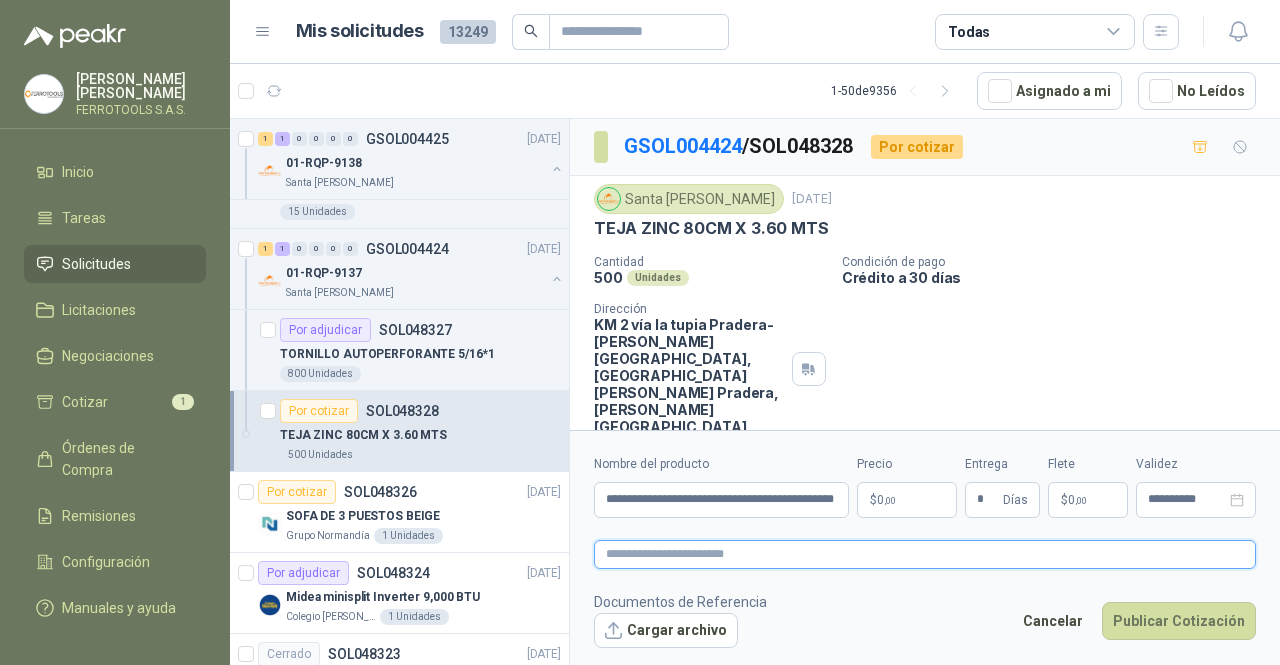 click at bounding box center (925, 554) 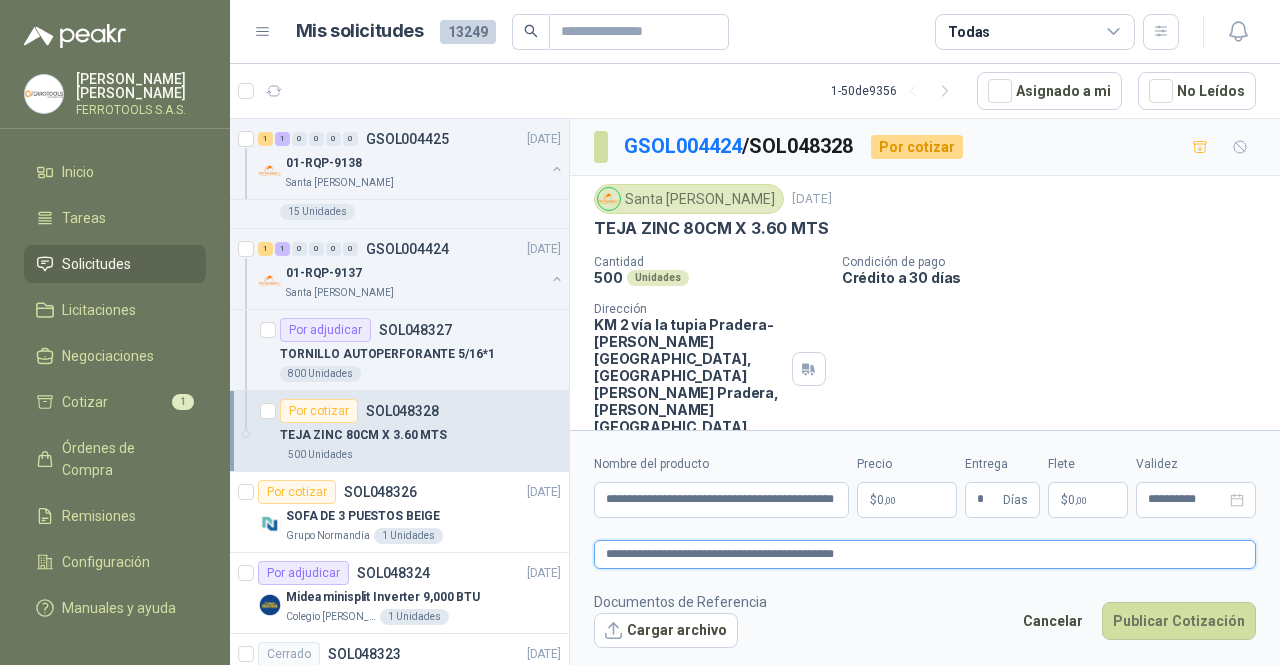 type on "**********" 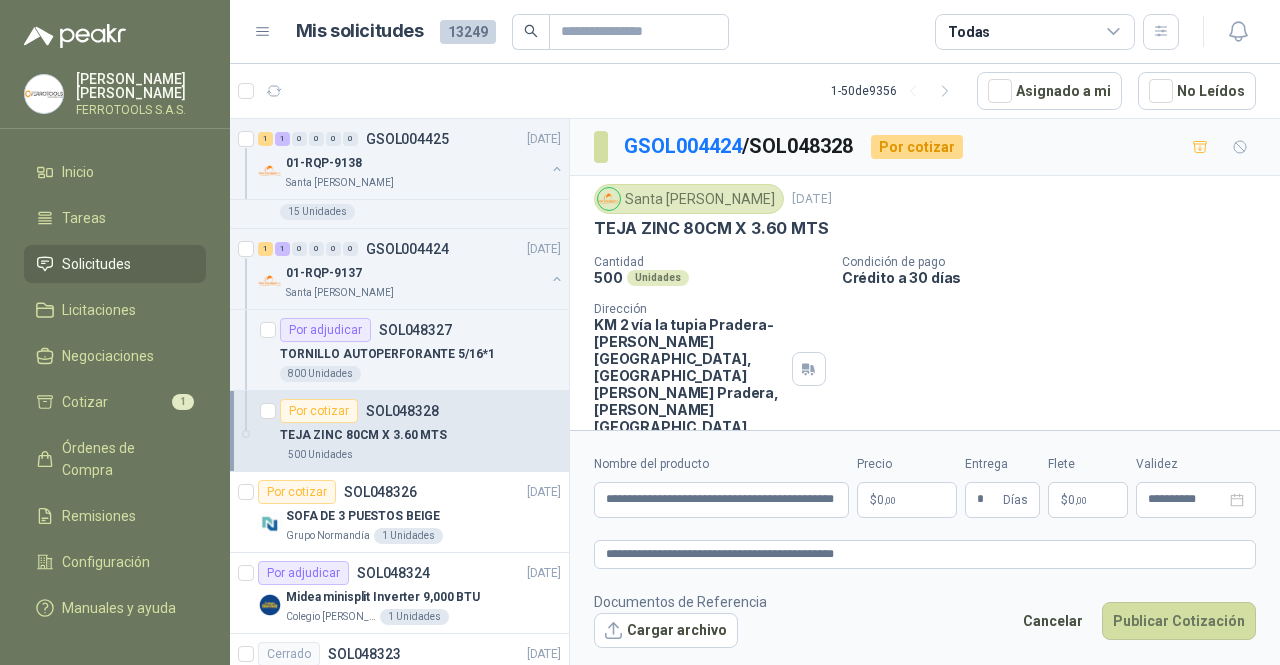 click on "HERNAN   RUALES FERROTOOLS S.A.S.   Inicio   Tareas   Solicitudes   Licitaciones   Negociaciones   Cotizar 1   Órdenes de Compra   Remisiones   Configuración   Manuales y ayuda Mis solicitudes 13249 Todas 1 - 50  de  9356 Asignado a mi No Leídos Por cotizar SOL048340 10/07/25   DIADEMA LOGITECH H390 Caracol TV 20   Unidades 1   0   0   0   0   0   GSOL004427 10/07/25   ENRIQUECIMIENTO-JUGUETES Zoologico De Cali    Por cotizar SOL048337 10/07/25   SUMINISTRO + INSTALACIÓN DE CANECA EN ACERO INOXIDABLE - MOBILIARIO URBANO, CAPACITAD 75 LT Grupo Normandía 1   Unidades Por cotizar SOL048336 10/07/25   TINA METALICA 55GLN SIN TAPA  Grupo Normandía 14   Unidades Por cotizar SOL048335 10/07/25   GUADUAS 3m Grupo Normandía 51   Unidades Por adjudicar SOL048334 10/07/25   TEJA DE ZINC 3.05m x 0.80m Grupo Normandía 39   Unidades Por cotizar SOL048333 10/07/25   AMARRAS METALICAS LARGAS Grupo Normandía 280   Unidades 1   1   0   0   0   0   GSOL004425 10/07/25   01-RQP-9138 Santa Anita Napoles   Por adjudicar" at bounding box center (640, 332) 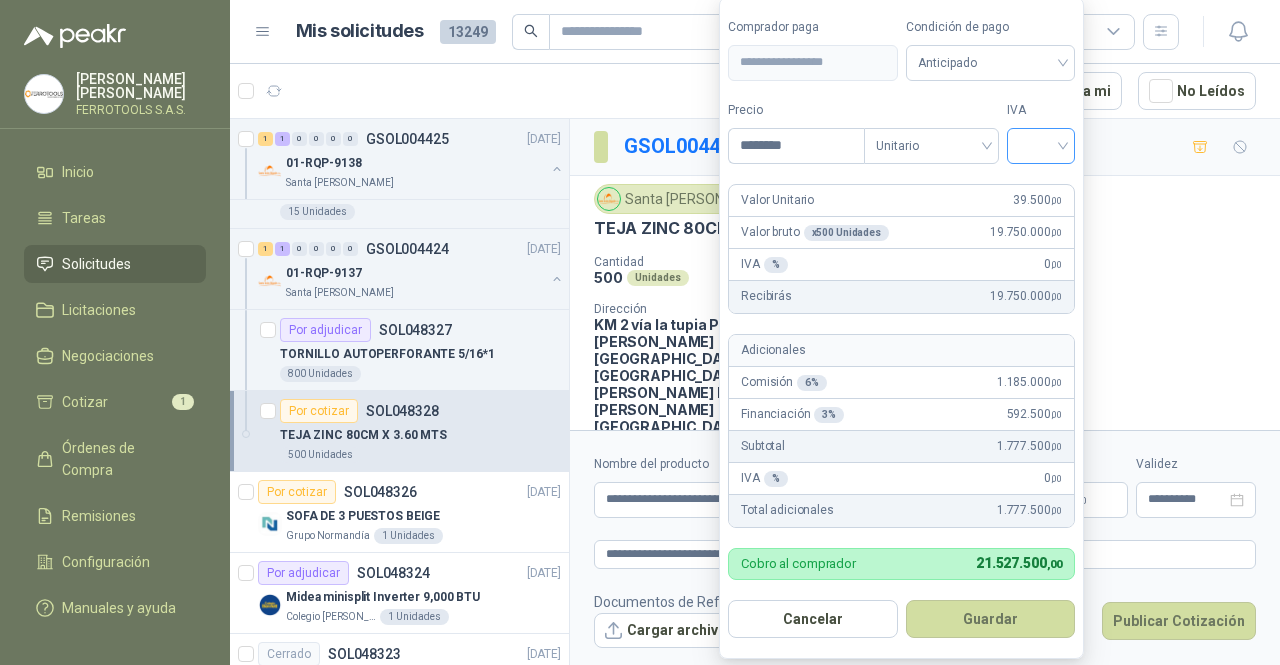type on "********" 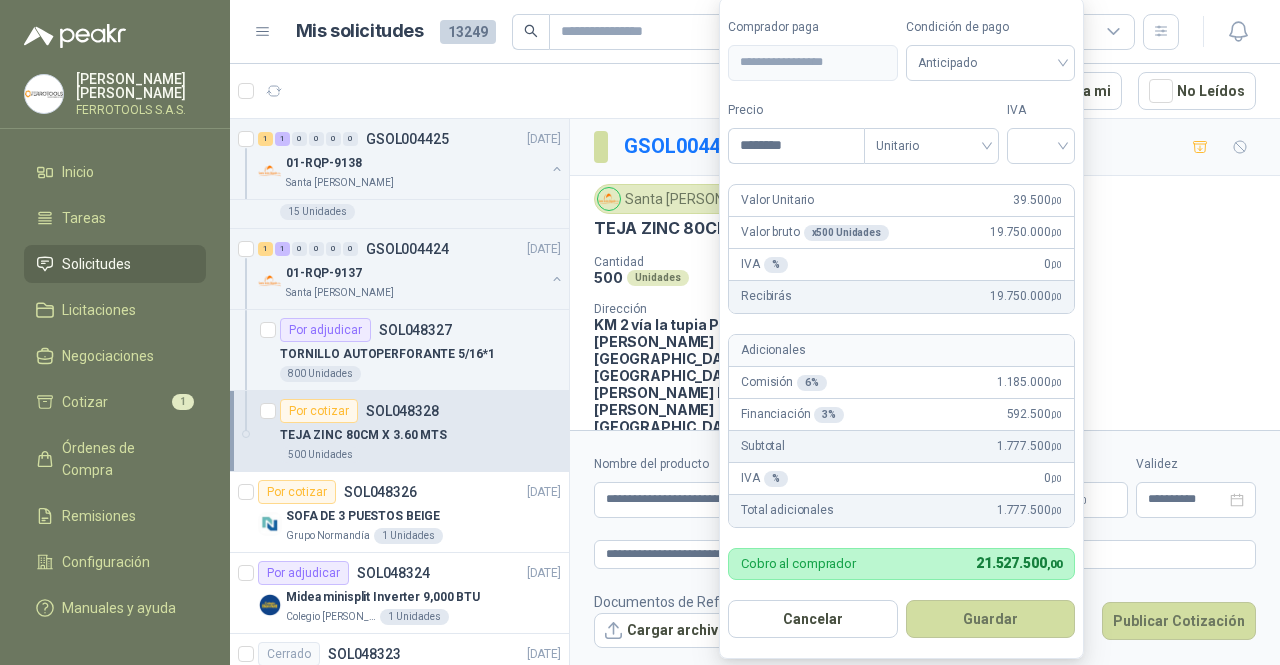drag, startPoint x: 1034, startPoint y: 149, endPoint x: 1044, endPoint y: 182, distance: 34.48188 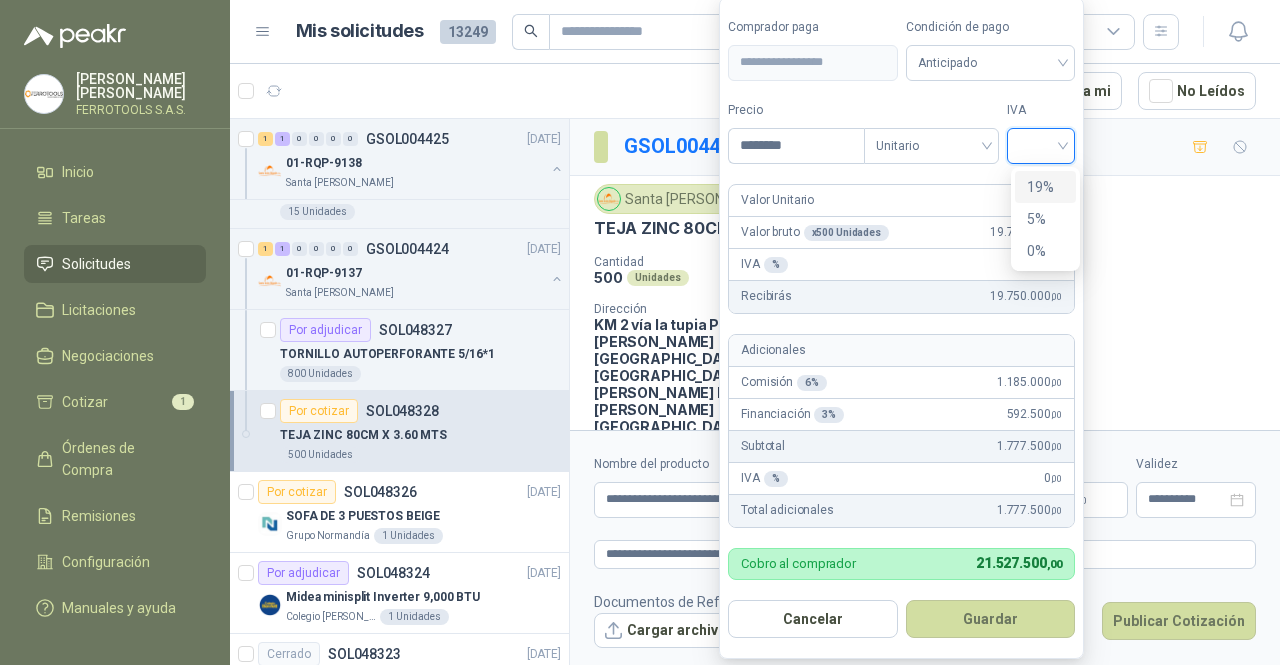 click on "19%" at bounding box center [1045, 187] 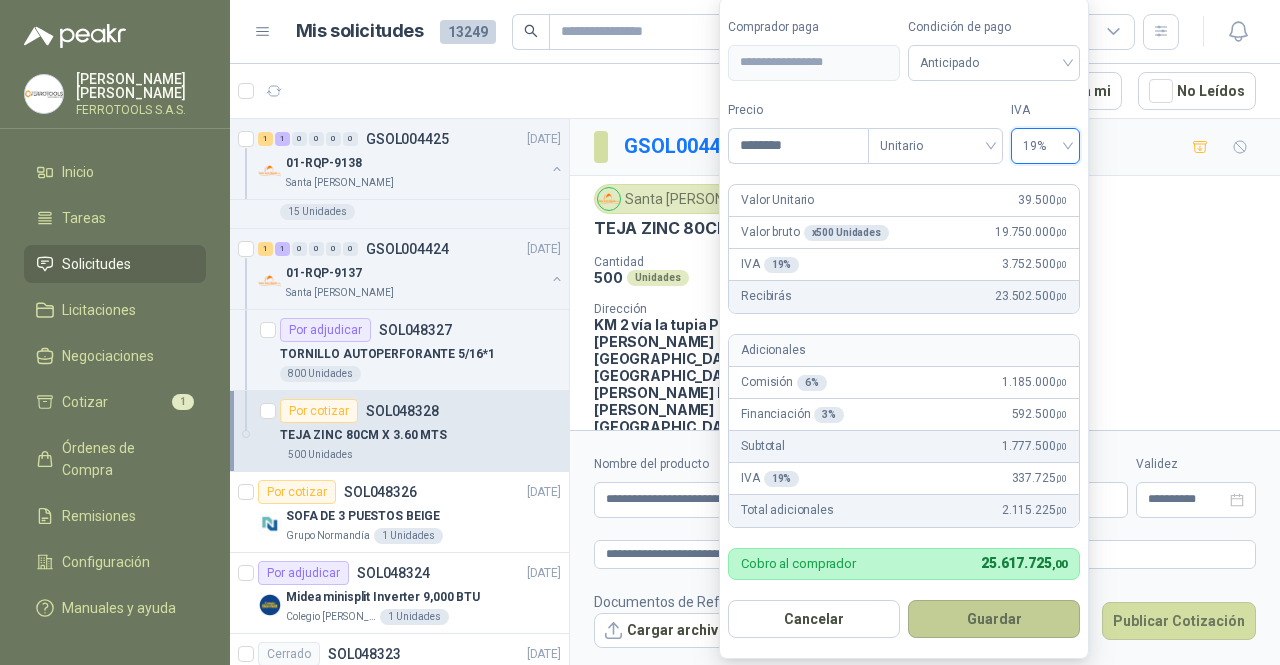 click on "Guardar" at bounding box center [994, 619] 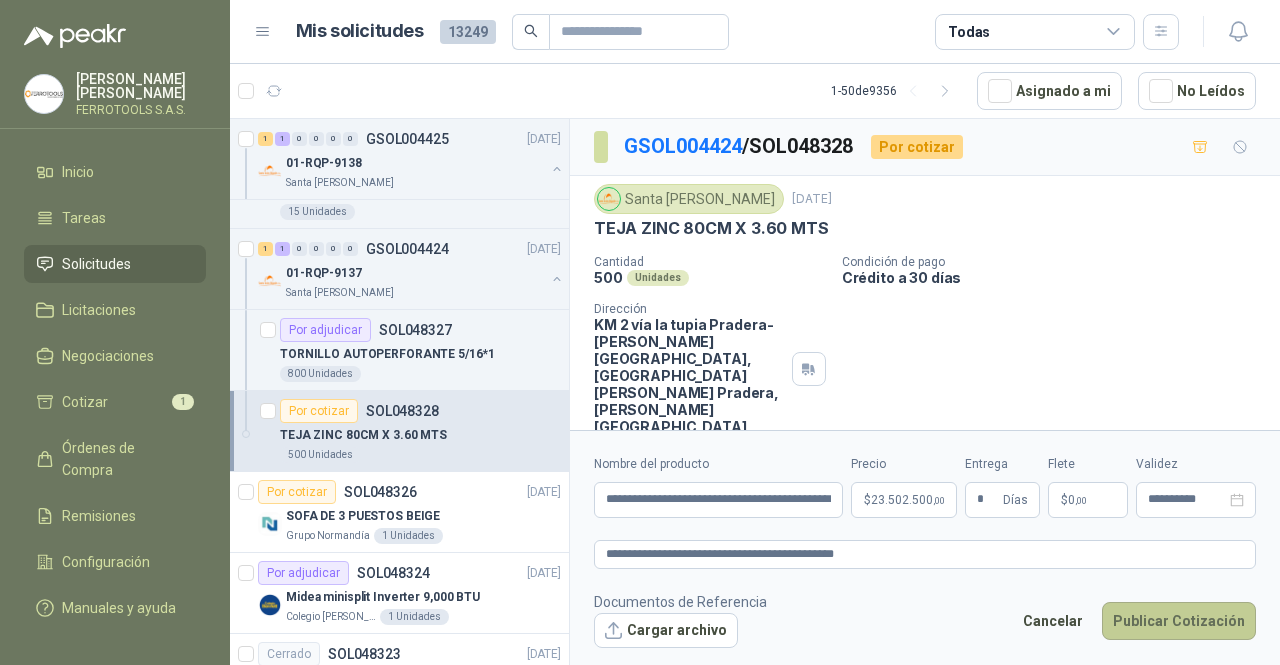 click on "Publicar Cotización" at bounding box center (1179, 621) 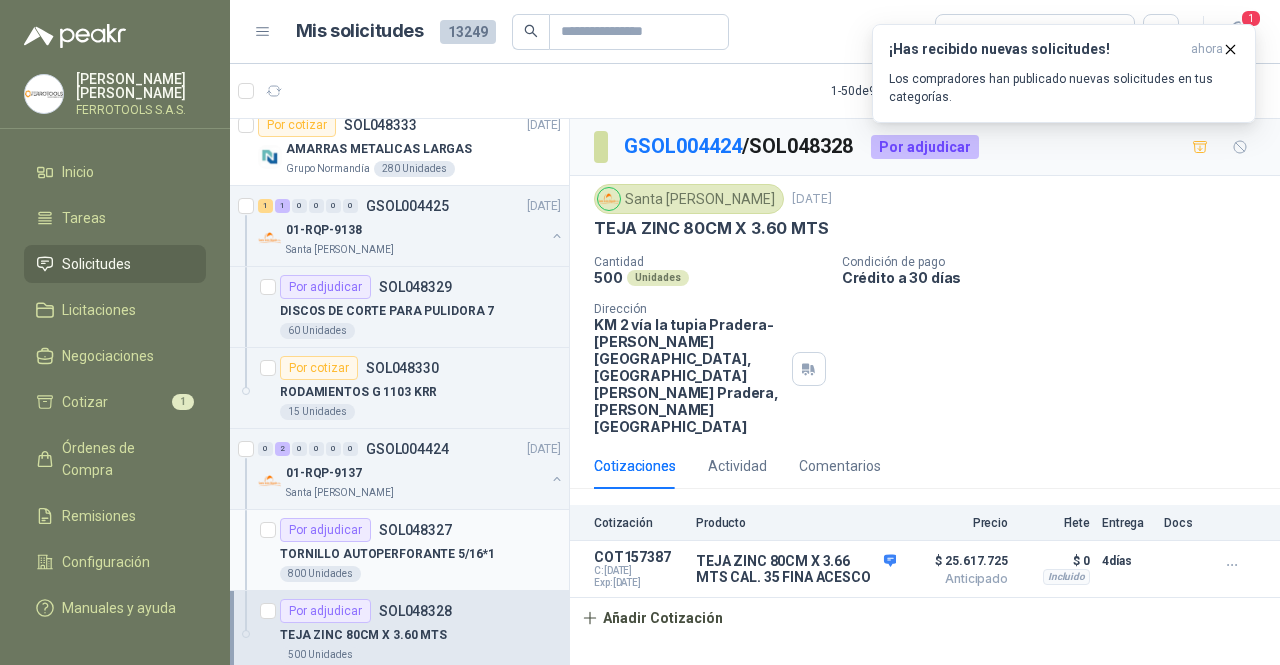 scroll, scrollTop: 600, scrollLeft: 0, axis: vertical 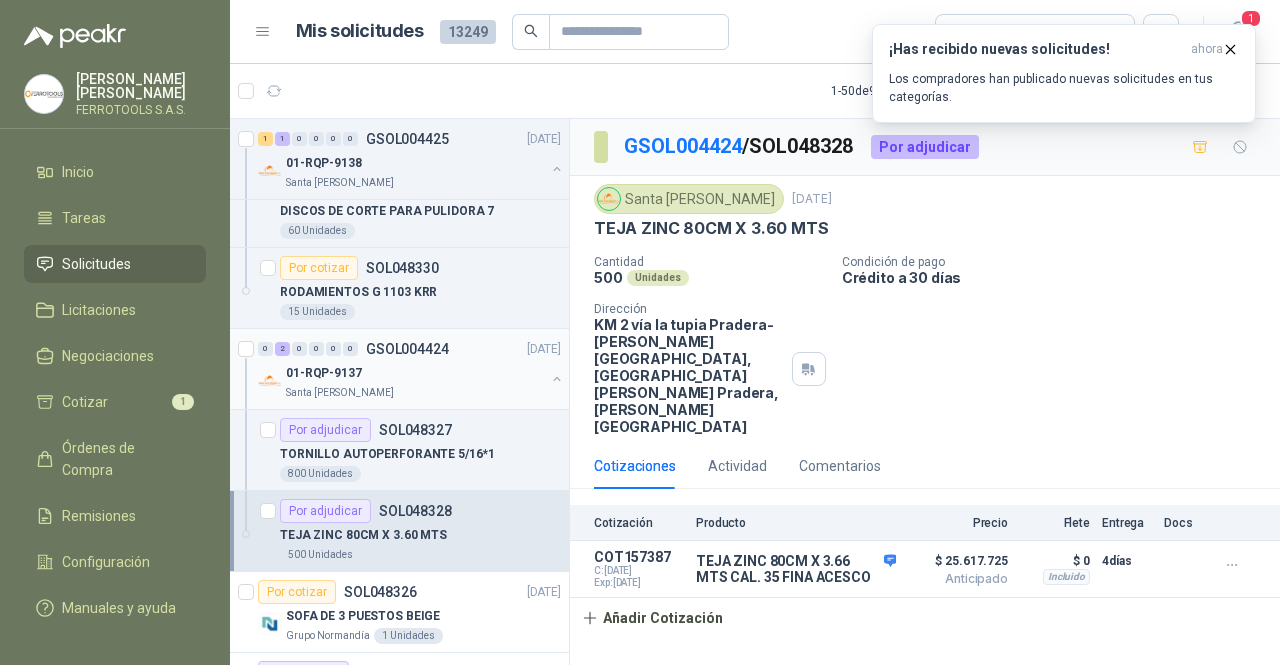 click at bounding box center (557, 379) 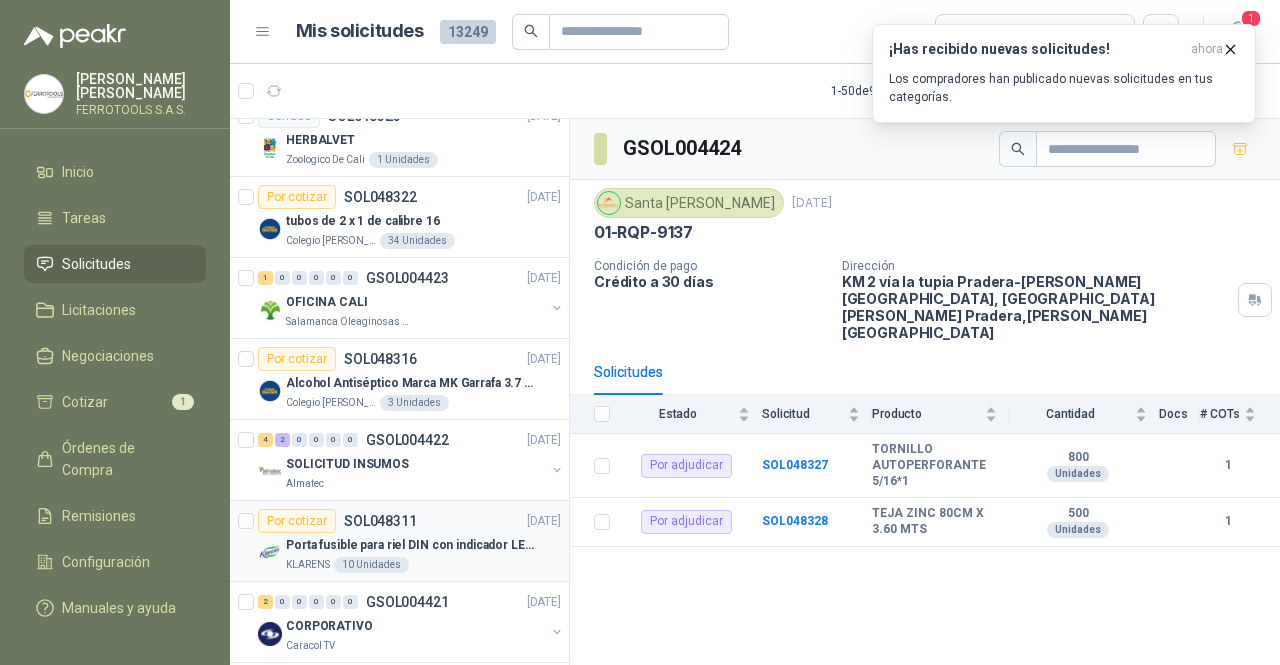 scroll, scrollTop: 1100, scrollLeft: 0, axis: vertical 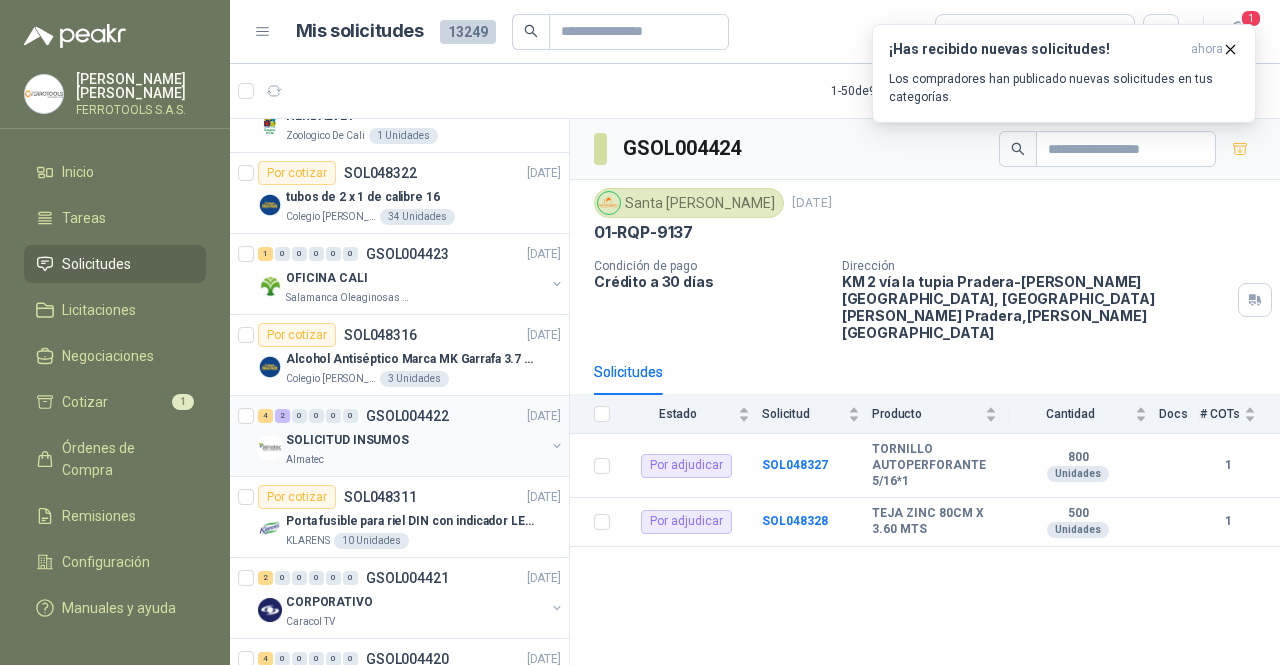 click on "4   2   0   0   0   0   GSOL004422 10/07/25   SOLICITUD INSUMOS Almatec" at bounding box center [399, 436] 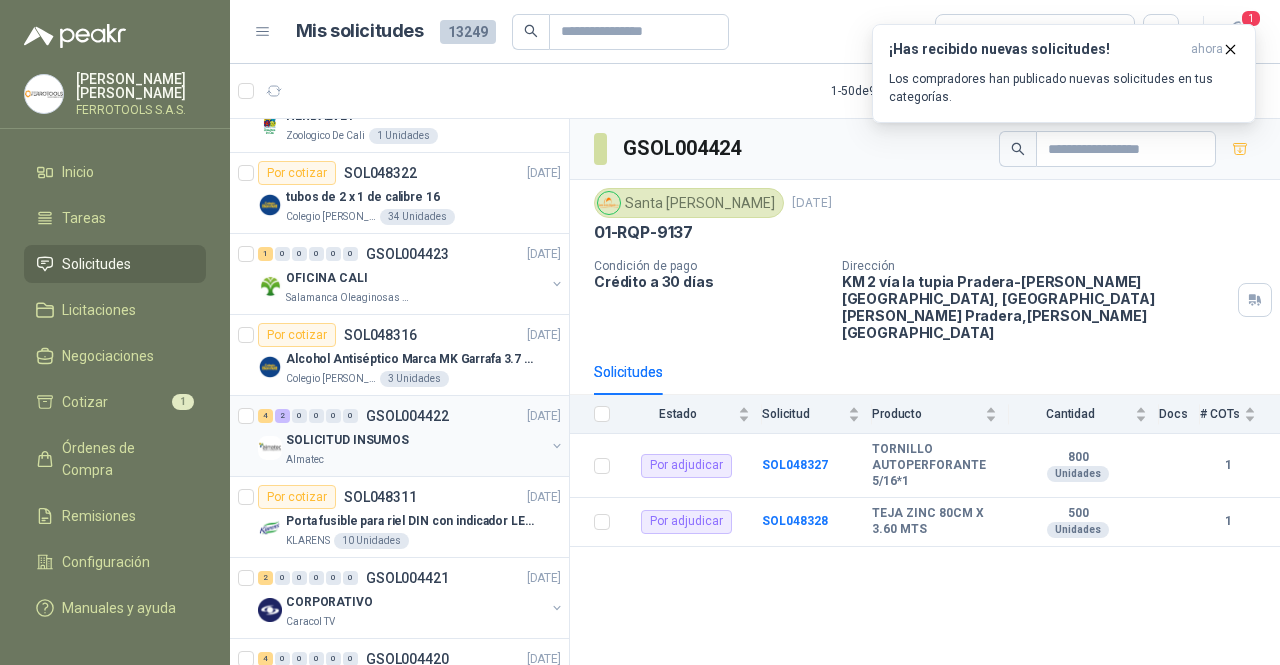 click on "GSOL004422" at bounding box center [407, 416] 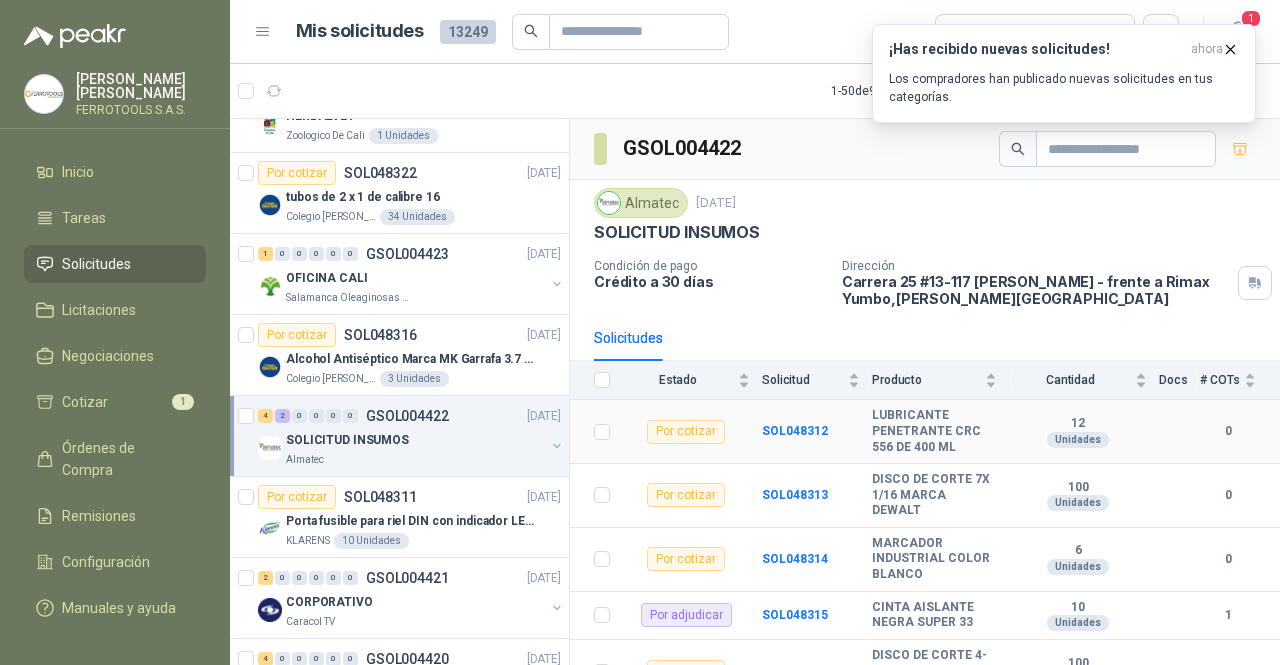 scroll, scrollTop: 97, scrollLeft: 0, axis: vertical 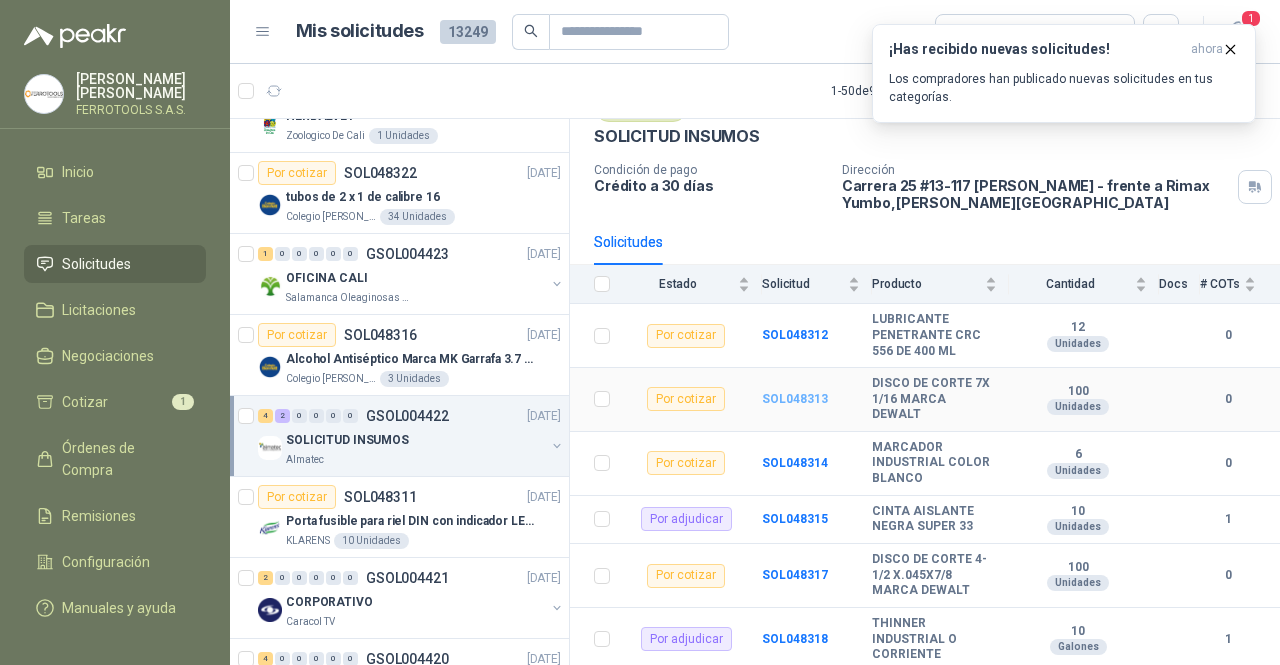 click on "SOL048313" at bounding box center [795, 399] 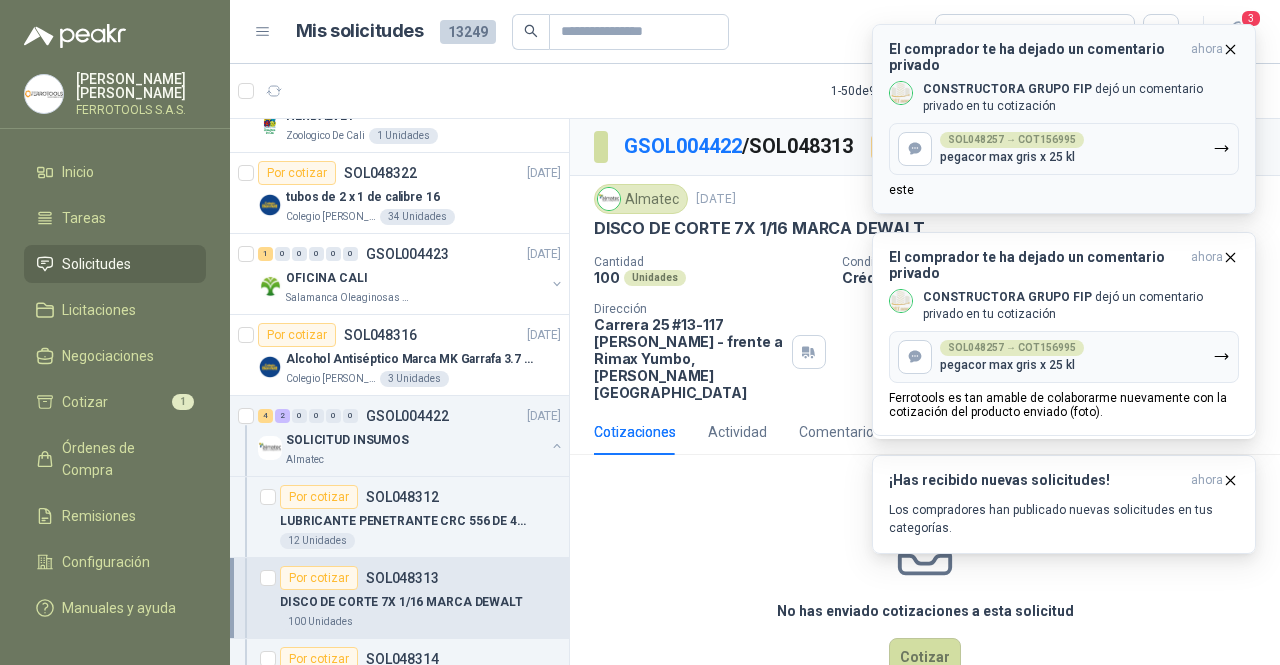click 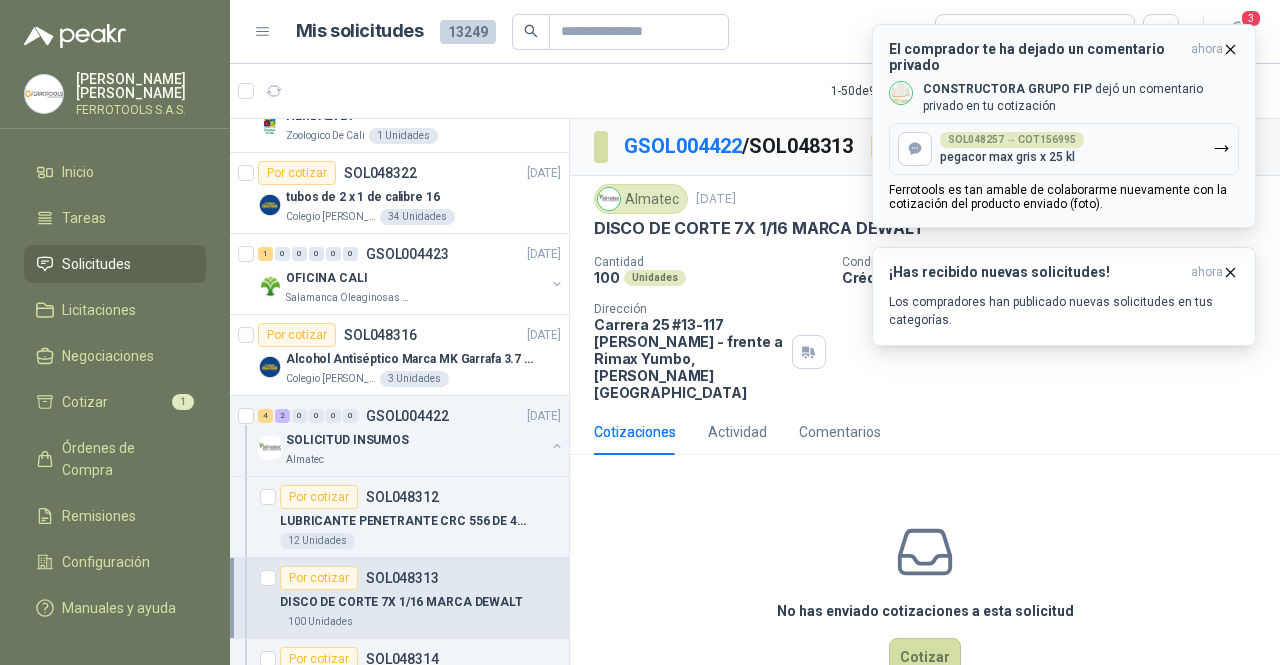 click 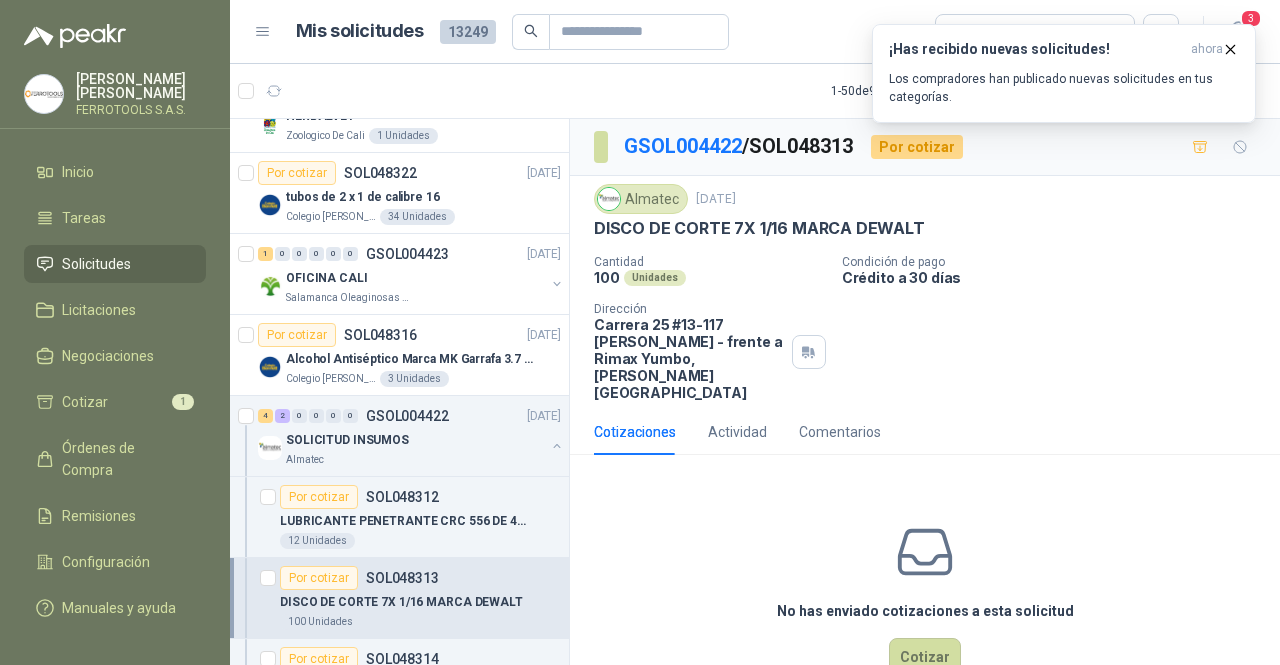 click 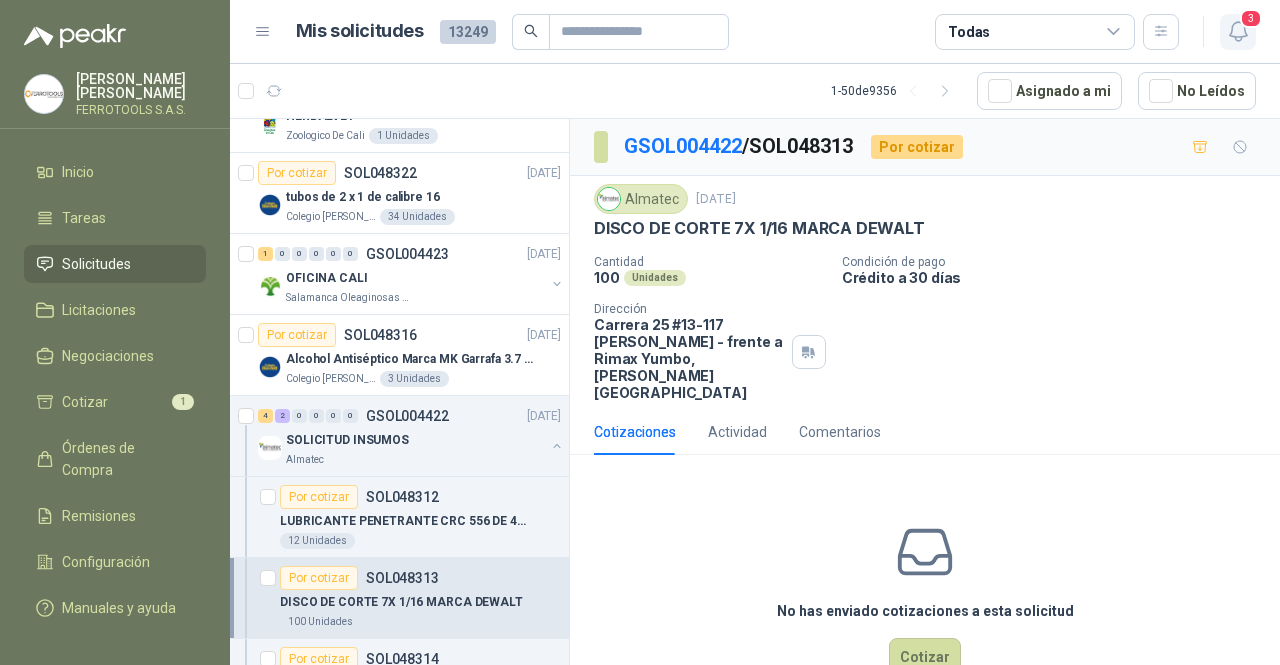 click 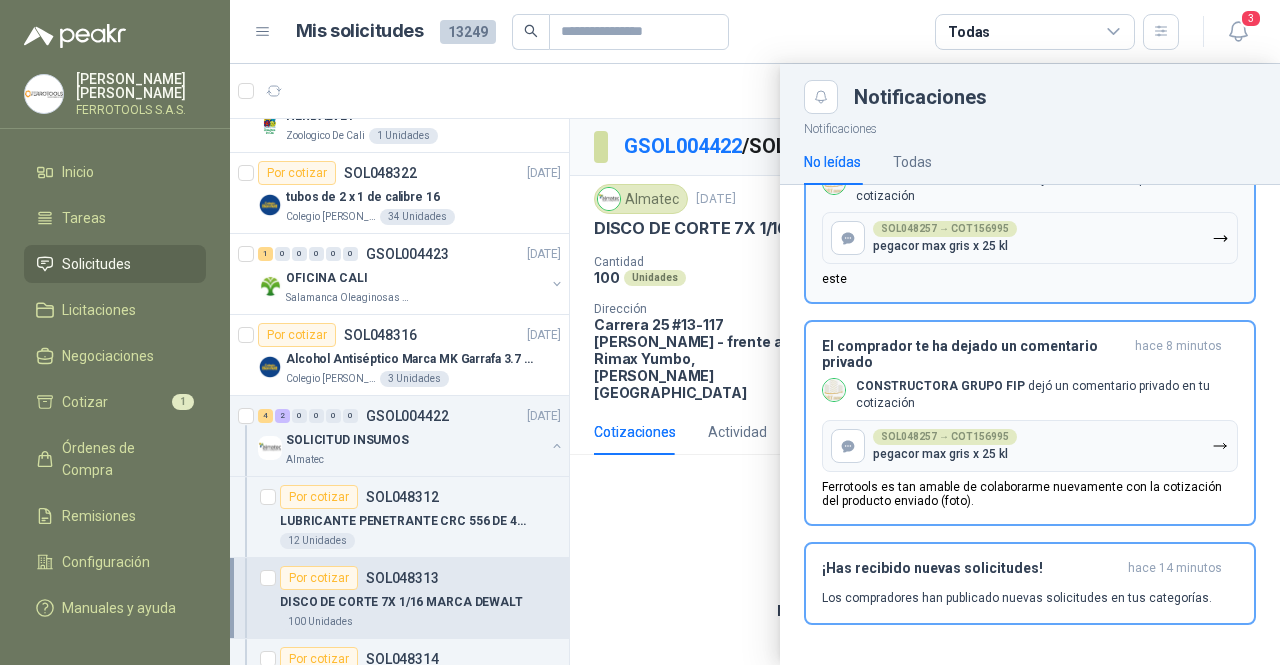 scroll, scrollTop: 101, scrollLeft: 0, axis: vertical 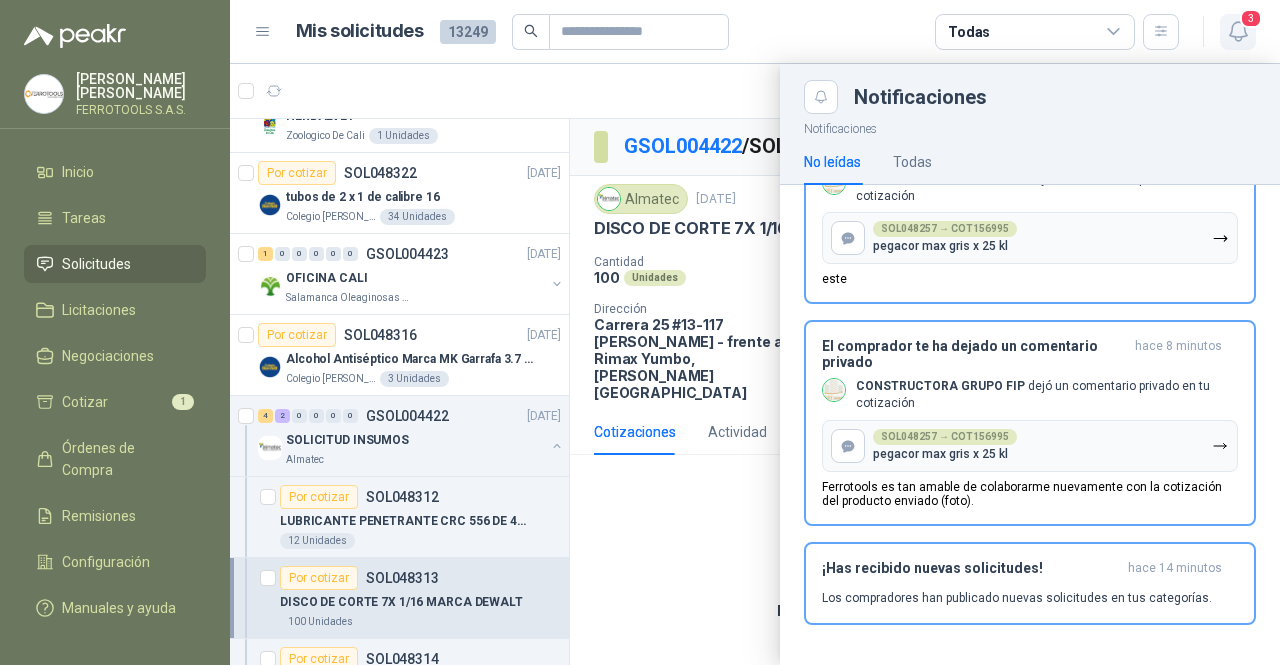 click 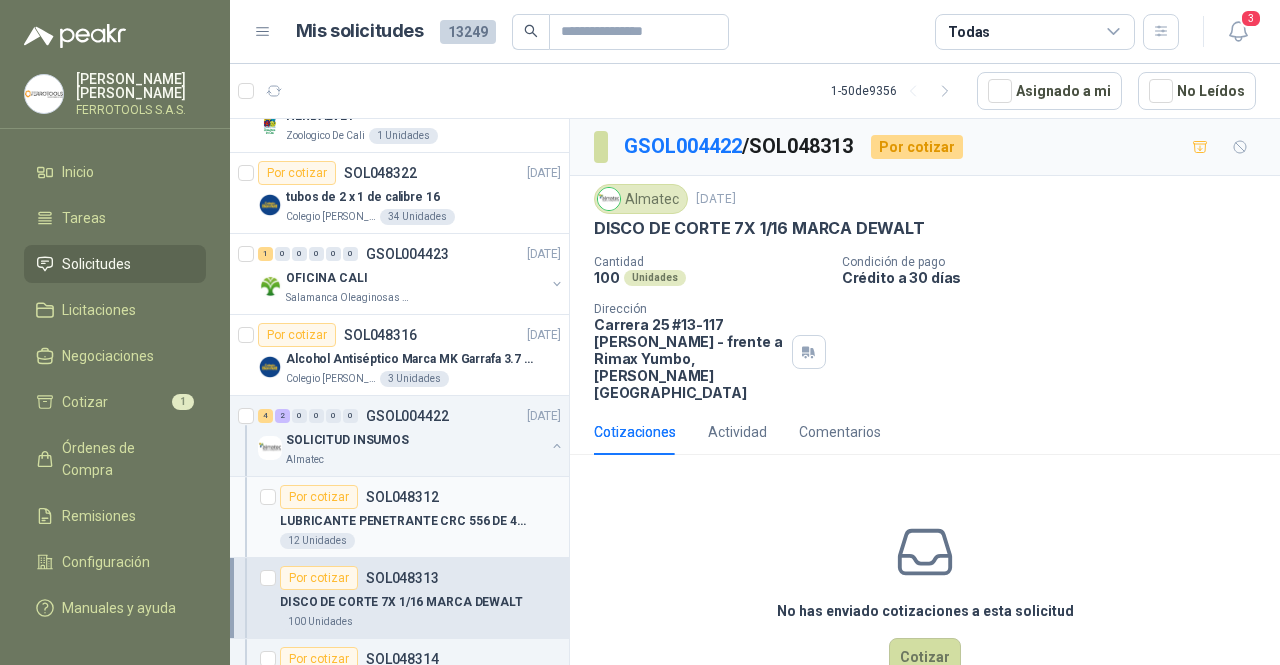 scroll, scrollTop: 1300, scrollLeft: 0, axis: vertical 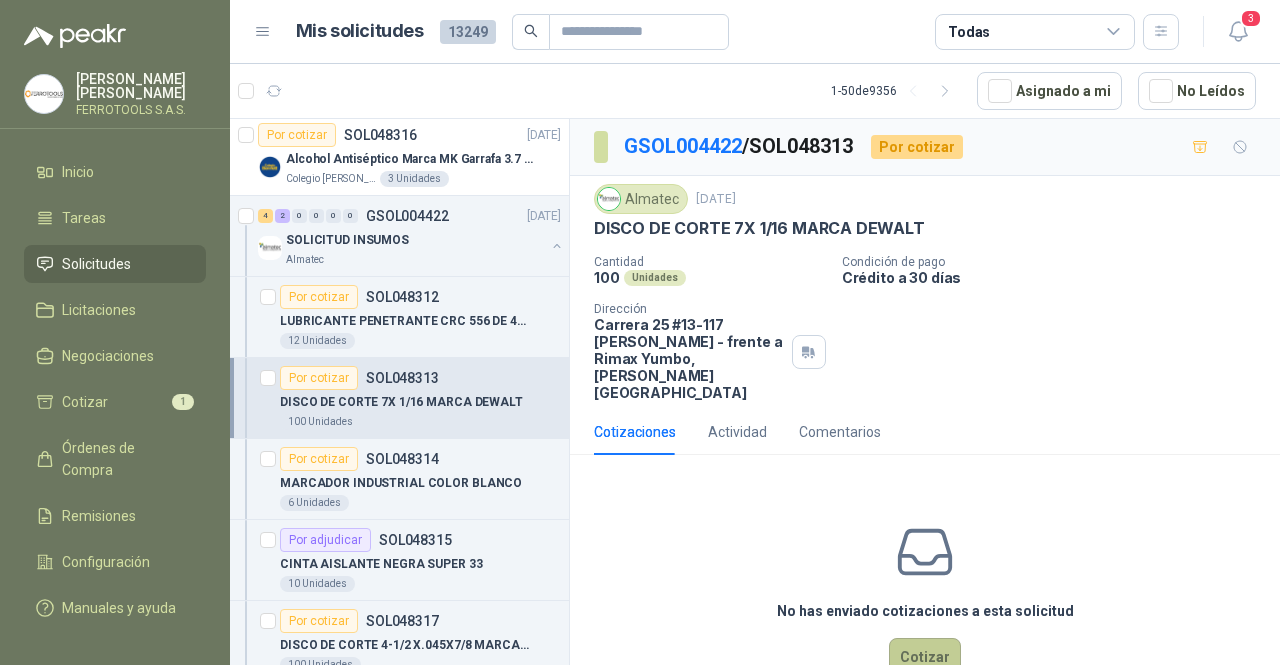 click on "Cotizar" at bounding box center [925, 657] 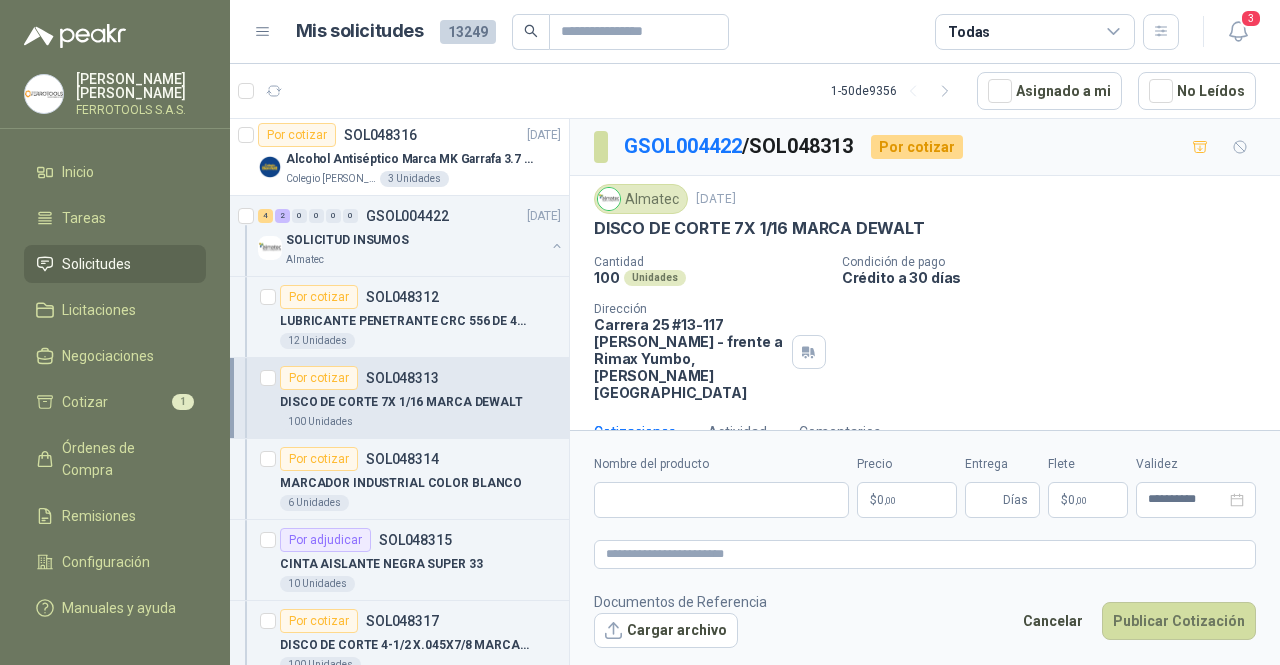 type 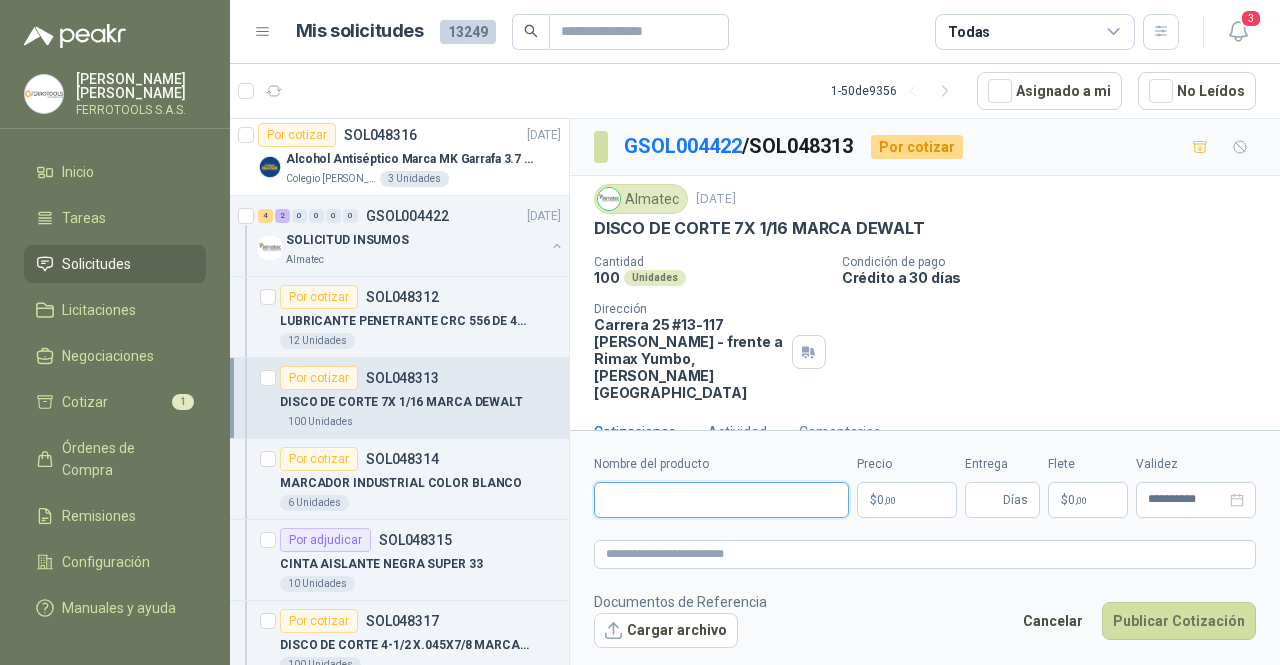 click on "Nombre del producto" at bounding box center [721, 500] 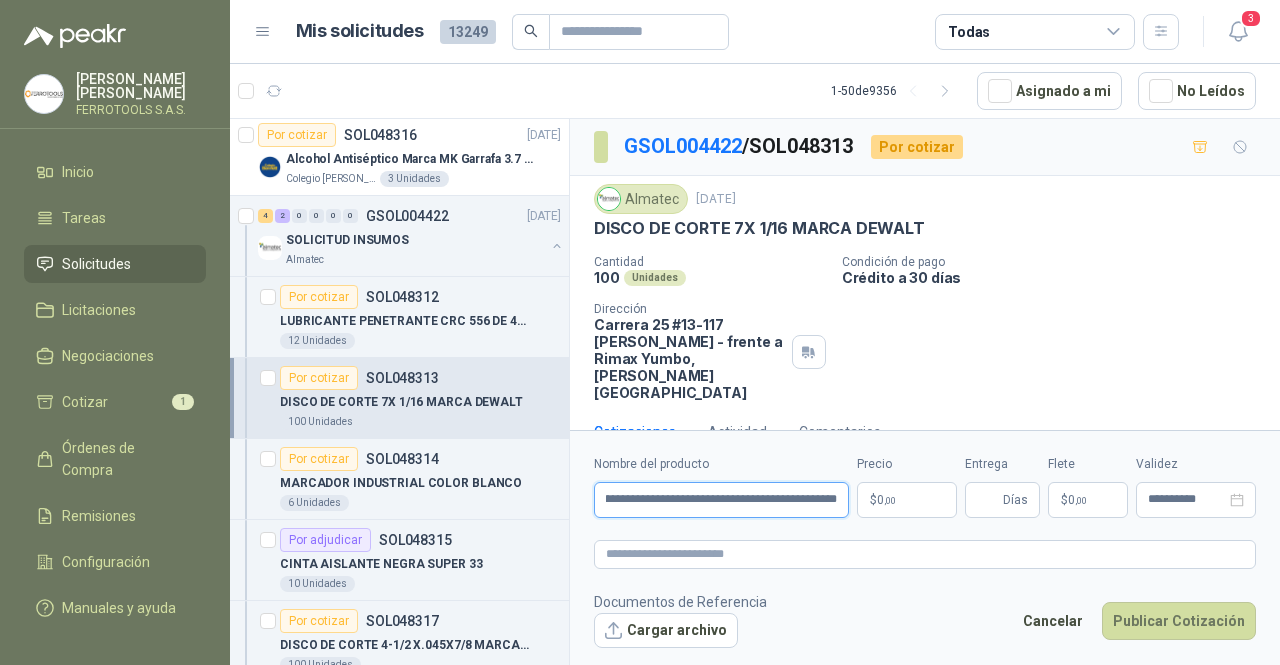 scroll, scrollTop: 0, scrollLeft: 70, axis: horizontal 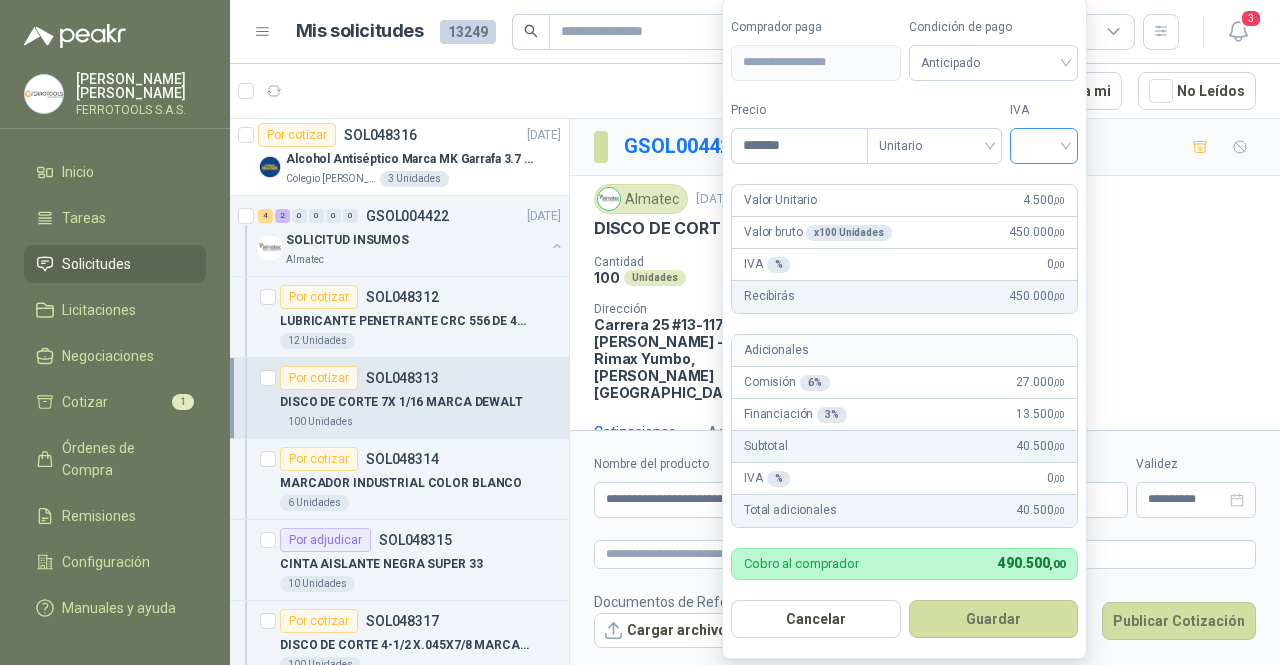 type on "*******" 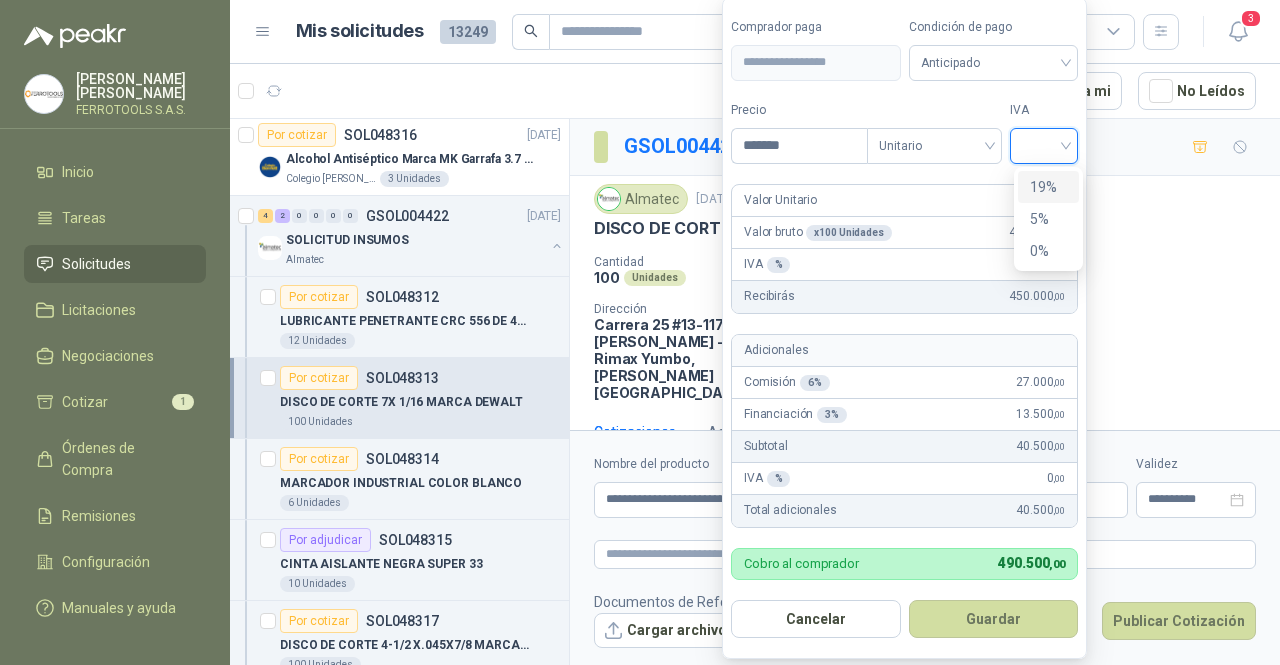 click on "19%" at bounding box center (1048, 187) 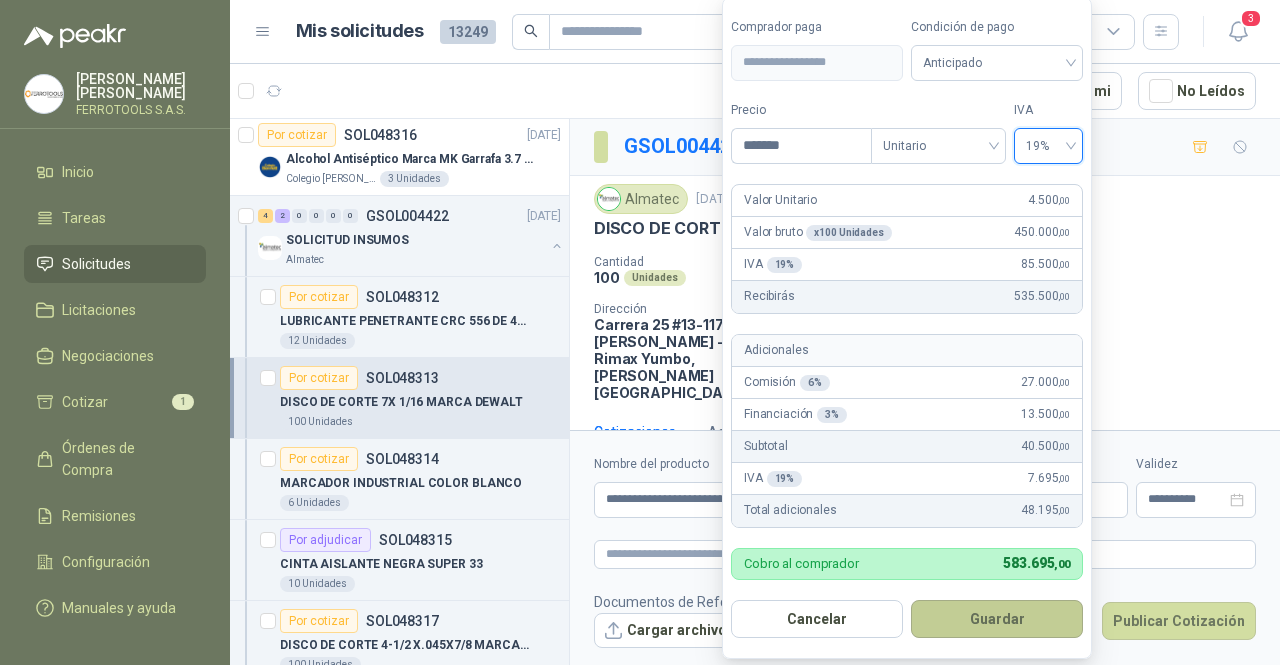click on "Guardar" at bounding box center (997, 619) 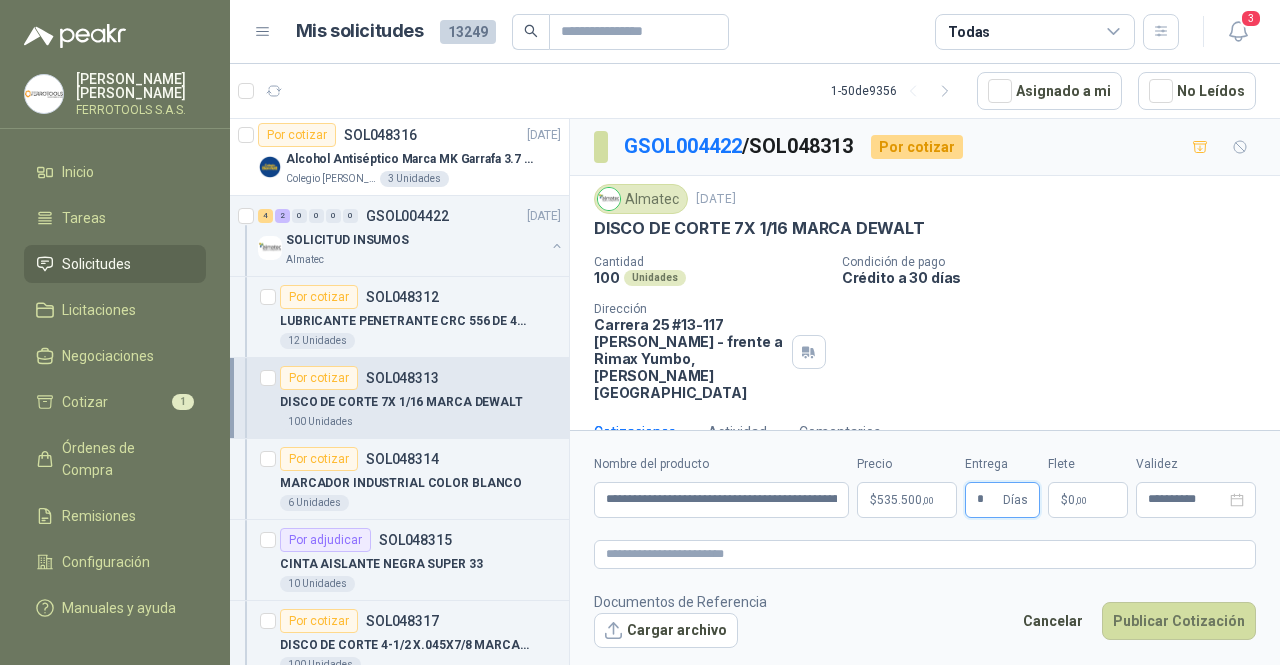 type on "*" 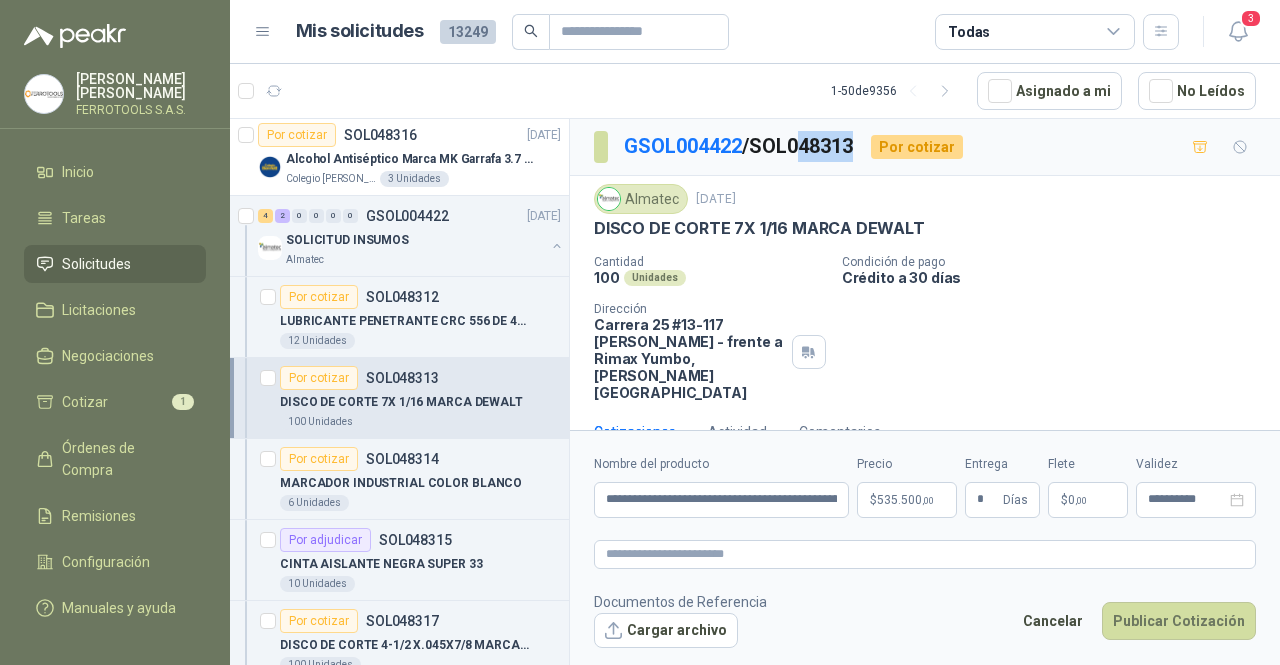 drag, startPoint x: 868, startPoint y: 147, endPoint x: 813, endPoint y: 146, distance: 55.00909 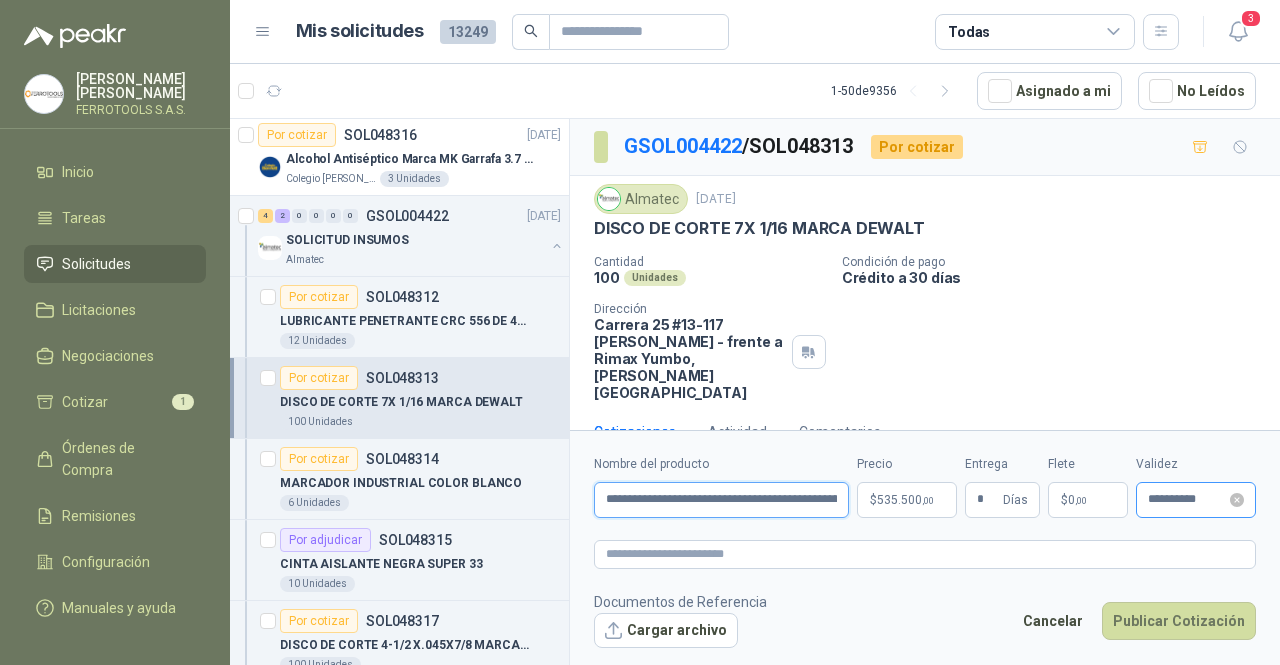 scroll, scrollTop: 0, scrollLeft: 70, axis: horizontal 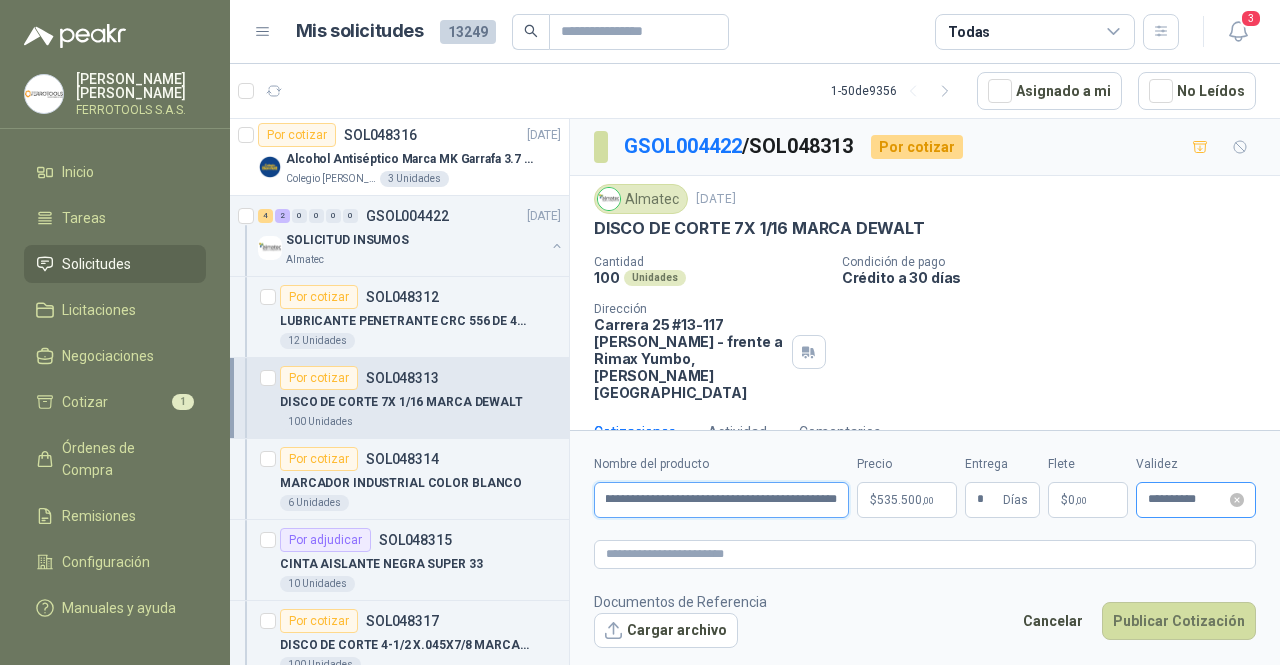 drag, startPoint x: 603, startPoint y: 499, endPoint x: 1217, endPoint y: 500, distance: 614.0008 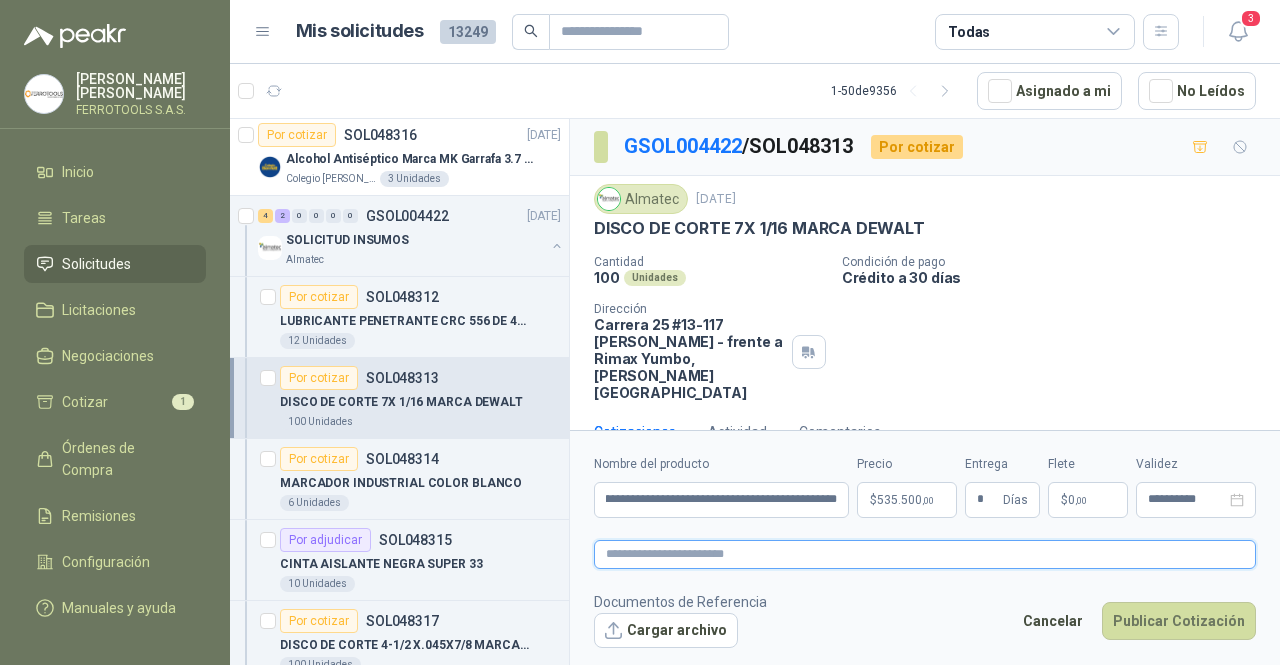 click at bounding box center [925, 554] 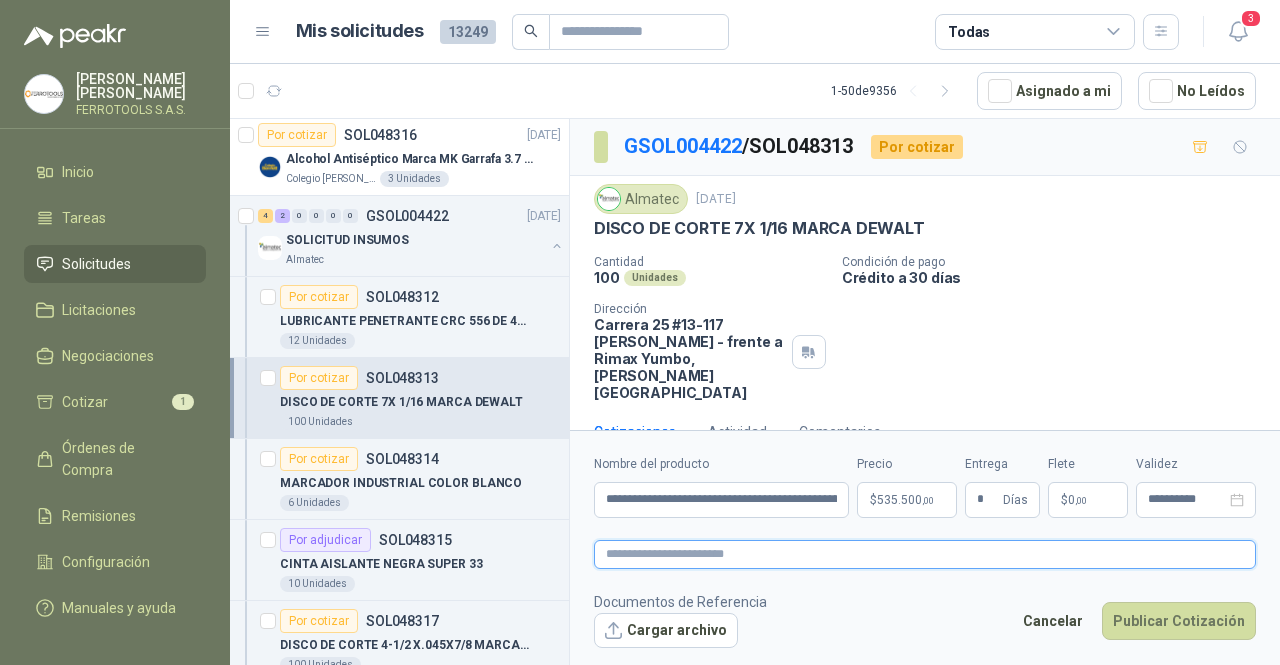 paste on "**********" 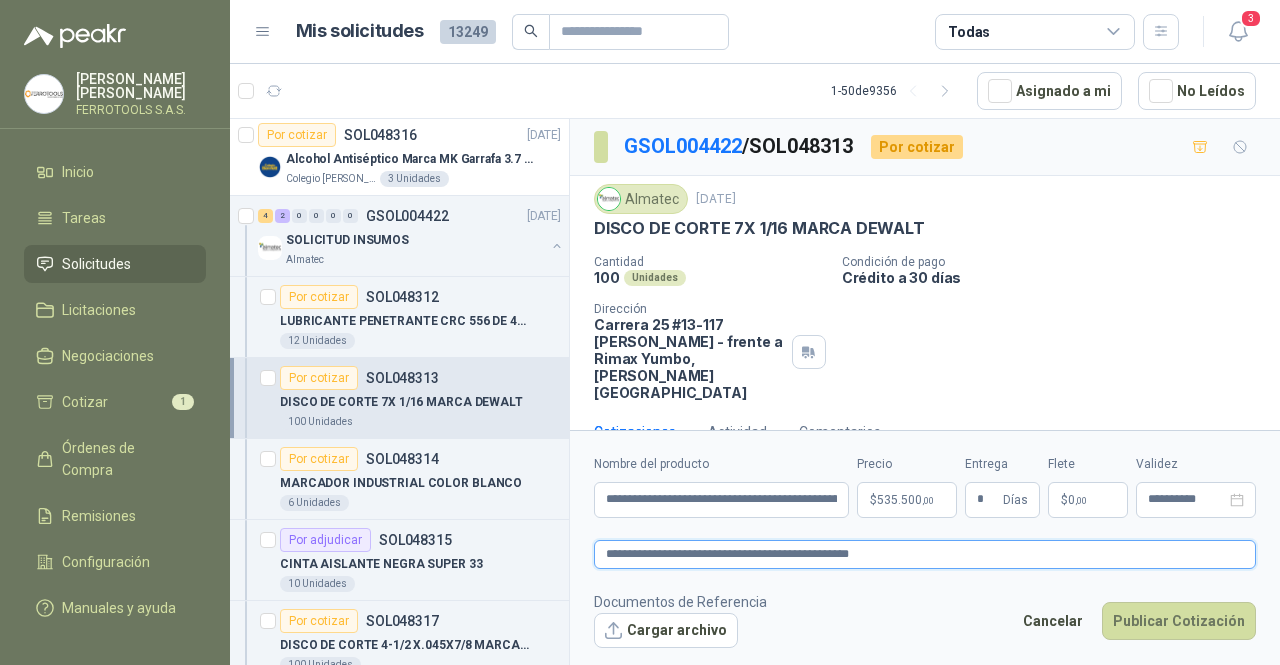 type on "**********" 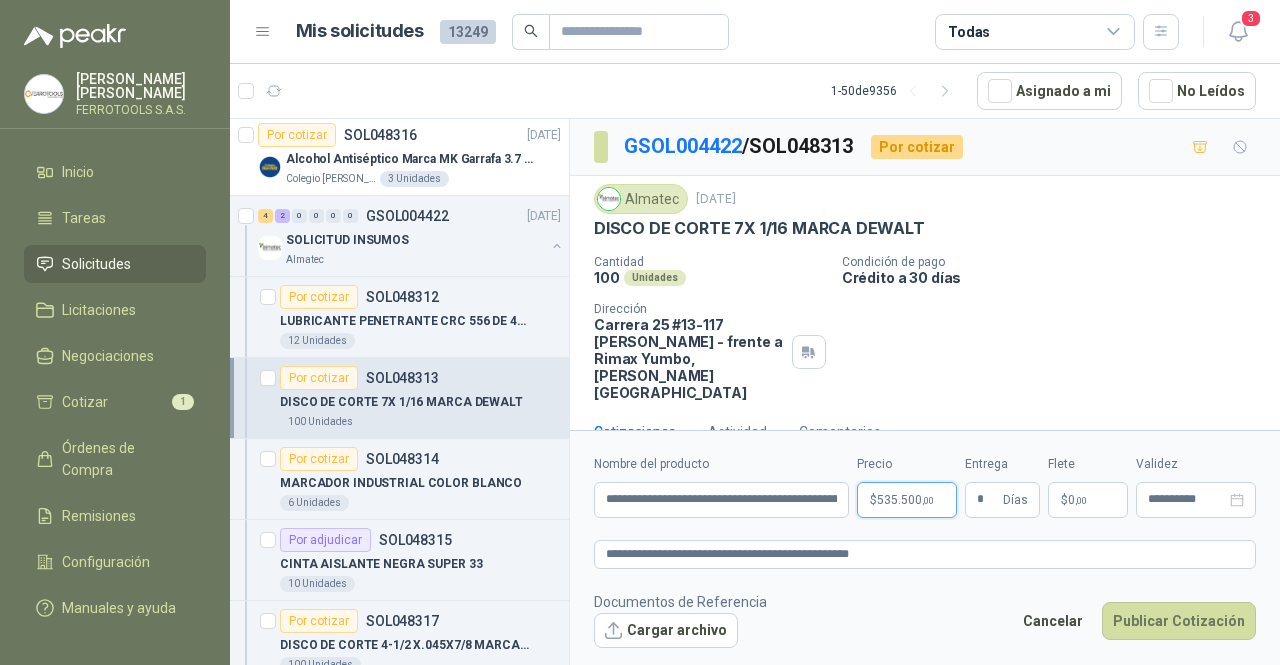 click on "HERNAN   RUALES FERROTOOLS S.A.S.   Inicio   Tareas   Solicitudes   Licitaciones   Negociaciones   Cotizar 1   Órdenes de Compra   Remisiones   Configuración   Manuales y ayuda Mis solicitudes 13249 Todas 3 1 - 50  de  9356 Asignado a mi No Leídos Por cotizar SOL048340 10/07/25   DIADEMA LOGITECH H390 Caracol TV 20   Unidades 1   0   0   0   0   0   GSOL004427 10/07/25   ENRIQUECIMIENTO-JUGUETES Zoologico De Cali    Por cotizar SOL048337 10/07/25   SUMINISTRO + INSTALACIÓN DE CANECA EN ACERO INOXIDABLE - MOBILIARIO URBANO, CAPACITAD 75 LT Grupo Normandía 1   Unidades Por cotizar SOL048336 10/07/25   TINA METALICA 55GLN SIN TAPA  Grupo Normandía 14   Unidades Por cotizar SOL048335 10/07/25   GUADUAS 3m Grupo Normandía 51   Unidades Por adjudicar SOL048334 10/07/25   TEJA DE ZINC 3.05m x 0.80m Grupo Normandía 39   Unidades Por cotizar SOL048333 10/07/25   AMARRAS METALICAS LARGAS Grupo Normandía 280   Unidades 1   1   0   0   0   0   GSOL004425 10/07/25   01-RQP-9138 Santa Anita Napoles   Por adjudicar" at bounding box center [640, 332] 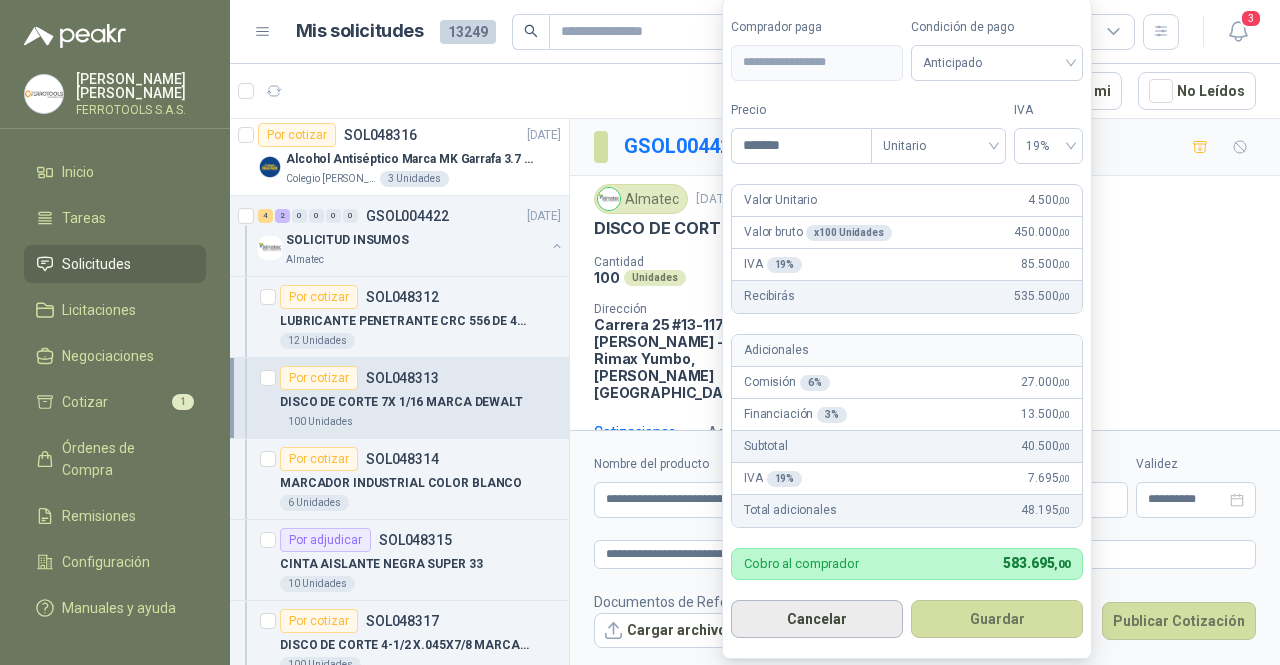 click on "Cancelar" at bounding box center (817, 619) 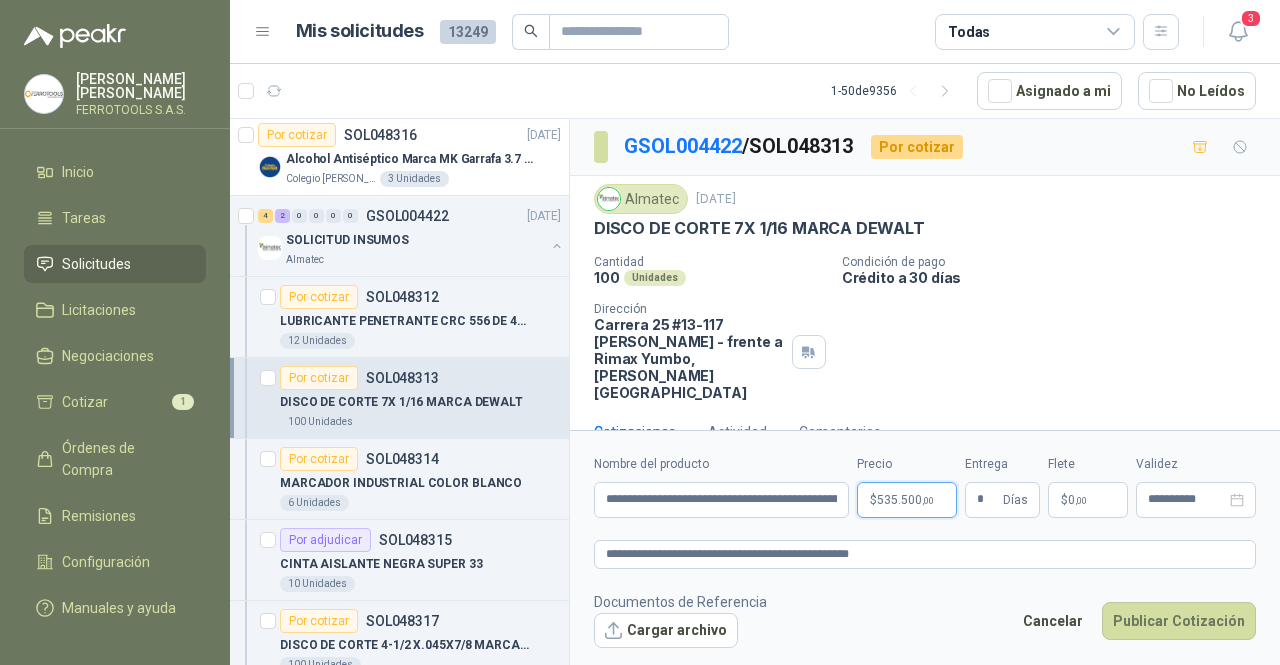 click on "$  535.500 ,00" at bounding box center [907, 500] 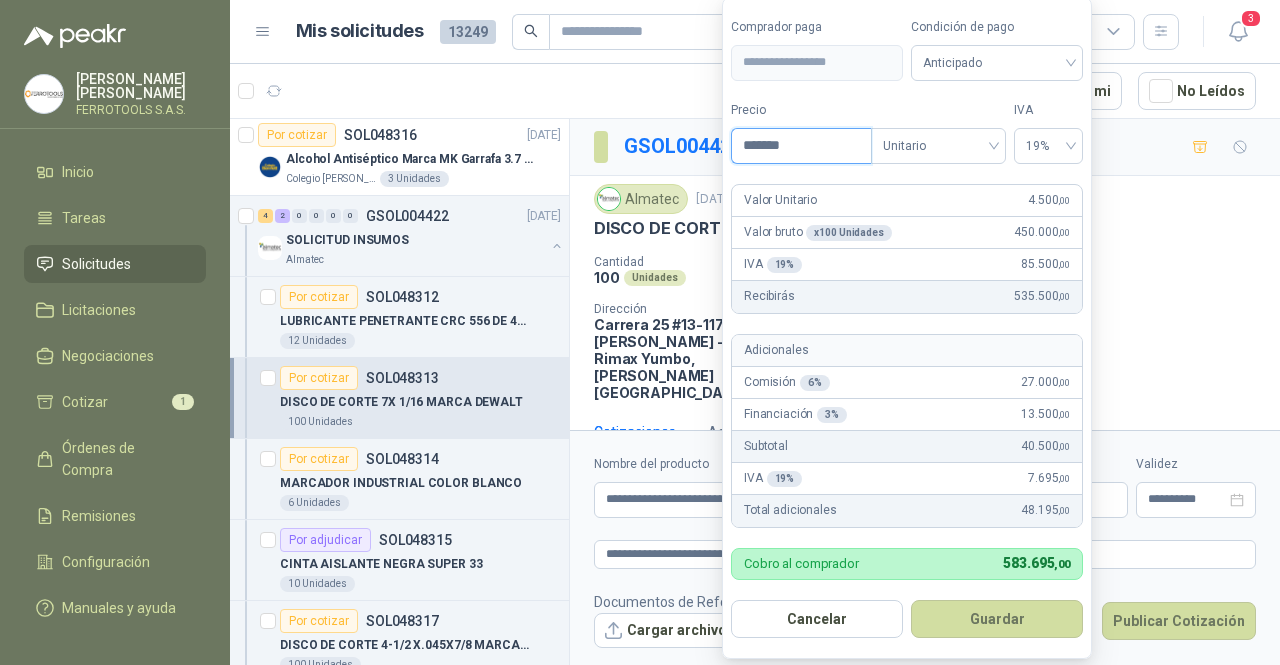 drag, startPoint x: 816, startPoint y: 138, endPoint x: 768, endPoint y: 140, distance: 48.04165 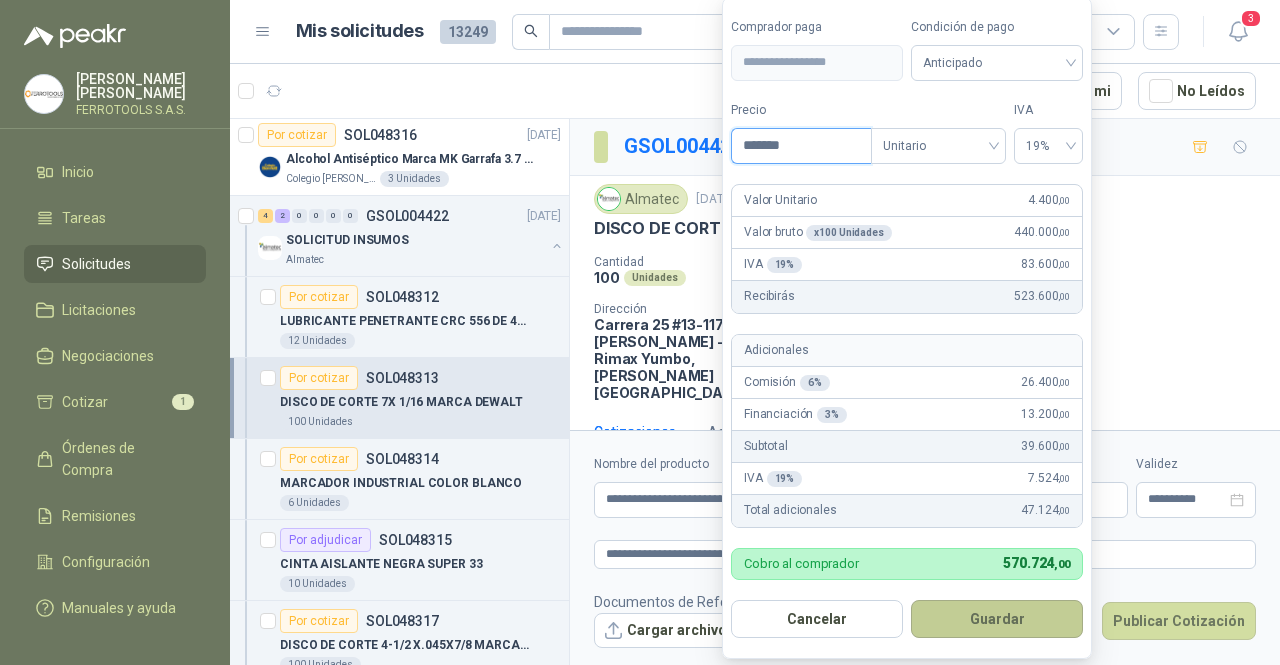 type on "*******" 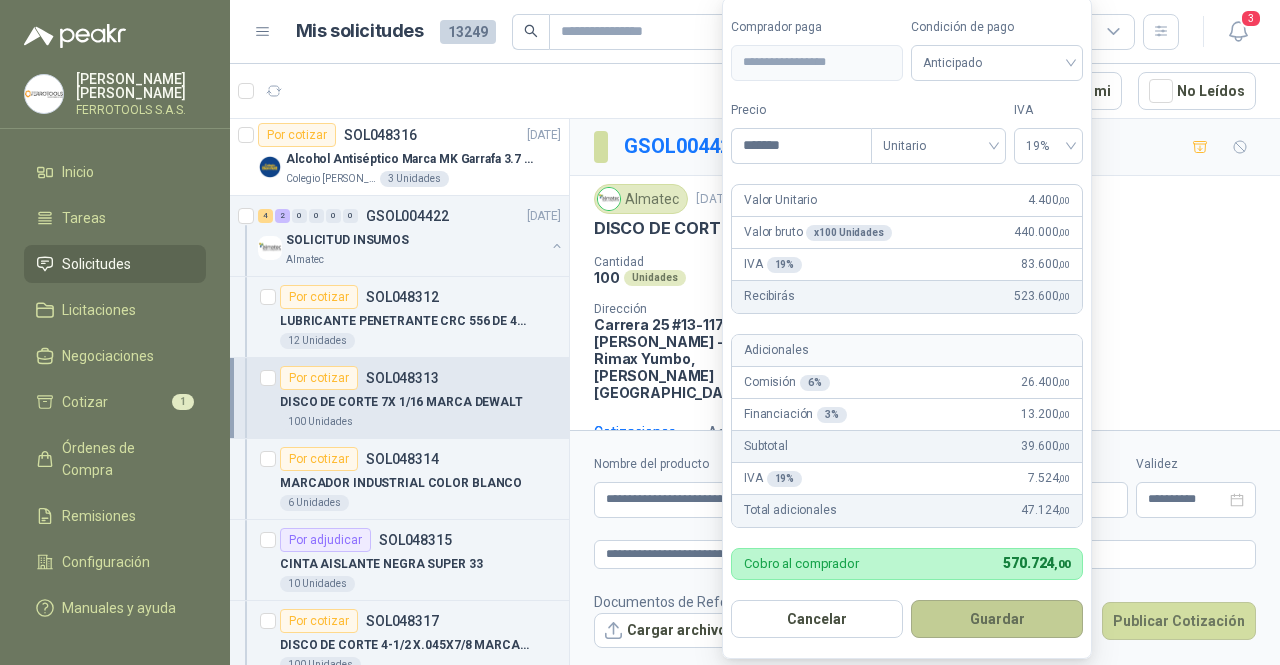 click on "Guardar" at bounding box center (997, 619) 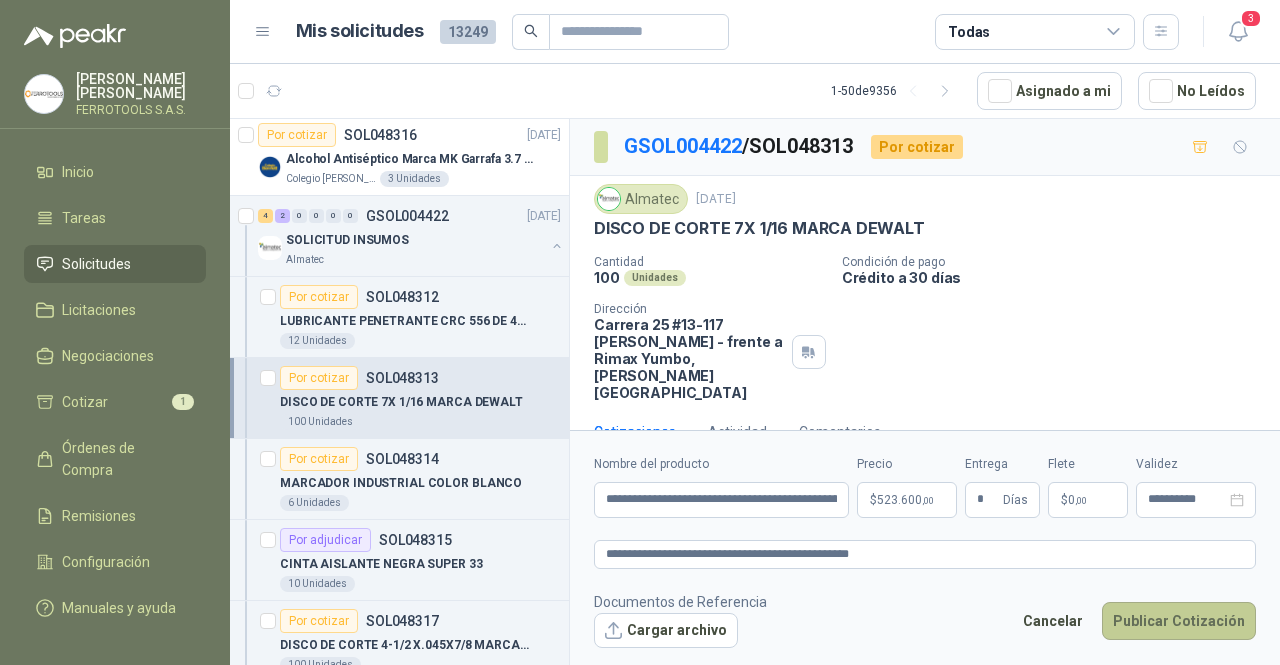 click on "Publicar Cotización" at bounding box center [1179, 621] 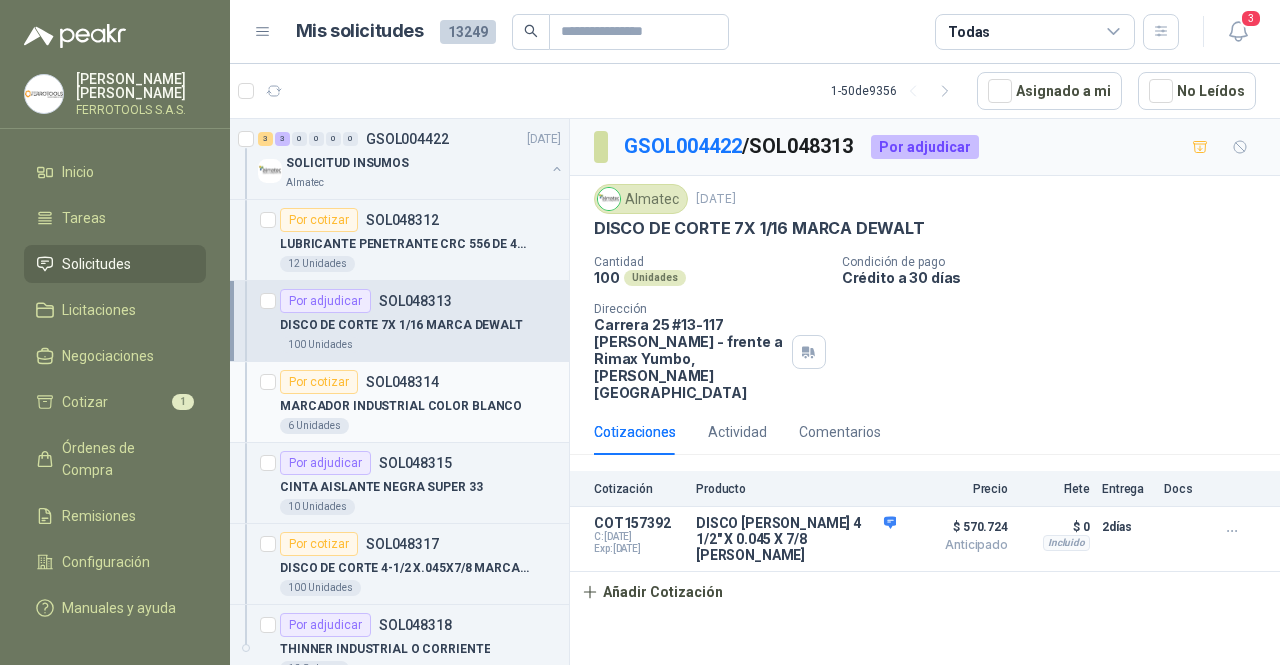 scroll, scrollTop: 1400, scrollLeft: 0, axis: vertical 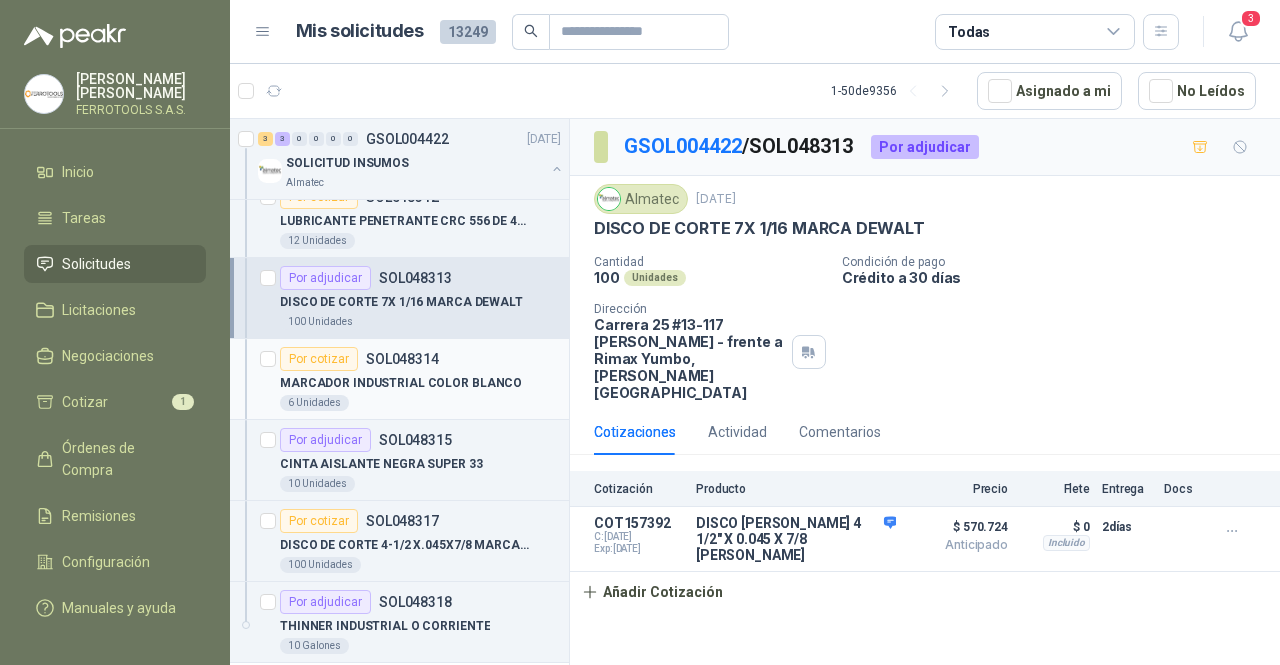 click on "MARCADOR INDUSTRIAL COLOR BLANCO" at bounding box center (401, 383) 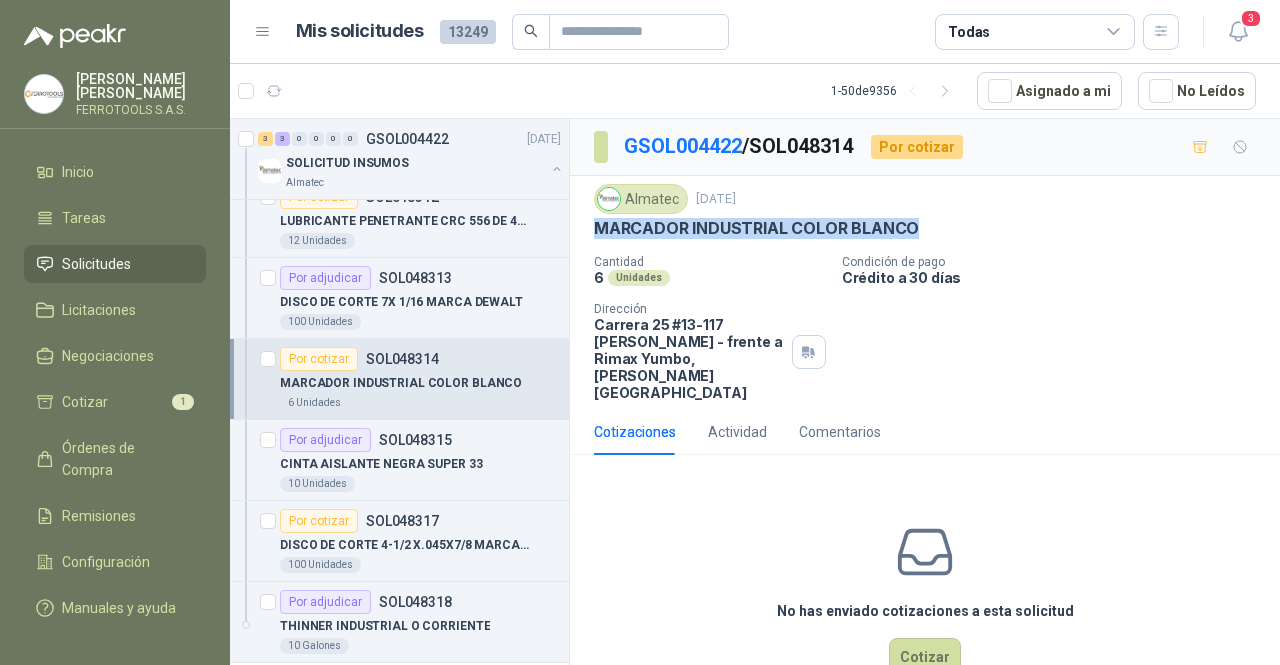 drag, startPoint x: 811, startPoint y: 228, endPoint x: 598, endPoint y: 228, distance: 213 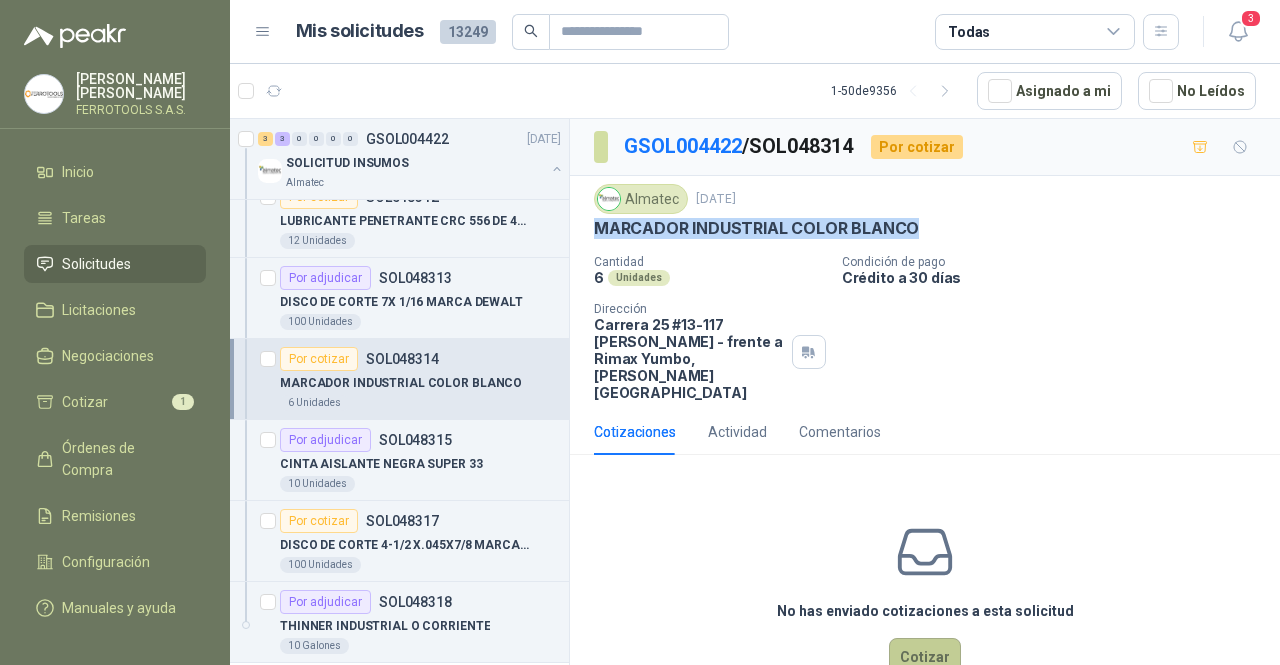 click on "Cotizar" at bounding box center [925, 657] 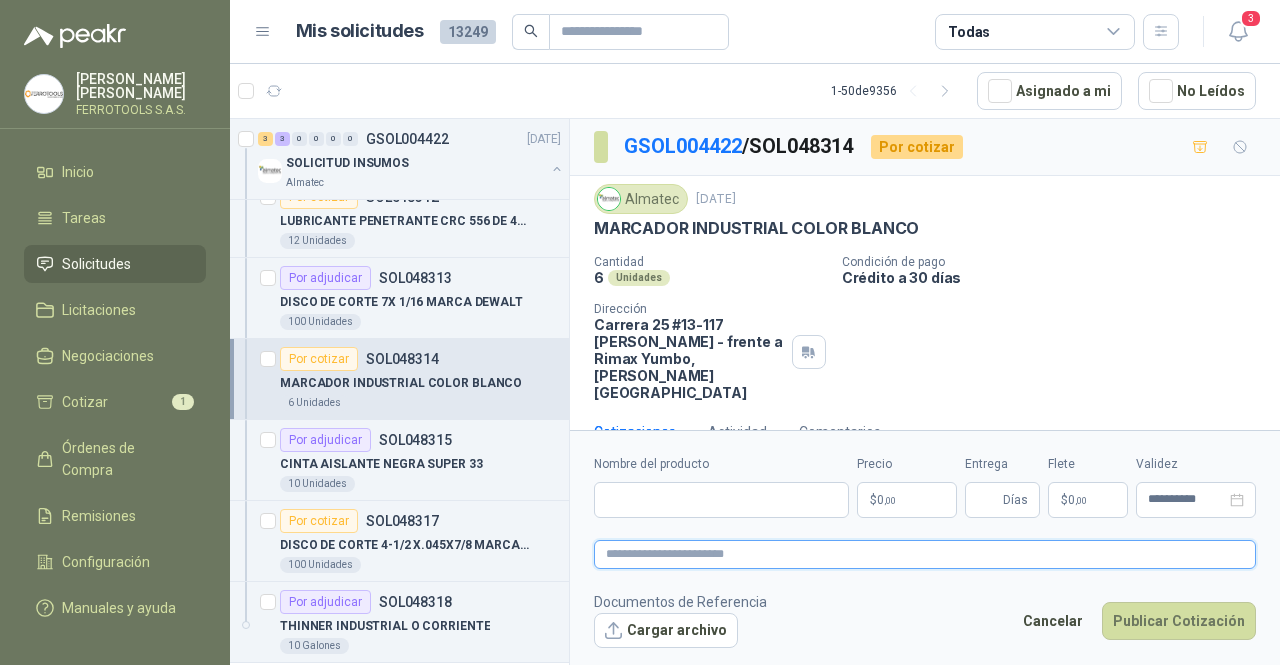 click at bounding box center (925, 554) 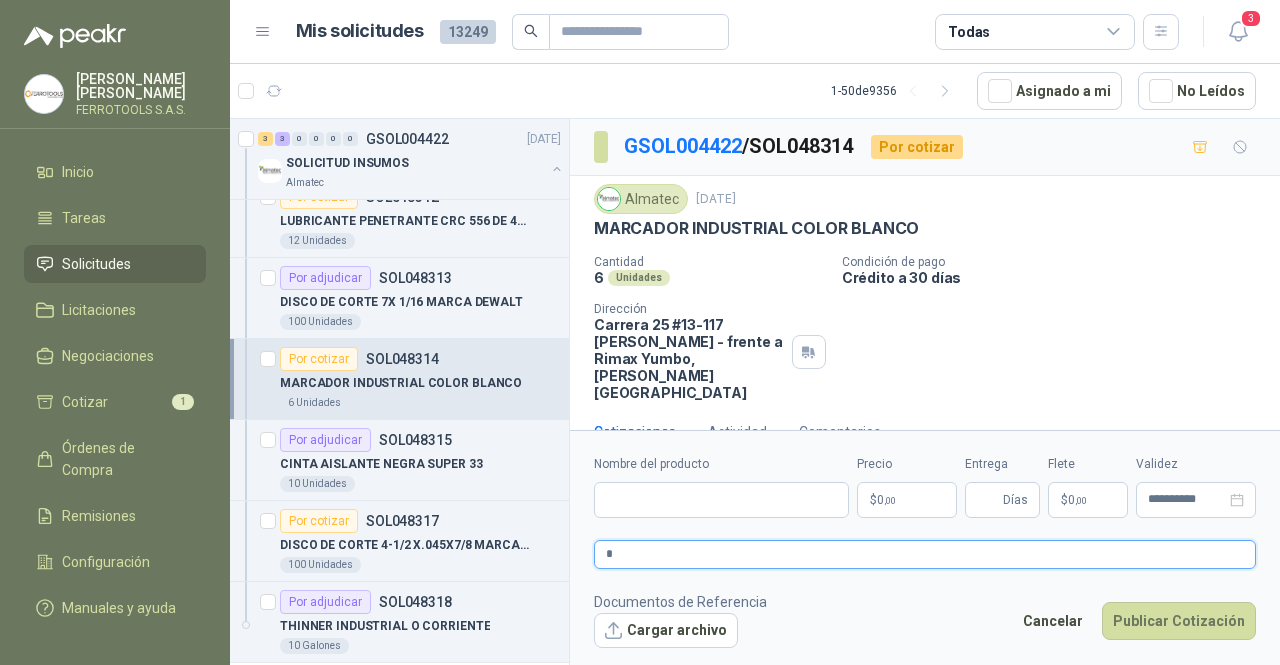 type 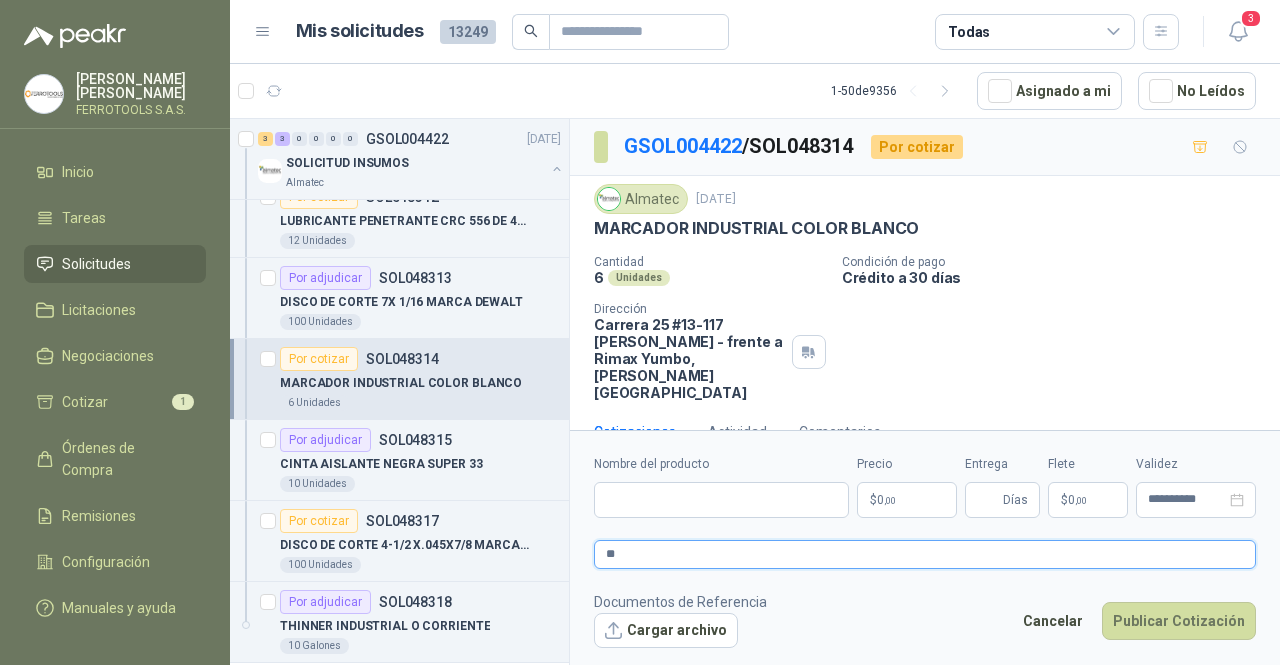 type 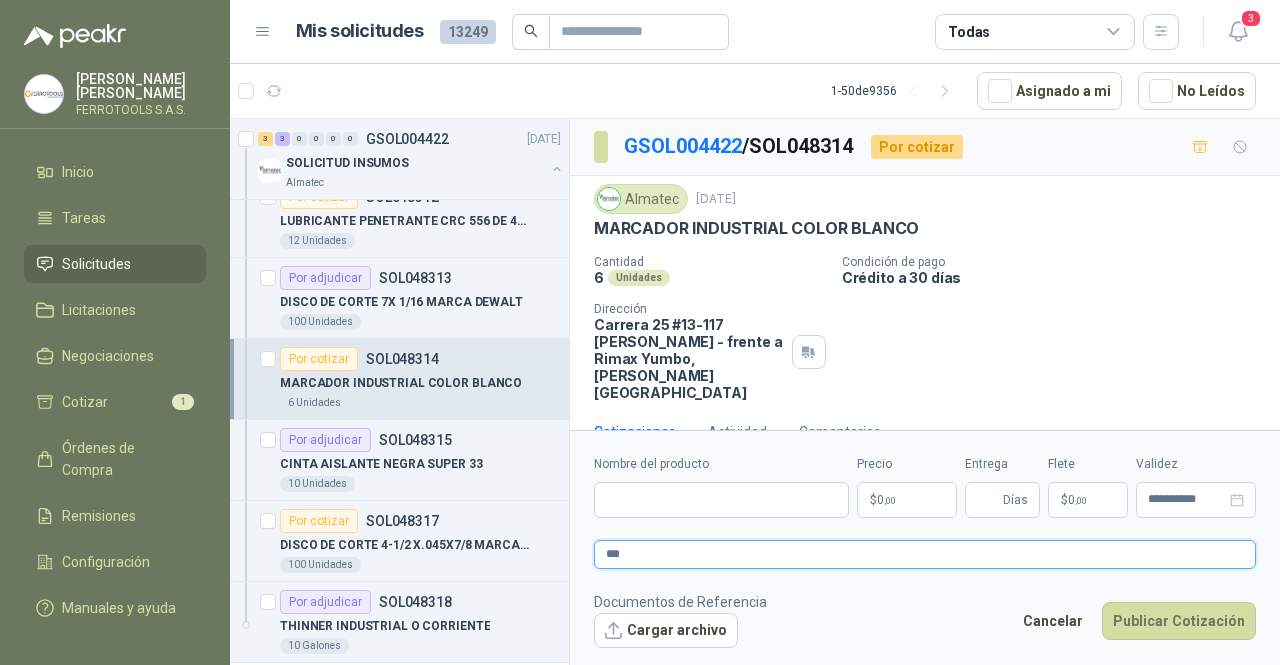 type 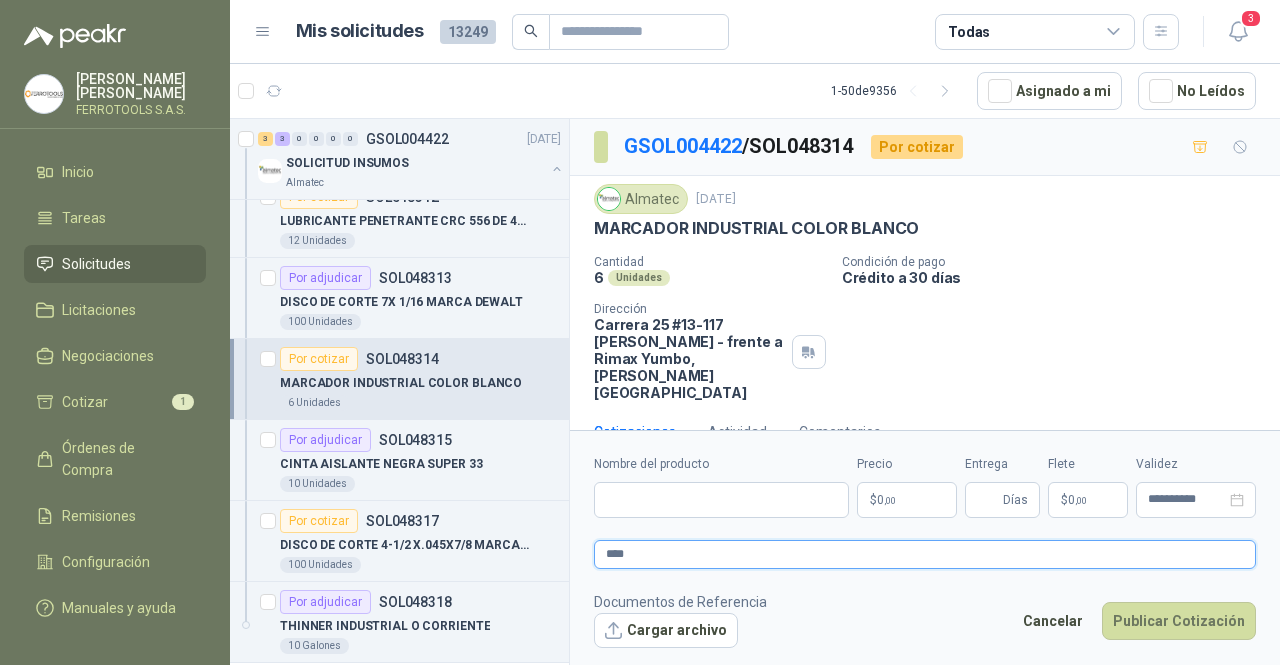 type 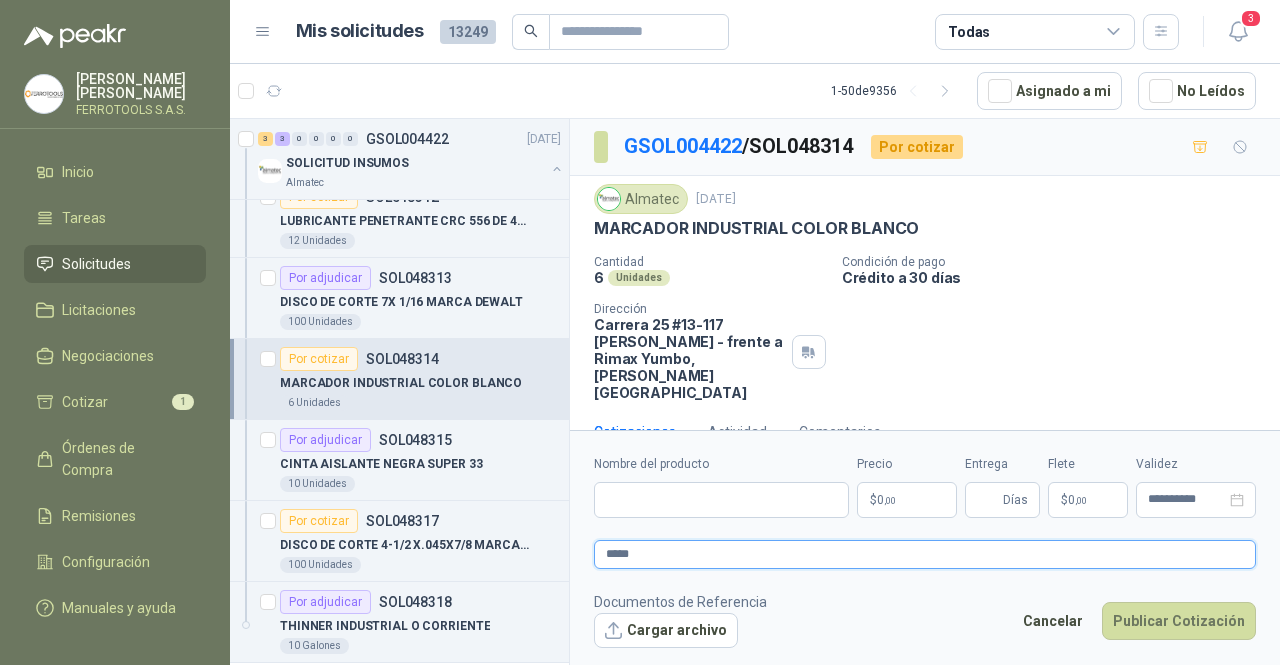 type 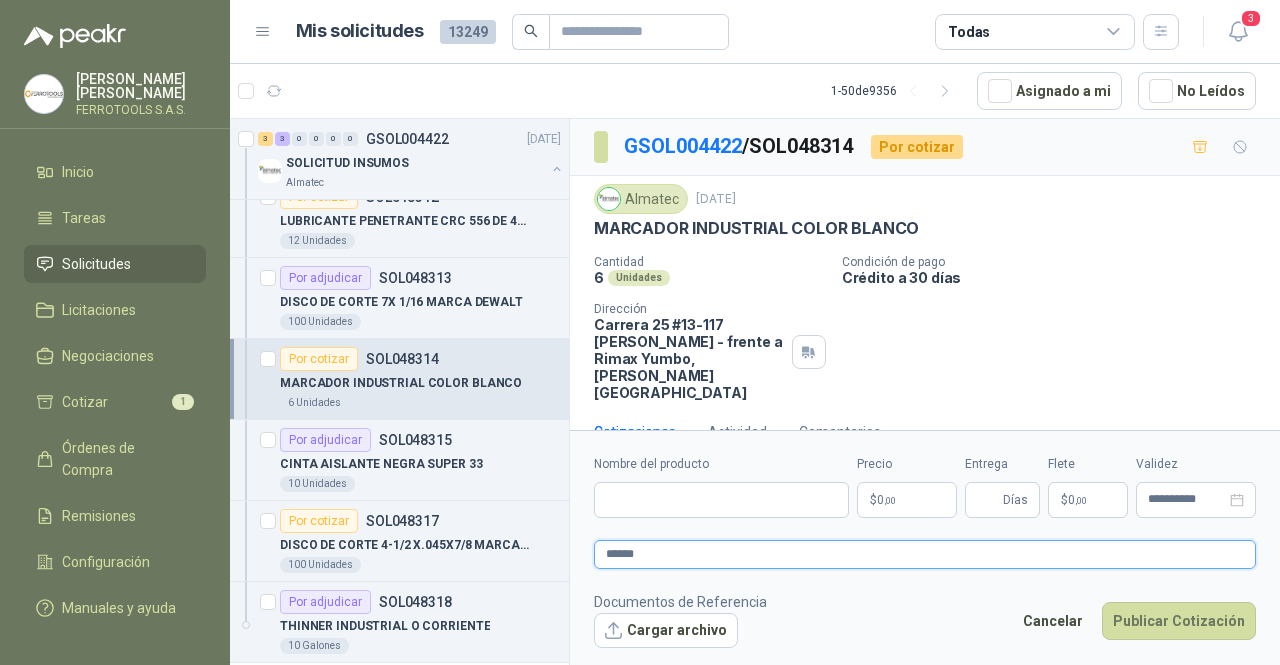 type 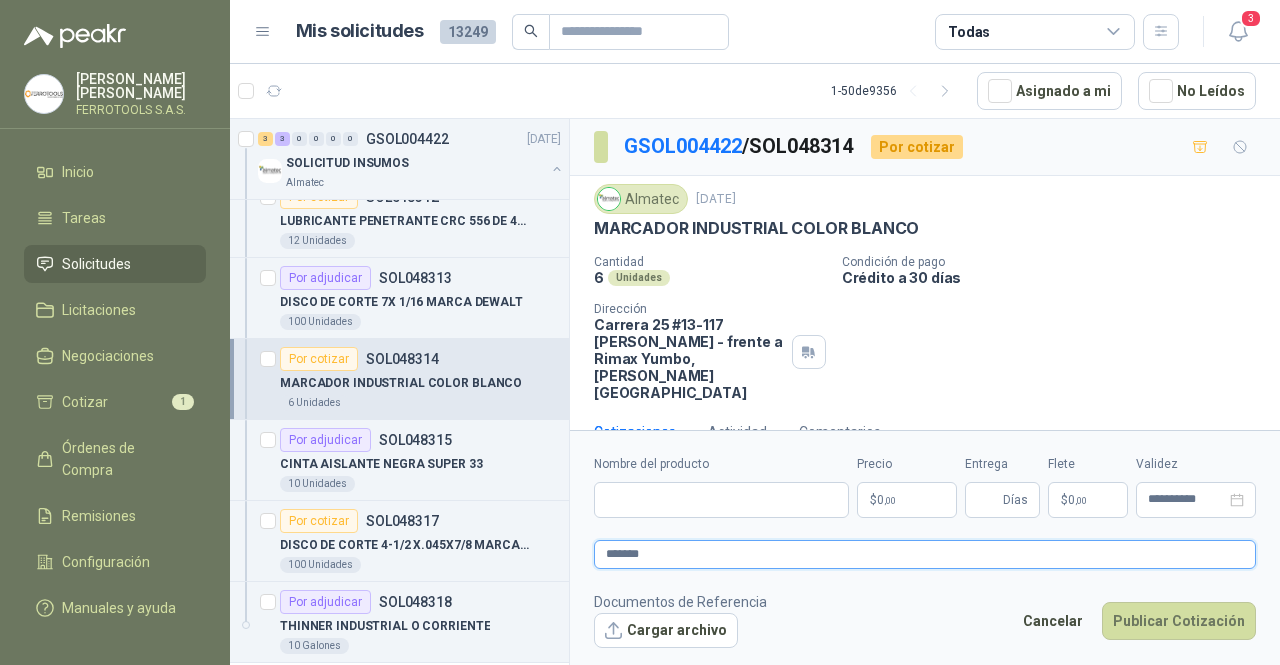 type 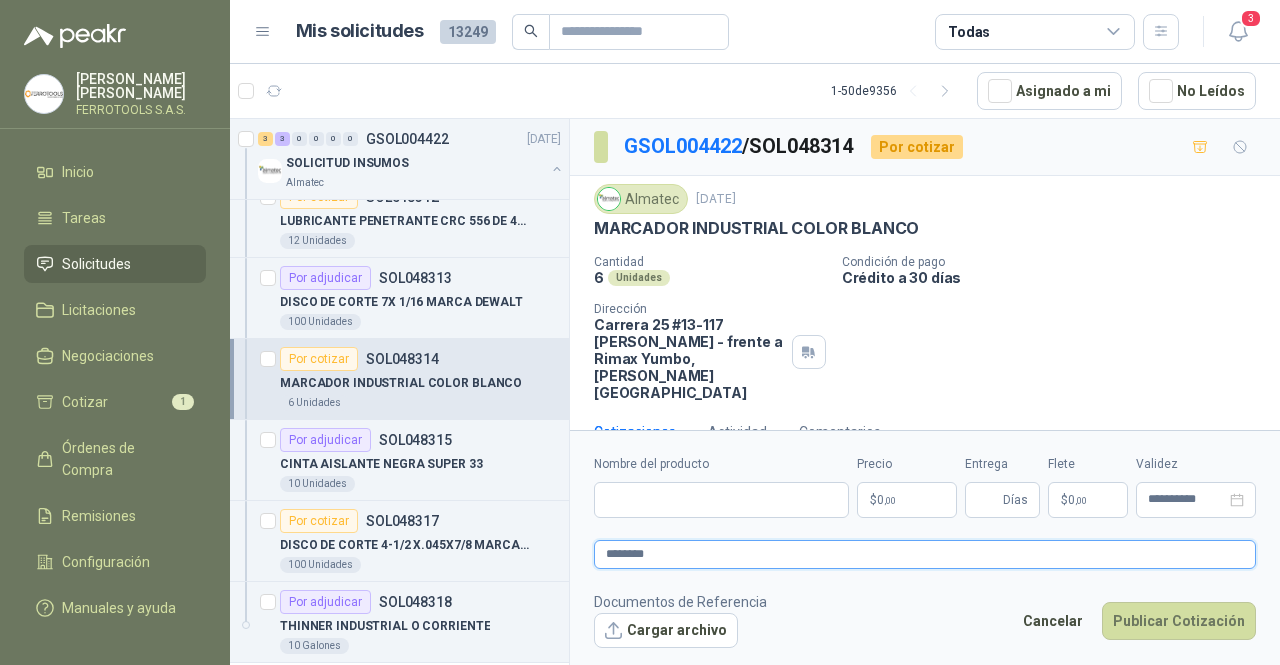 type 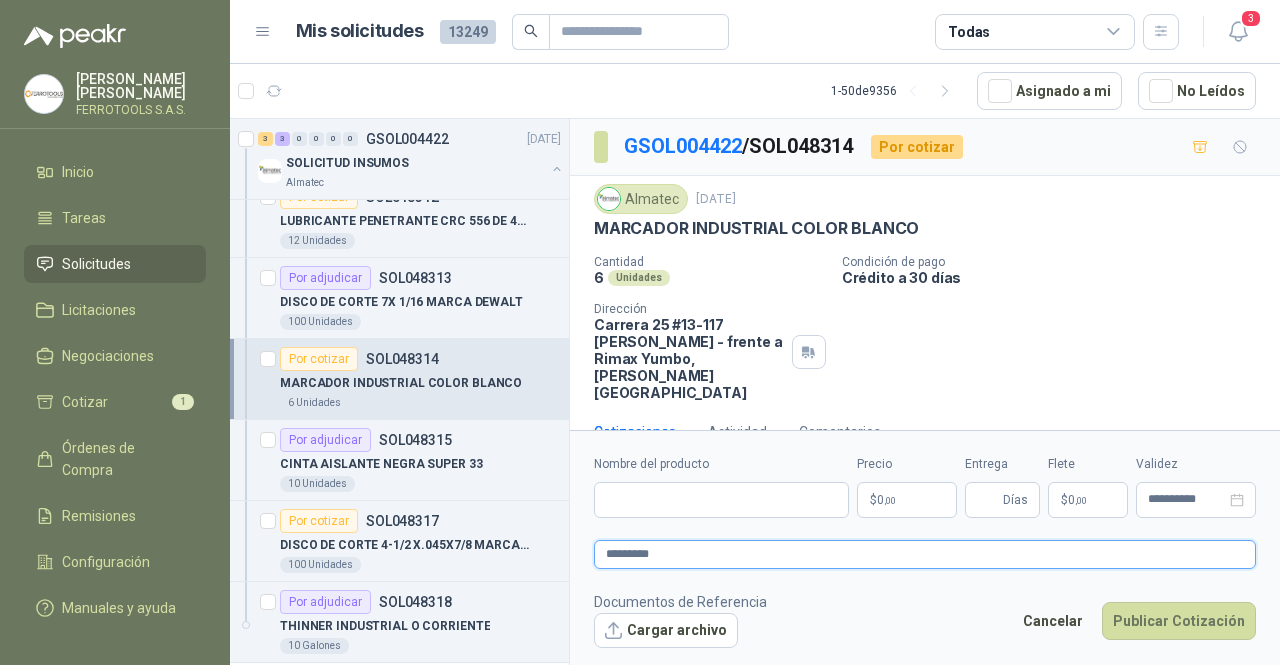 type 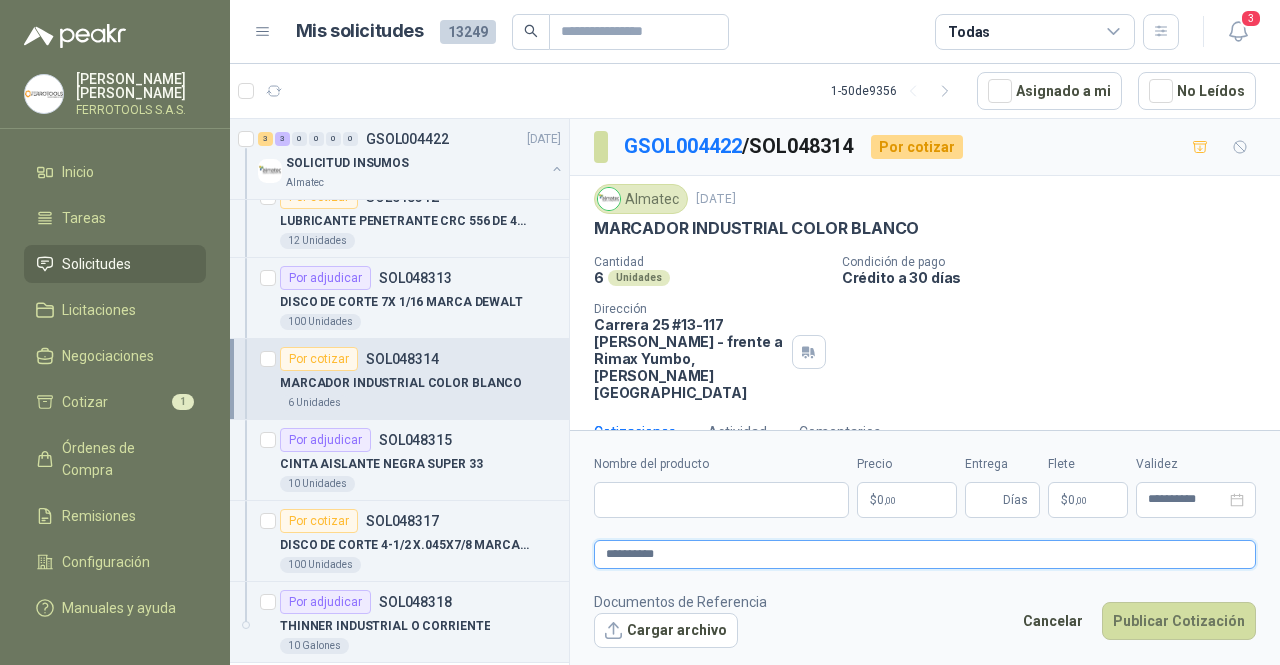 type 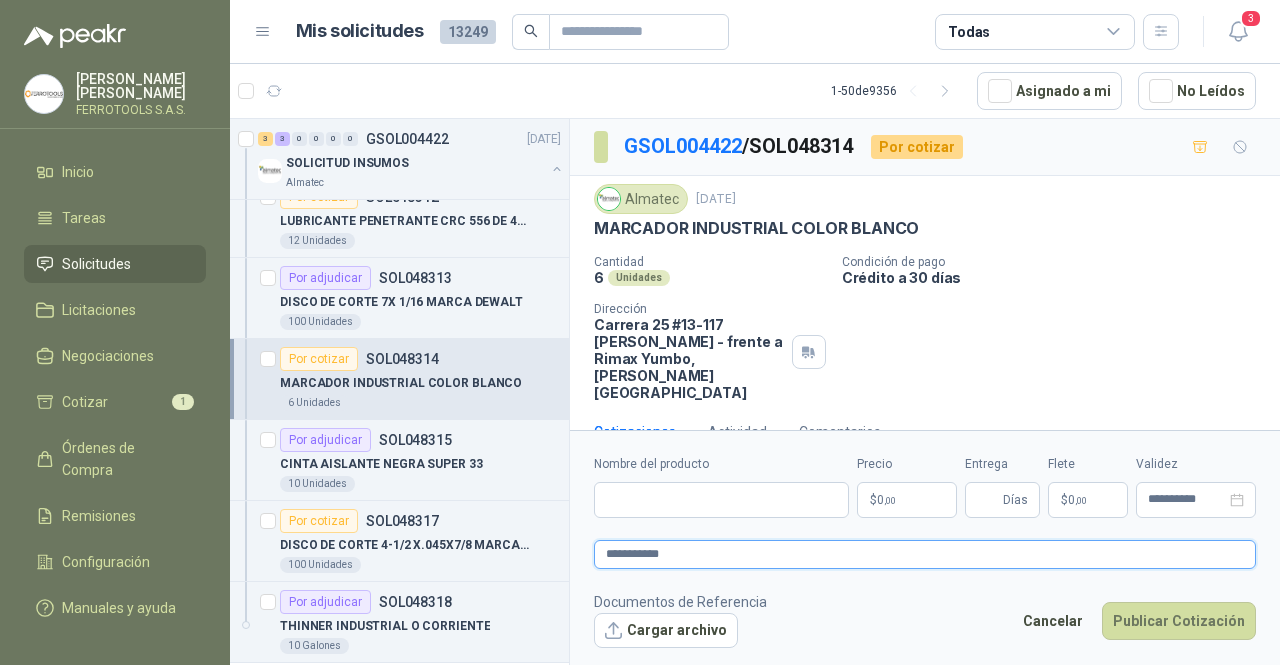 type 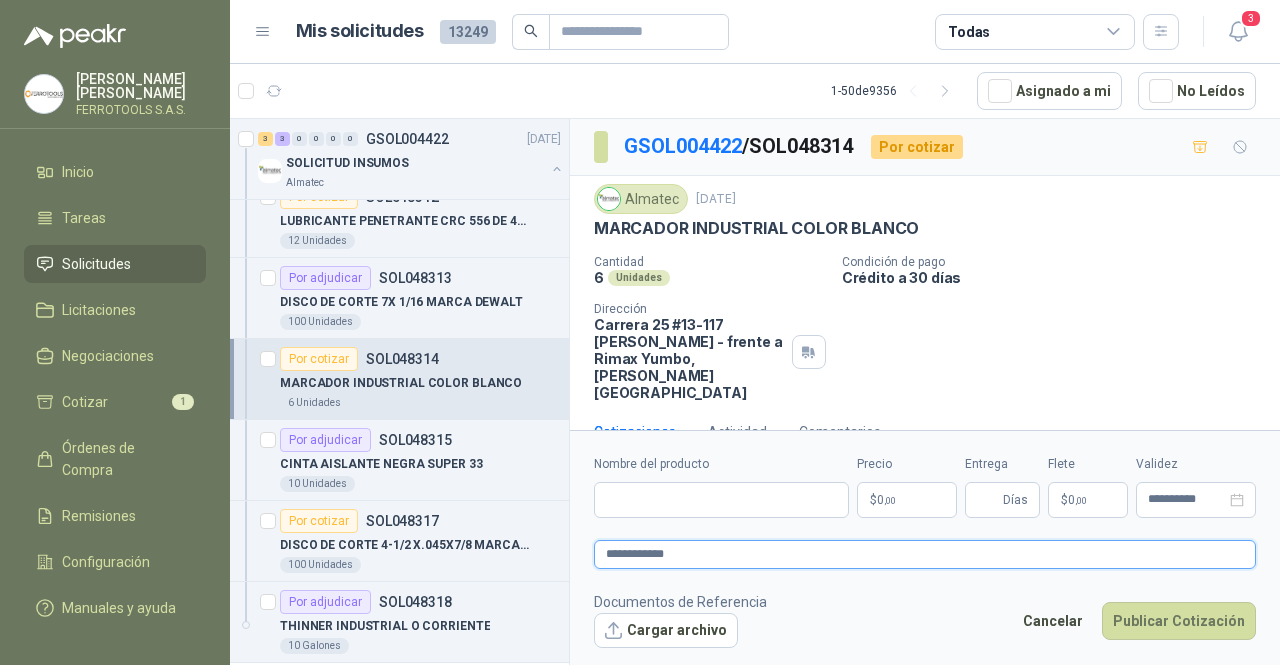 type 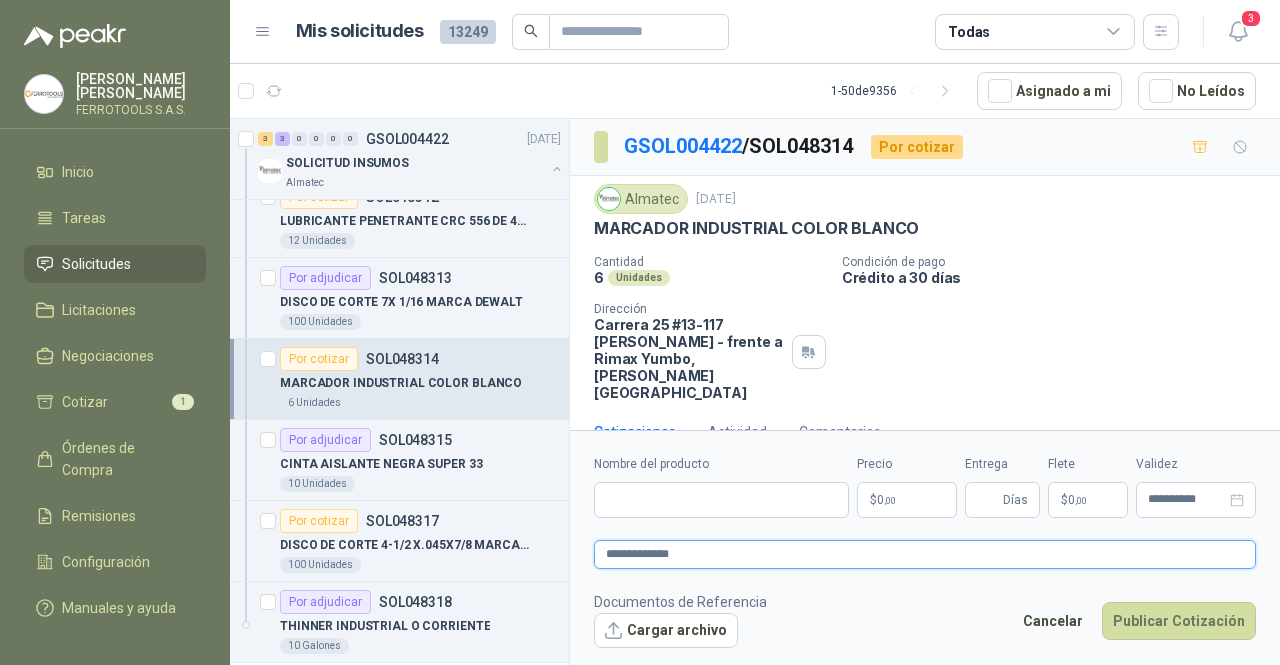 type 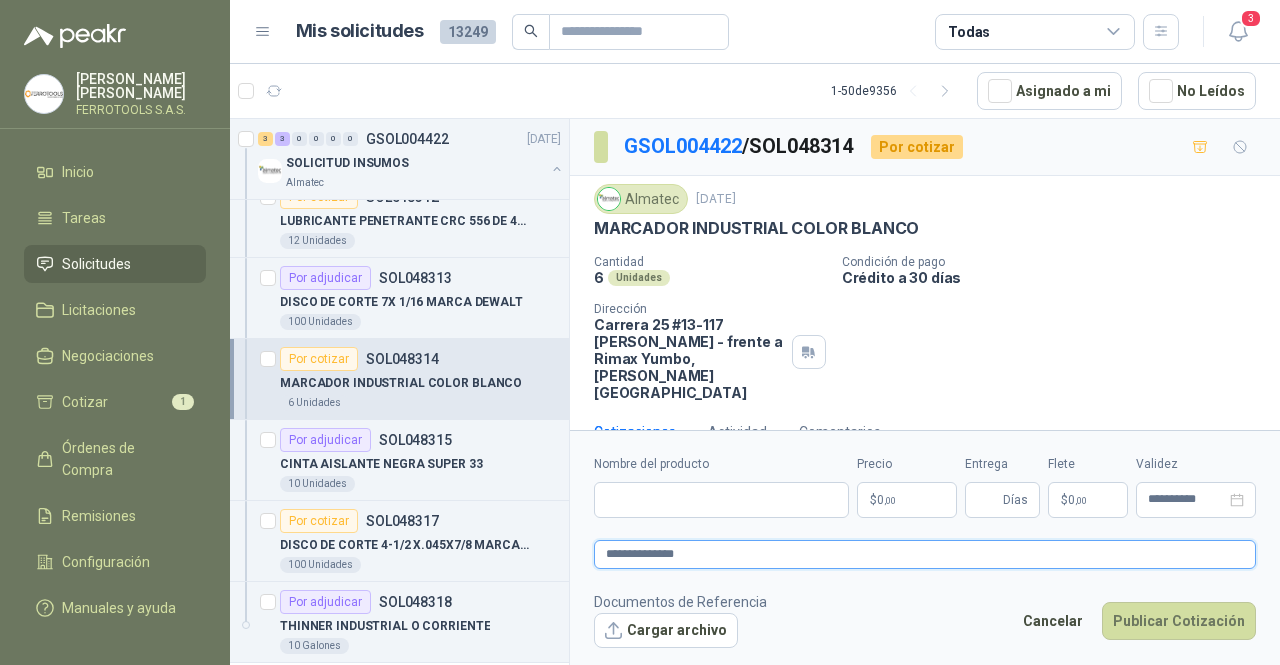type 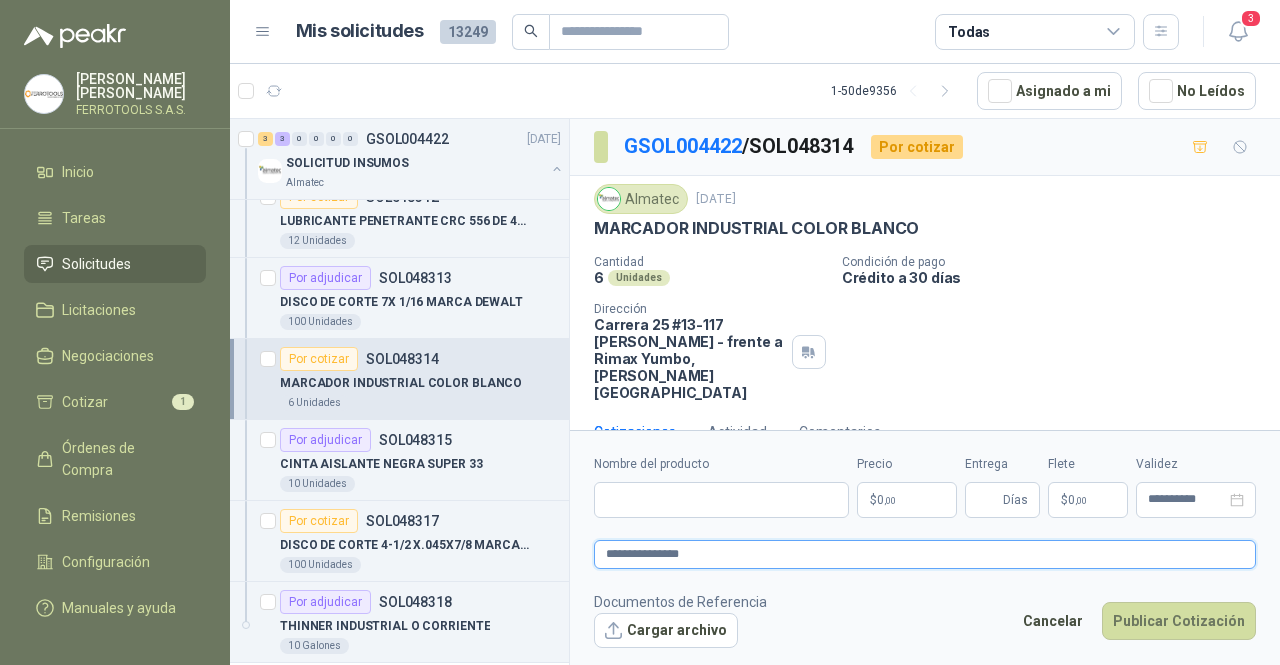 type 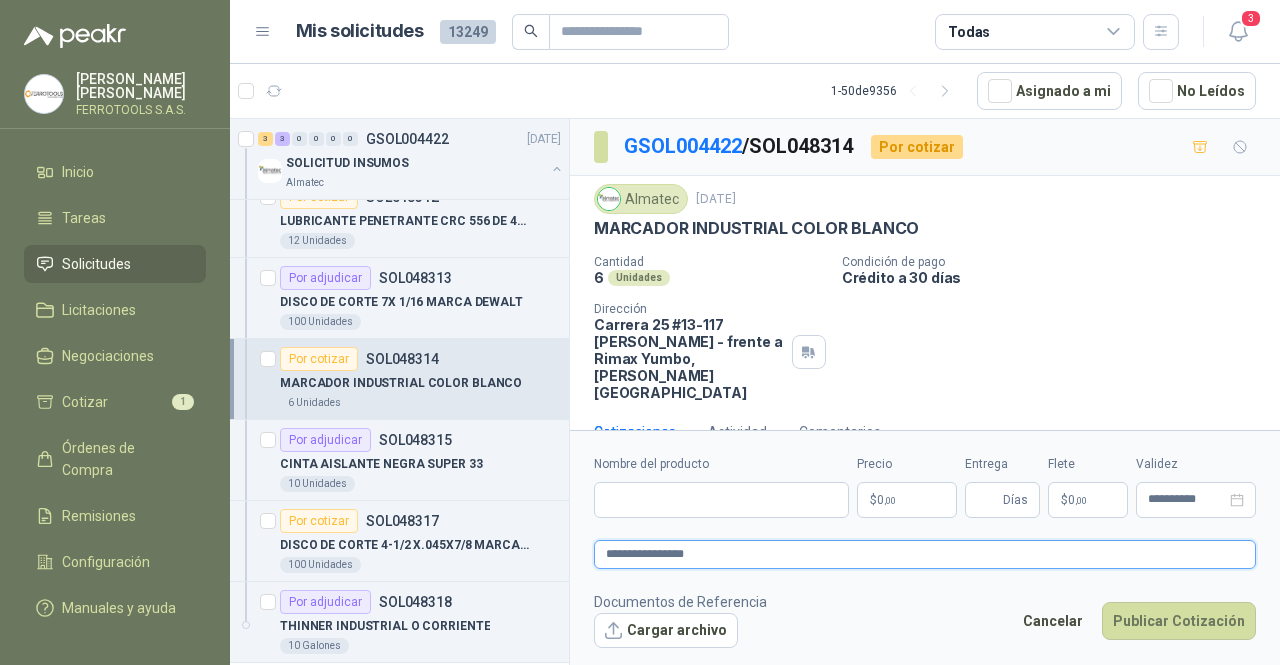 type 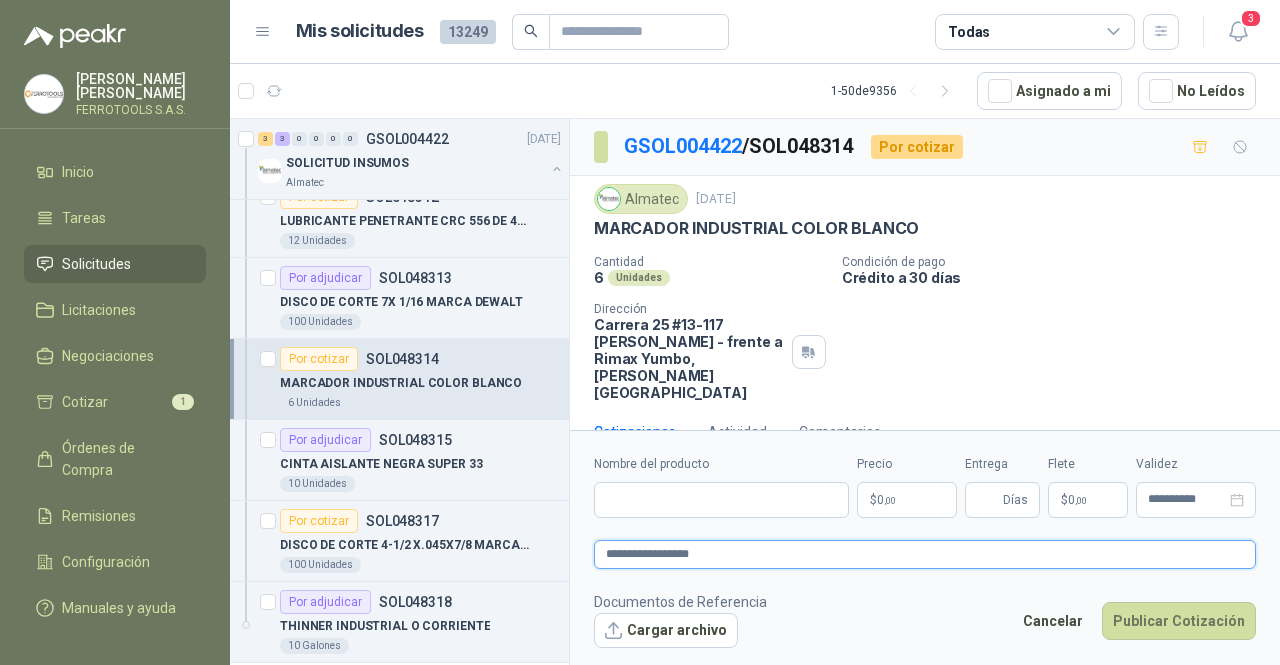 type 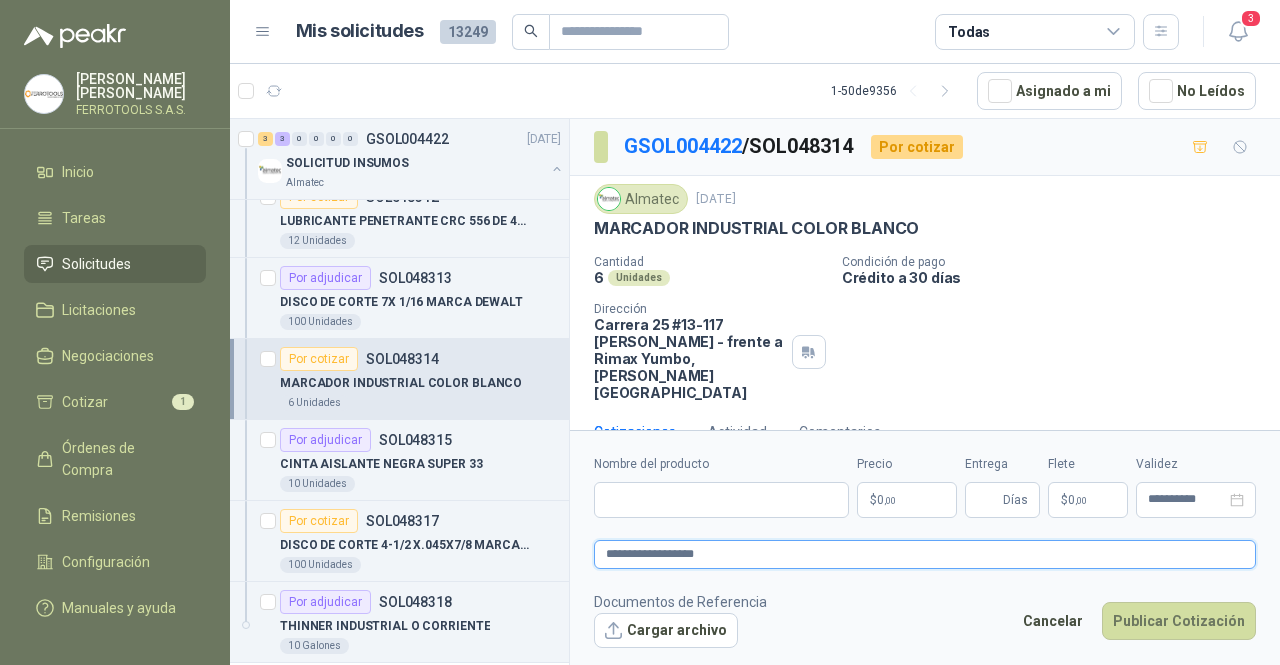 type 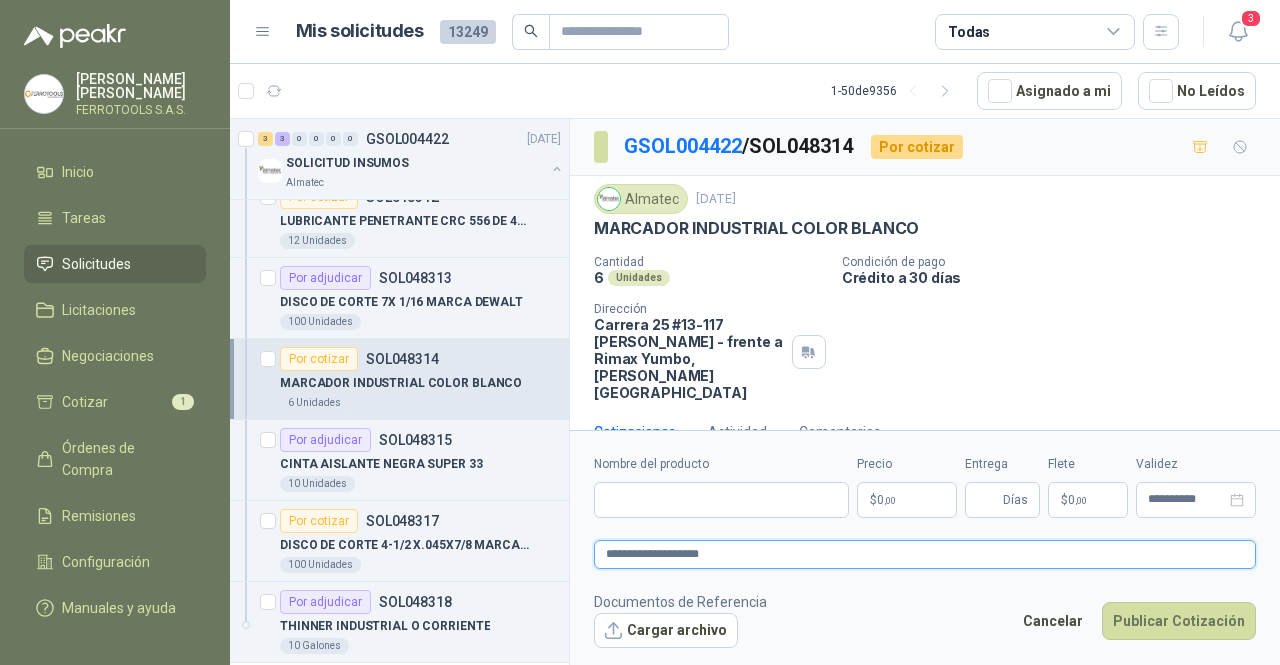 type 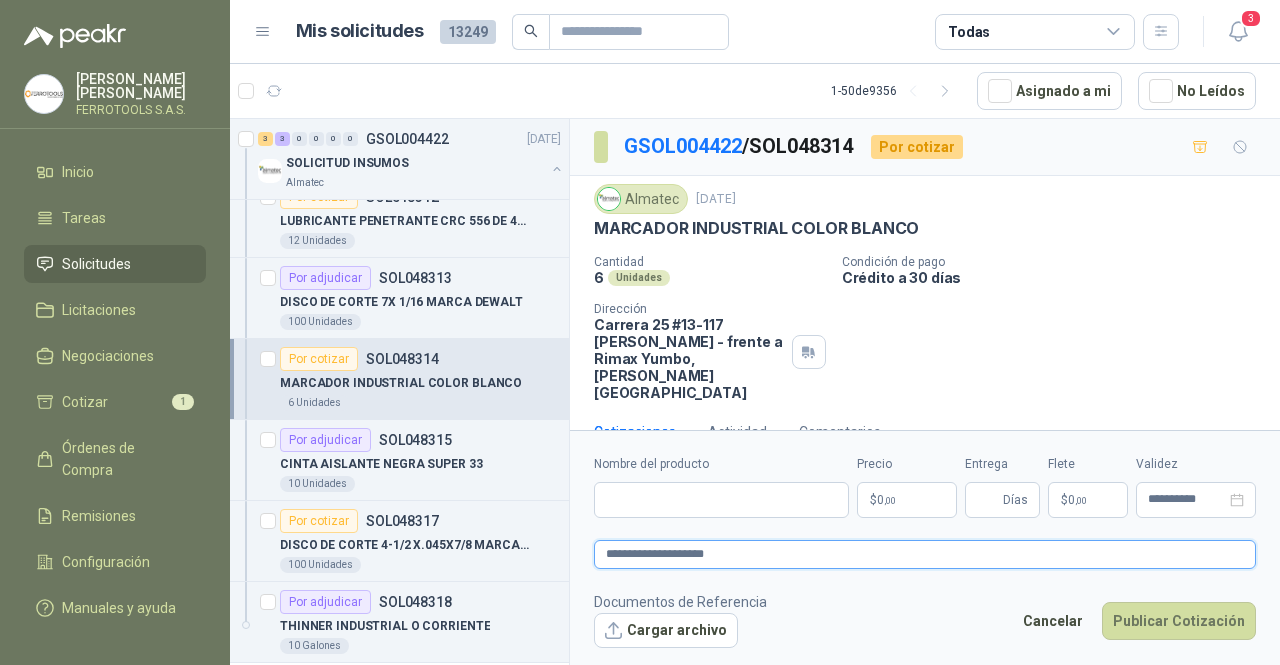 type 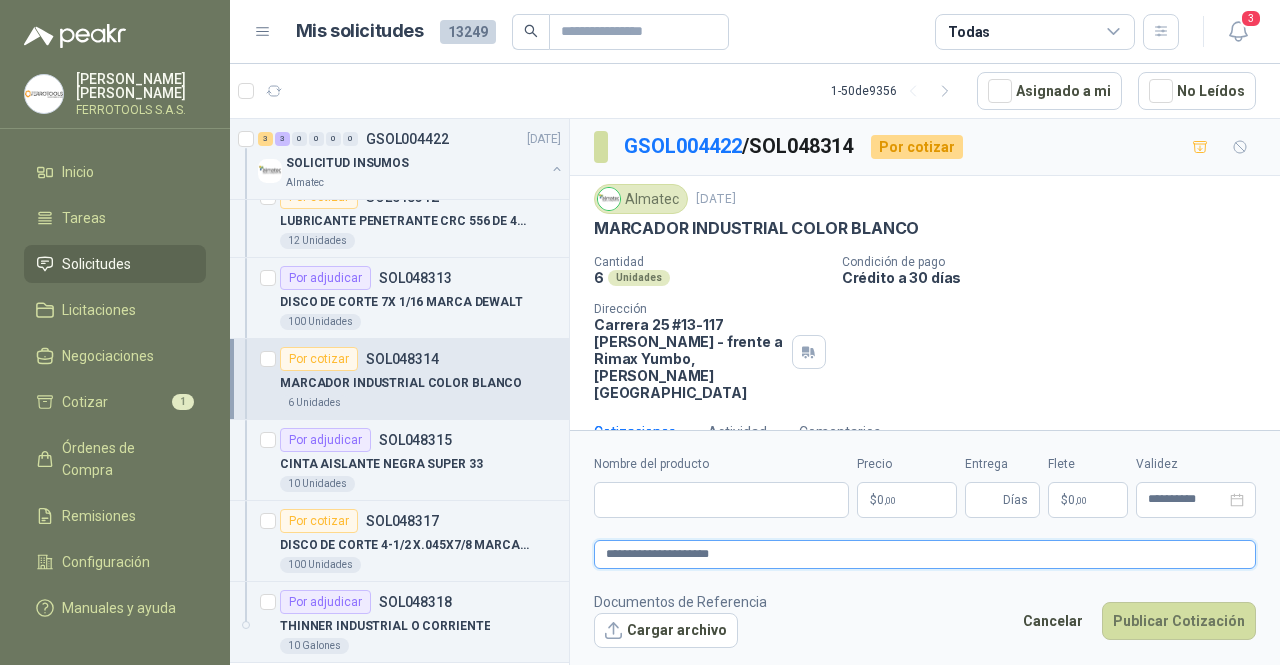 type 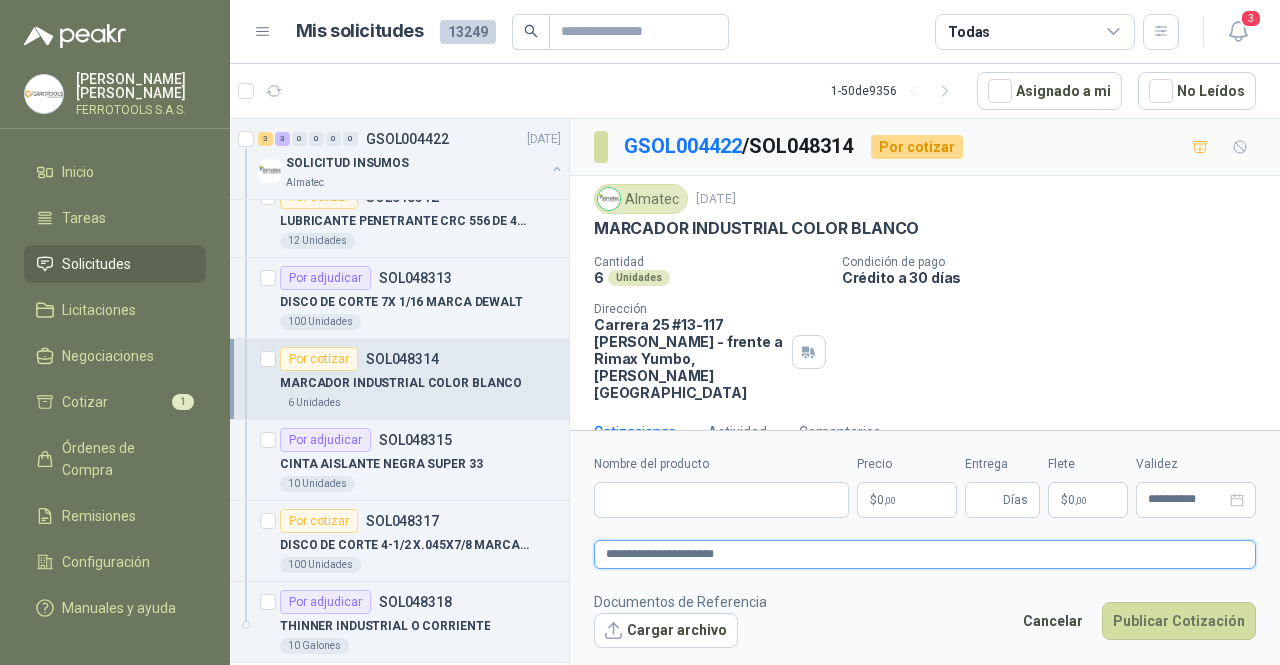 type 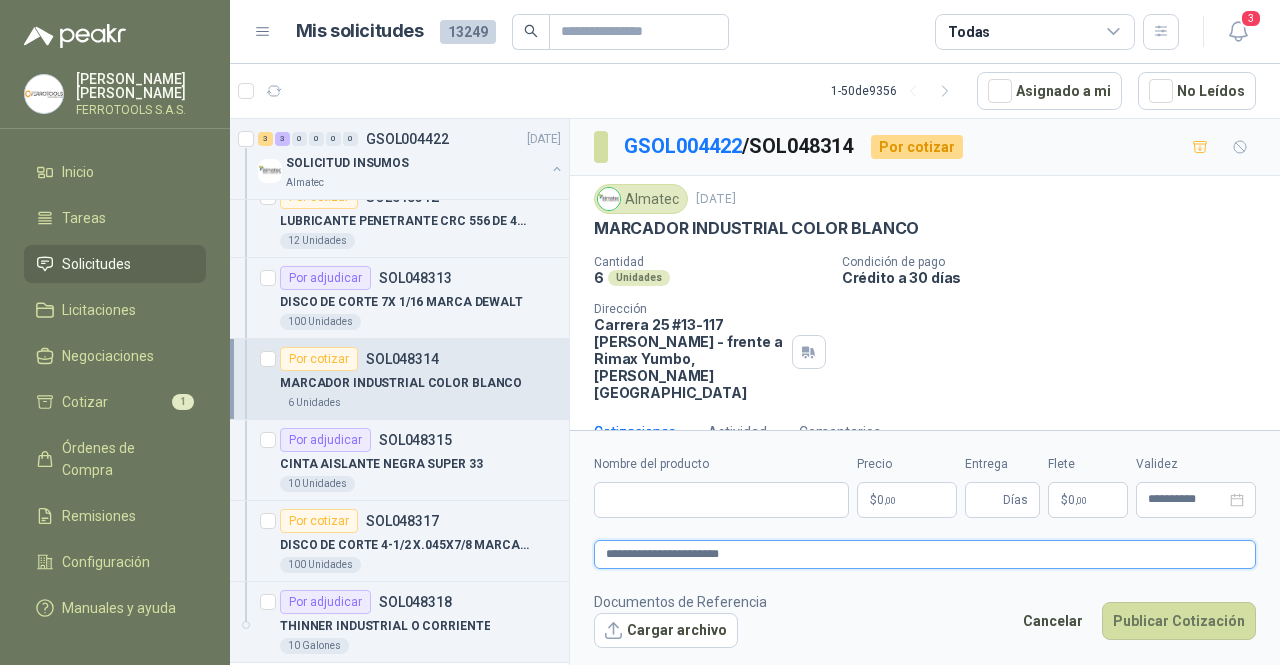 type 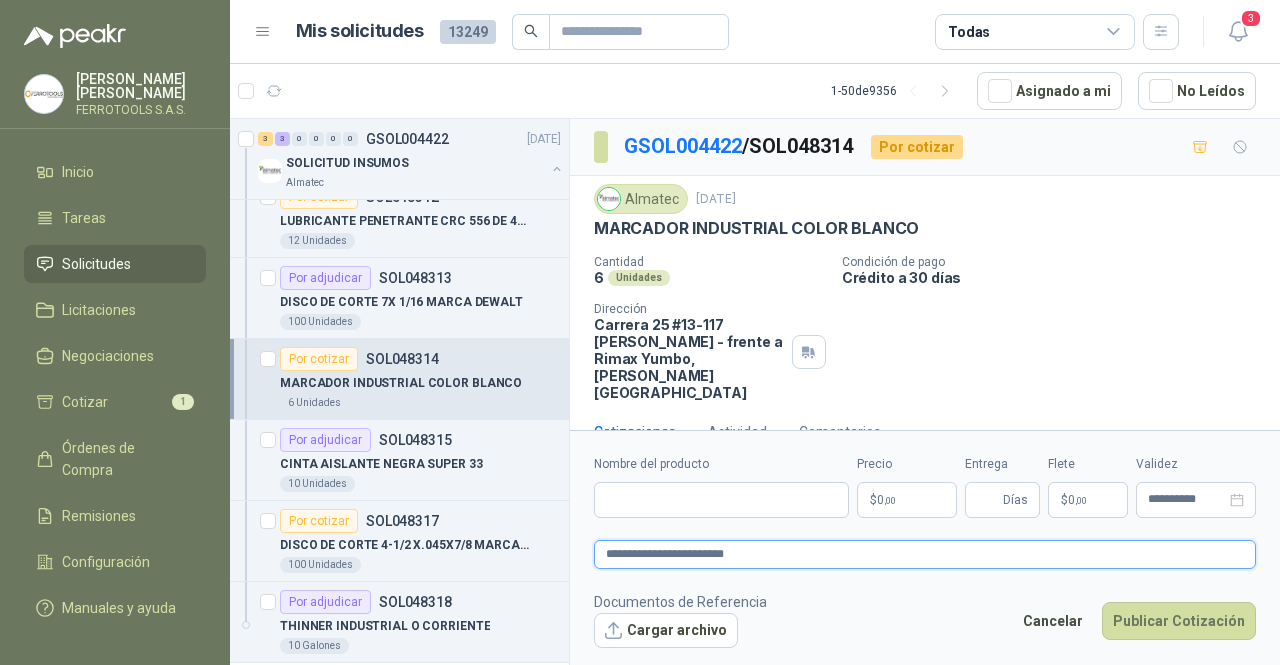 type 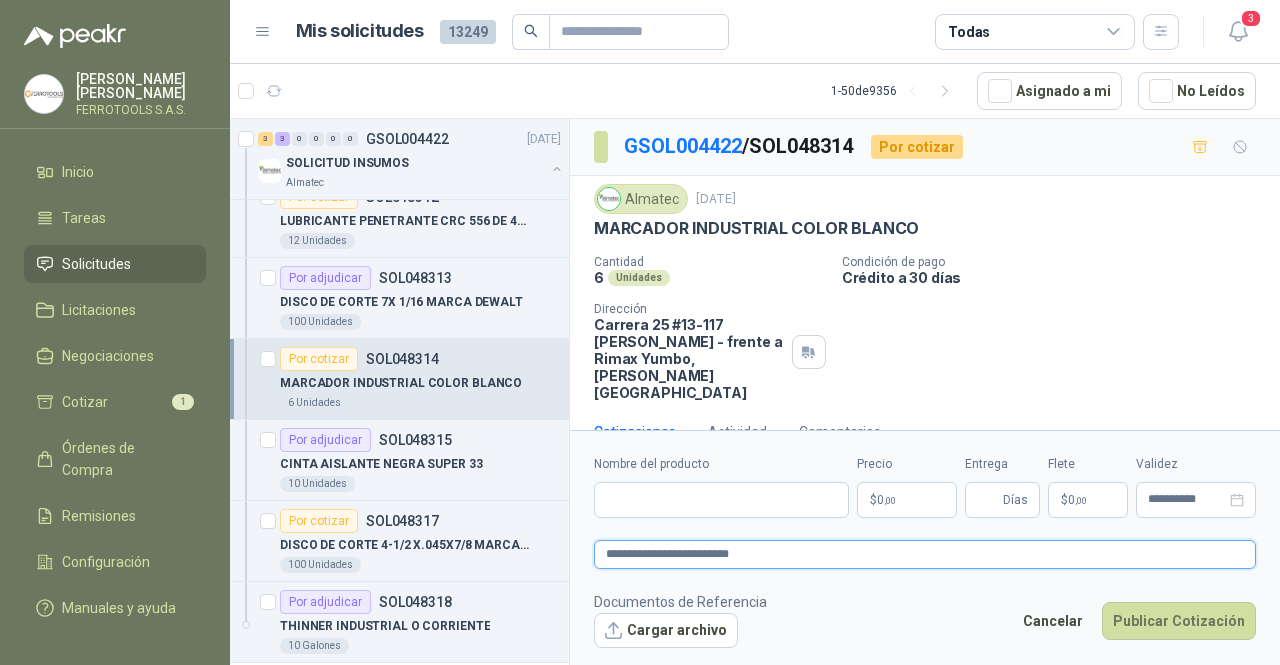 type 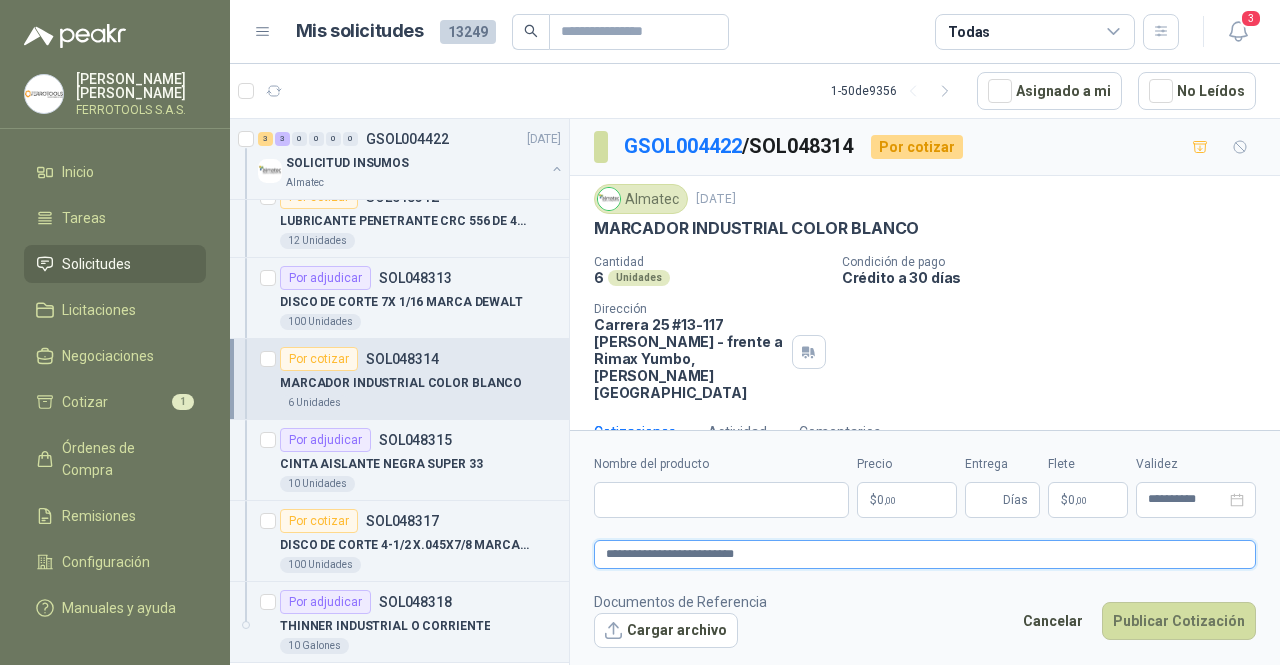 type 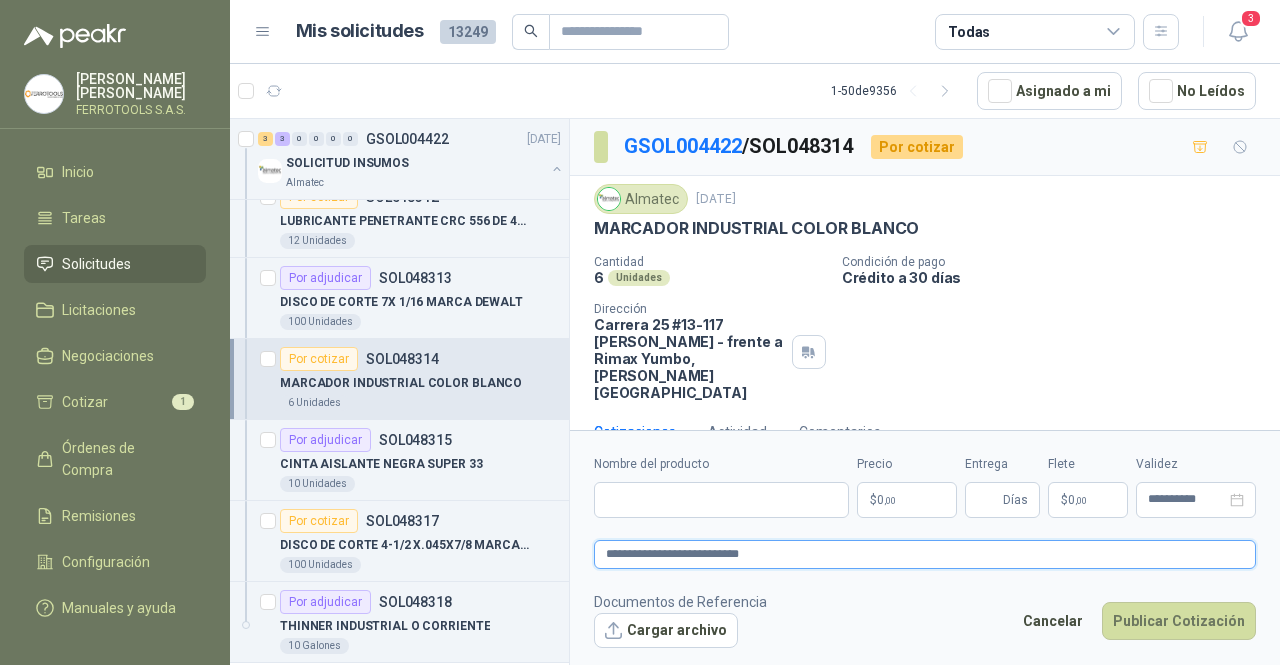 type 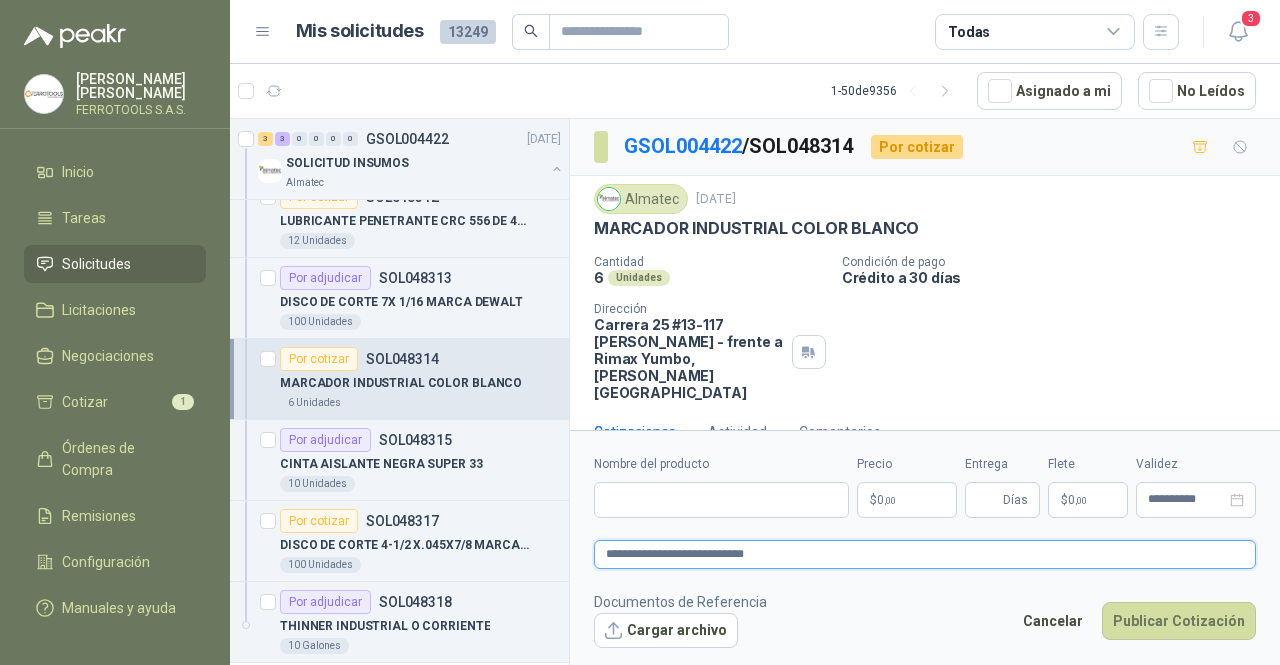 type 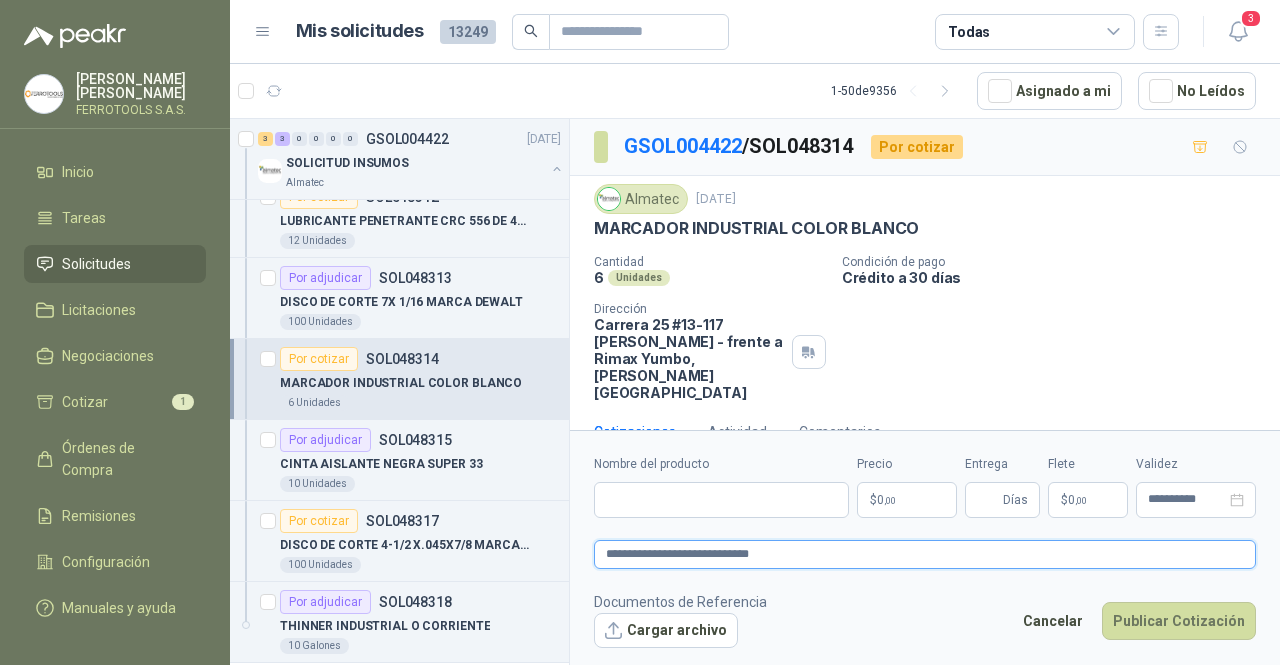 type 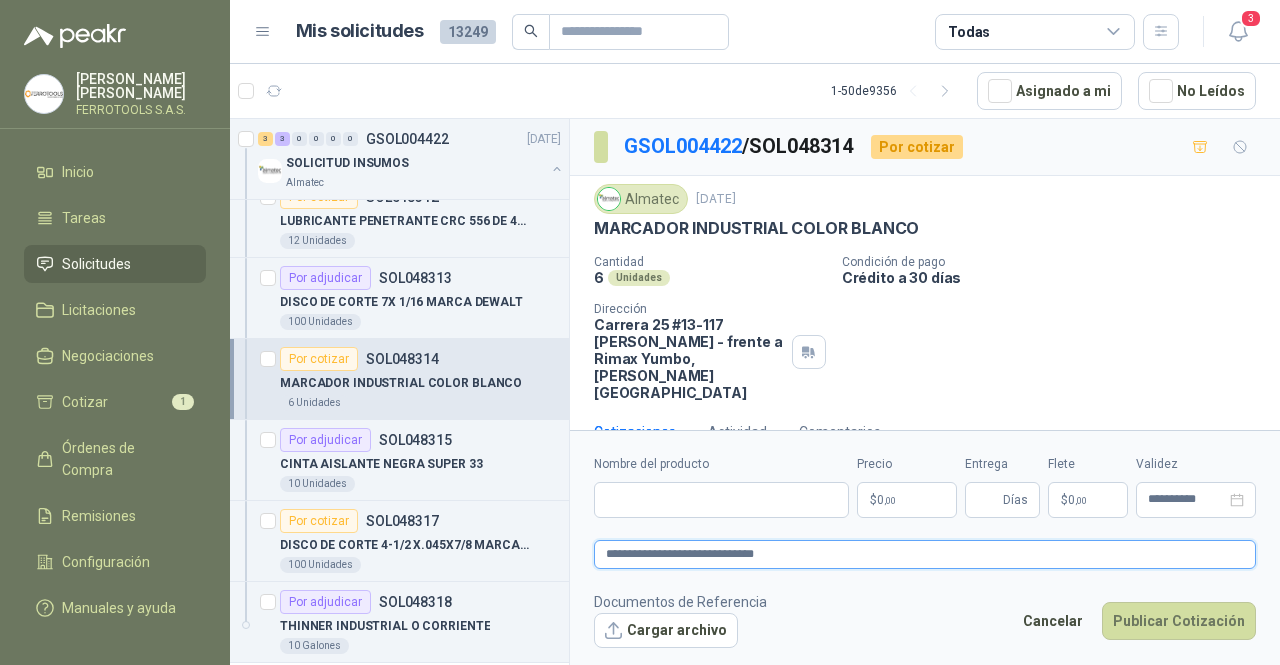 type 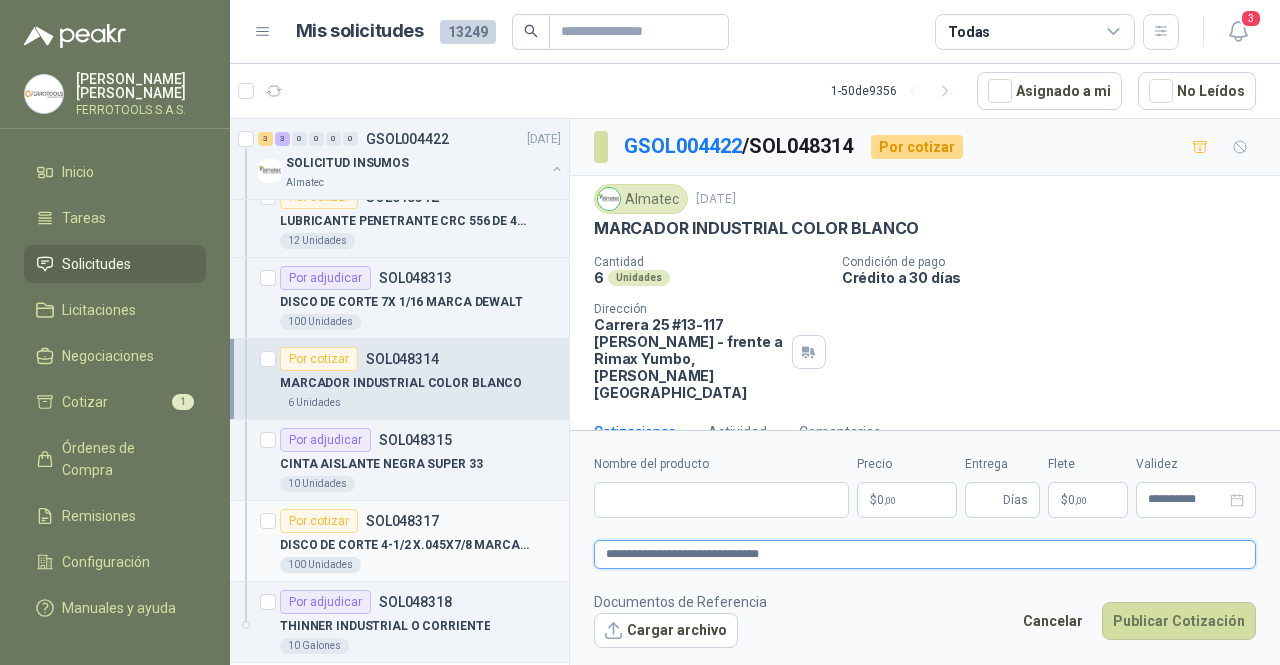 drag, startPoint x: 864, startPoint y: 558, endPoint x: 403, endPoint y: 541, distance: 461.31335 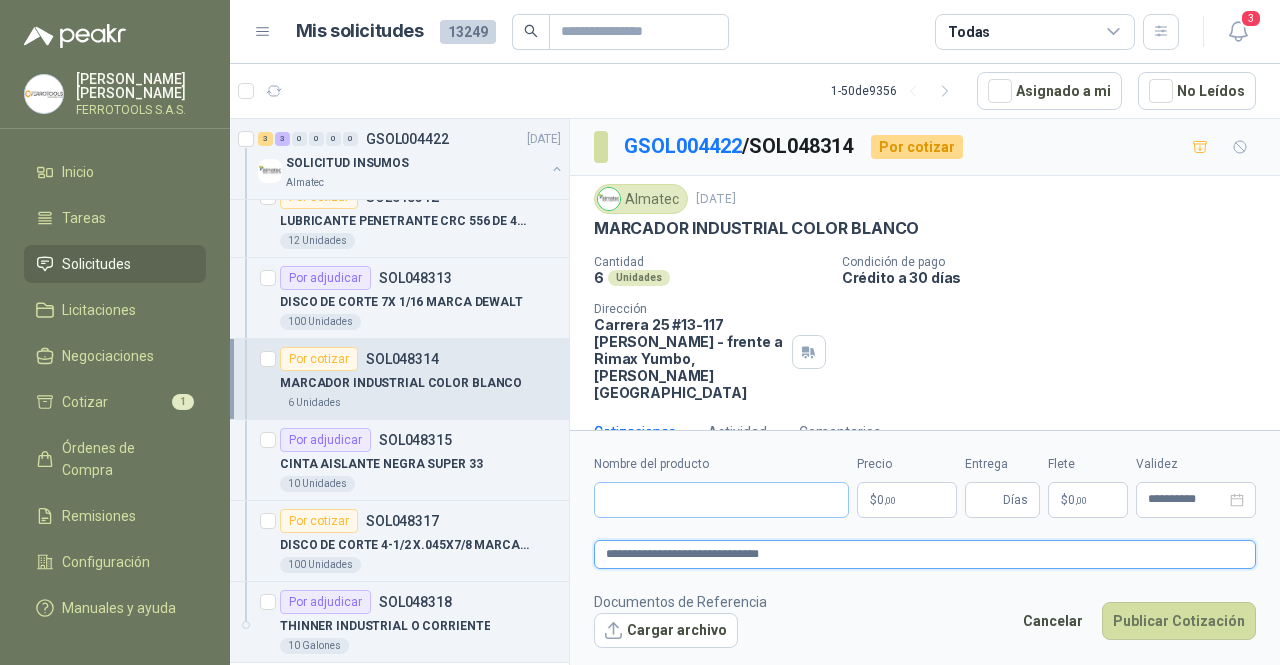 type on "**********" 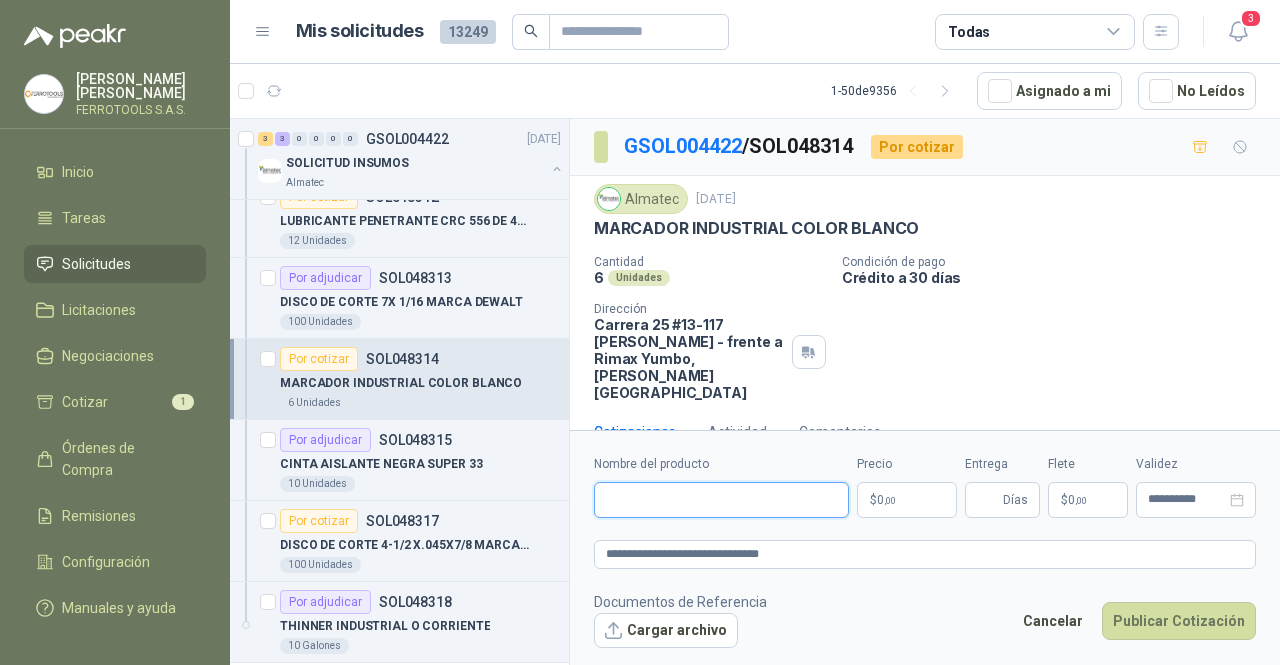 drag, startPoint x: 639, startPoint y: 514, endPoint x: 674, endPoint y: 514, distance: 35 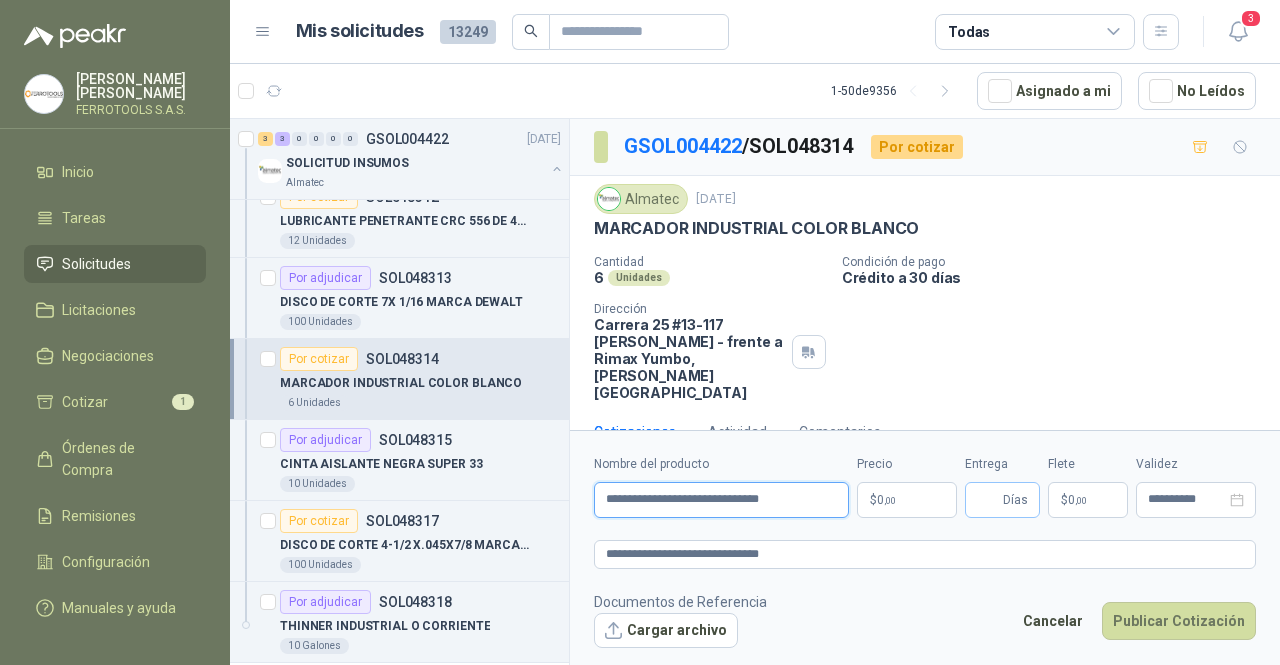 type on "**********" 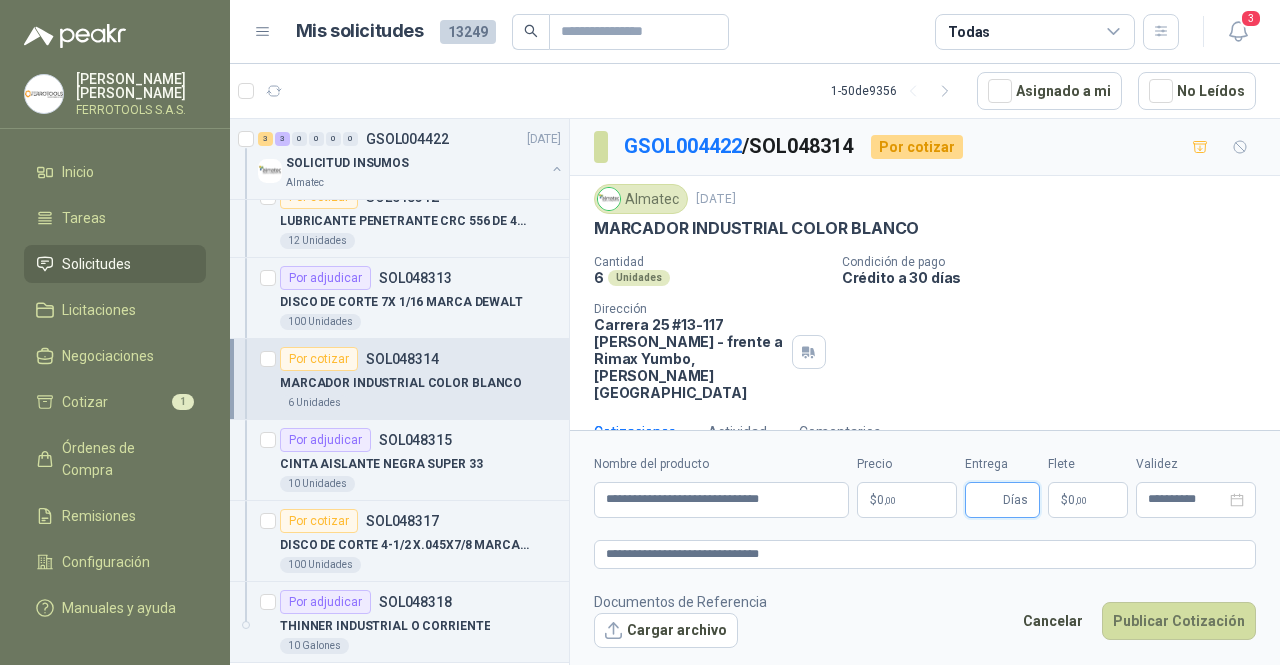 click on "Entrega" at bounding box center (988, 500) 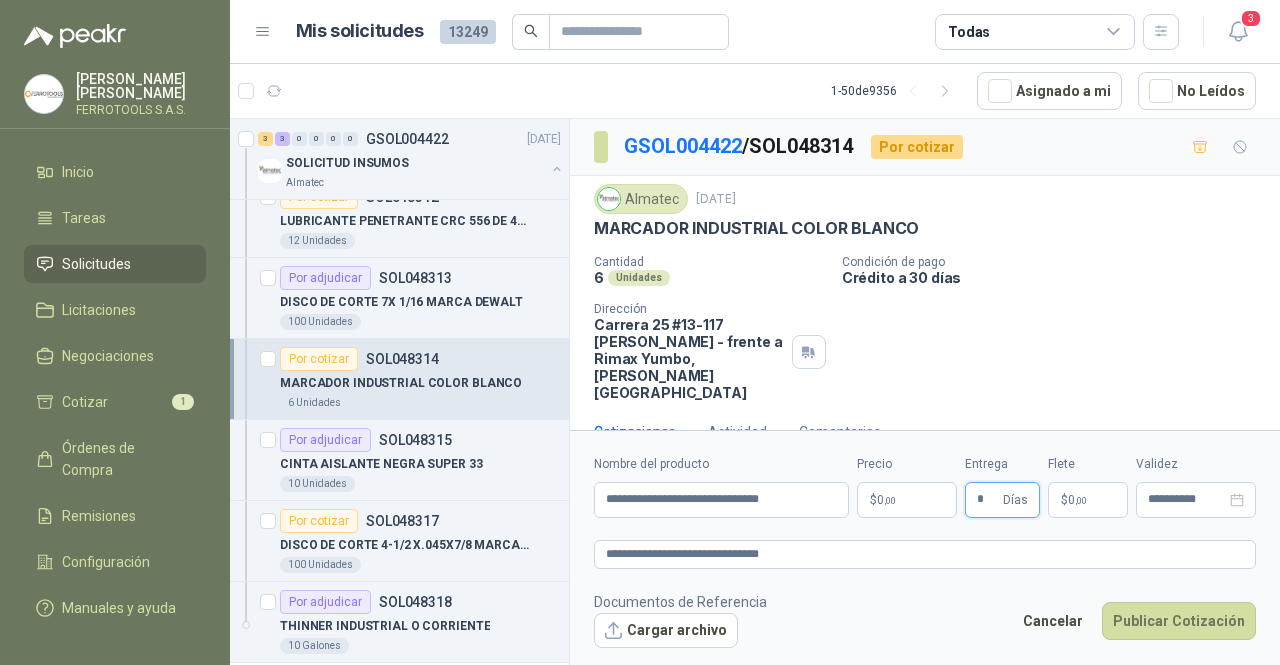type on "*" 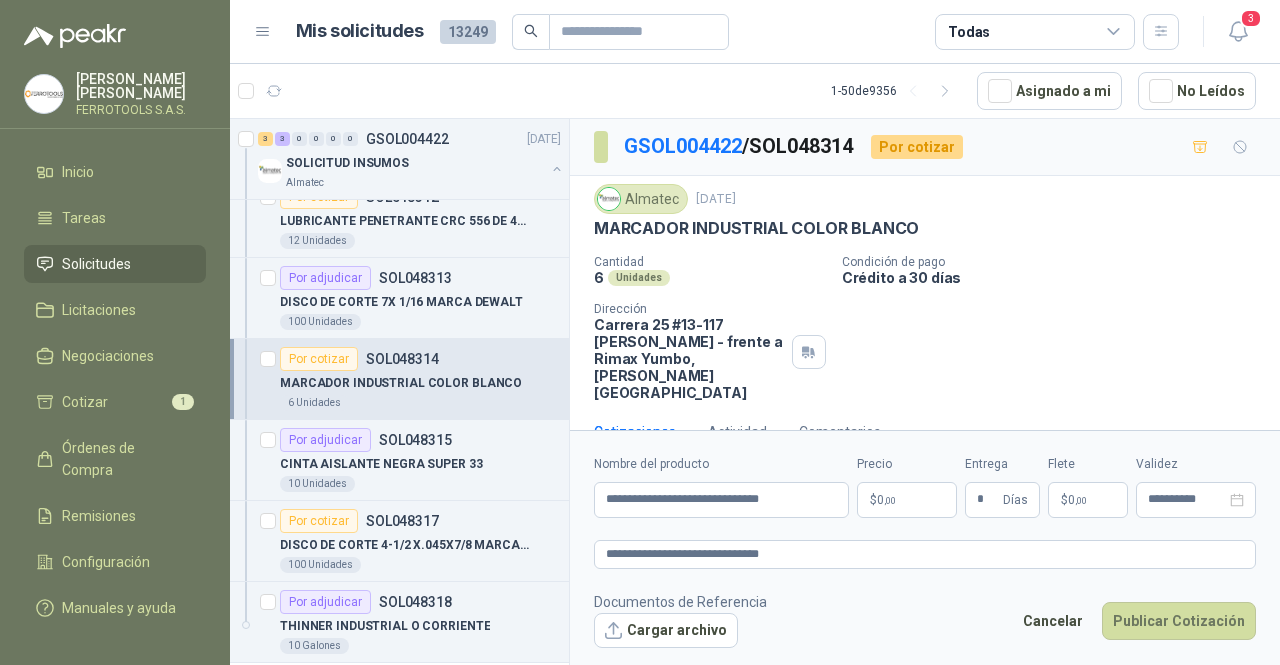 click on "$  0 ,00" at bounding box center (907, 500) 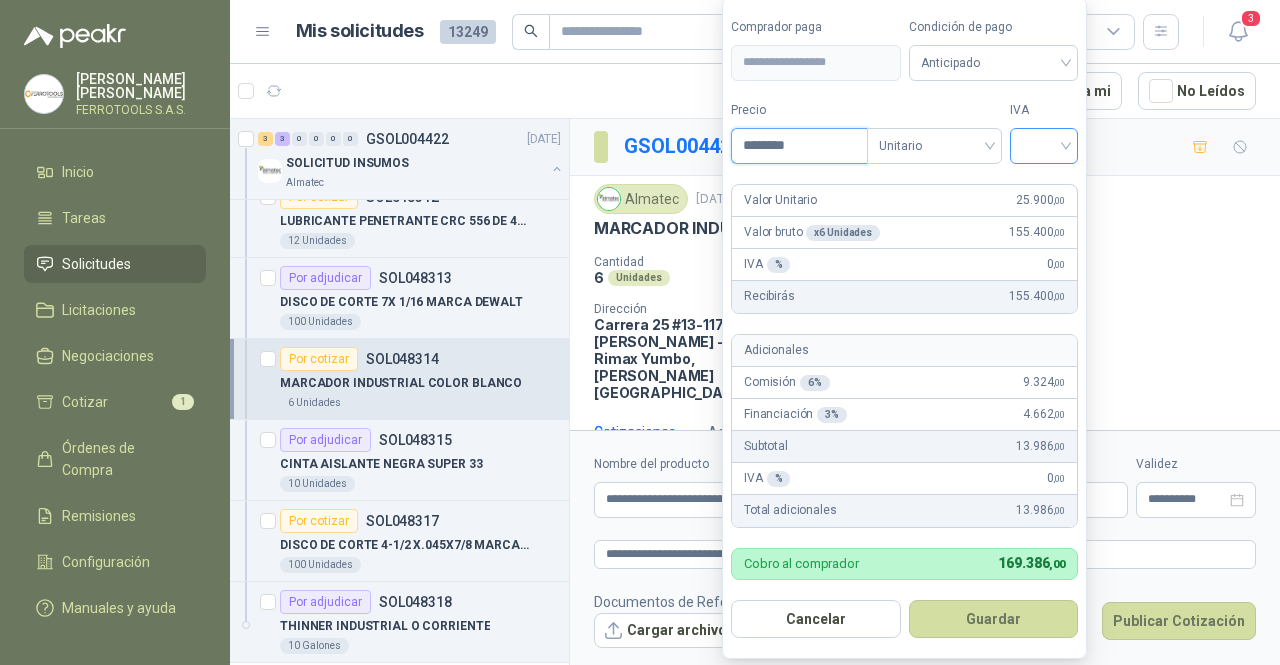 type on "********" 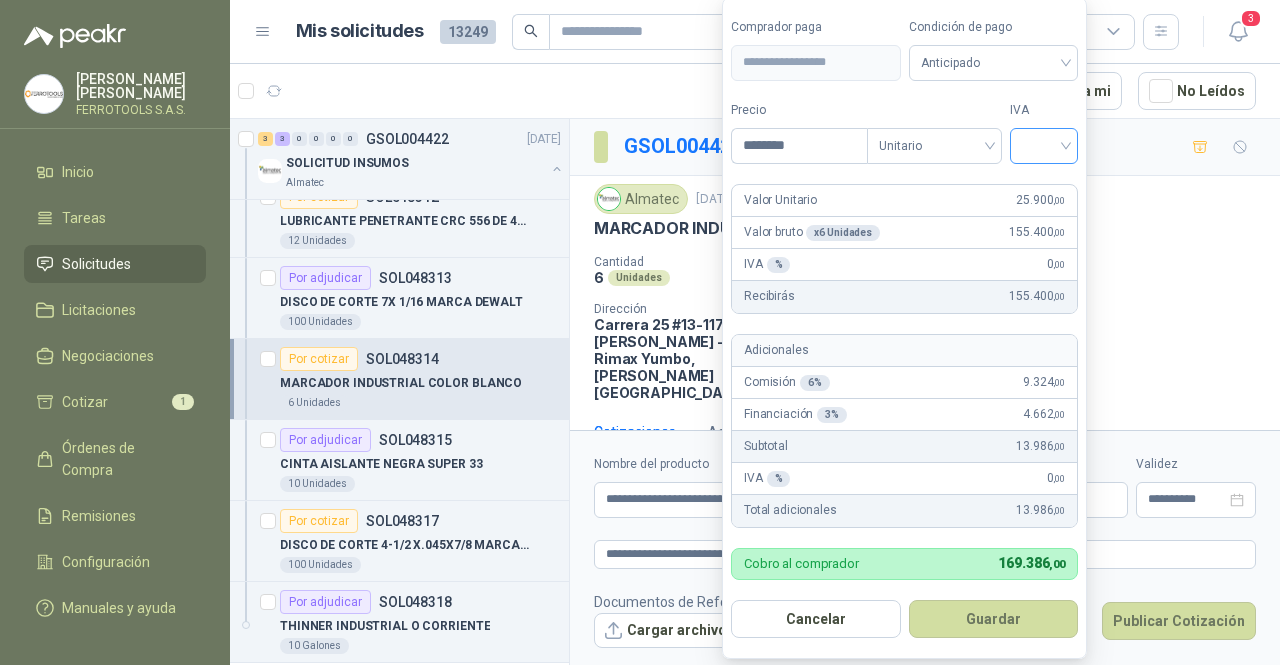 click at bounding box center [1044, 144] 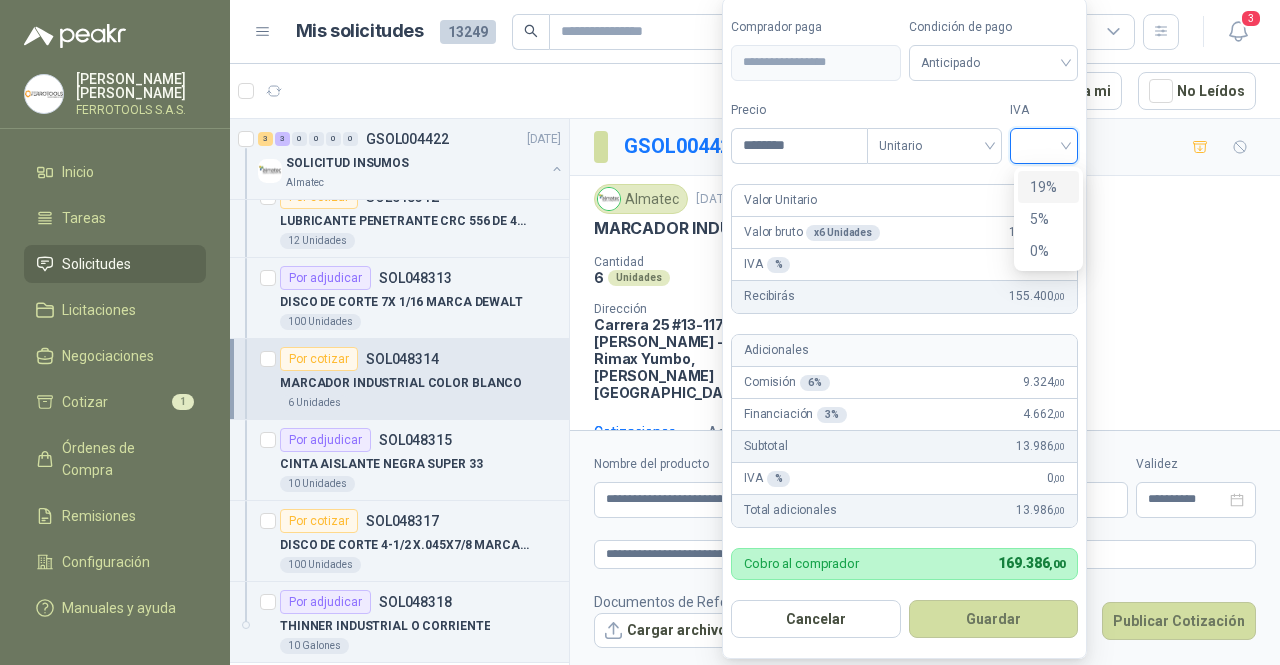 click on "19%" at bounding box center [1048, 187] 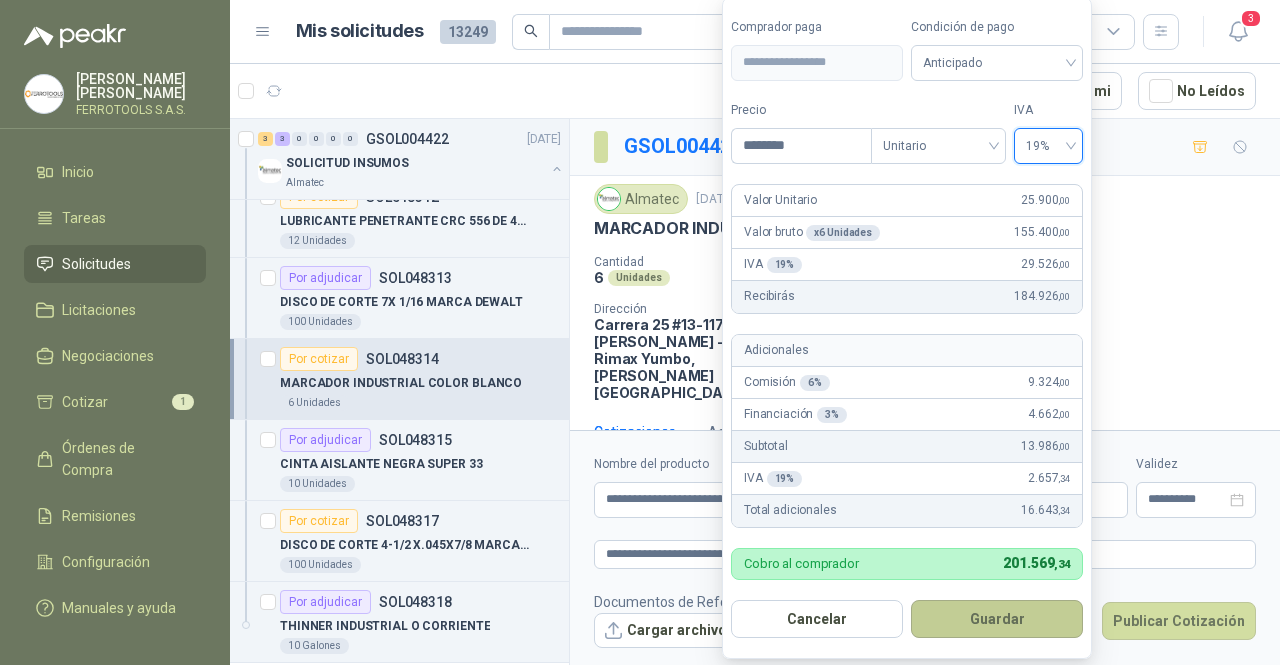 click on "Guardar" at bounding box center (997, 619) 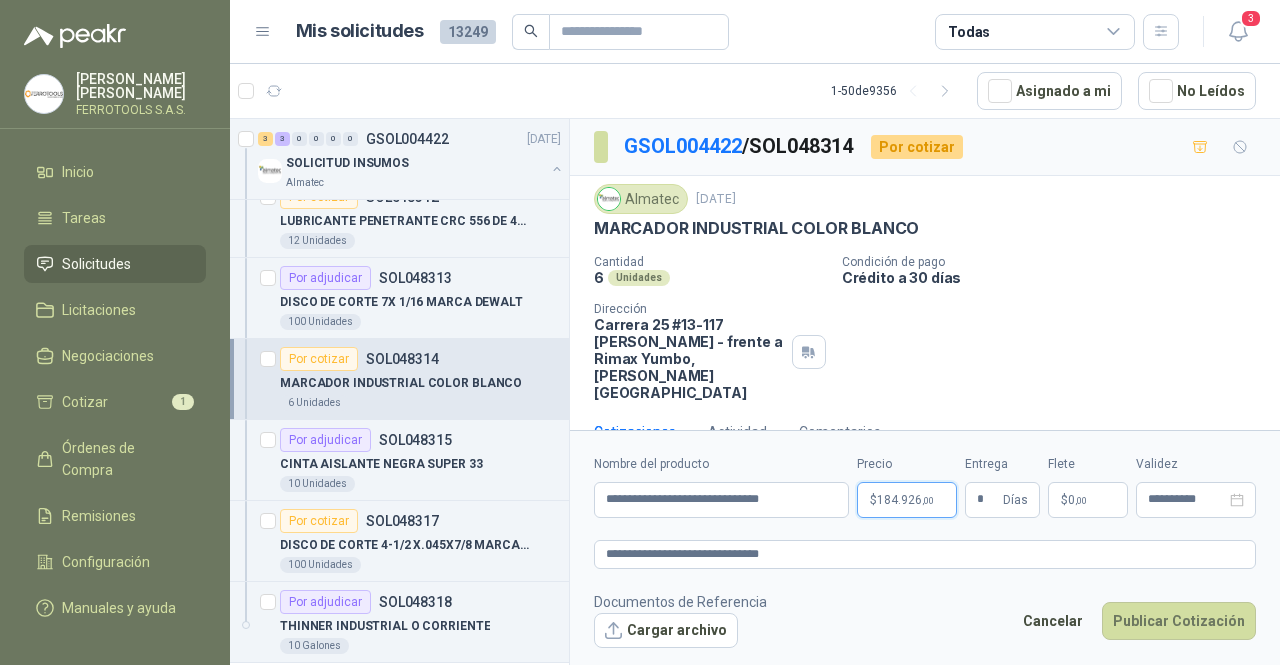 click on "HERNAN   RUALES FERROTOOLS S.A.S.   Inicio   Tareas   Solicitudes   Licitaciones   Negociaciones   Cotizar 1   Órdenes de Compra   Remisiones   Configuración   Manuales y ayuda Mis solicitudes 13249 Todas 3 1 - 50  de  9356 Asignado a mi No Leídos Por cotizar SOL048340 10/07/25   DIADEMA LOGITECH H390 Caracol TV 20   Unidades 1   0   0   0   0   0   GSOL004427 10/07/25   ENRIQUECIMIENTO-JUGUETES Zoologico De Cali    Por cotizar SOL048337 10/07/25   SUMINISTRO + INSTALACIÓN DE CANECA EN ACERO INOXIDABLE - MOBILIARIO URBANO, CAPACITAD 75 LT Grupo Normandía 1   Unidades Por cotizar SOL048336 10/07/25   TINA METALICA 55GLN SIN TAPA  Grupo Normandía 14   Unidades Por cotizar SOL048335 10/07/25   GUADUAS 3m Grupo Normandía 51   Unidades Por adjudicar SOL048334 10/07/25   TEJA DE ZINC 3.05m x 0.80m Grupo Normandía 39   Unidades Por cotizar SOL048333 10/07/25   AMARRAS METALICAS LARGAS Grupo Normandía 280   Unidades 1   1   0   0   0   0   GSOL004425 10/07/25   01-RQP-9138 Santa Anita Napoles   Por adjudicar" at bounding box center (640, 332) 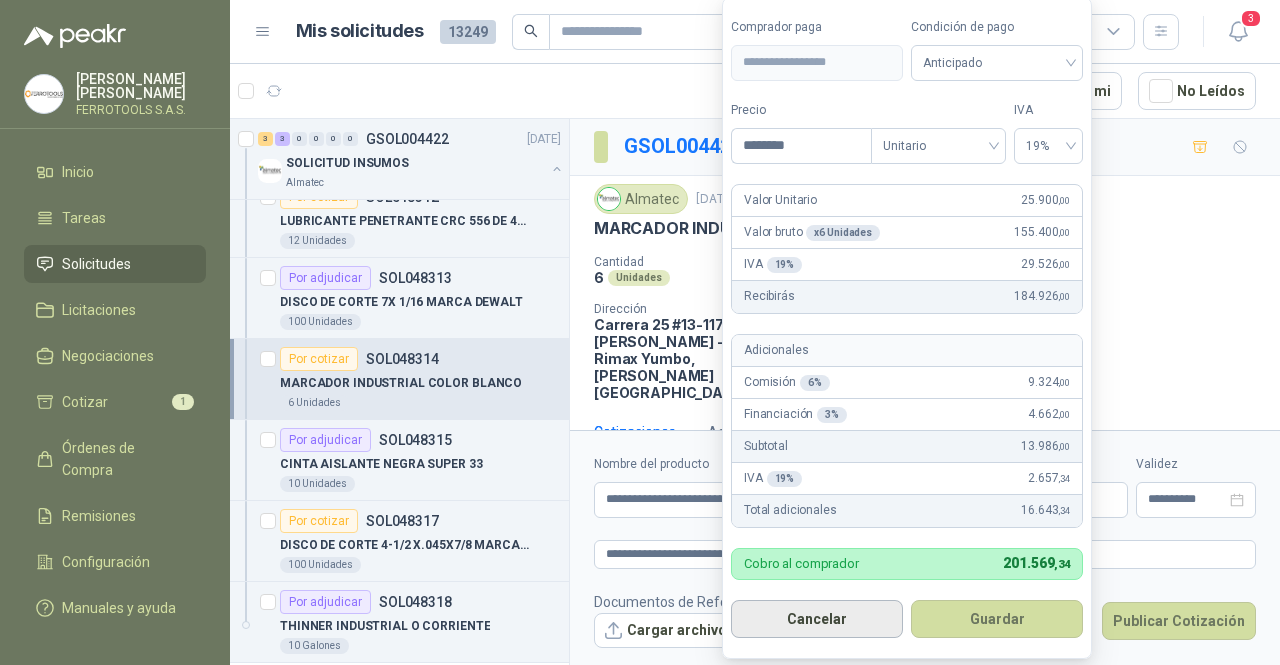 click on "Cancelar" at bounding box center [817, 619] 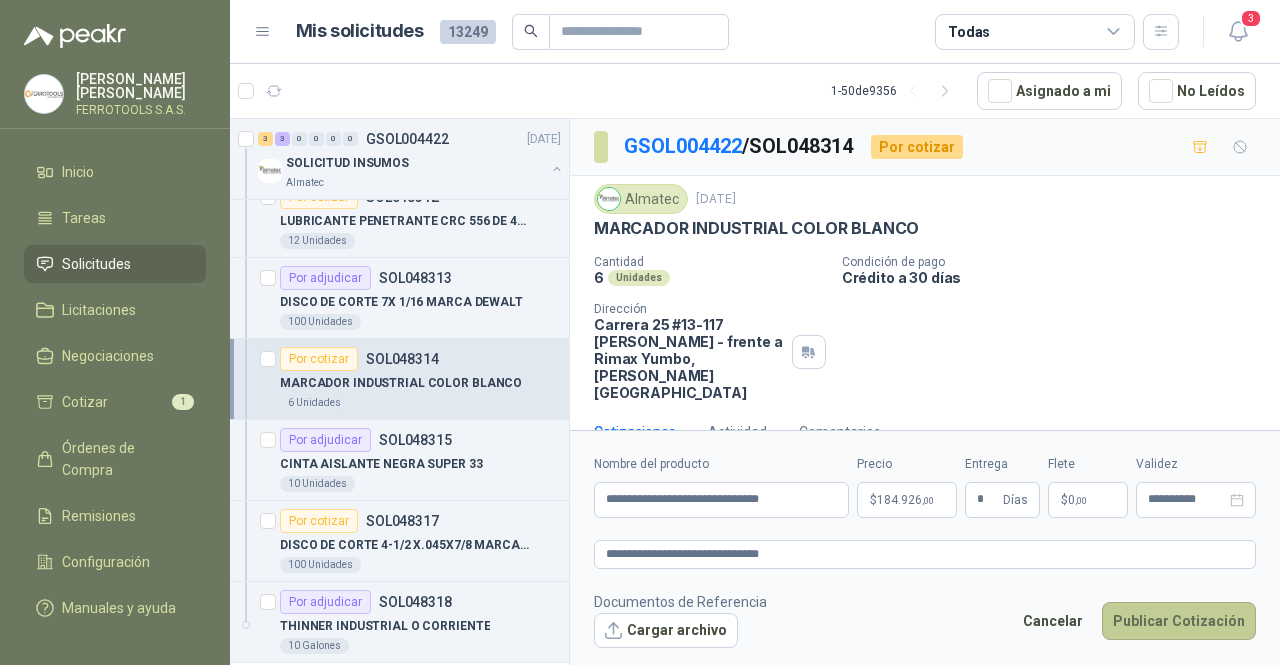 click on "Publicar Cotización" at bounding box center (1179, 621) 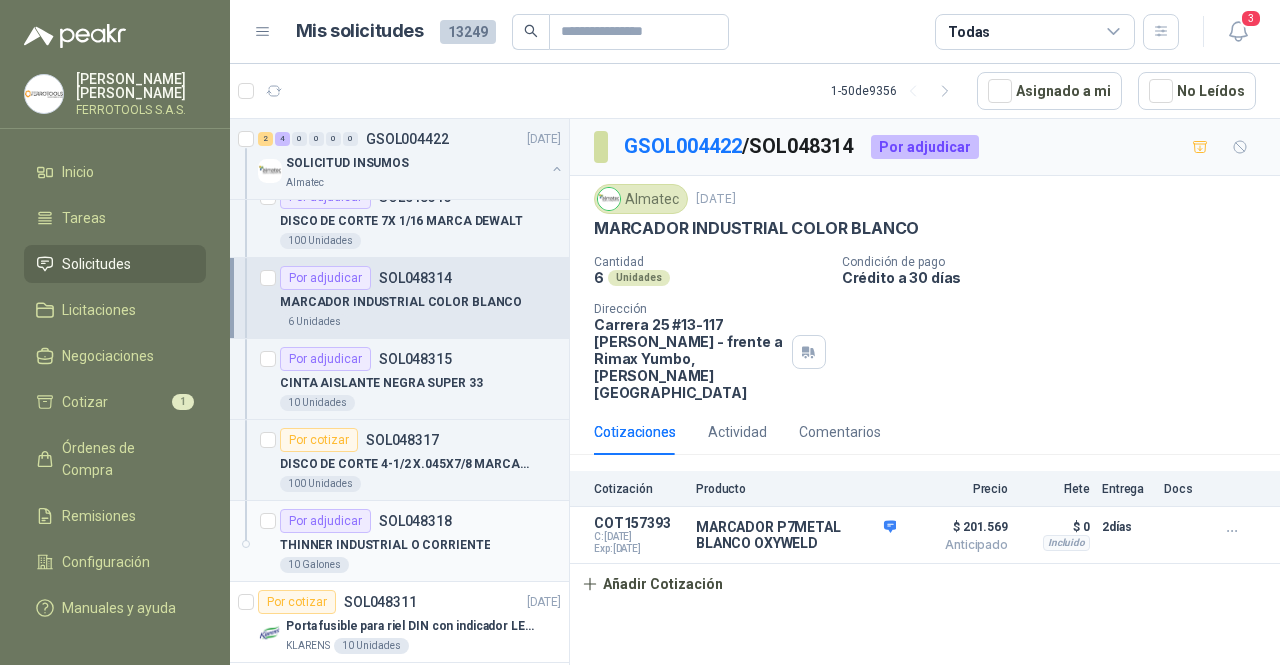 scroll, scrollTop: 1500, scrollLeft: 0, axis: vertical 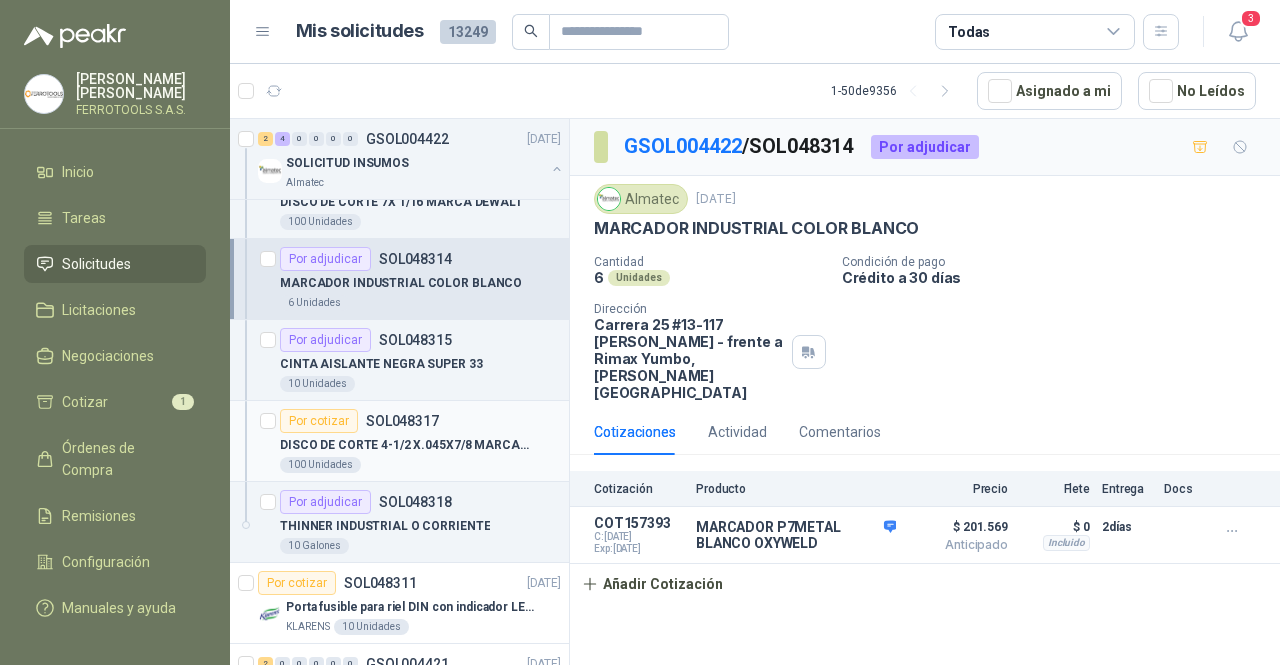 click on "DISCO DE CORTE 4-1/2 X.045X7/8 MARCA DEWALT" at bounding box center [404, 445] 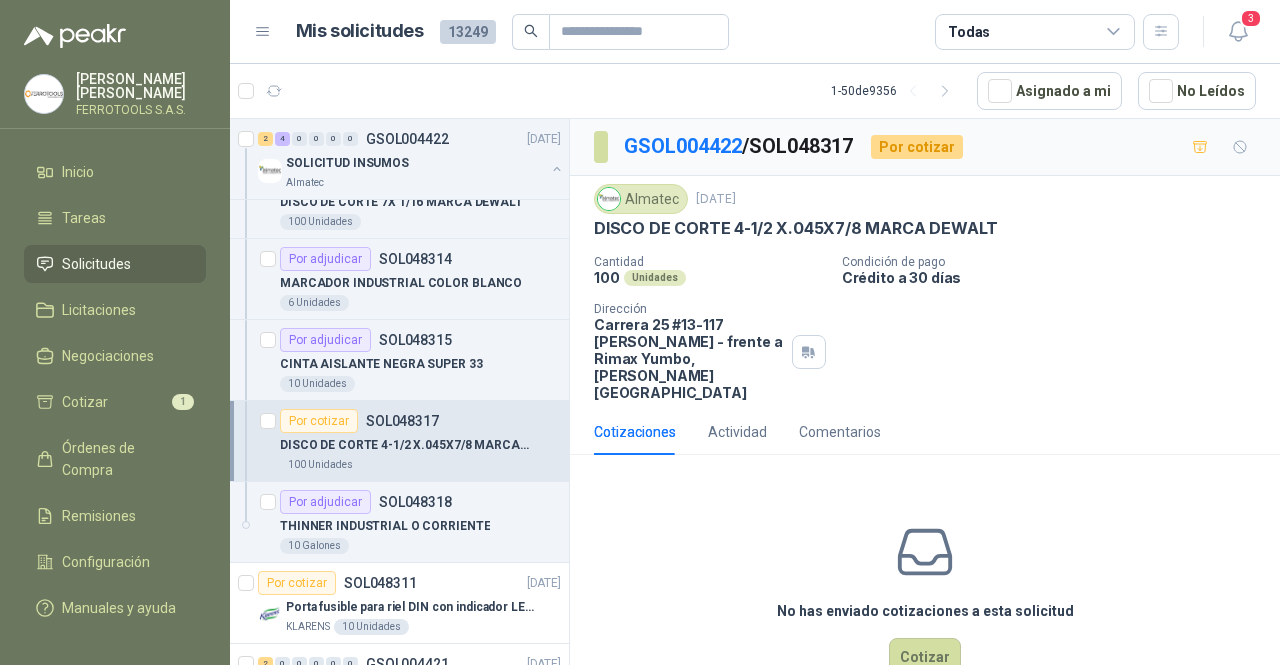 scroll, scrollTop: 22, scrollLeft: 0, axis: vertical 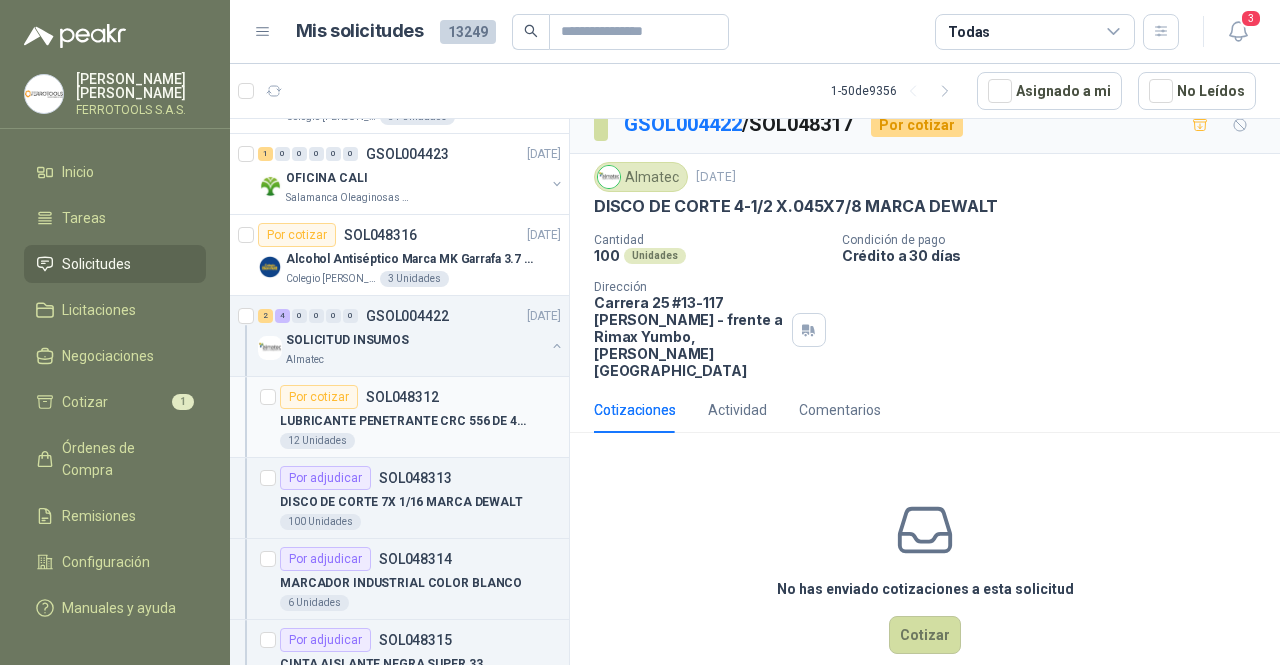 click on "LUBRICANTE PENETRANTE CRC 556 DE 400 ML" at bounding box center (420, 421) 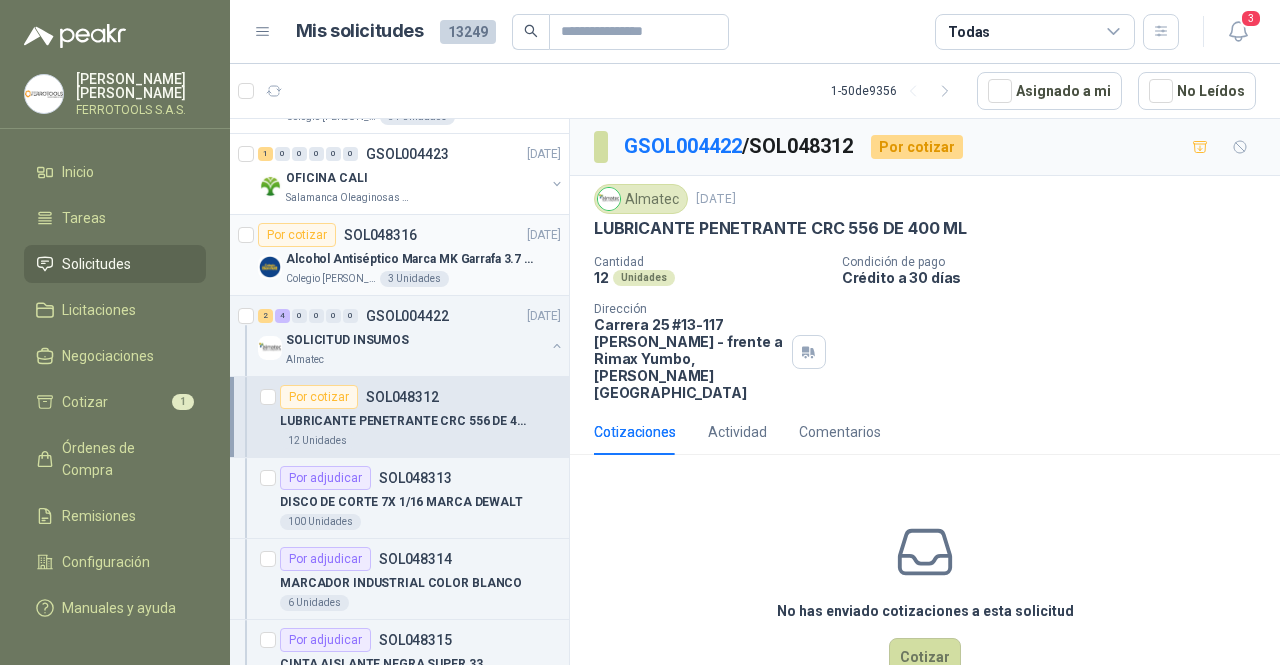 drag, startPoint x: 975, startPoint y: 227, endPoint x: 551, endPoint y: 223, distance: 424.01886 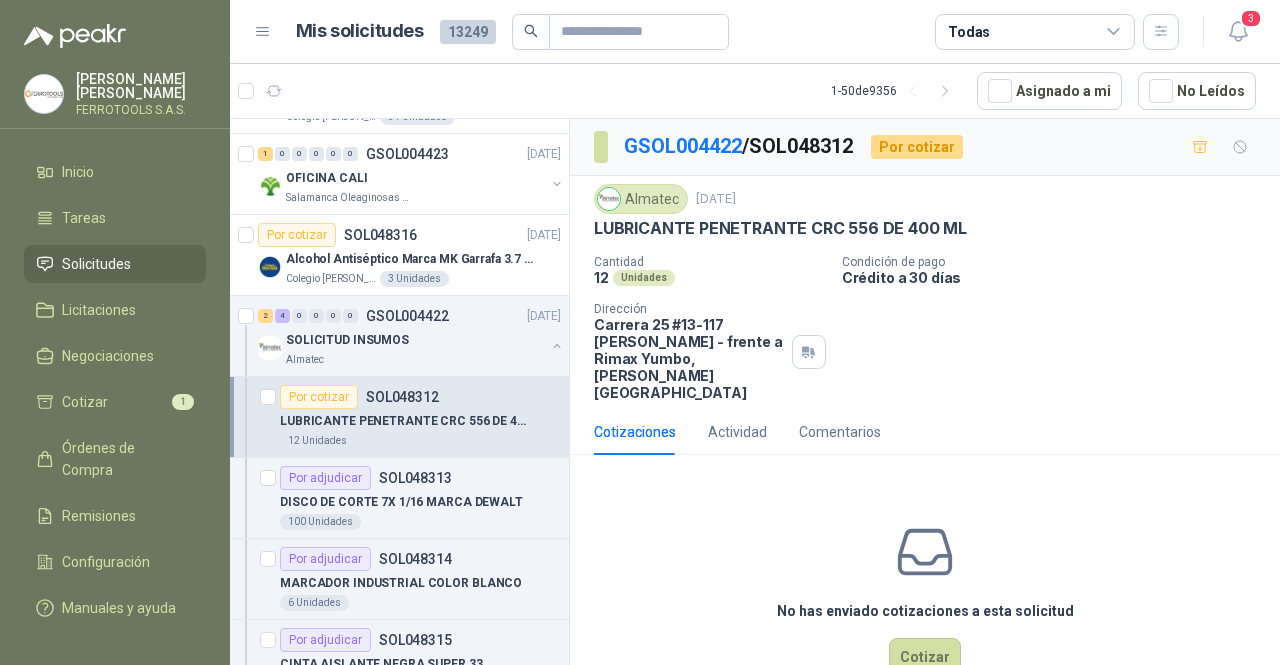 click on "LUBRICANTE PENETRANTE CRC 556 DE 400 ML" at bounding box center (780, 228) 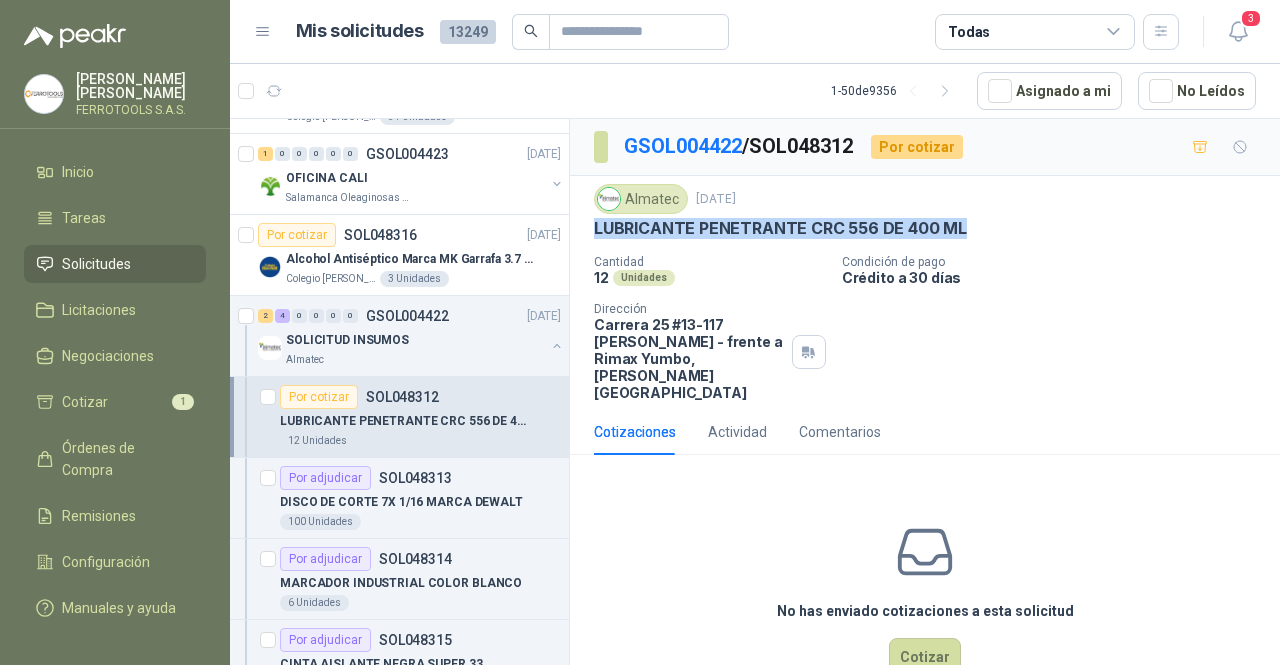 drag, startPoint x: 594, startPoint y: 227, endPoint x: 1040, endPoint y: 223, distance: 446.01794 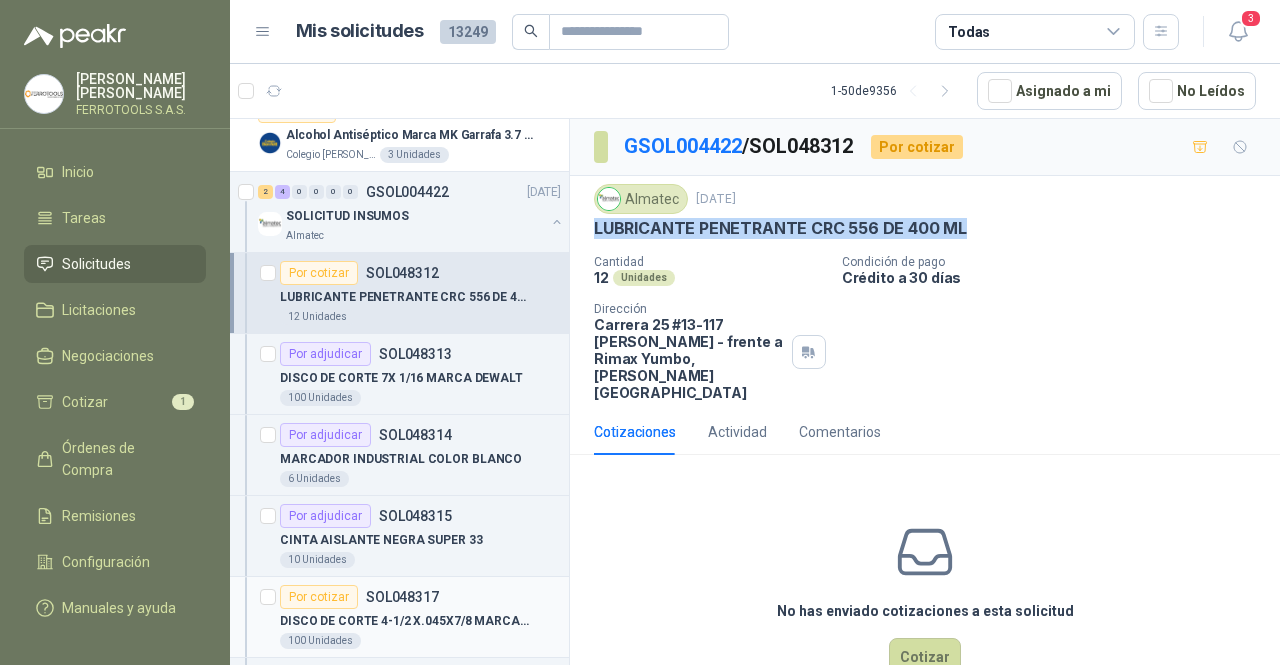 scroll, scrollTop: 1300, scrollLeft: 0, axis: vertical 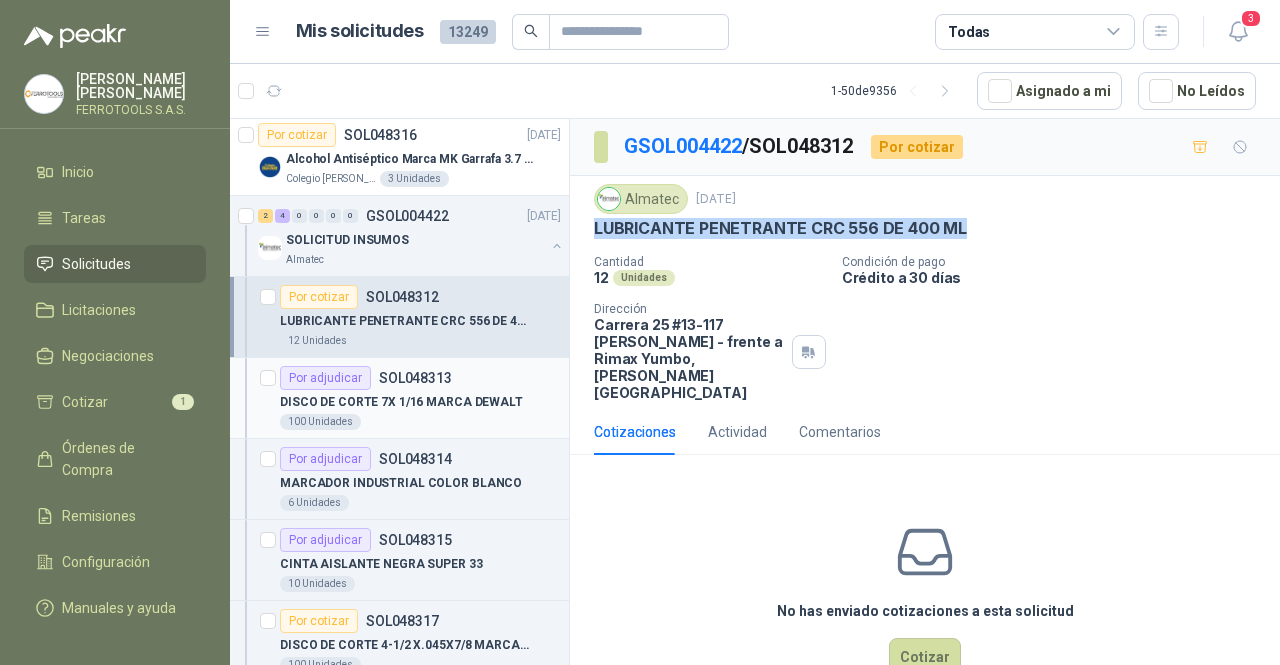 click on "DISCO DE CORTE 7X 1/16 MARCA DEWALT" at bounding box center (401, 402) 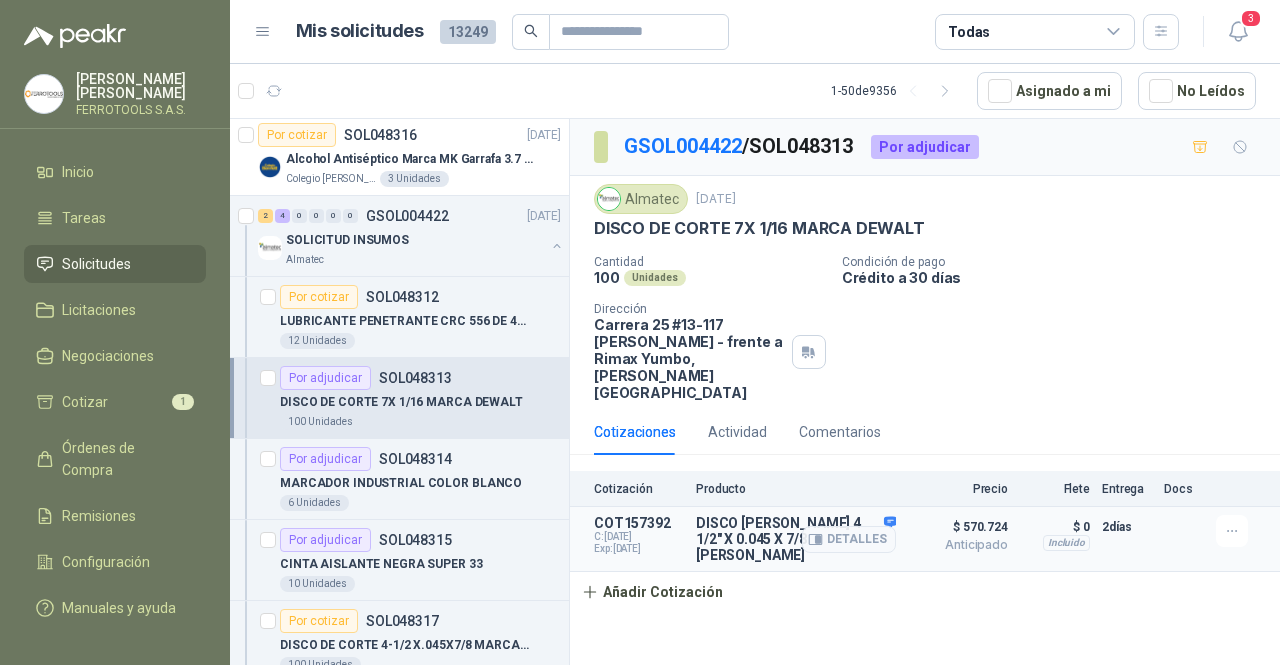 click on "Detalles" at bounding box center (849, 539) 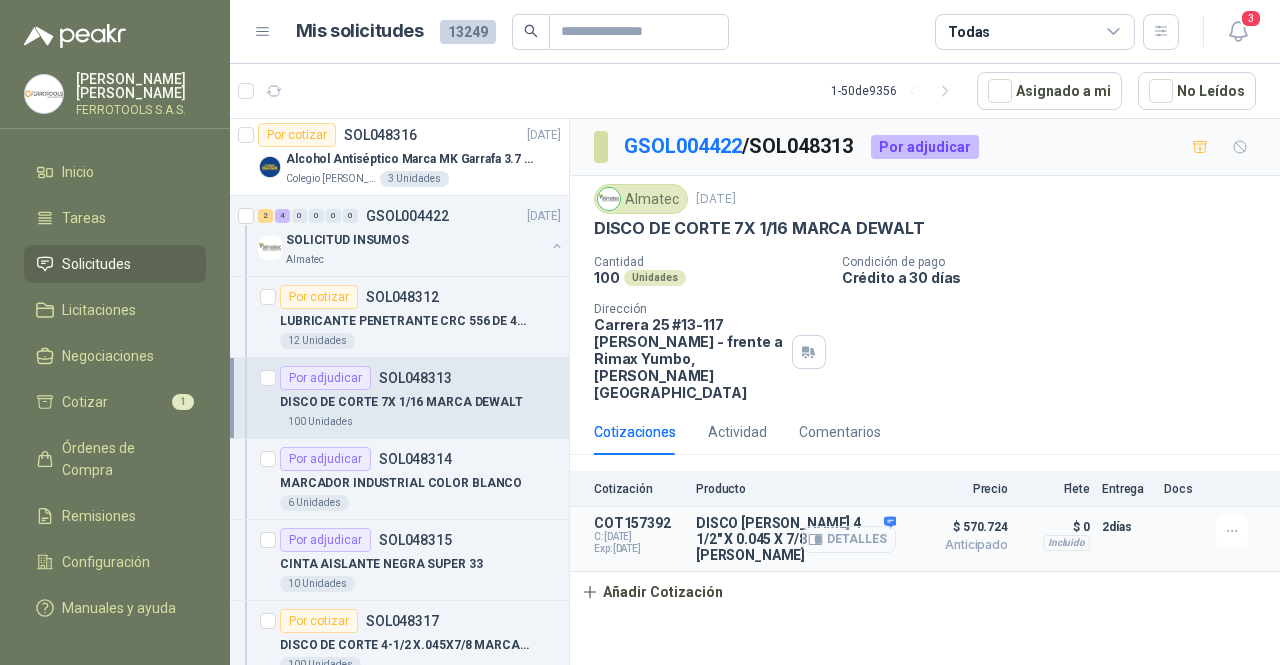 drag, startPoint x: 889, startPoint y: 489, endPoint x: 848, endPoint y: 496, distance: 41.59327 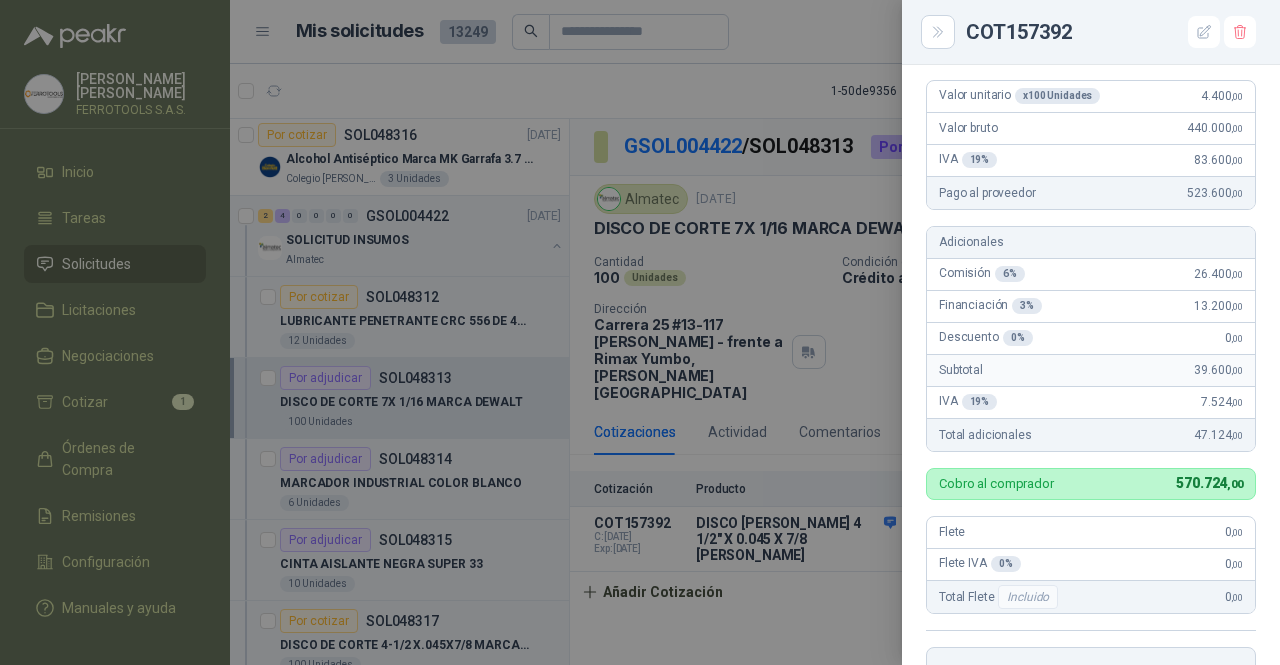 scroll, scrollTop: 0, scrollLeft: 0, axis: both 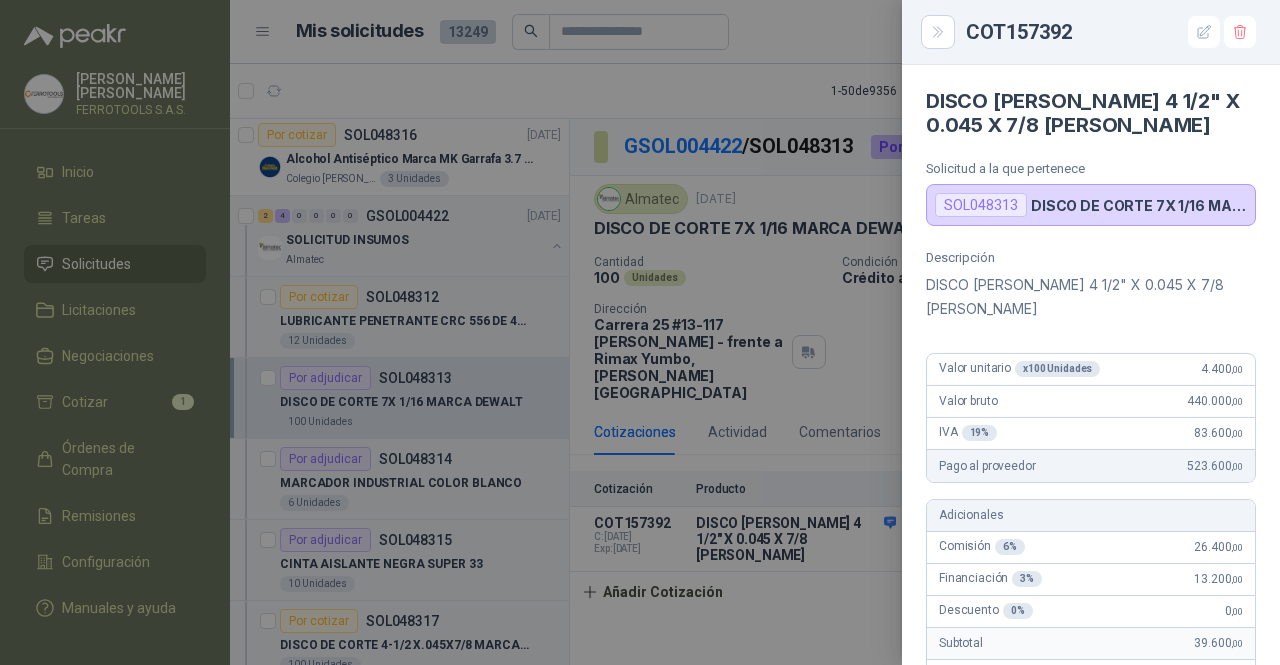click on "SOL048313 DISCO DE CORTE 7X 1/16 MARCA DEWALT" at bounding box center (1091, 205) 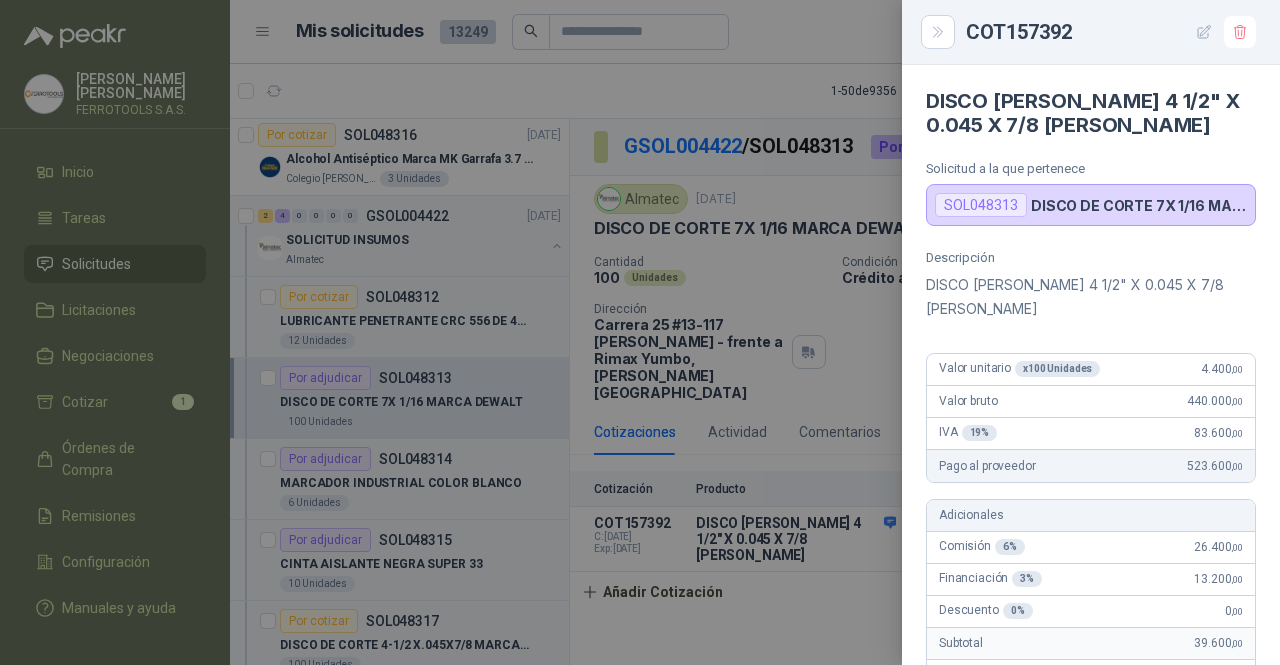 click 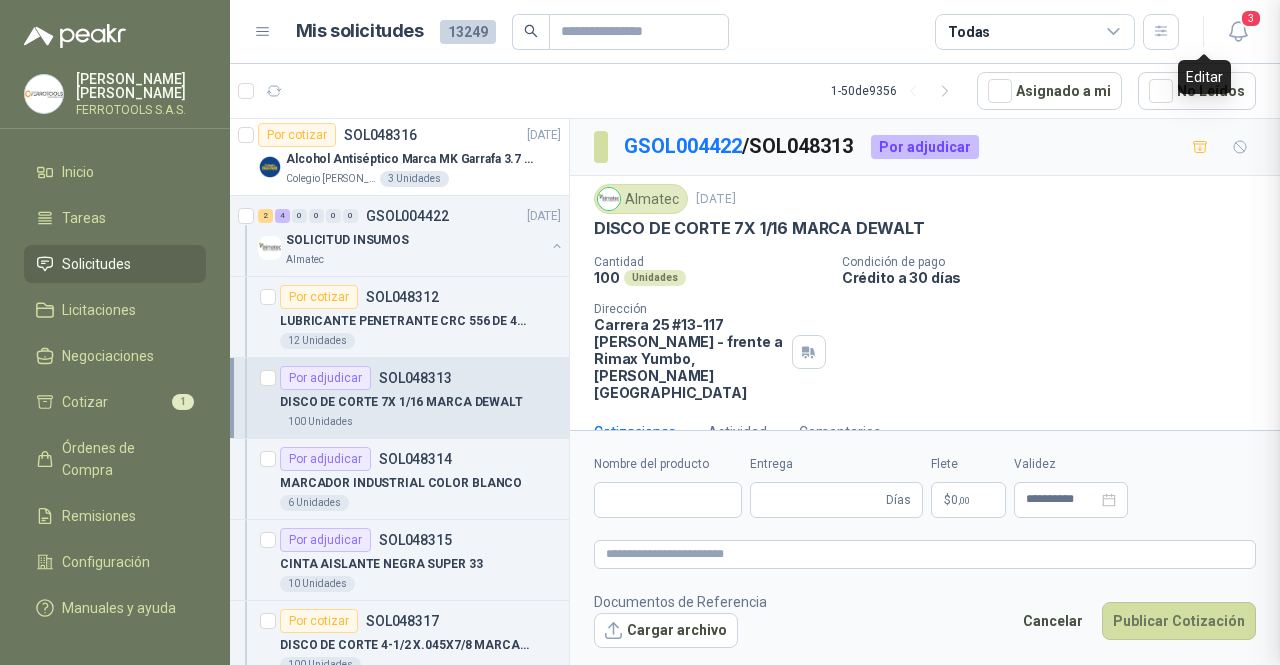 type 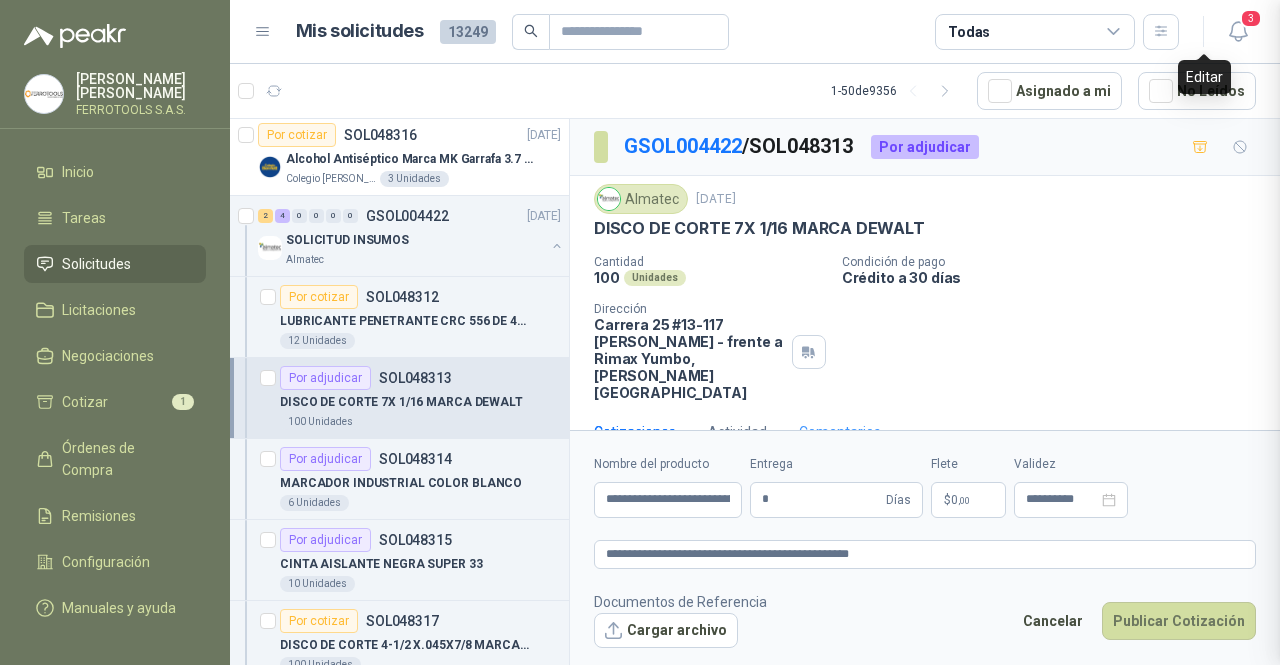 type 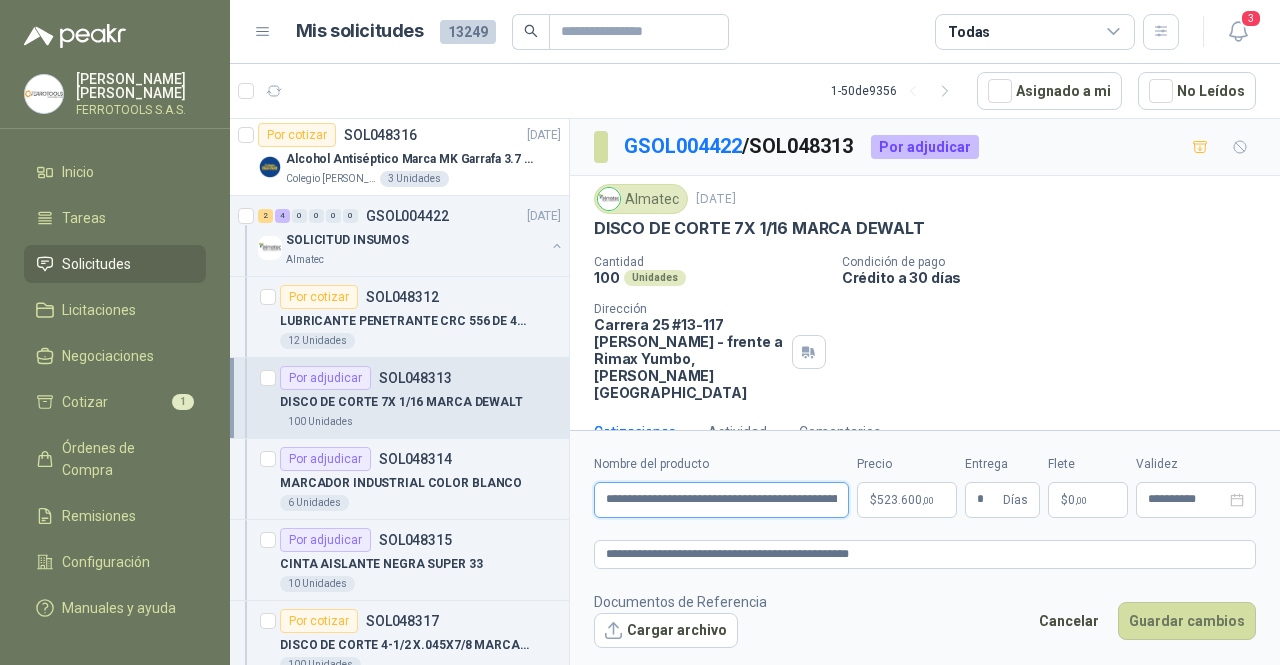 scroll, scrollTop: 0, scrollLeft: 70, axis: horizontal 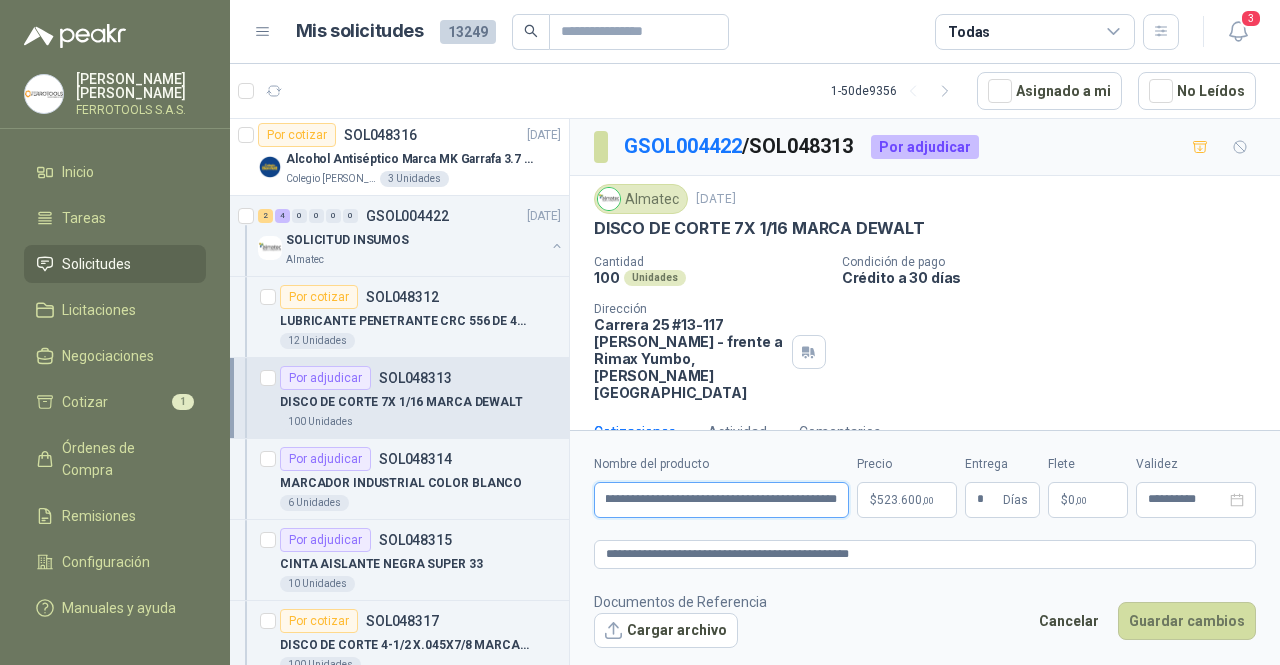 drag, startPoint x: 607, startPoint y: 496, endPoint x: 924, endPoint y: 496, distance: 317 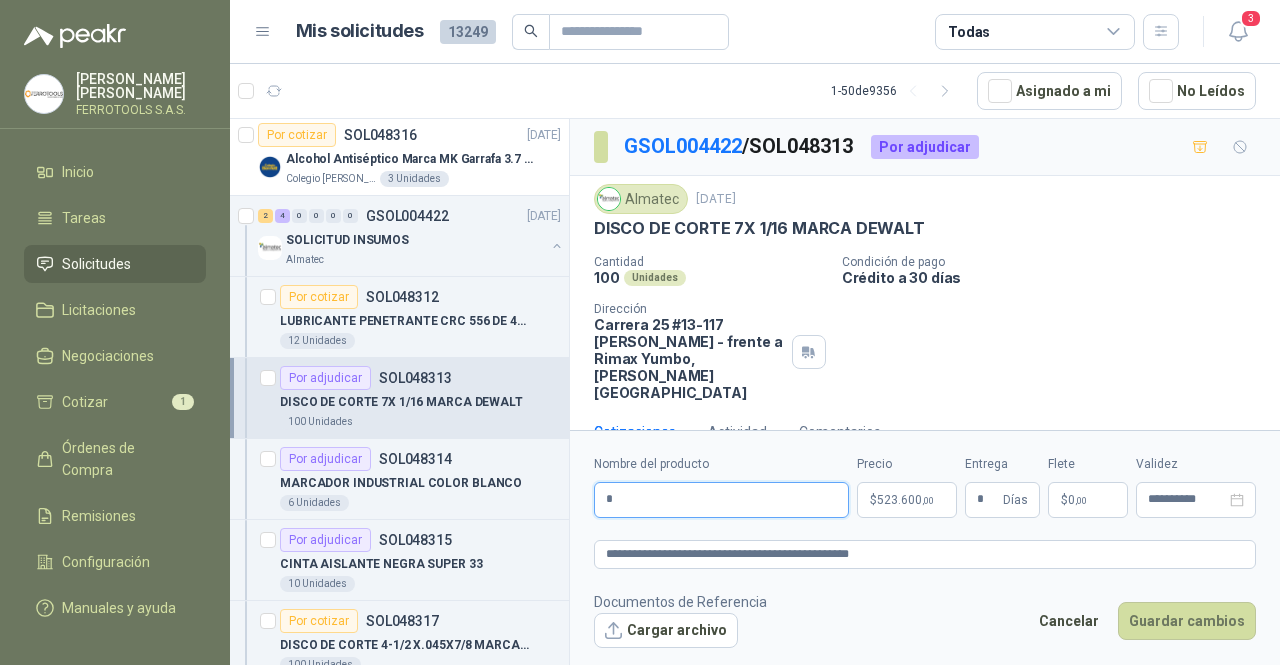 scroll, scrollTop: 0, scrollLeft: 0, axis: both 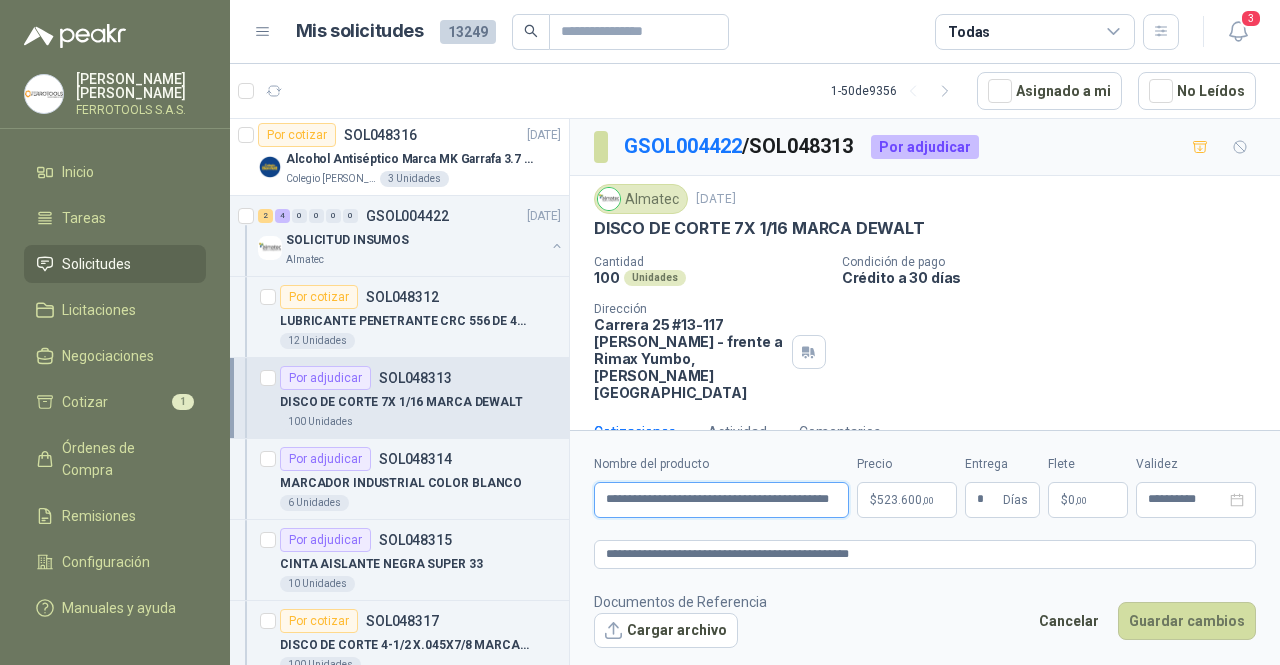 type on "**********" 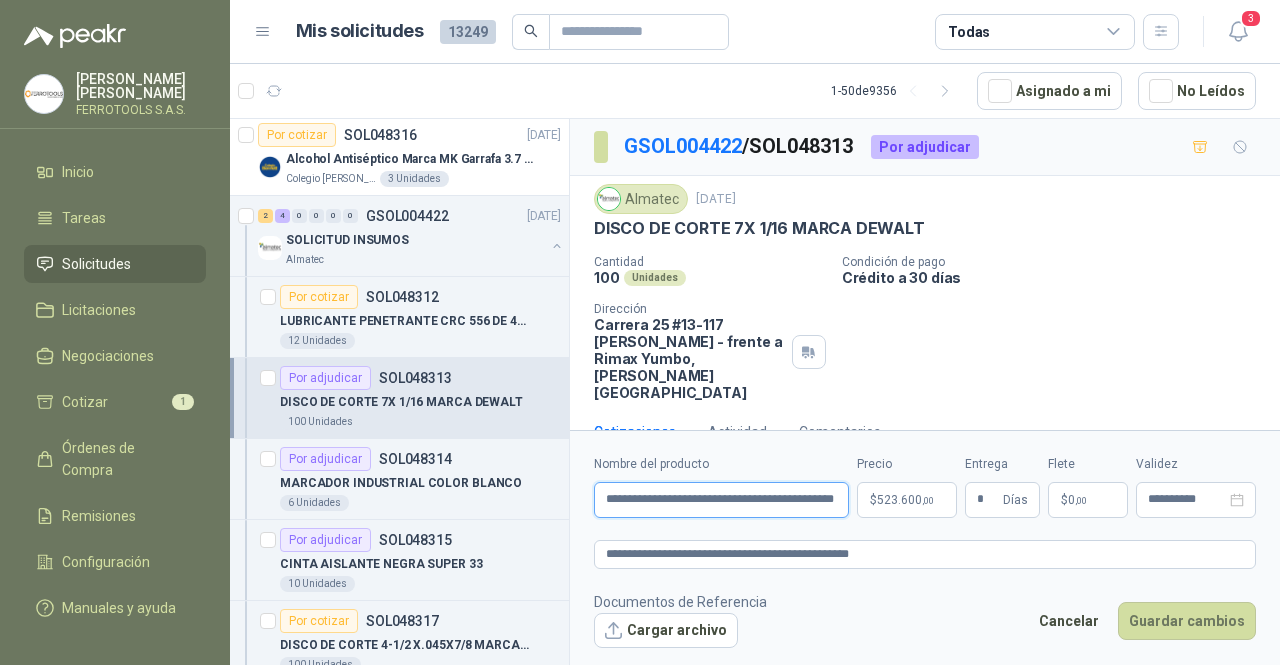 scroll, scrollTop: 0, scrollLeft: 45, axis: horizontal 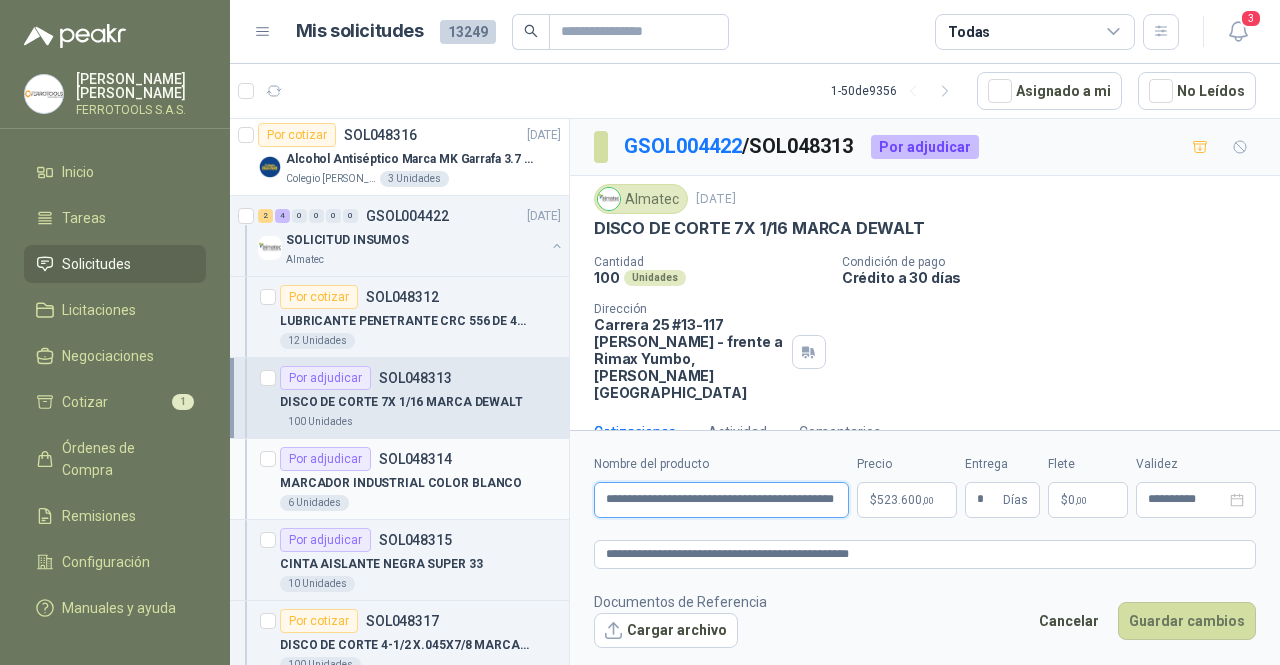 drag, startPoint x: 839, startPoint y: 505, endPoint x: 378, endPoint y: 490, distance: 461.24396 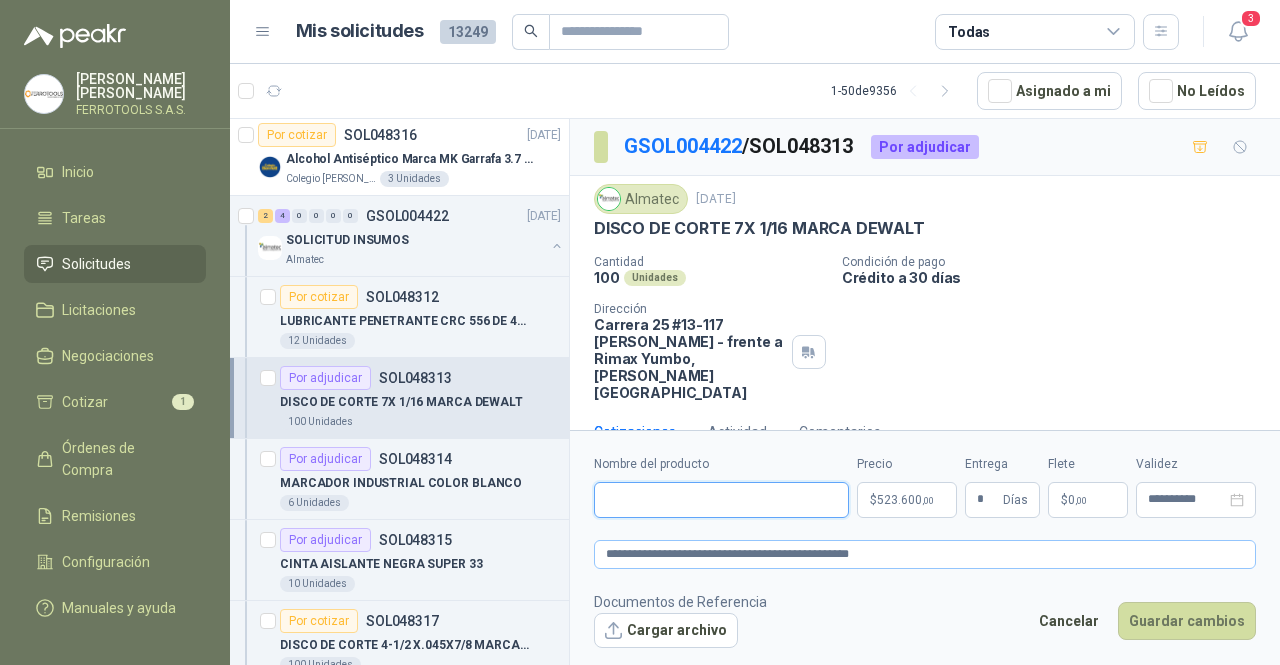 type 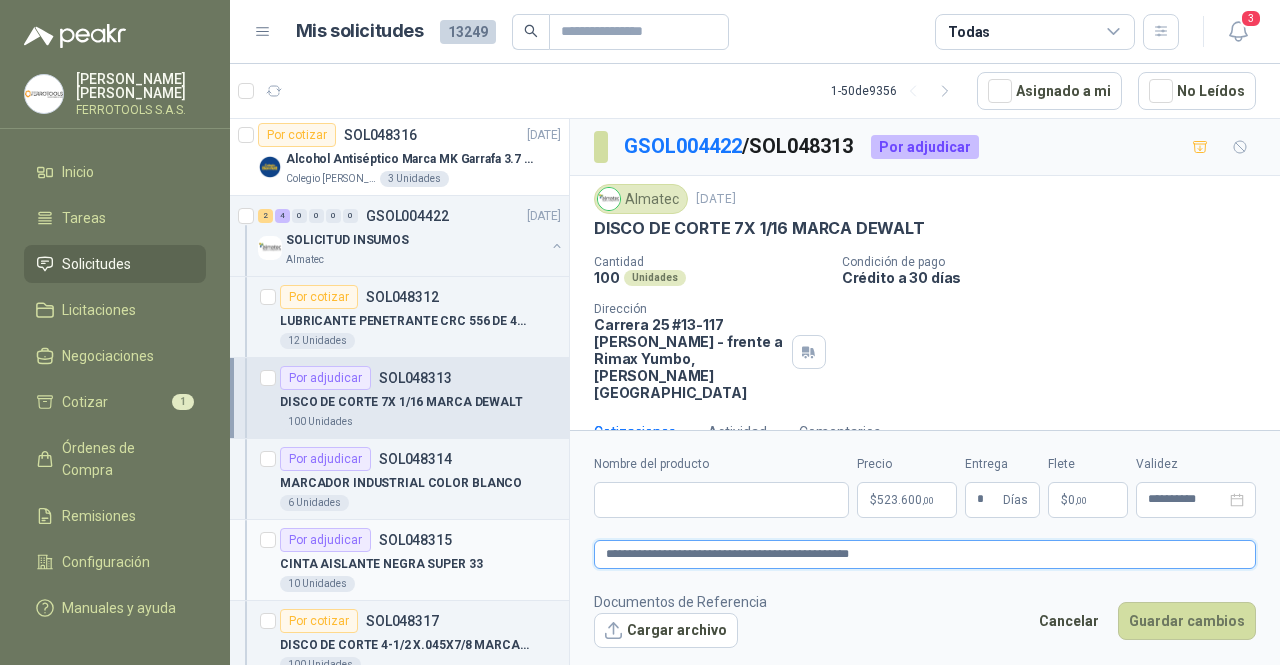 drag, startPoint x: 919, startPoint y: 556, endPoint x: 544, endPoint y: 528, distance: 376.04388 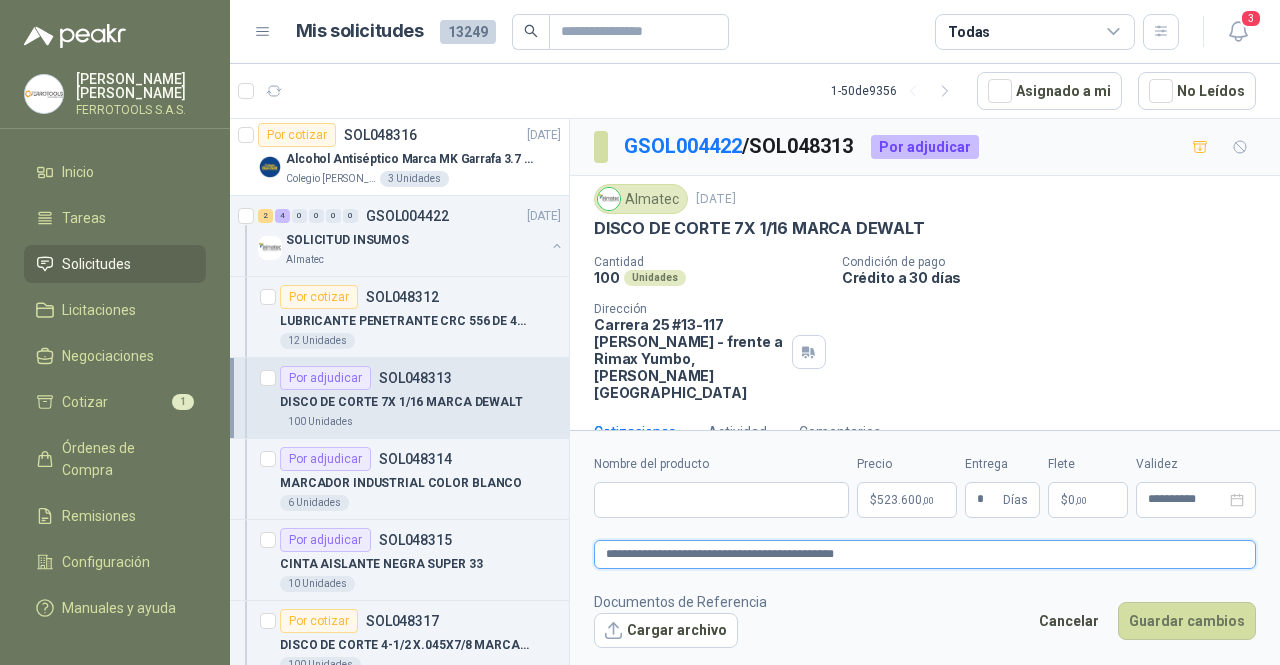 type on "**********" 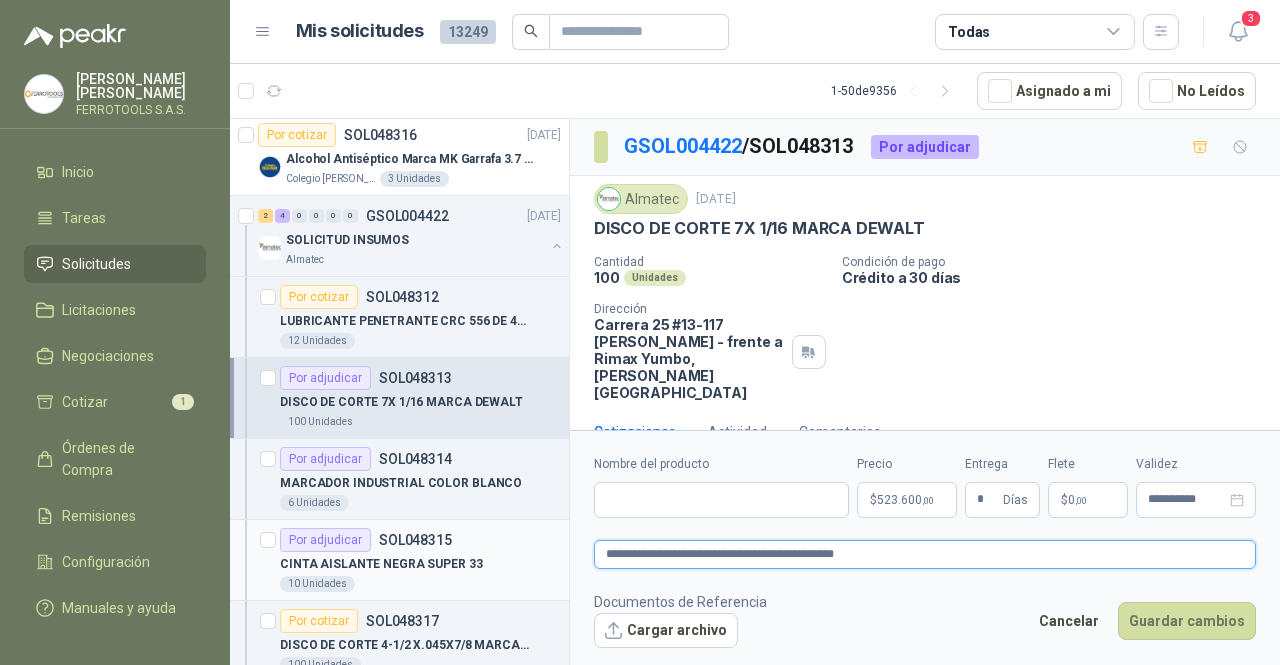drag, startPoint x: 920, startPoint y: 559, endPoint x: 510, endPoint y: 543, distance: 410.31207 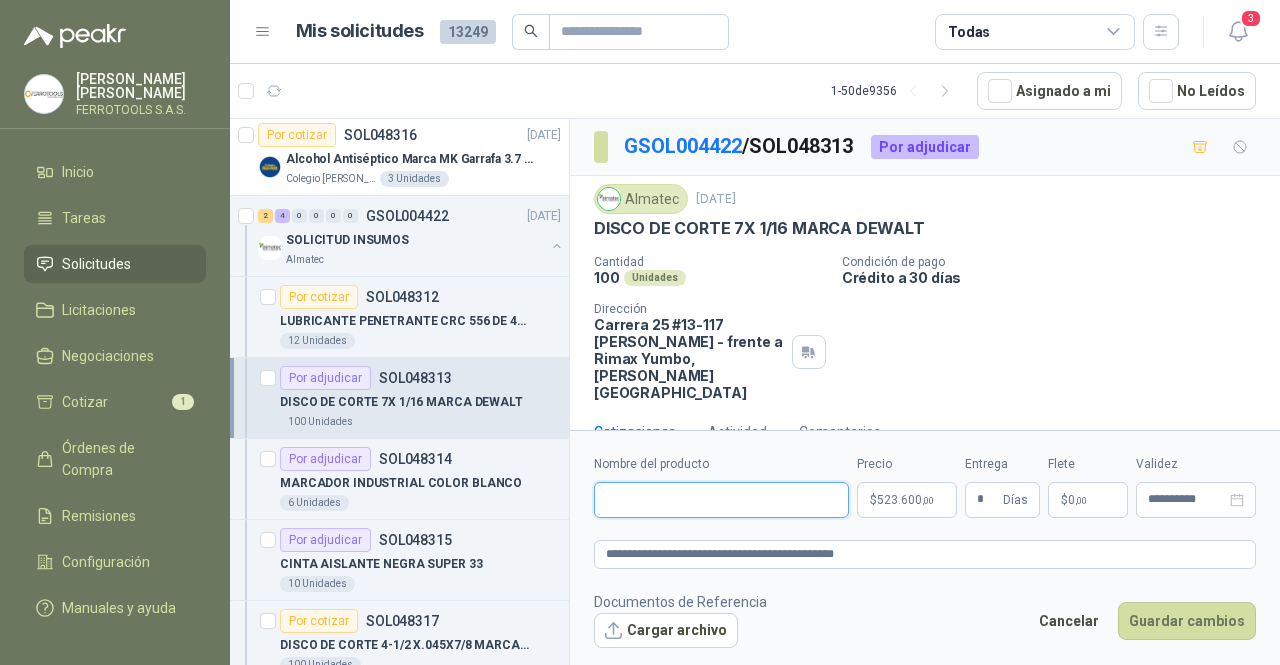click on "Nombre del producto" at bounding box center (721, 500) 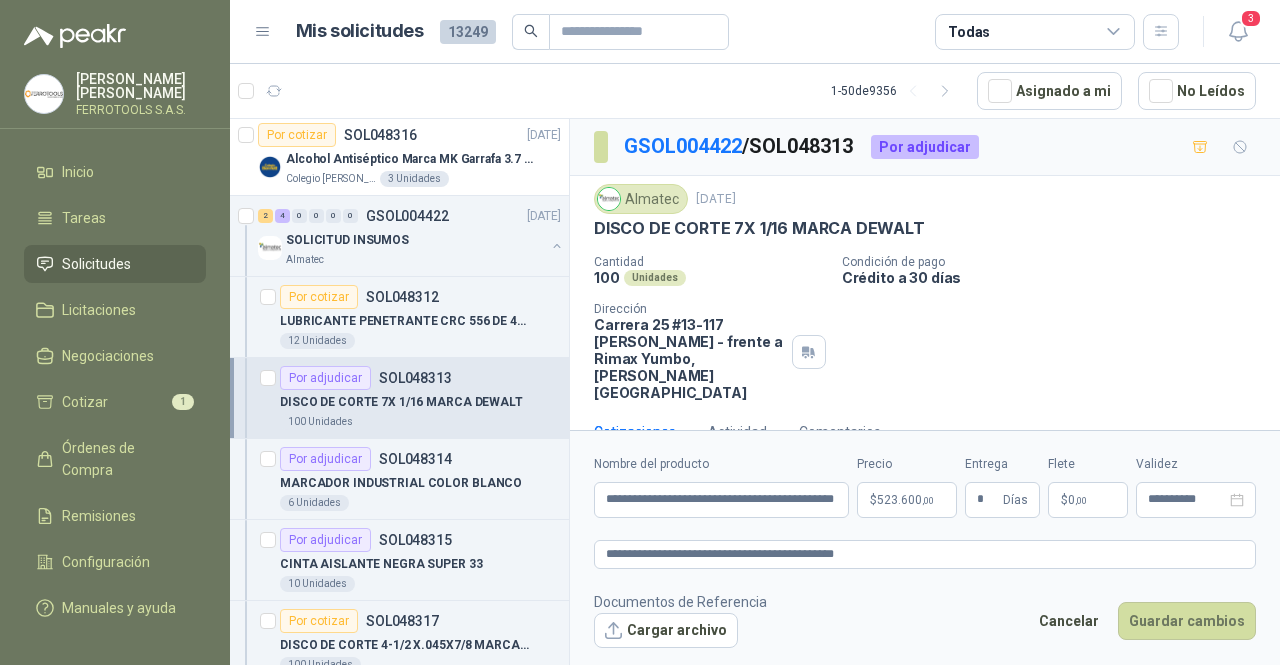 scroll, scrollTop: 0, scrollLeft: 0, axis: both 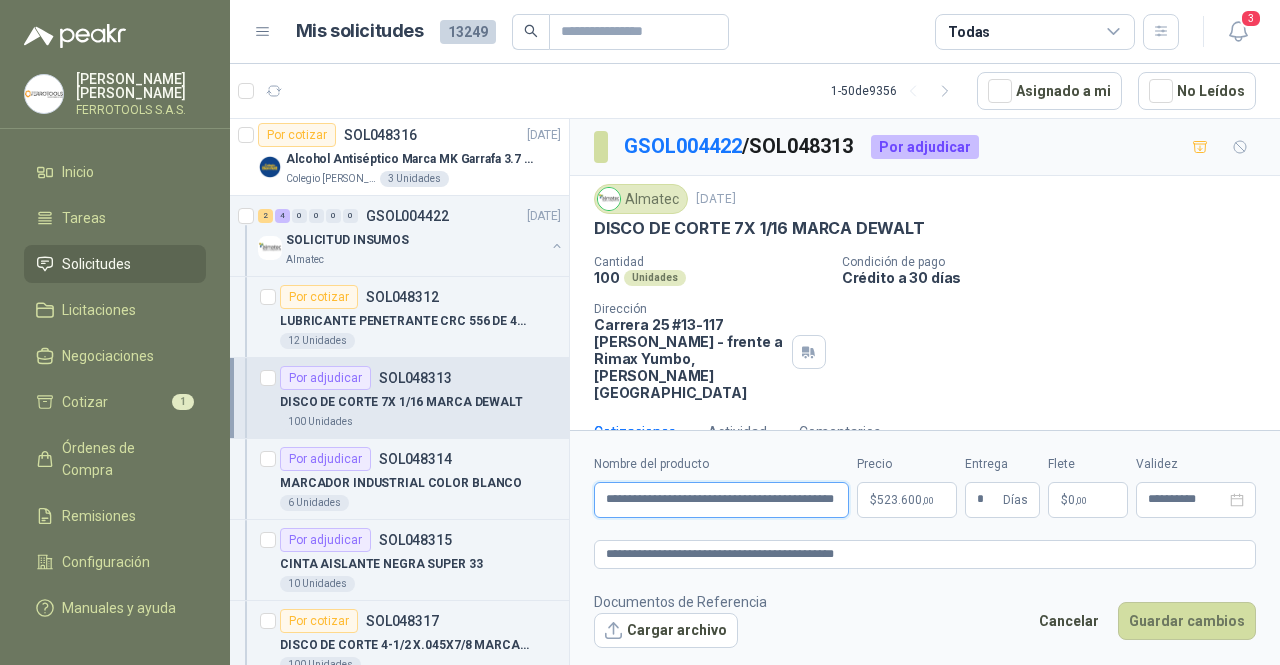drag, startPoint x: 601, startPoint y: 499, endPoint x: 1279, endPoint y: 474, distance: 678.46075 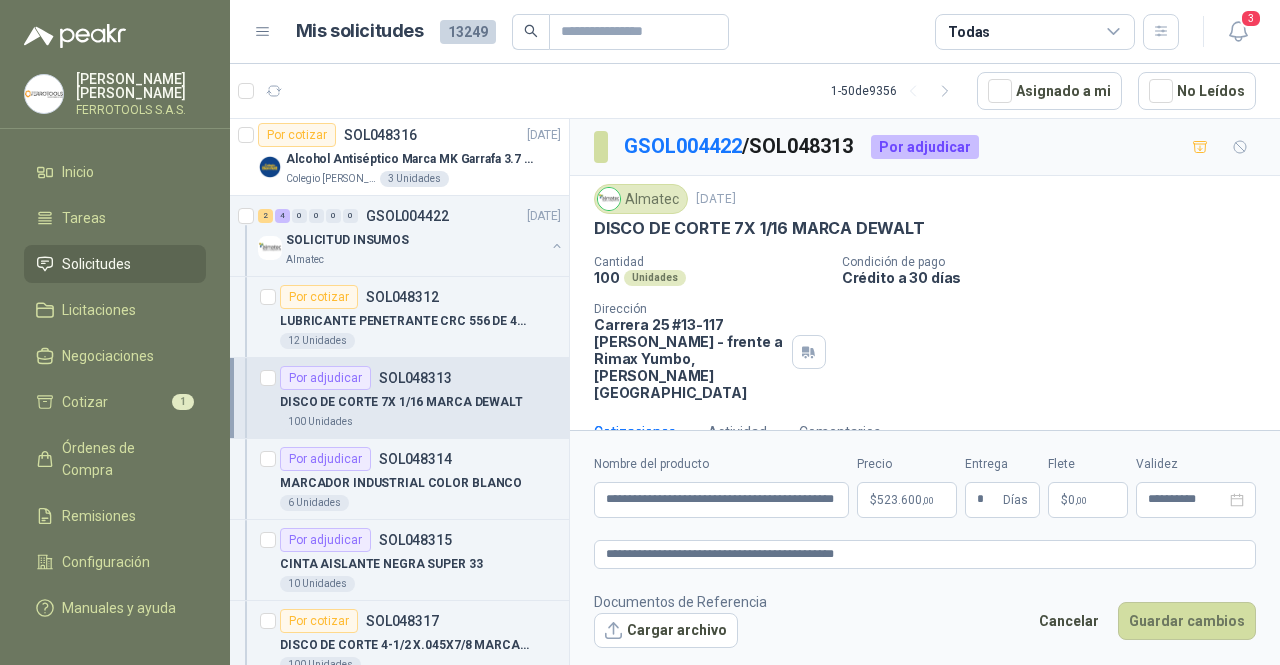scroll, scrollTop: 0, scrollLeft: 0, axis: both 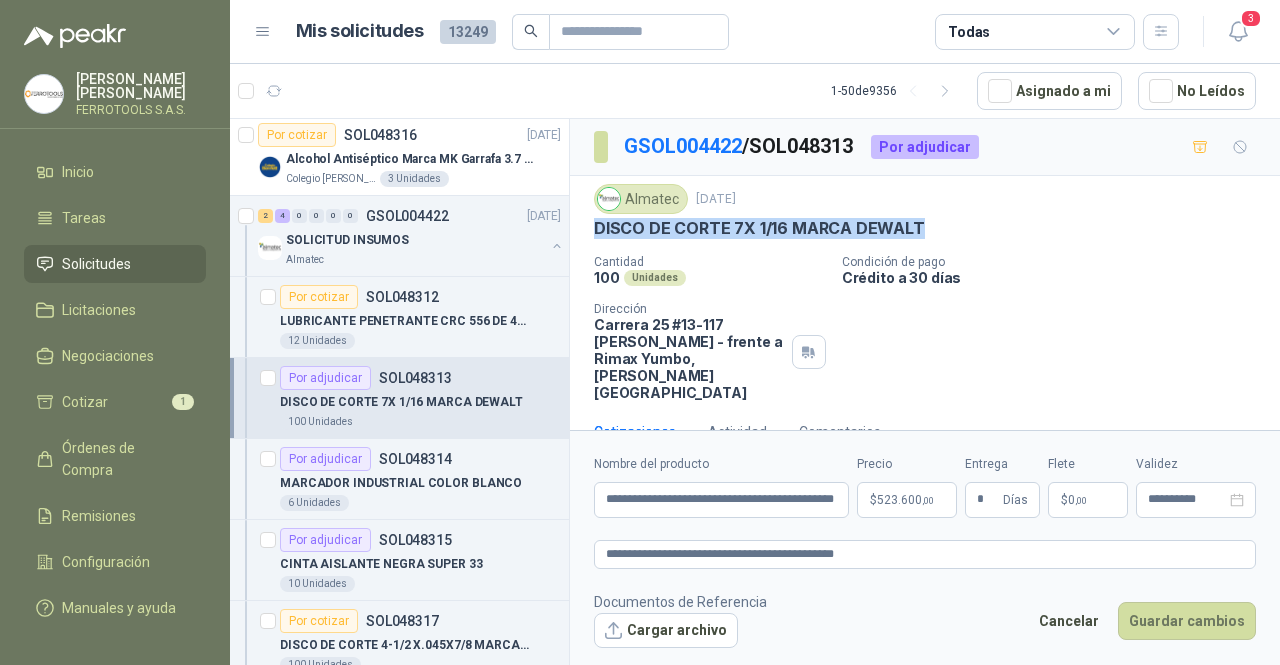 drag, startPoint x: 941, startPoint y: 226, endPoint x: 599, endPoint y: 231, distance: 342.03656 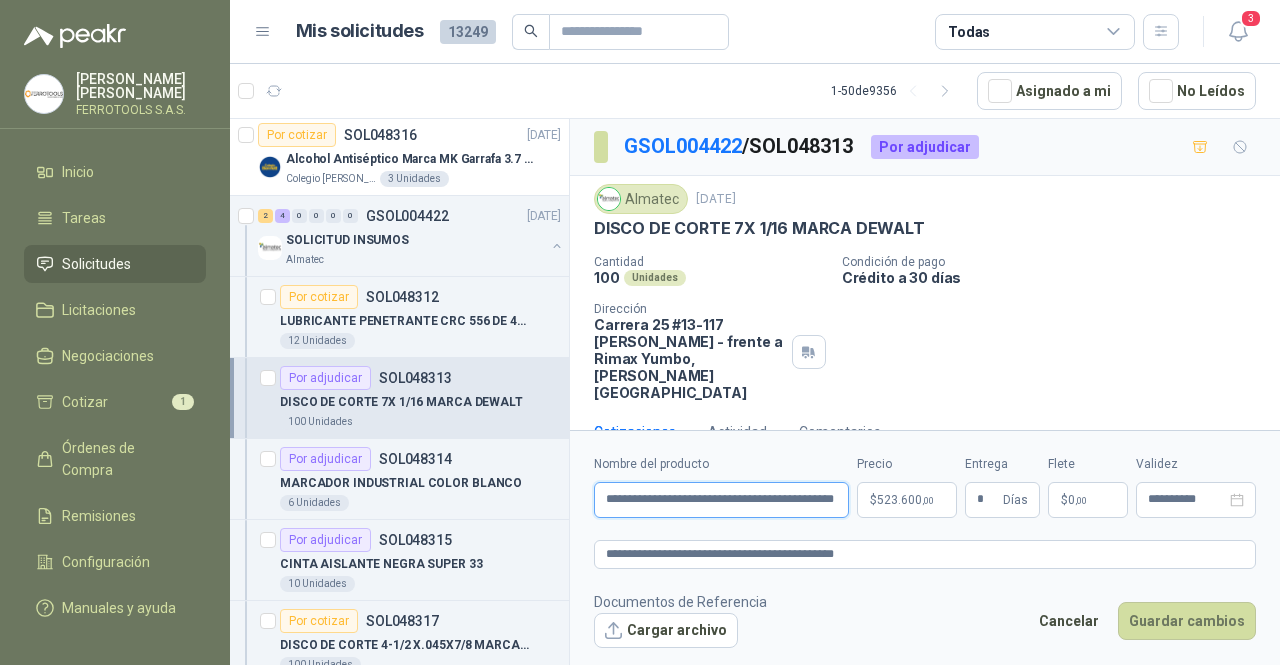 scroll, scrollTop: 0, scrollLeft: 45, axis: horizontal 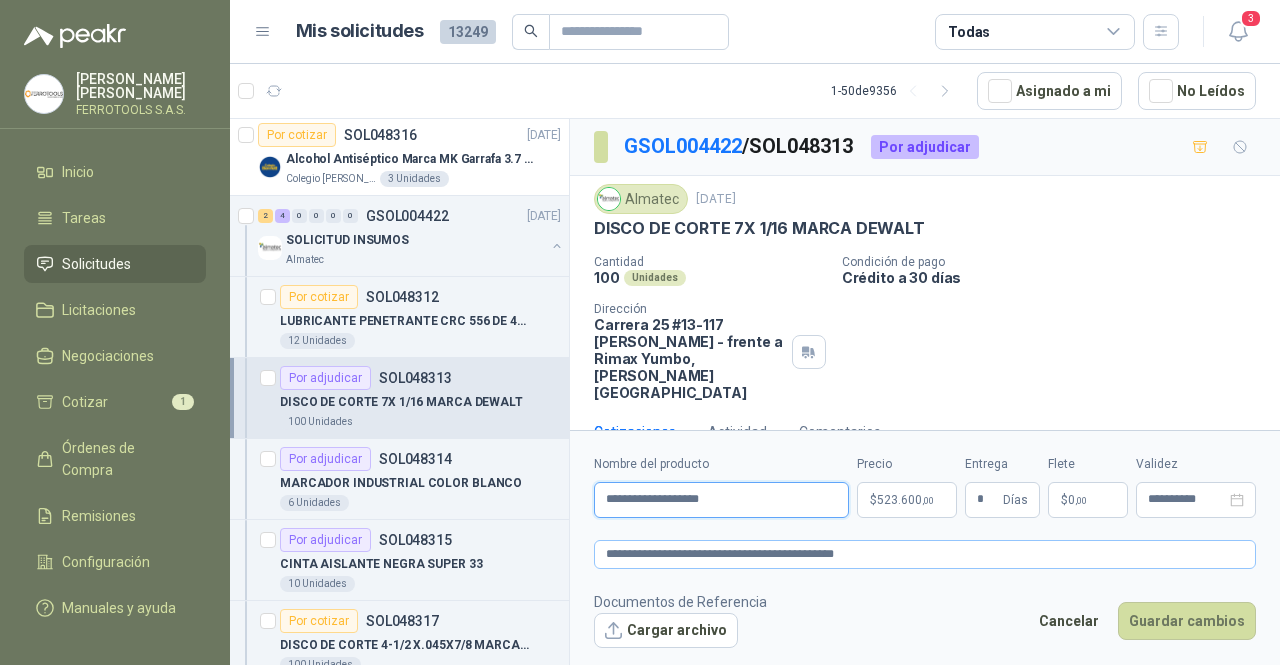 type on "**********" 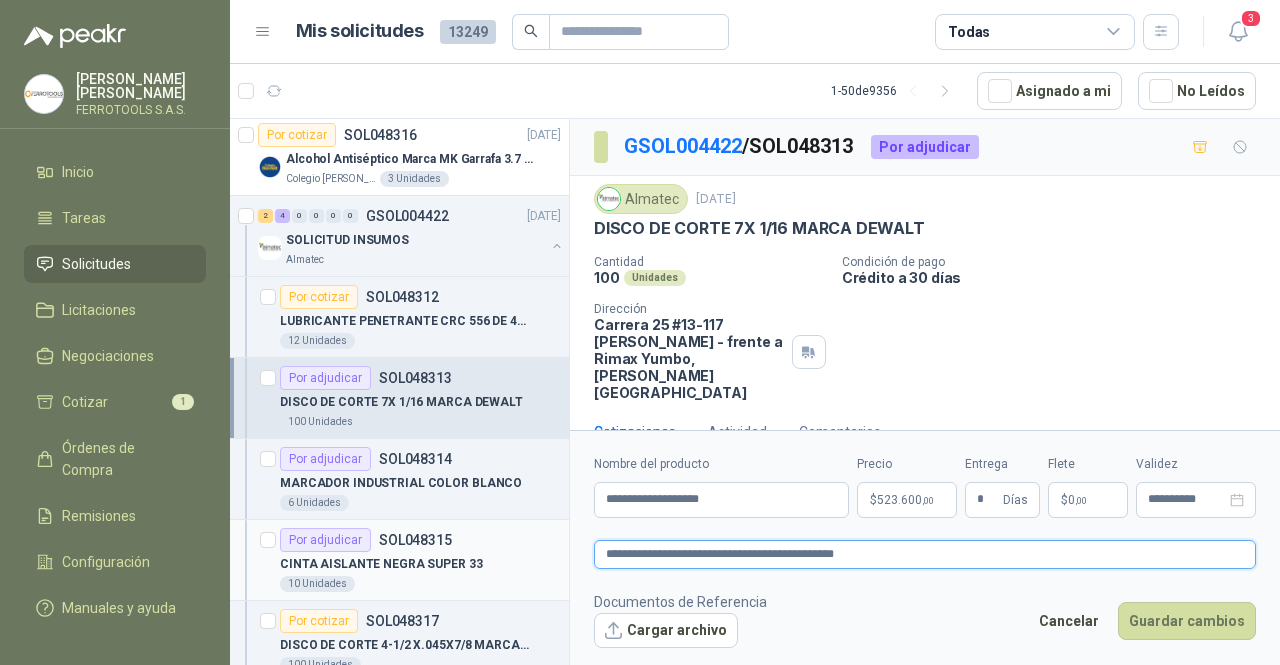 drag, startPoint x: 935, startPoint y: 563, endPoint x: 418, endPoint y: 535, distance: 517.7577 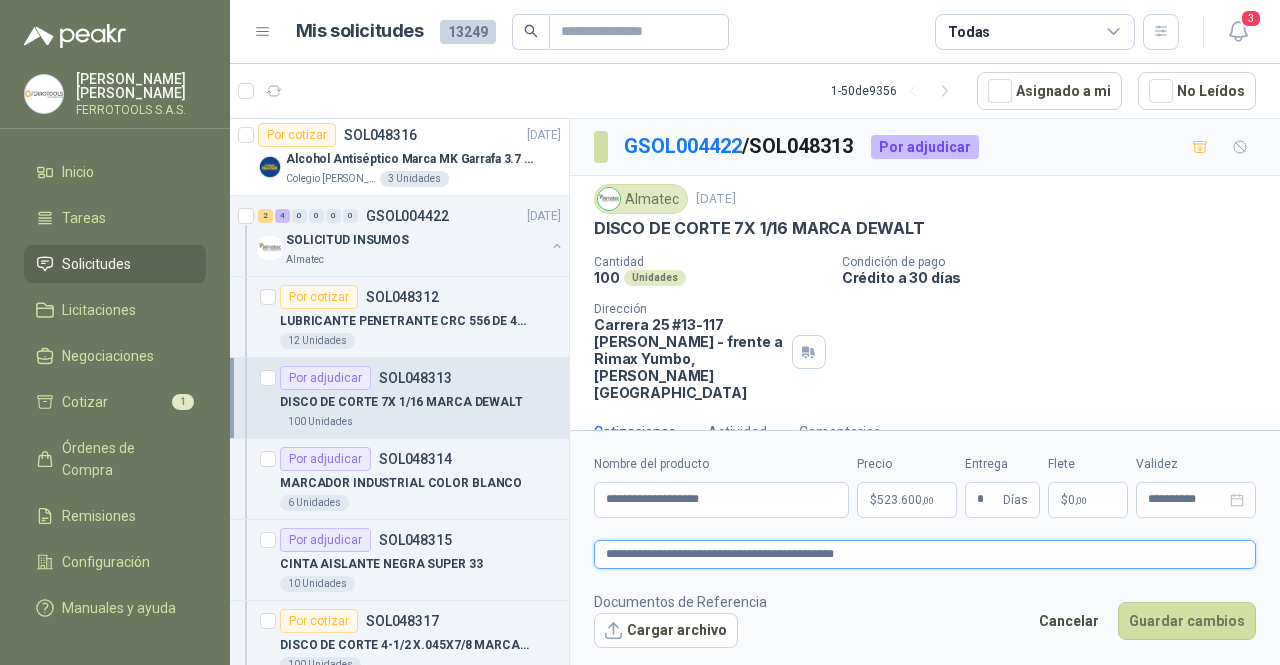 type 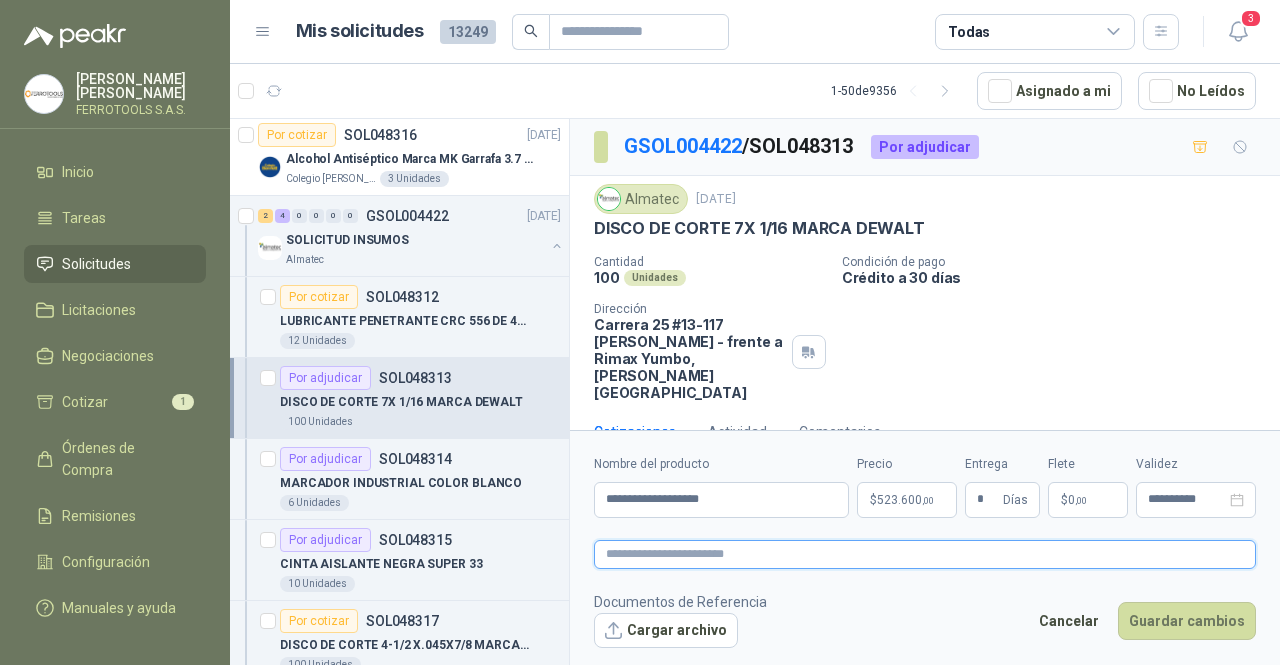 type 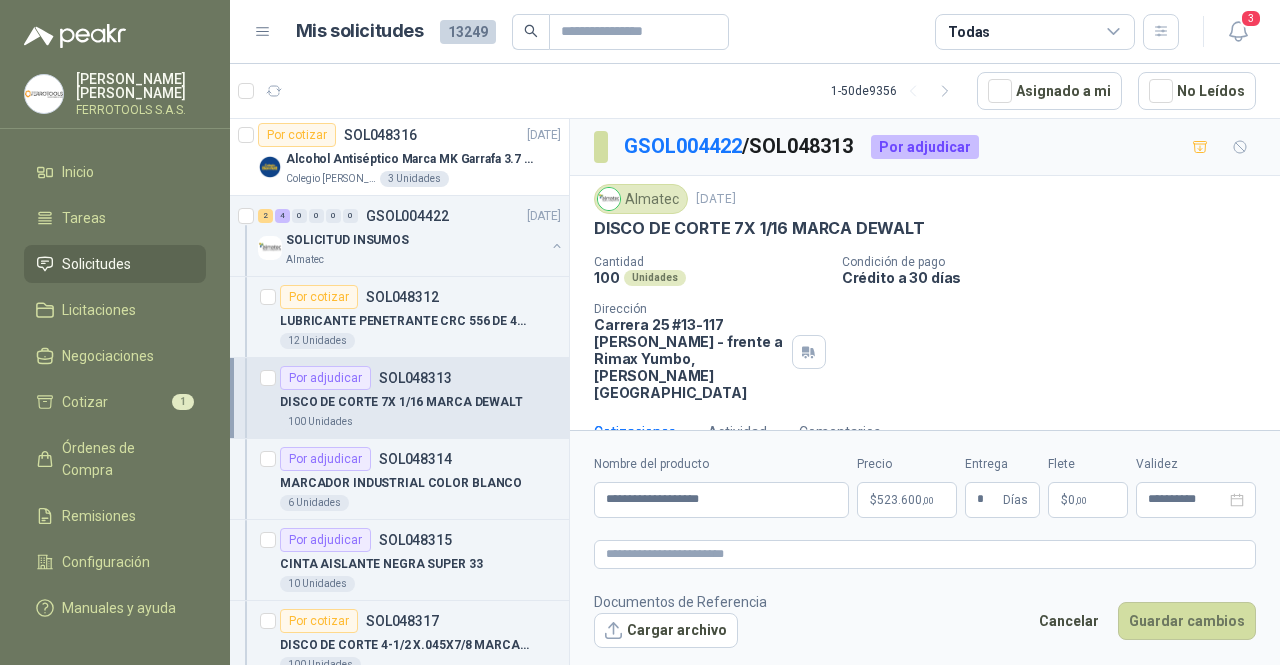 click on "$  523.600 ,00" at bounding box center (907, 500) 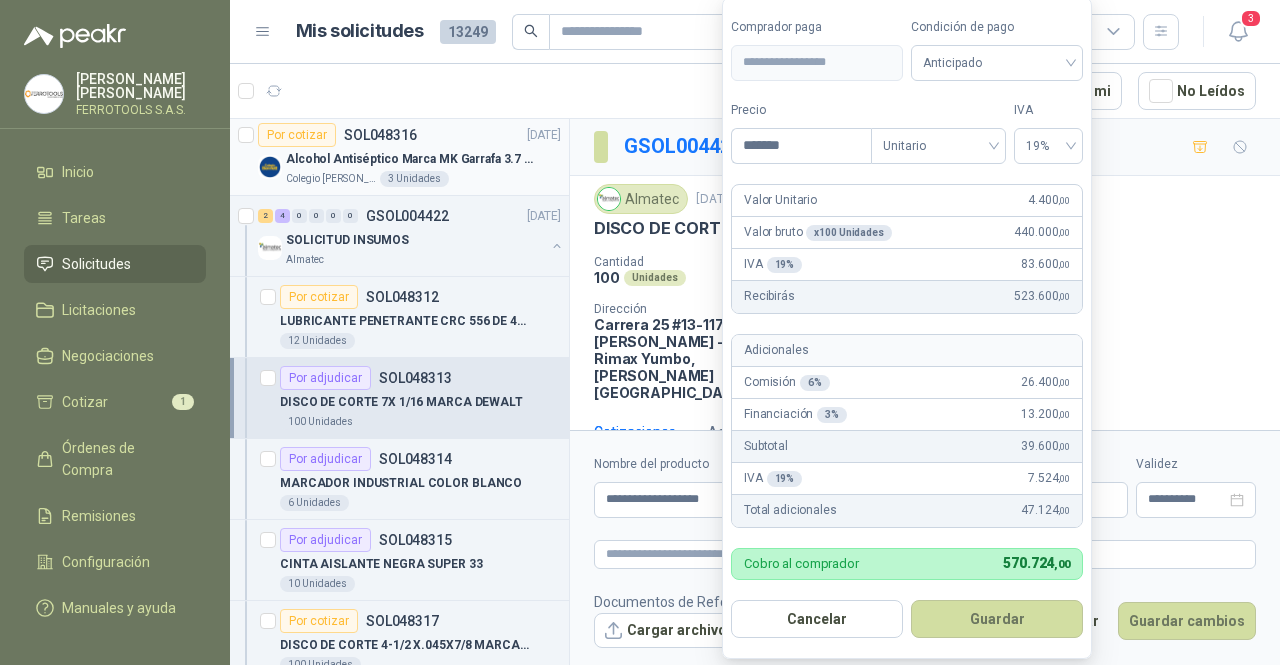 drag, startPoint x: 819, startPoint y: 138, endPoint x: 552, endPoint y: 136, distance: 267.00748 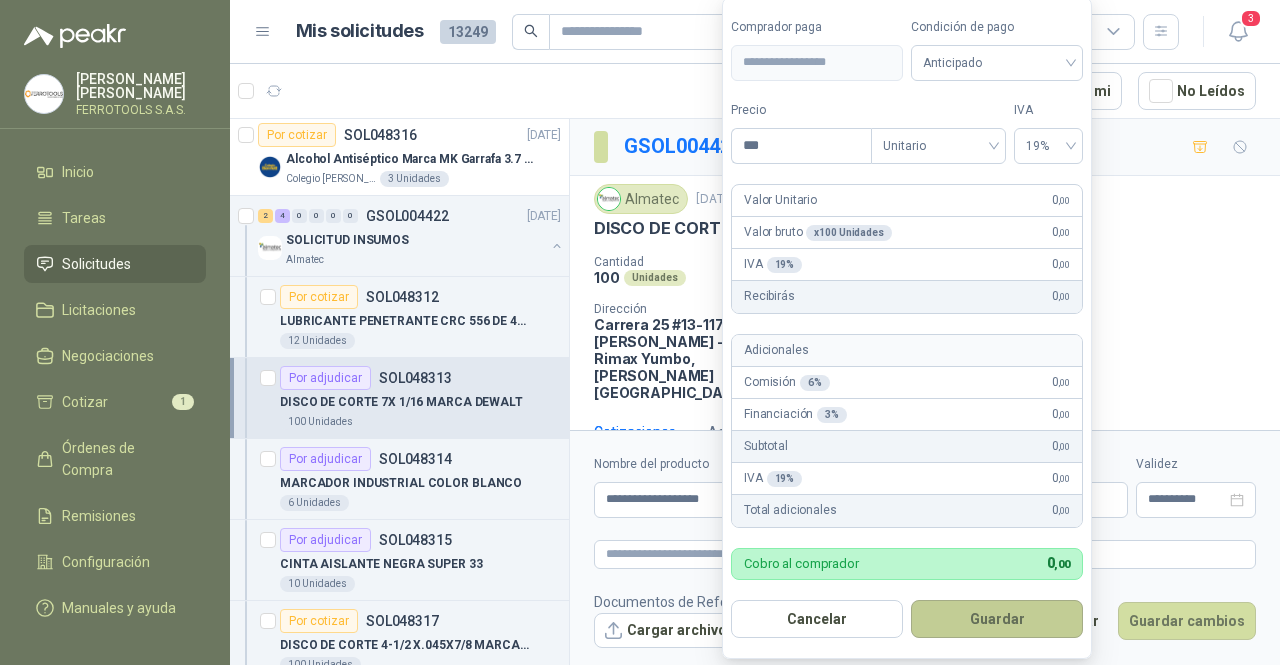 click on "Guardar" at bounding box center [997, 619] 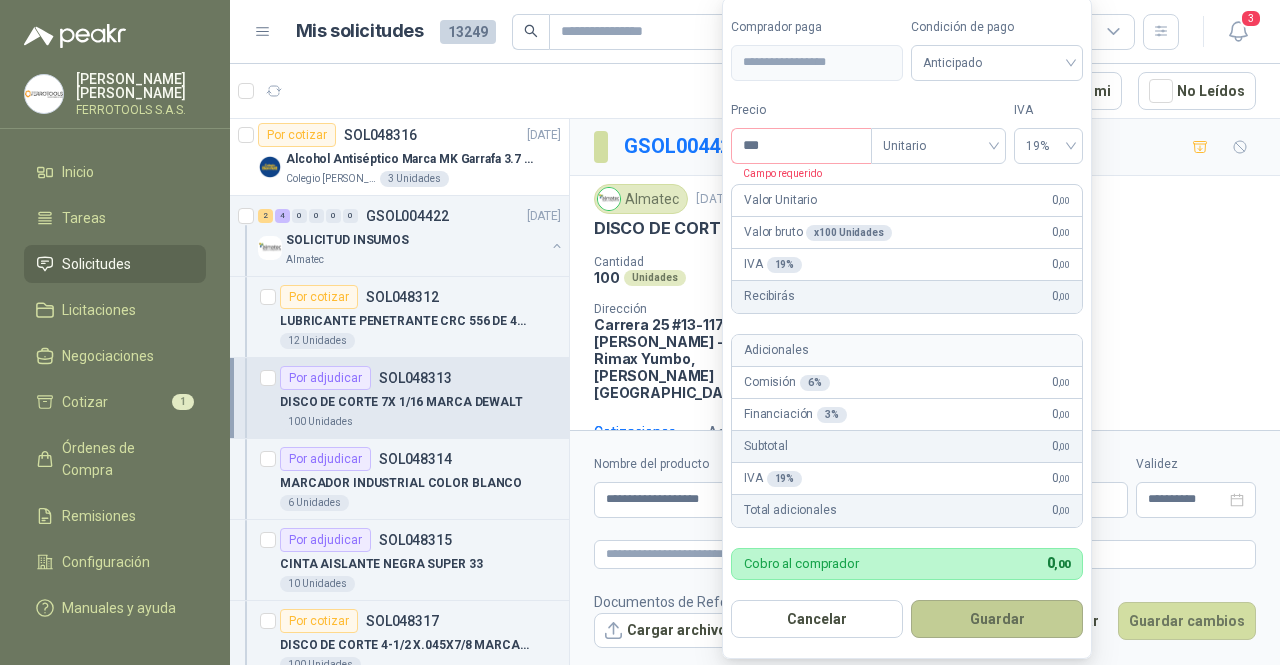 click on "Guardar" at bounding box center (997, 619) 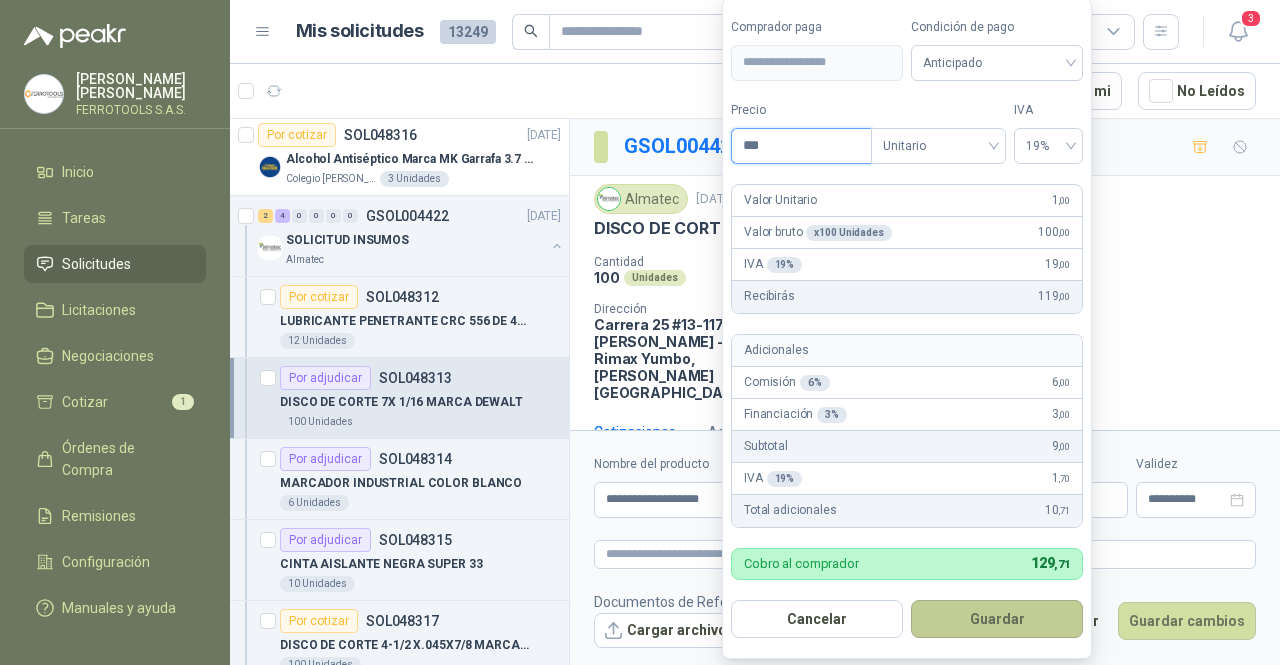 type on "***" 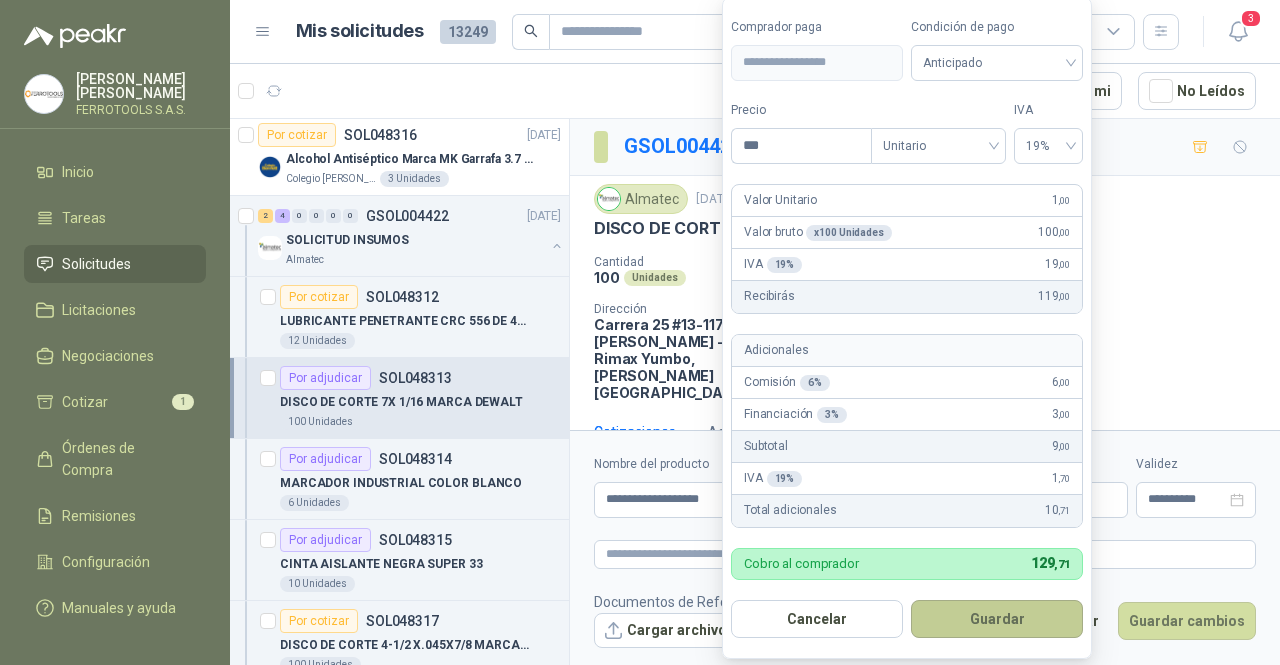 click on "Guardar" at bounding box center (997, 619) 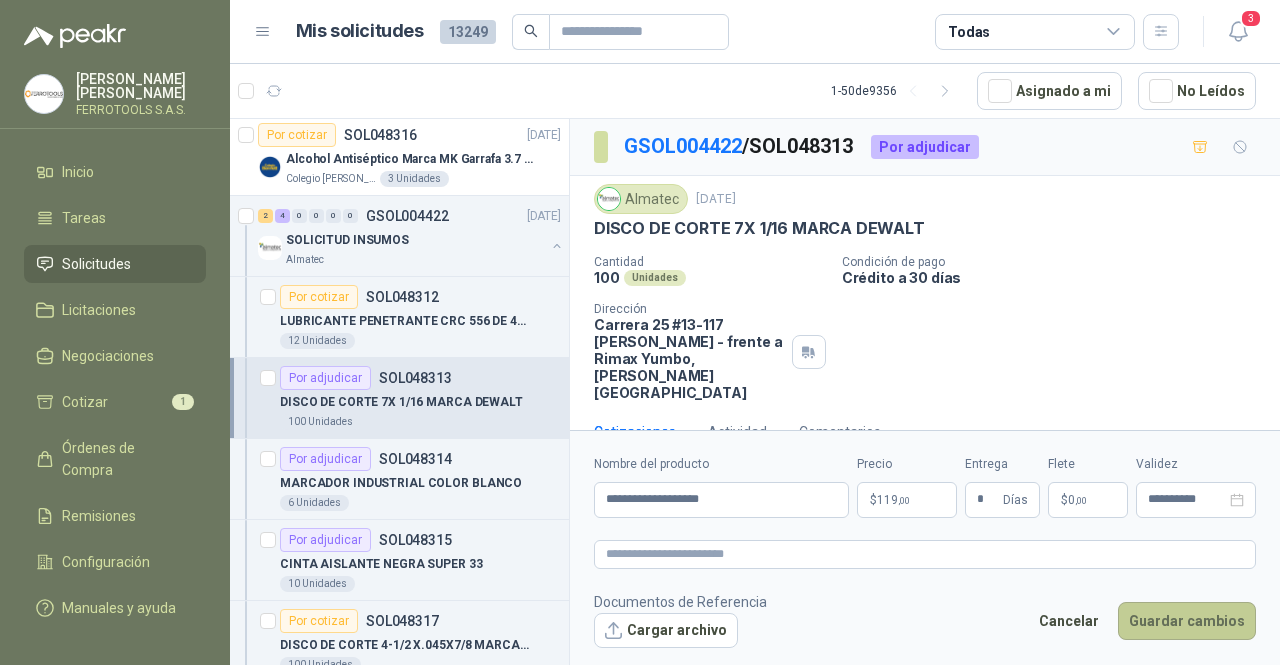 click on "Guardar cambios" at bounding box center [1187, 621] 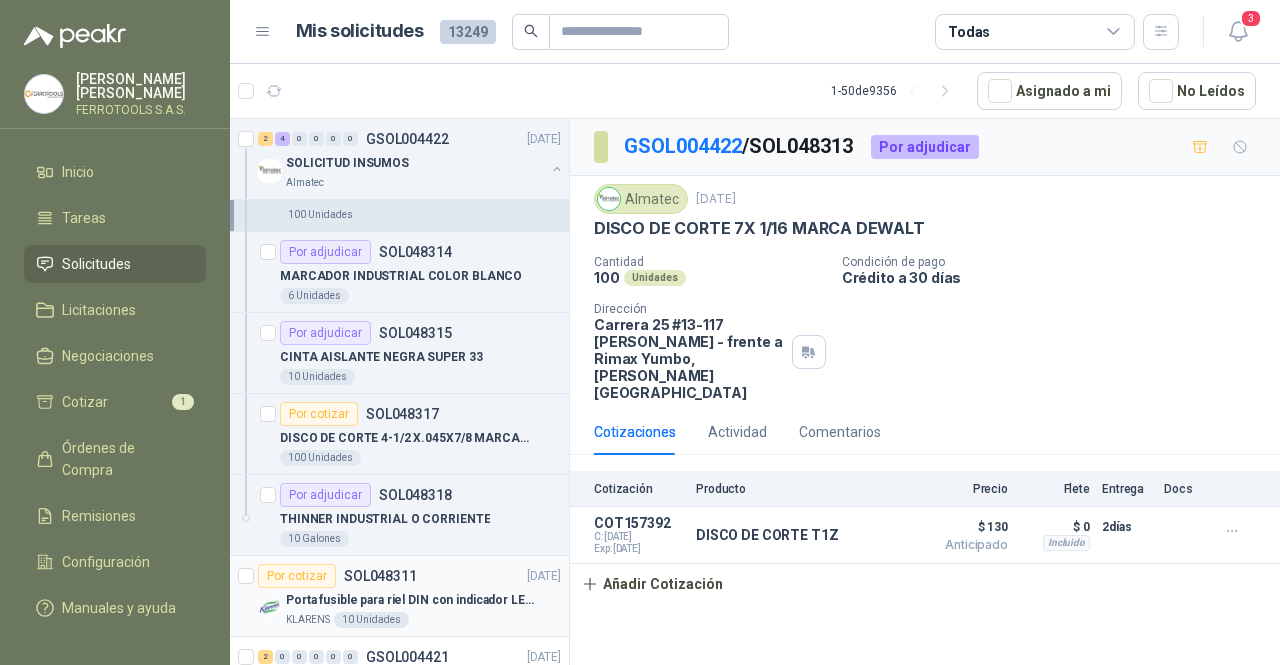 scroll, scrollTop: 1600, scrollLeft: 0, axis: vertical 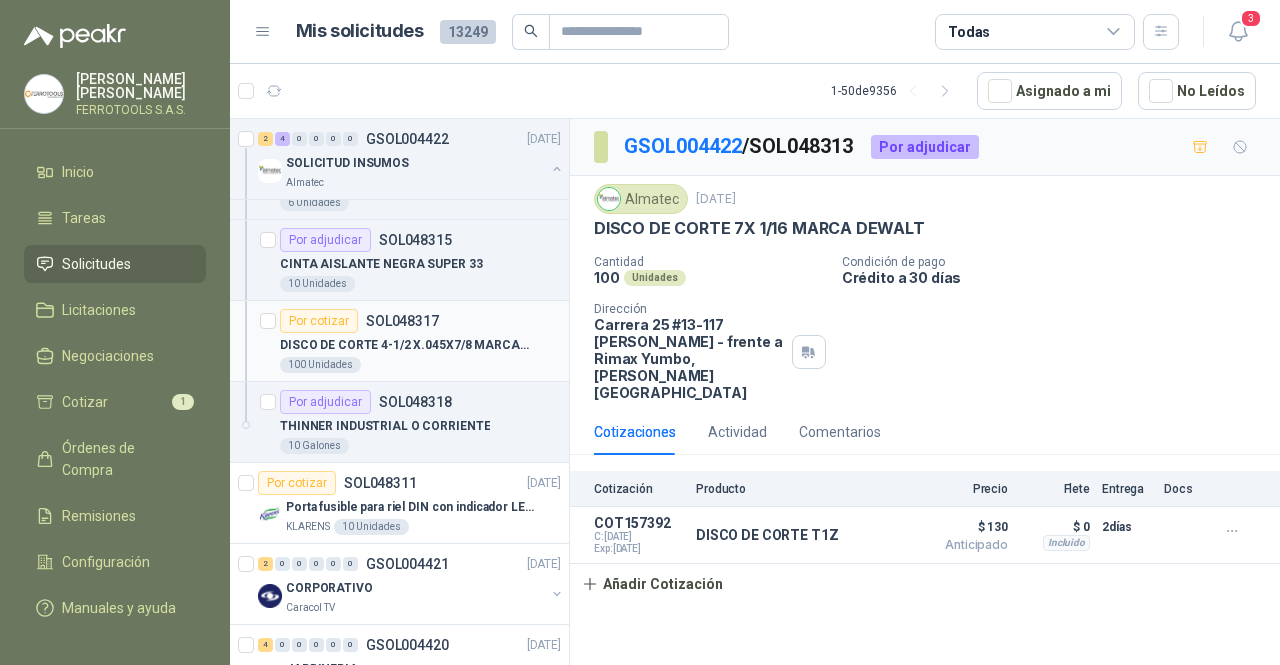 click on "DISCO DE CORTE 4-1/2 X.045X7/8 MARCA DEWALT" at bounding box center (404, 345) 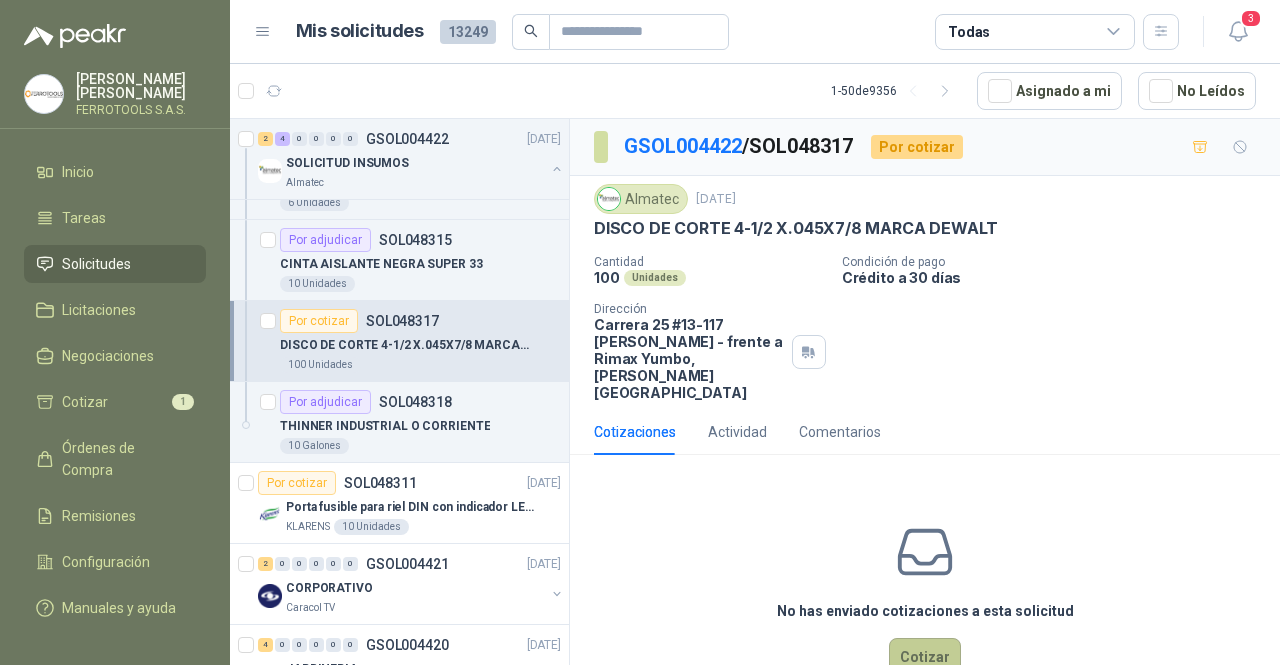 click on "Cotizar" at bounding box center [925, 657] 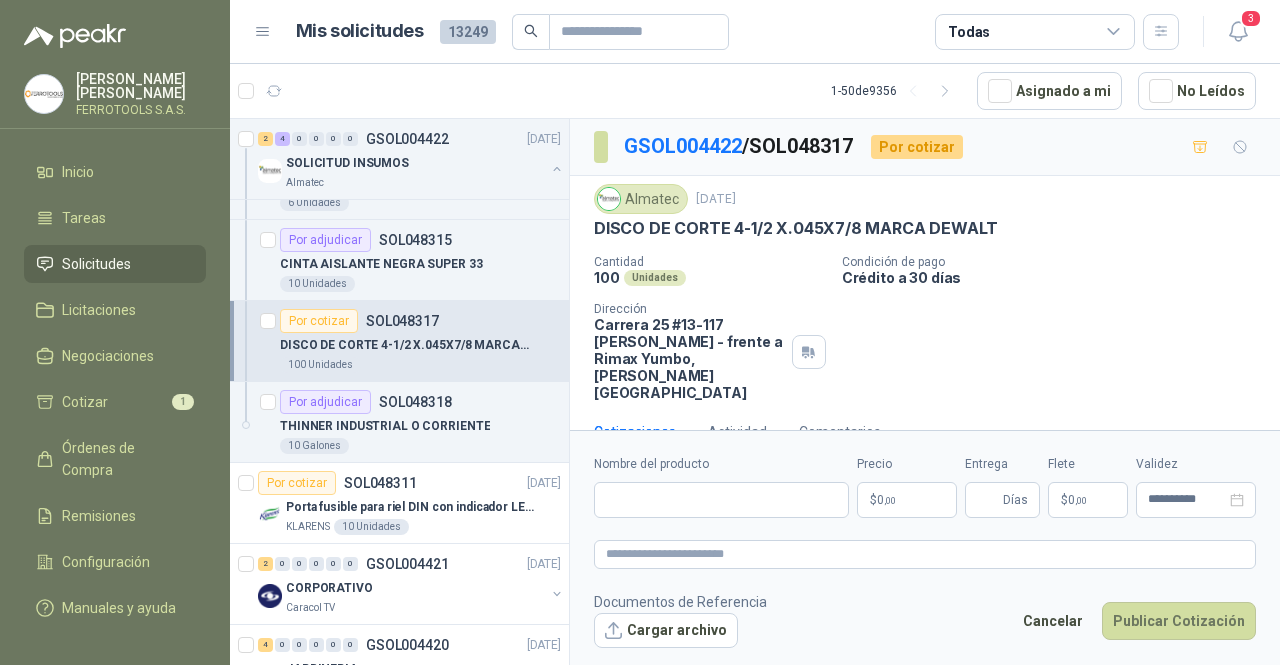 type 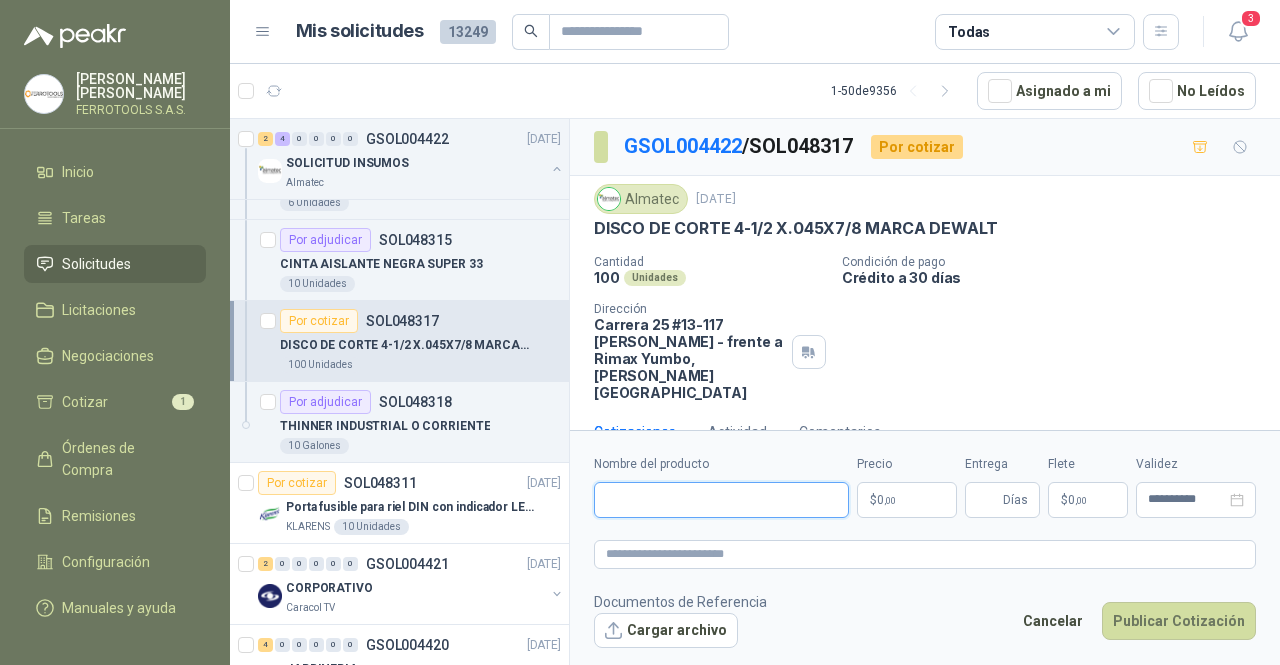 click on "Nombre del producto" at bounding box center (721, 500) 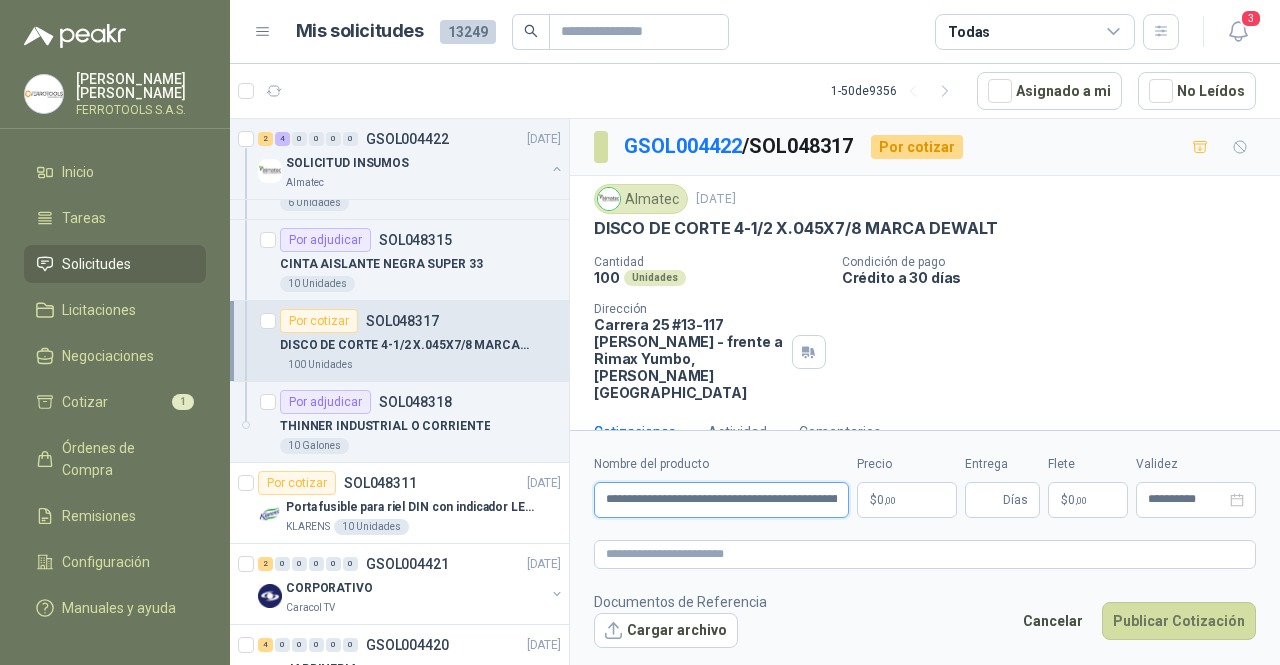 scroll, scrollTop: 0, scrollLeft: 70, axis: horizontal 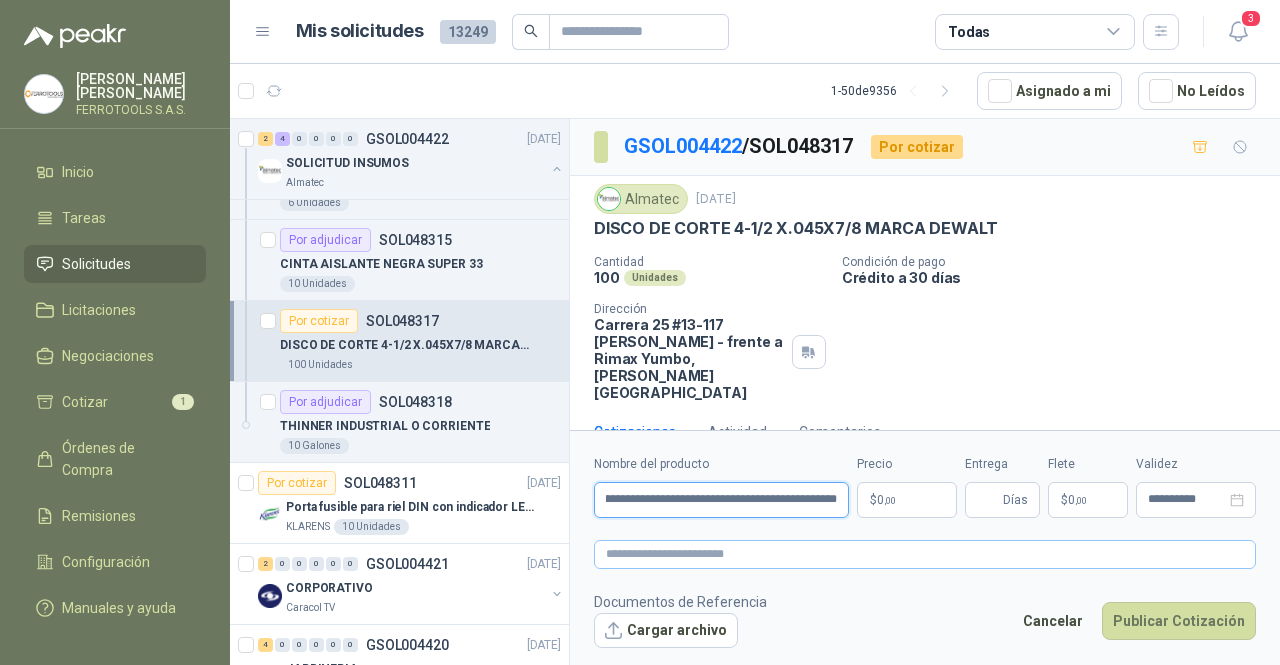 type on "**********" 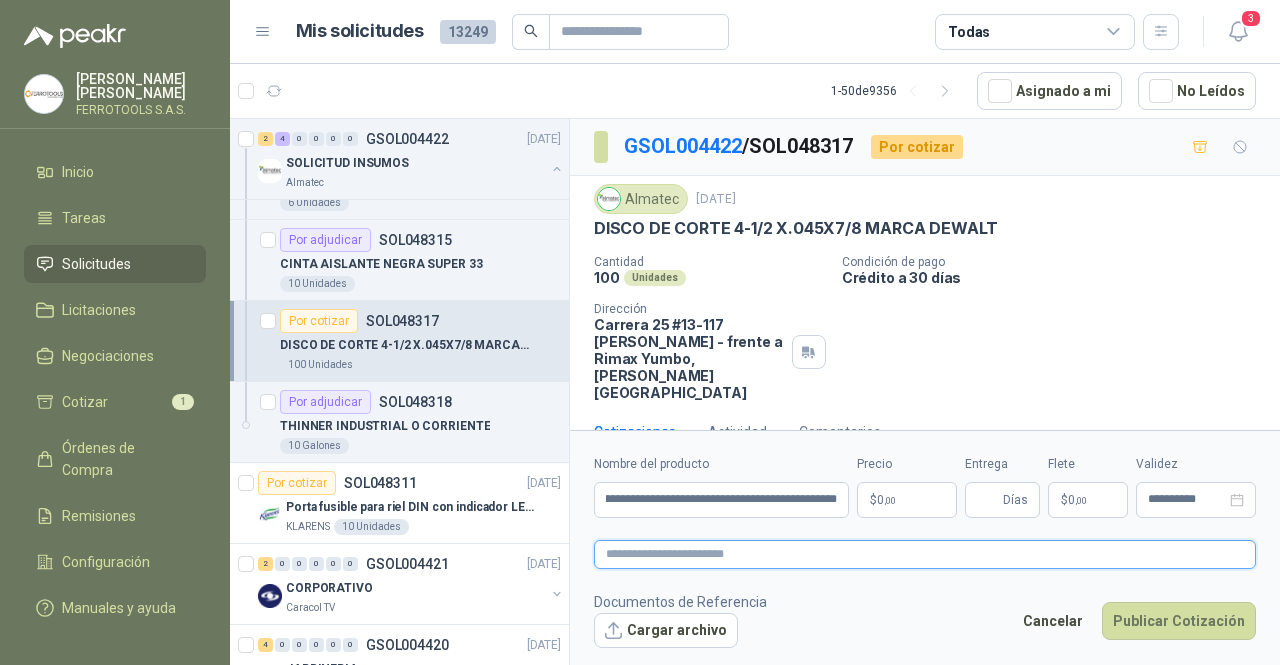 click at bounding box center [925, 554] 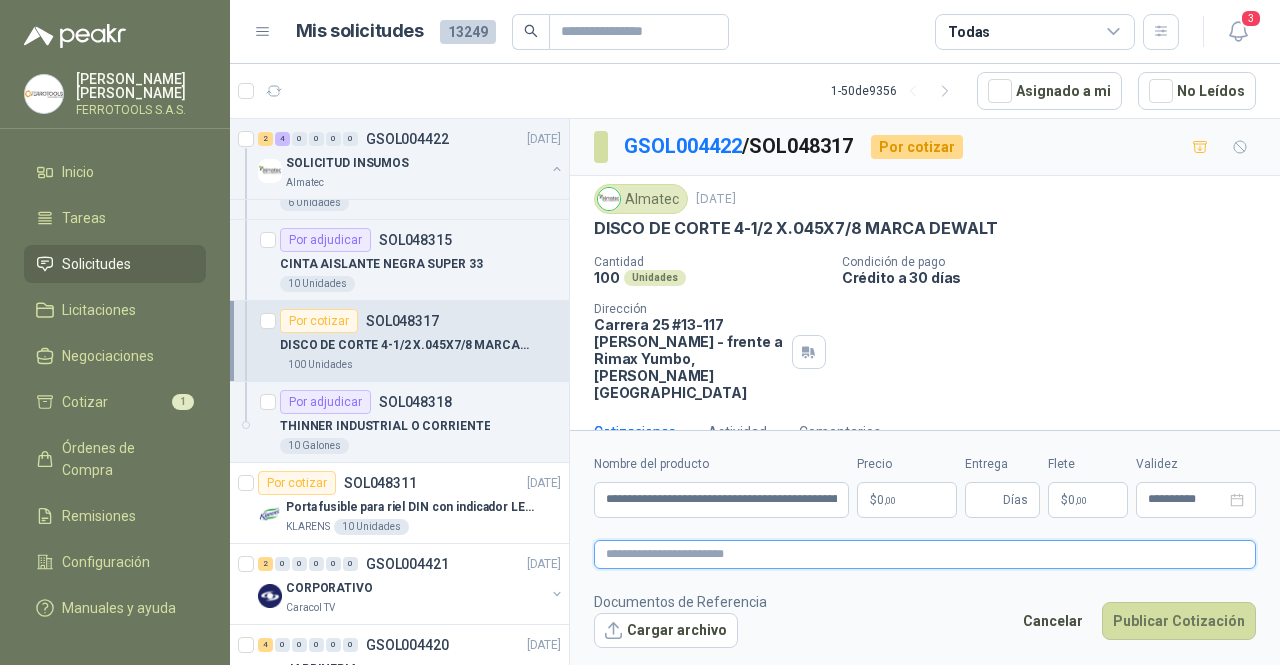 paste on "**********" 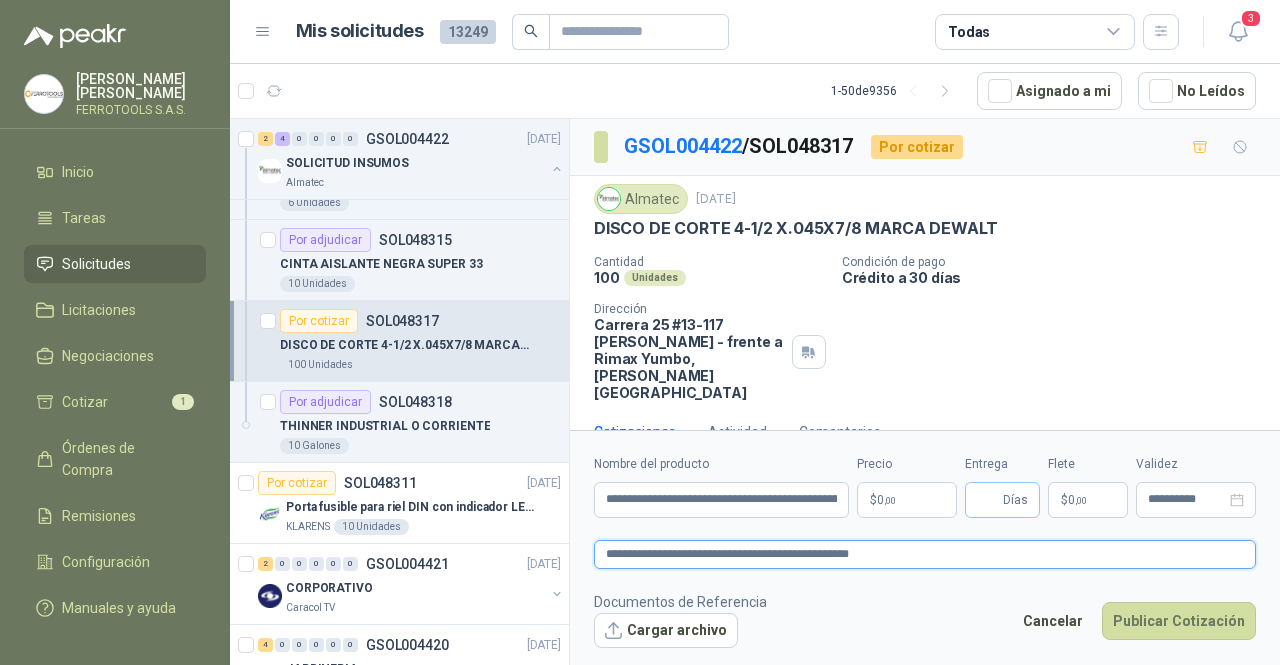 type on "**********" 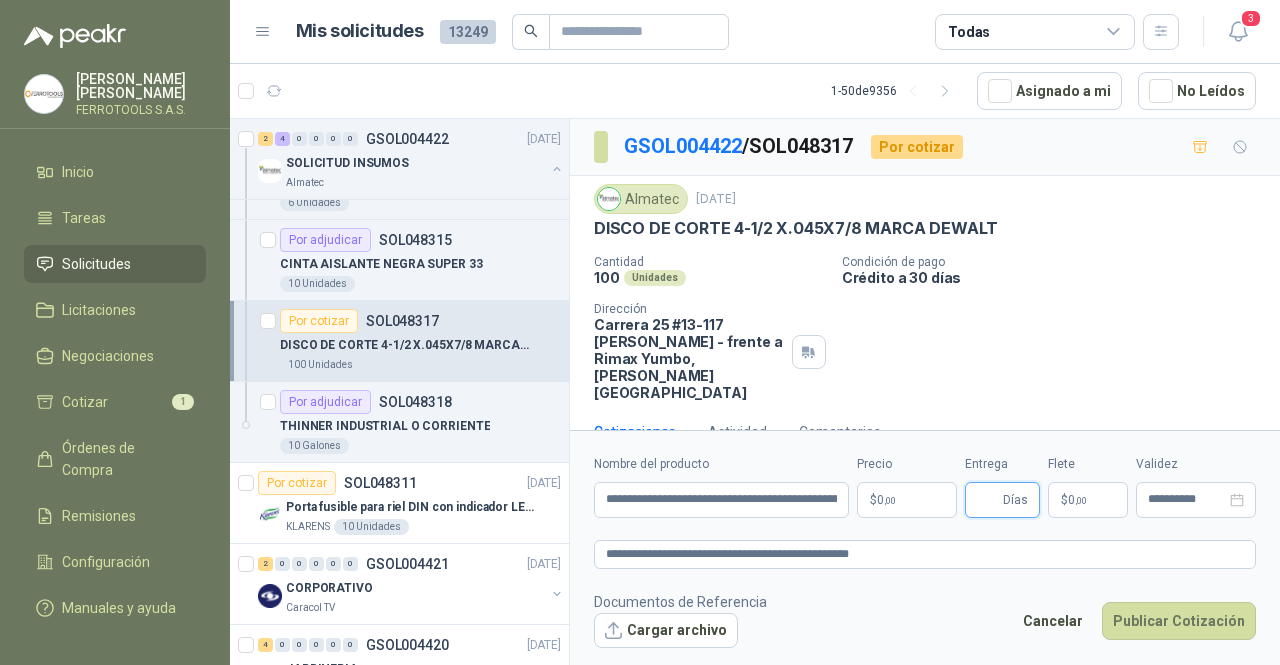 click on "Entrega" at bounding box center (988, 500) 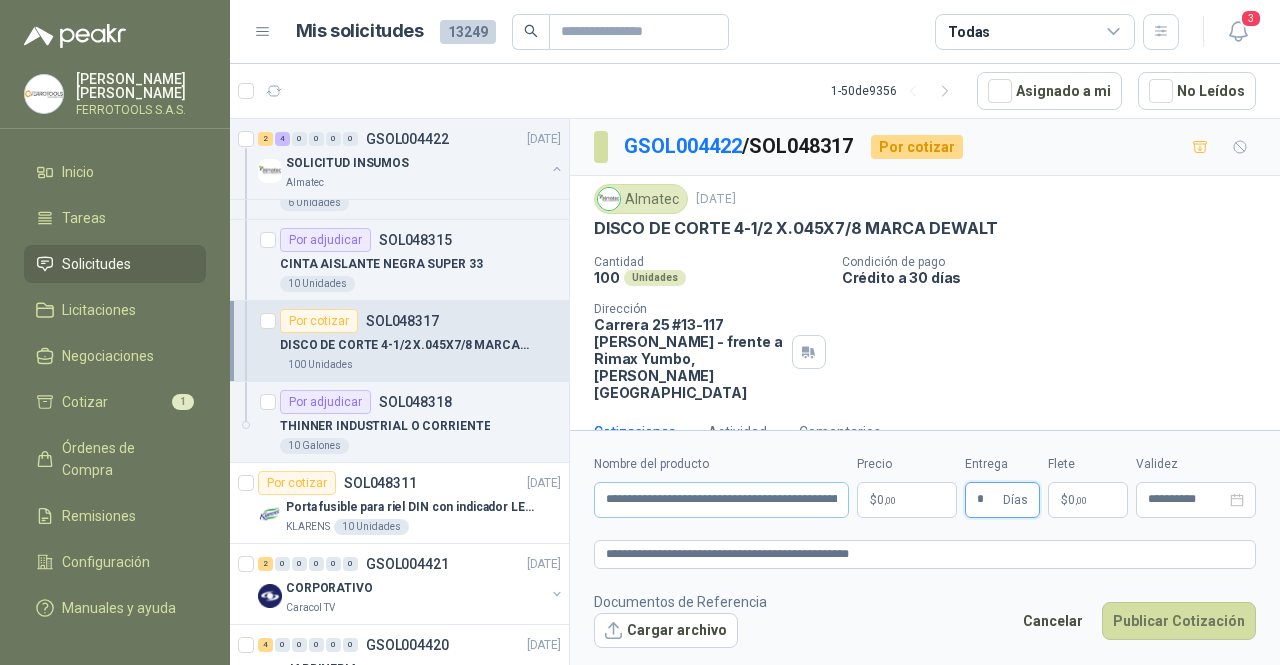 type on "*" 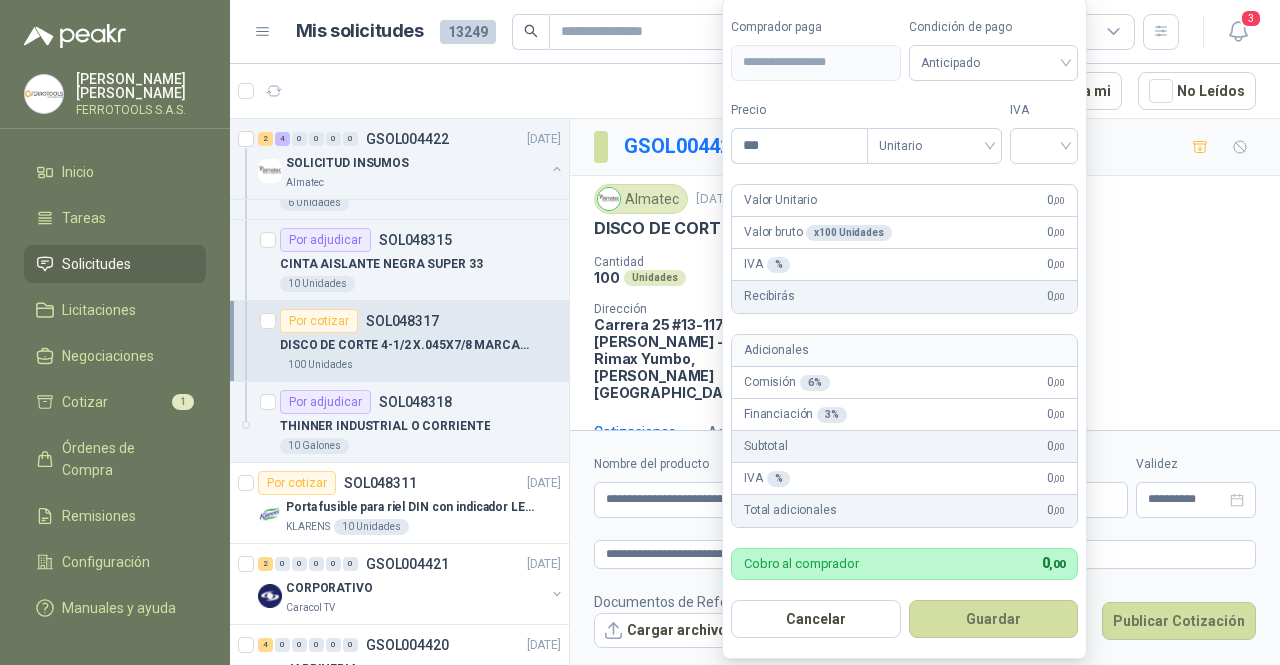 click on "HERNAN   RUALES FERROTOOLS S.A.S.   Inicio   Tareas   Solicitudes   Licitaciones   Negociaciones   Cotizar 1   Órdenes de Compra   Remisiones   Configuración   Manuales y ayuda Mis solicitudes 13249 Todas 3 1 - 50  de  9356 Asignado a mi No Leídos Por cotizar SOL048340 10/07/25   DIADEMA LOGITECH H390 Caracol TV 20   Unidades 1   0   0   0   0   0   GSOL004427 10/07/25   ENRIQUECIMIENTO-JUGUETES Zoologico De Cali    Por cotizar SOL048337 10/07/25   SUMINISTRO + INSTALACIÓN DE CANECA EN ACERO INOXIDABLE - MOBILIARIO URBANO, CAPACITAD 75 LT Grupo Normandía 1   Unidades Por cotizar SOL048336 10/07/25   TINA METALICA 55GLN SIN TAPA  Grupo Normandía 14   Unidades Por cotizar SOL048335 10/07/25   GUADUAS 3m Grupo Normandía 51   Unidades Por adjudicar SOL048334 10/07/25   TEJA DE ZINC 3.05m x 0.80m Grupo Normandía 39   Unidades Por cotizar SOL048333 10/07/25   AMARRAS METALICAS LARGAS Grupo Normandía 280   Unidades 1   1   0   0   0   0   GSOL004425 10/07/25   01-RQP-9138 Santa Anita Napoles   Por adjudicar" at bounding box center [640, 332] 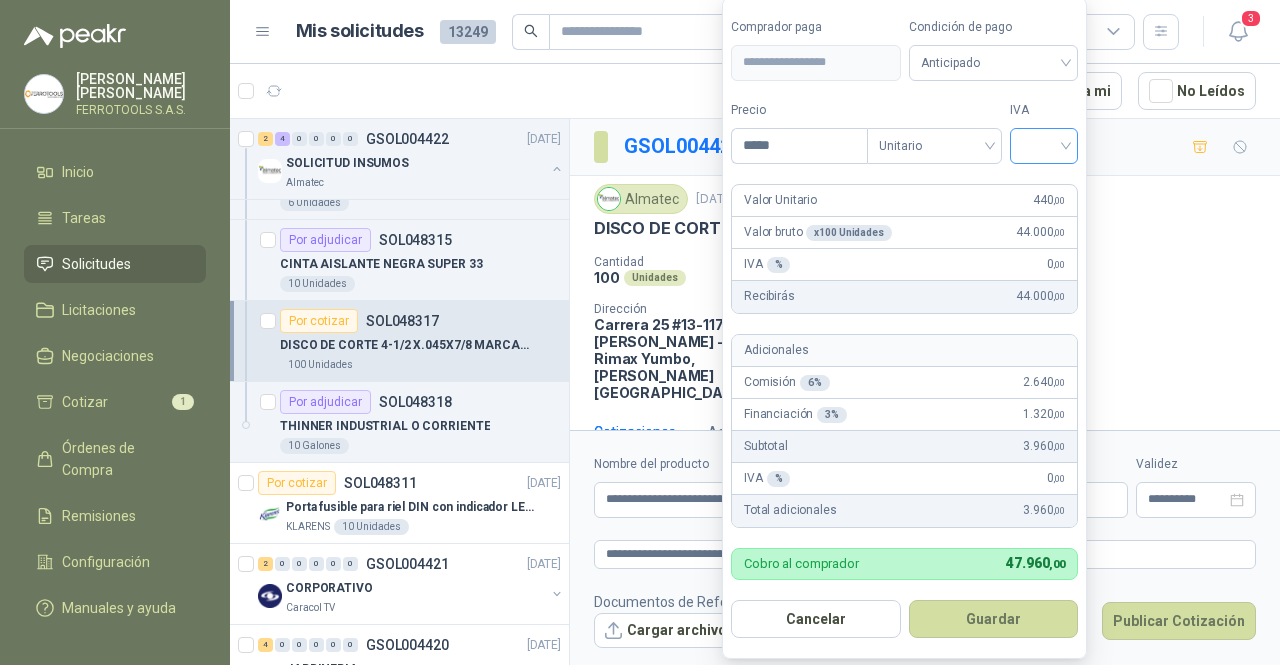 type on "*****" 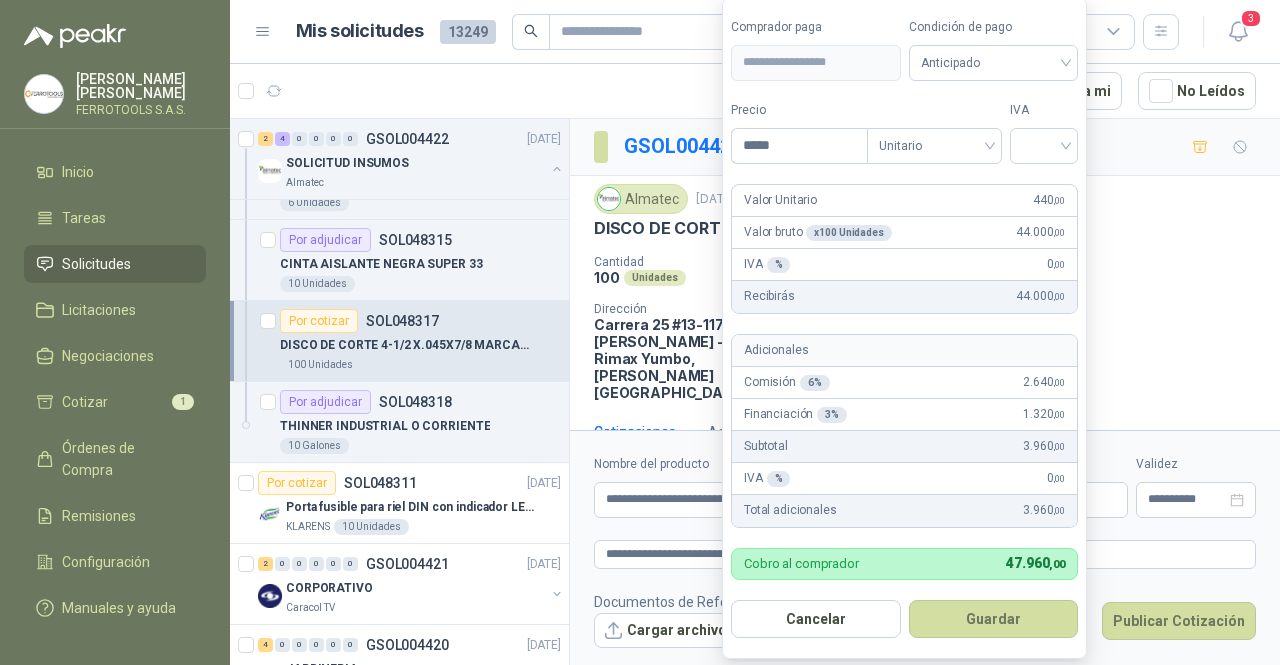 click at bounding box center [1044, 144] 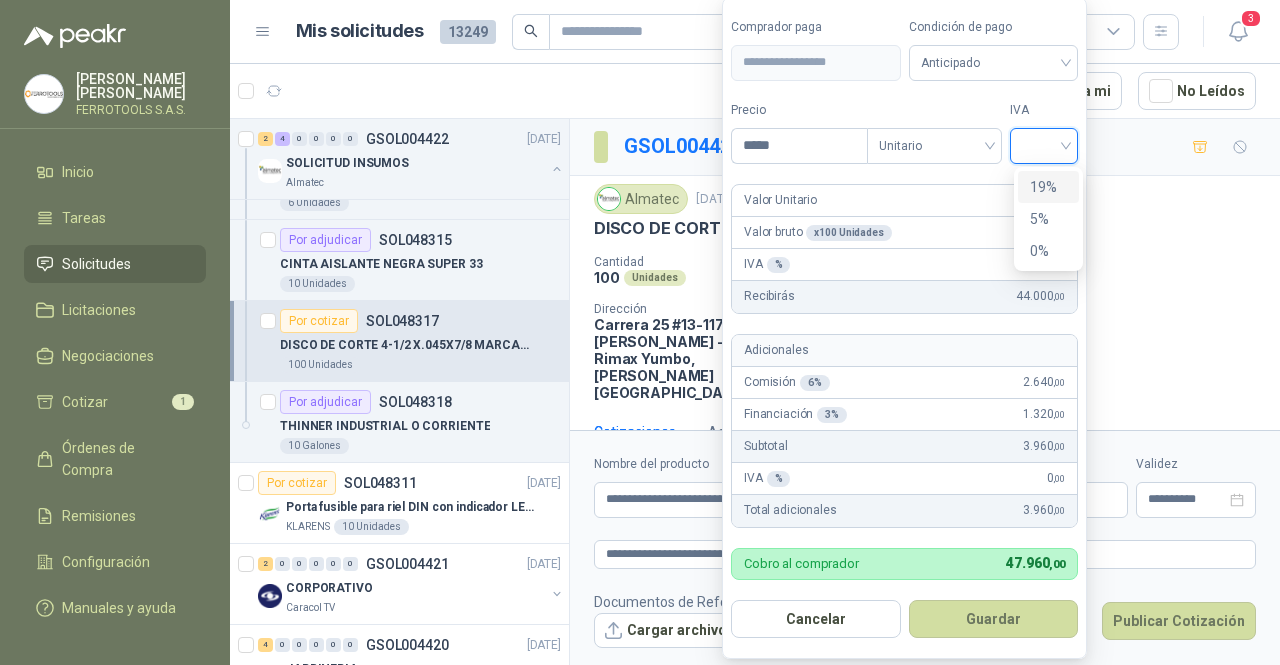 click on "19%" at bounding box center (1048, 187) 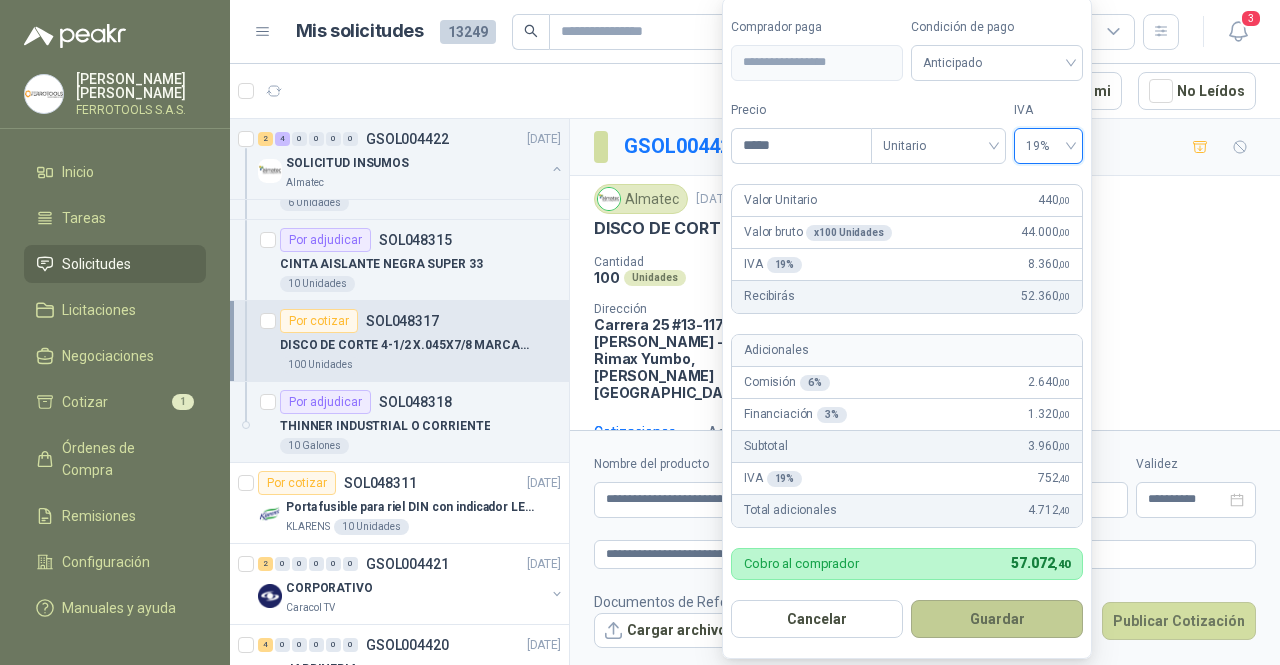 click on "Guardar" at bounding box center [997, 619] 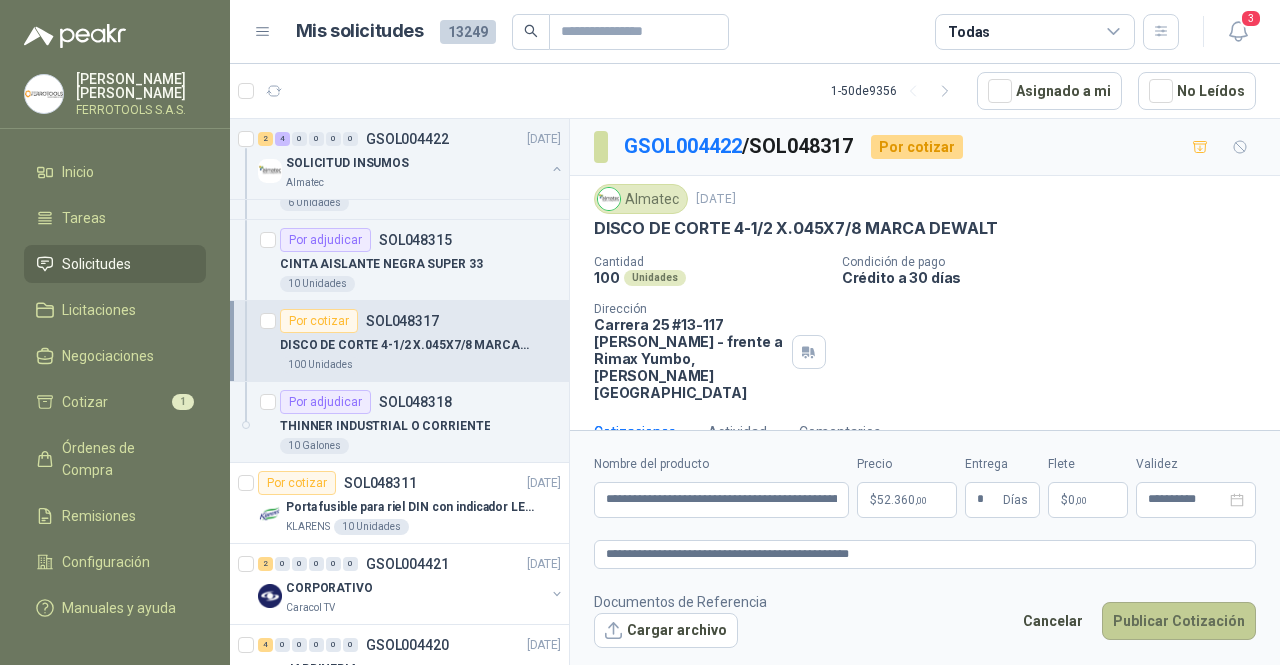 click on "Publicar Cotización" at bounding box center [1179, 621] 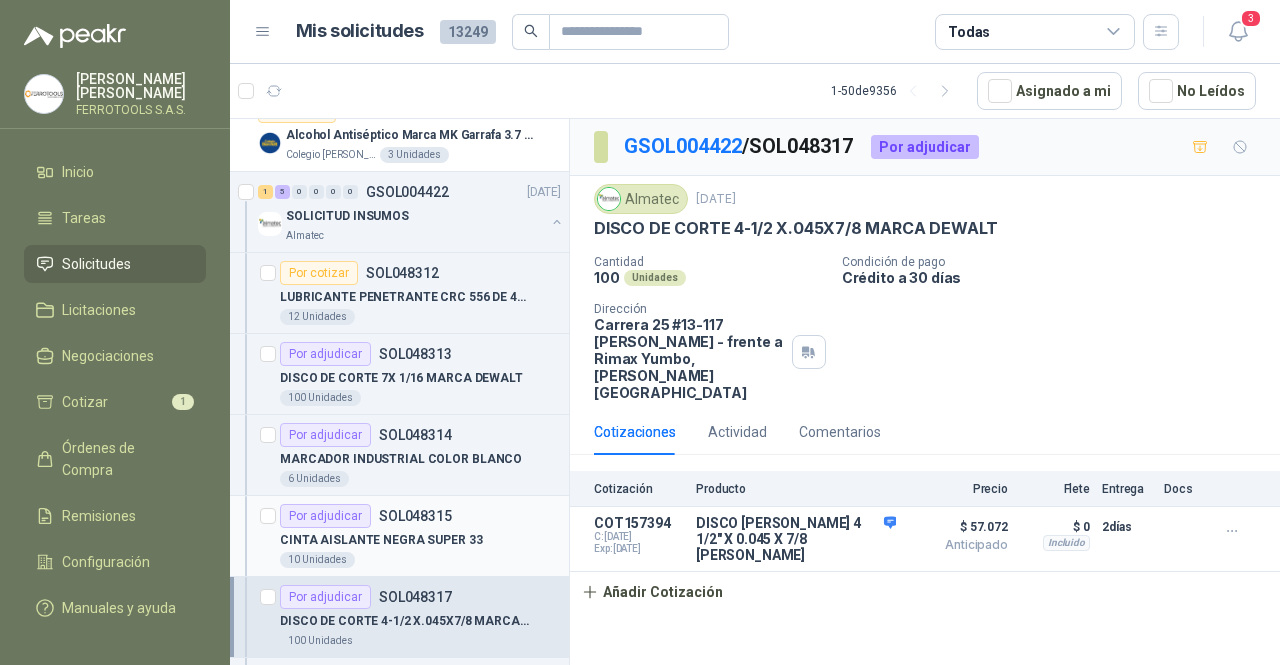 scroll, scrollTop: 1300, scrollLeft: 0, axis: vertical 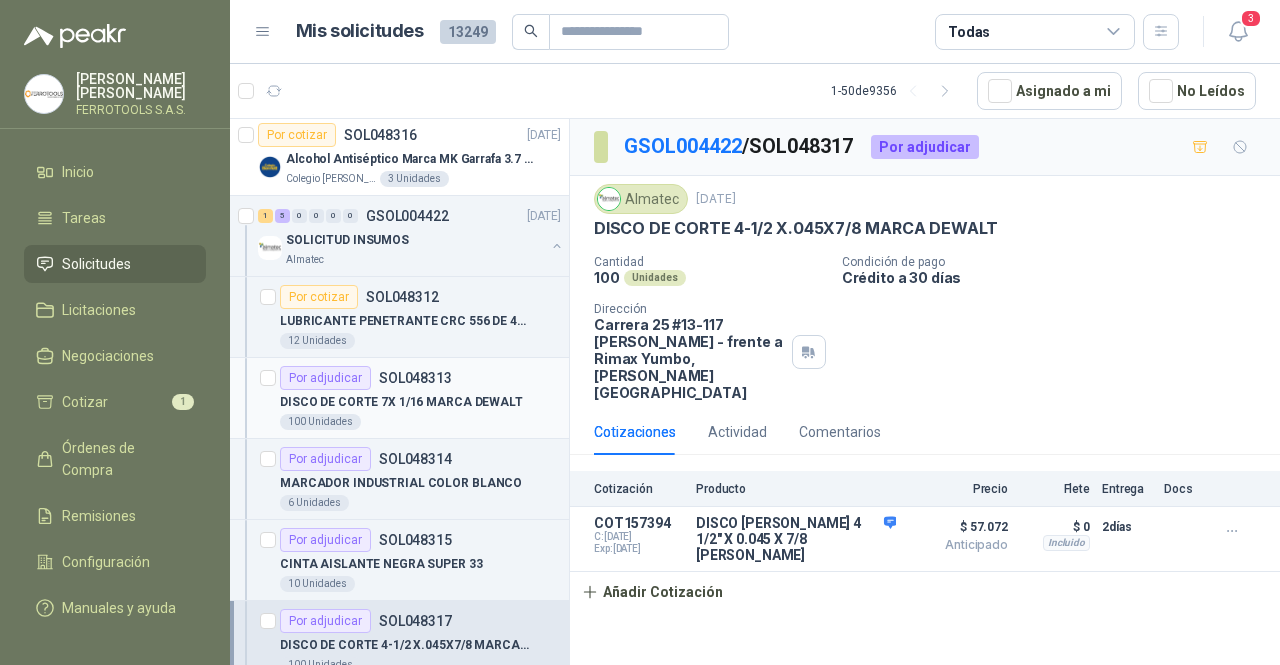 click on "DISCO DE CORTE 7X 1/16 MARCA DEWALT" at bounding box center [401, 402] 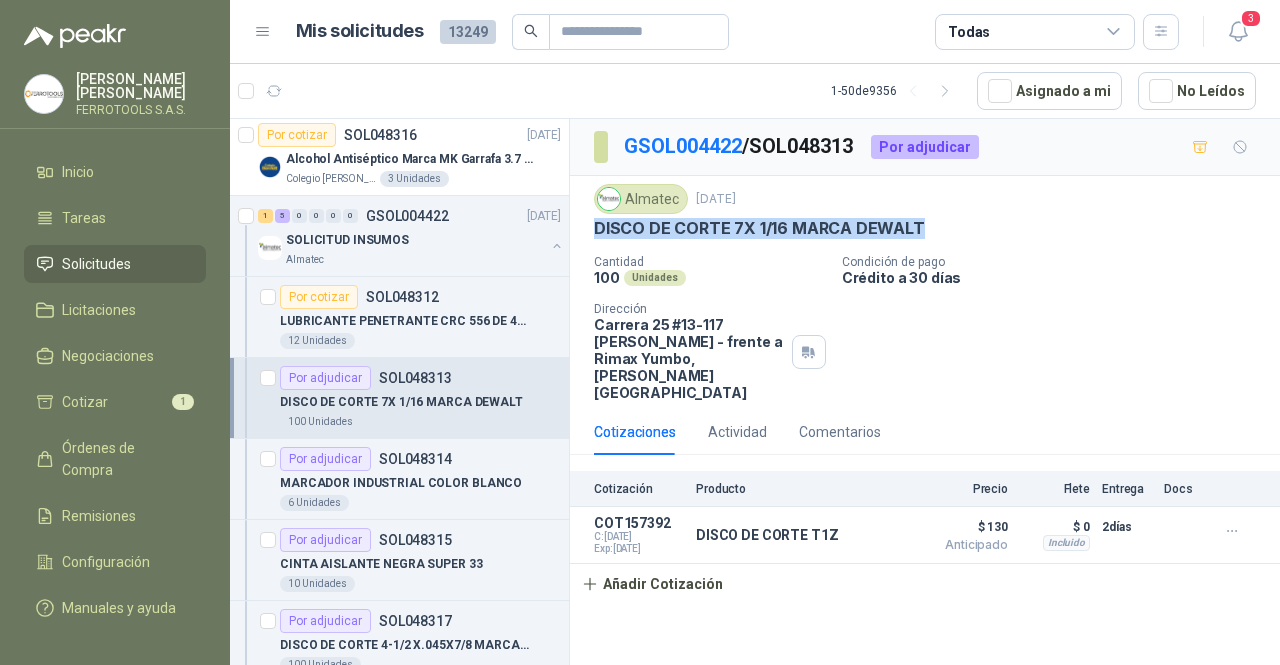 drag, startPoint x: 919, startPoint y: 224, endPoint x: 599, endPoint y: 227, distance: 320.01407 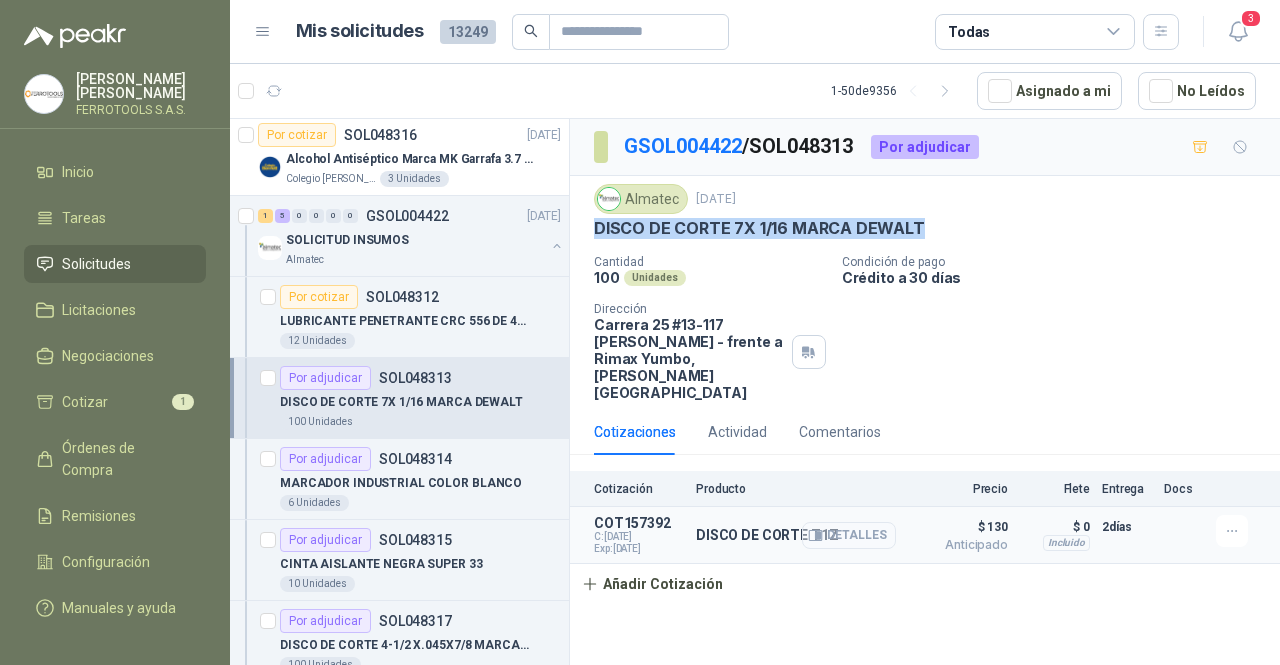 click on "Detalles" at bounding box center [849, 535] 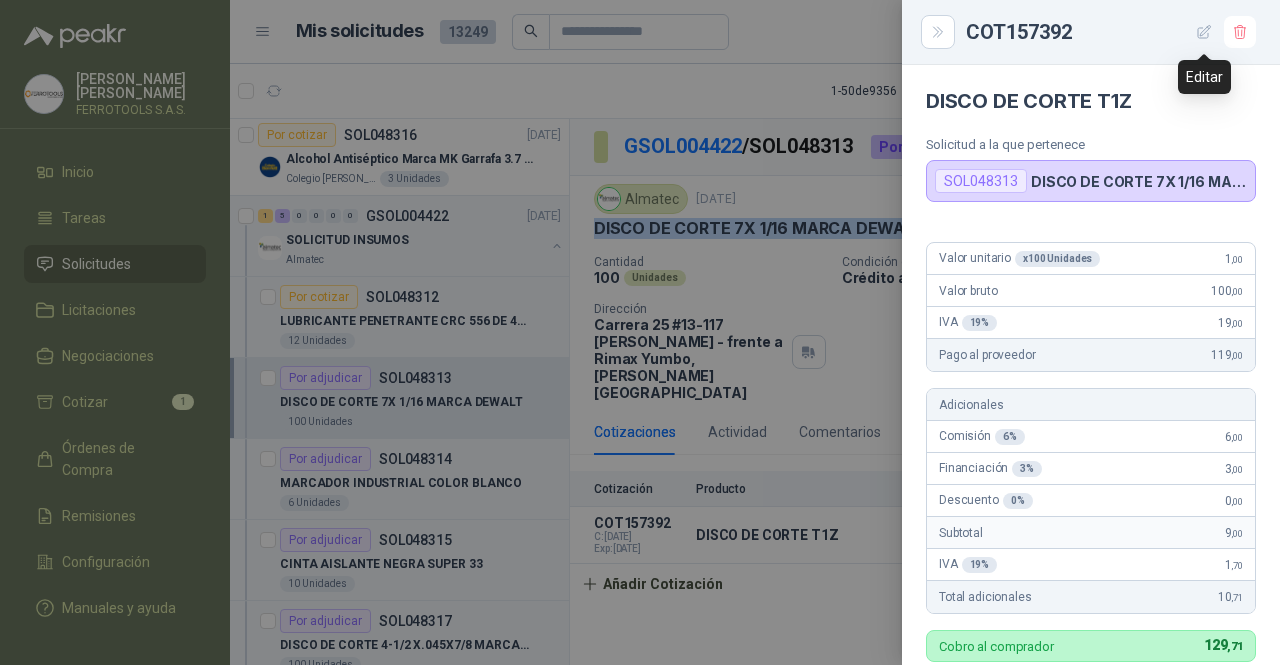 click 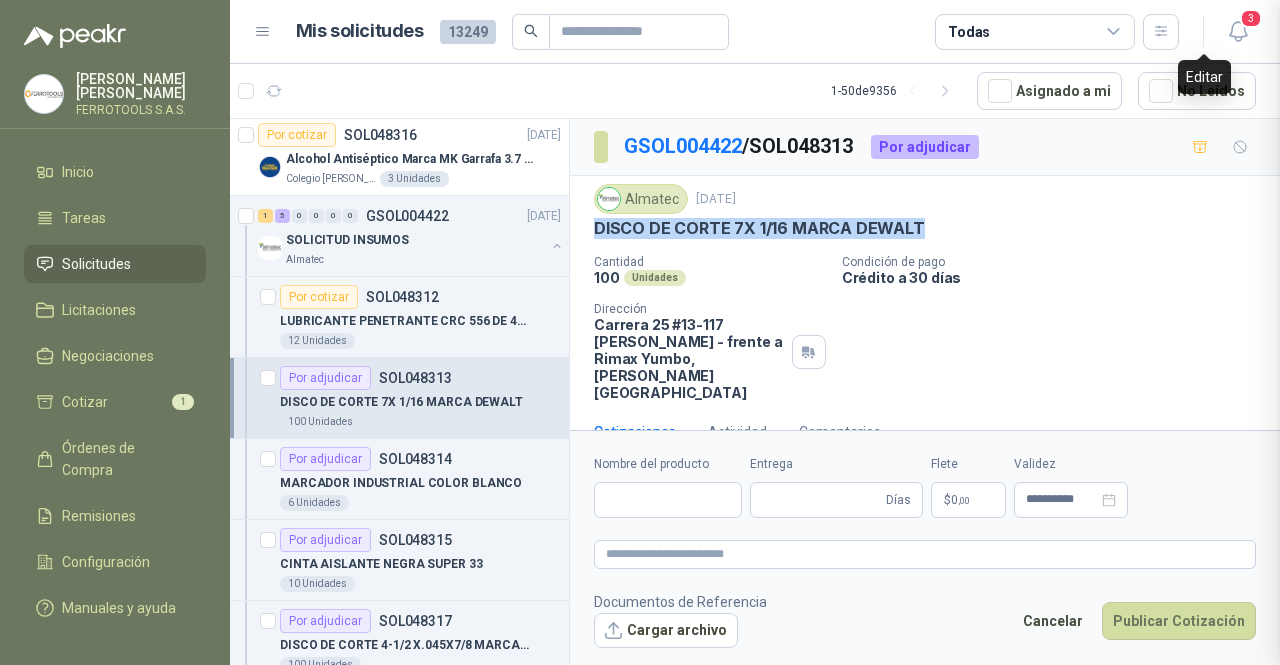 type 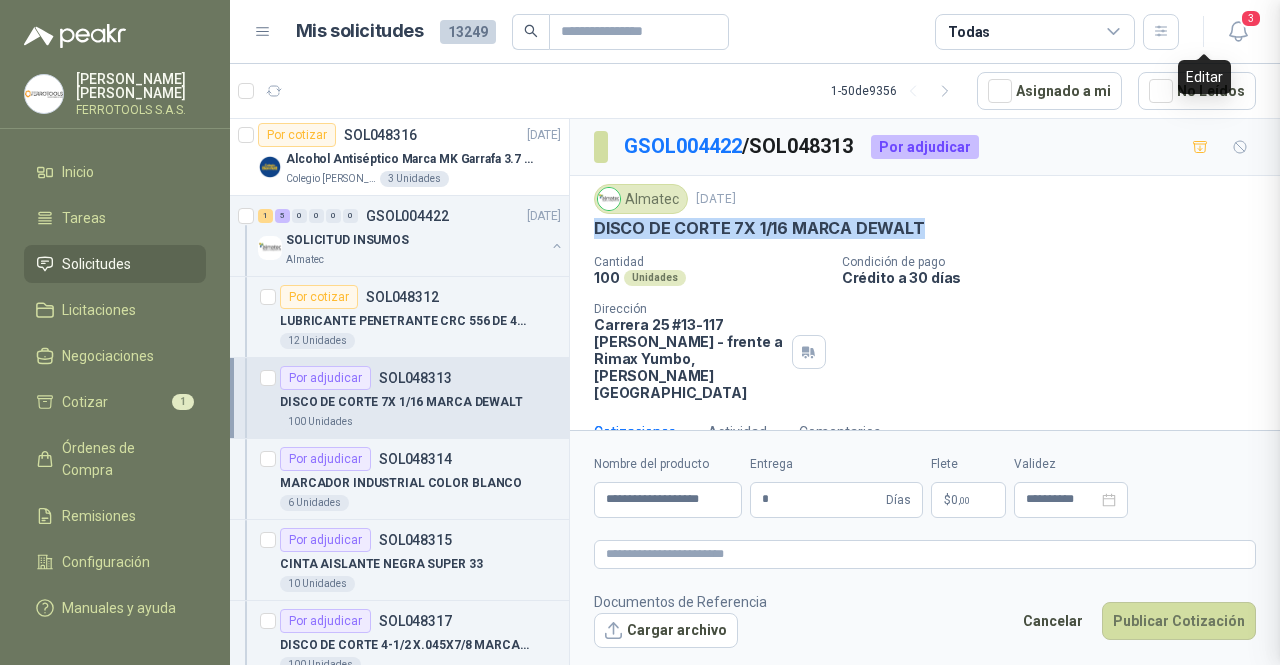 type 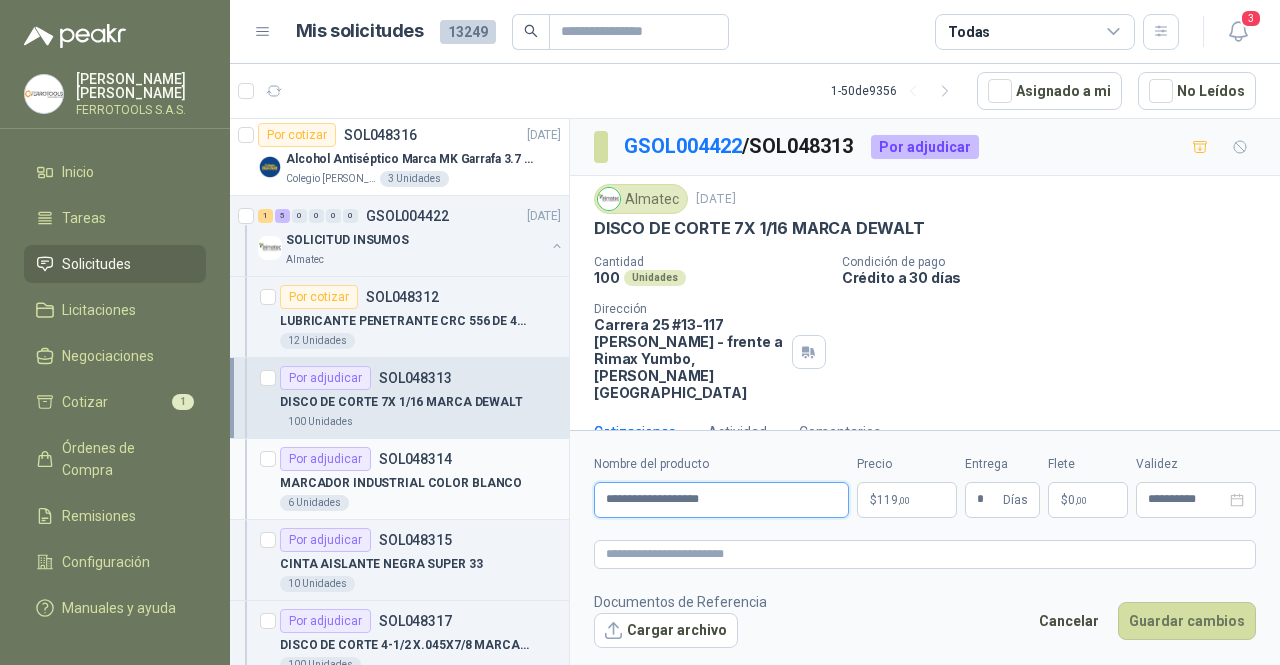 drag, startPoint x: 736, startPoint y: 498, endPoint x: 472, endPoint y: 490, distance: 264.1212 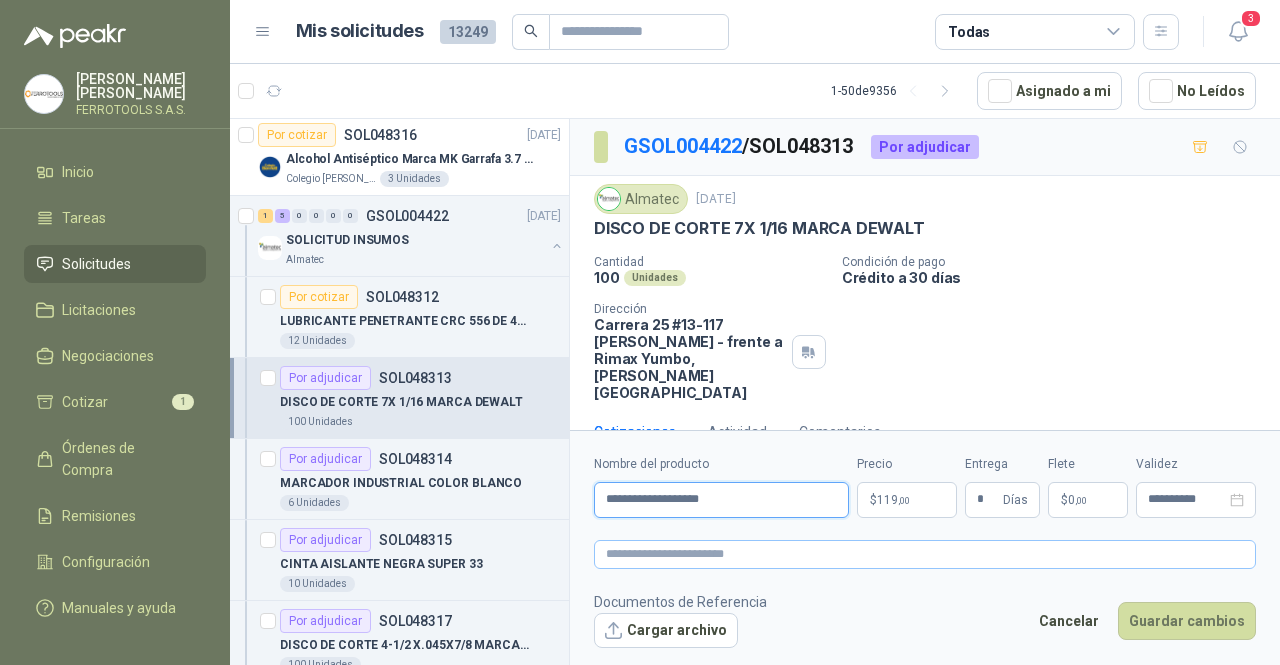 paste on "**********" 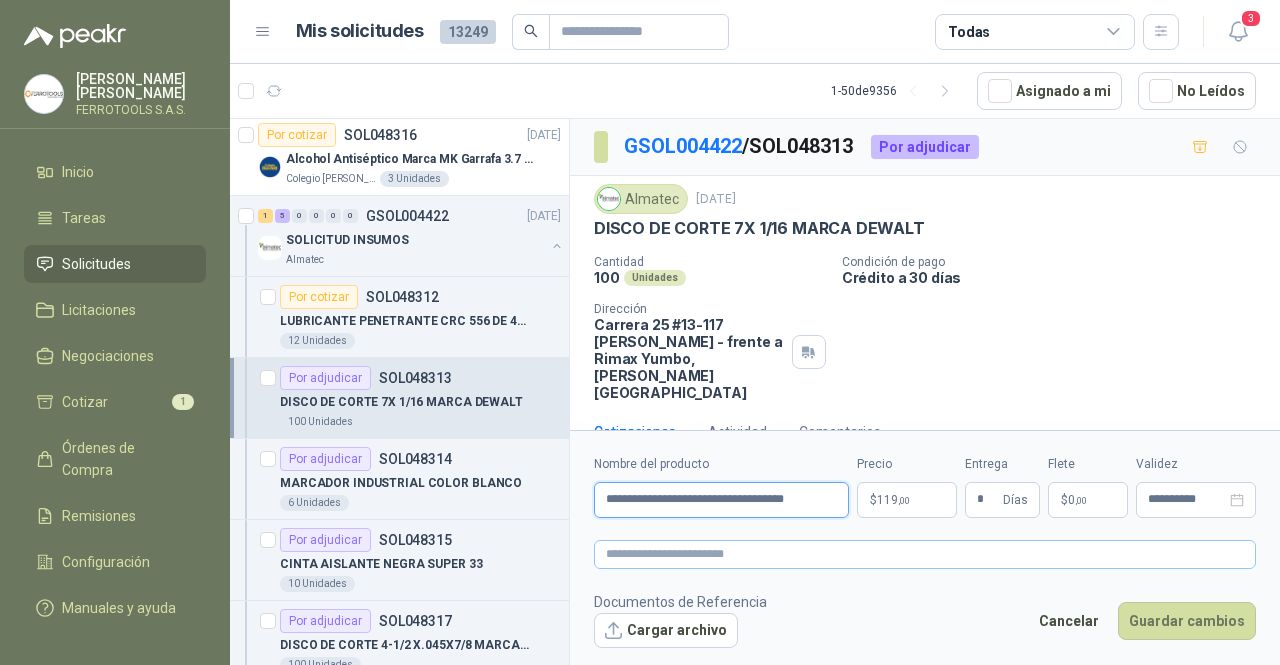 type on "**********" 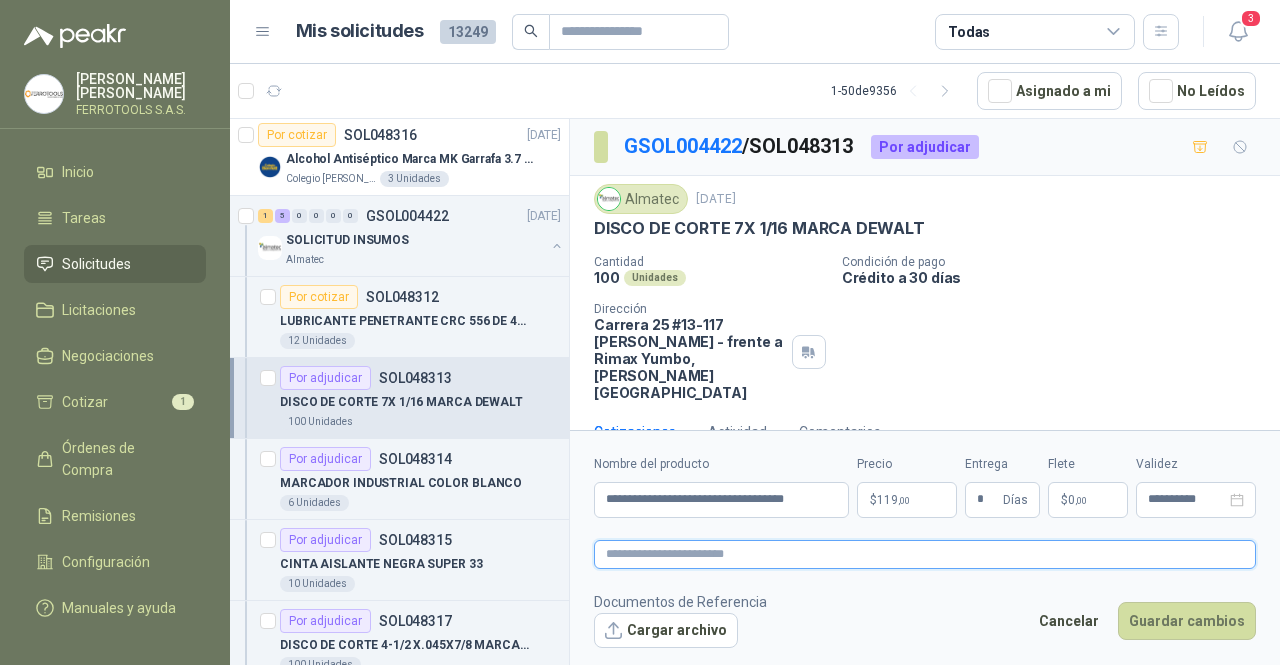 click at bounding box center [925, 554] 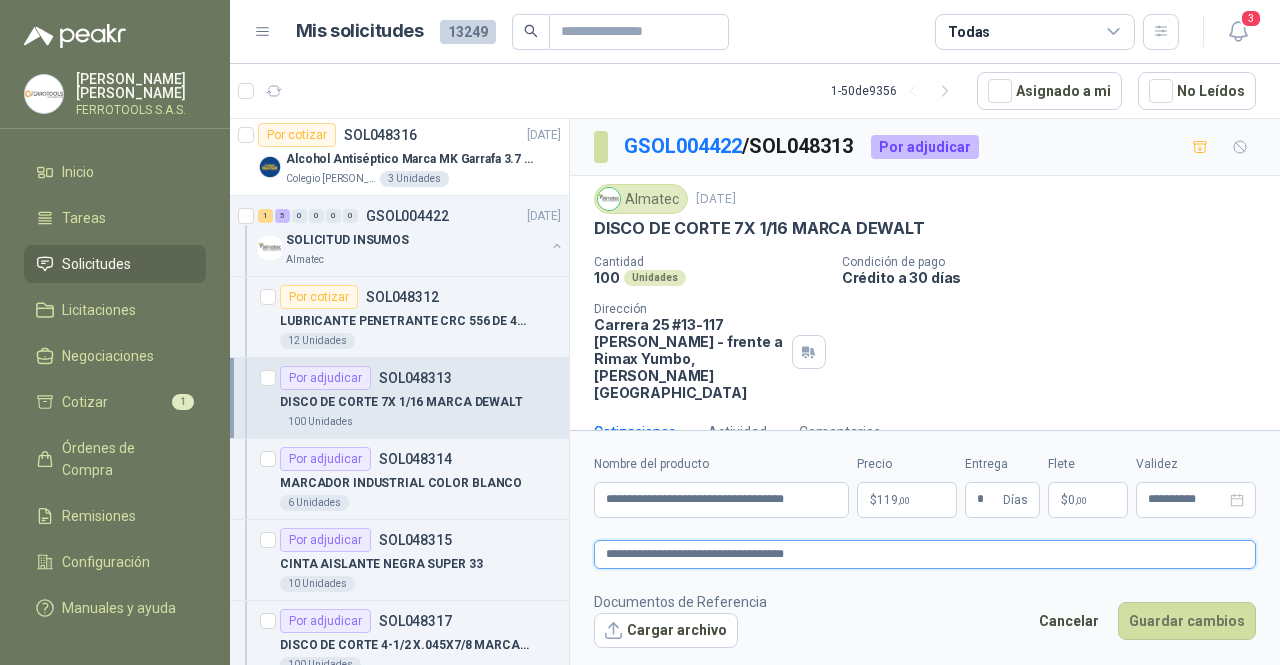 type on "**********" 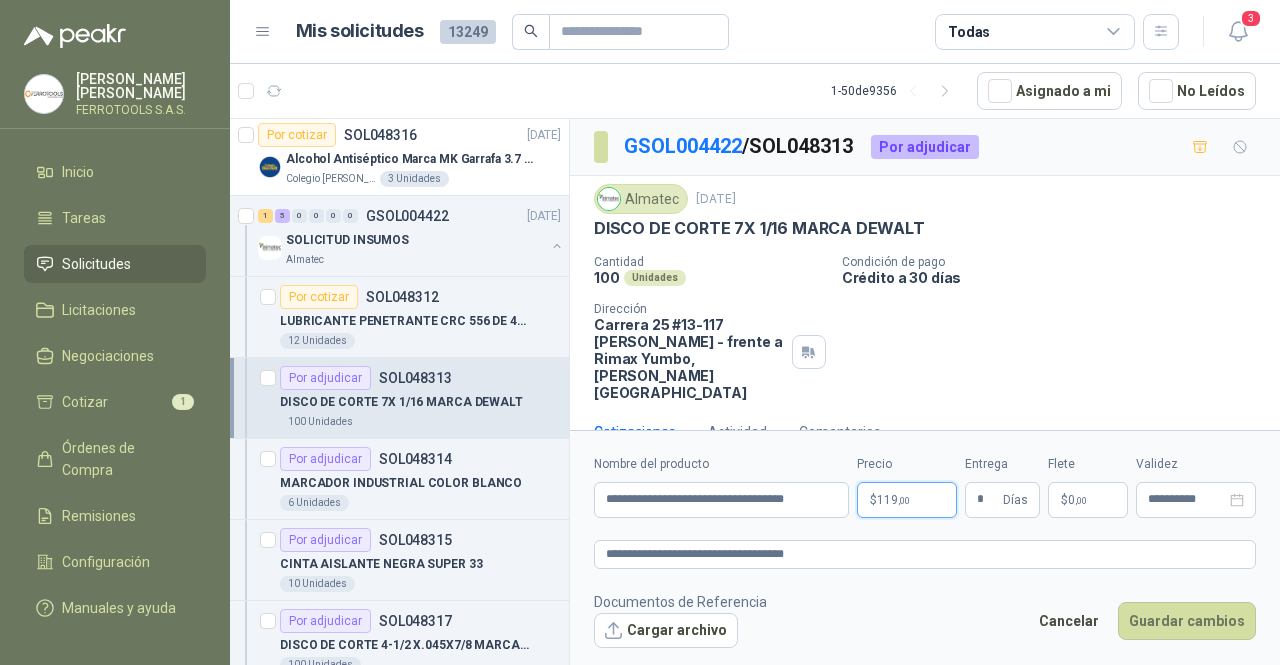 click on ",00" at bounding box center (904, 500) 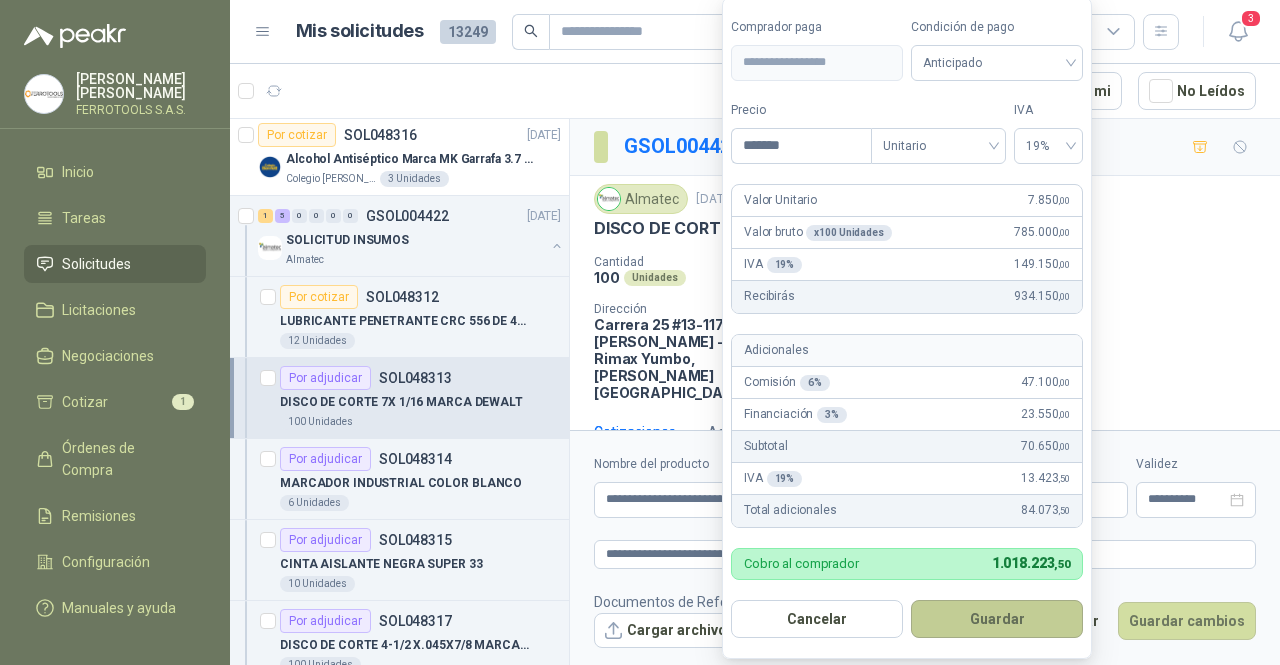 type on "*******" 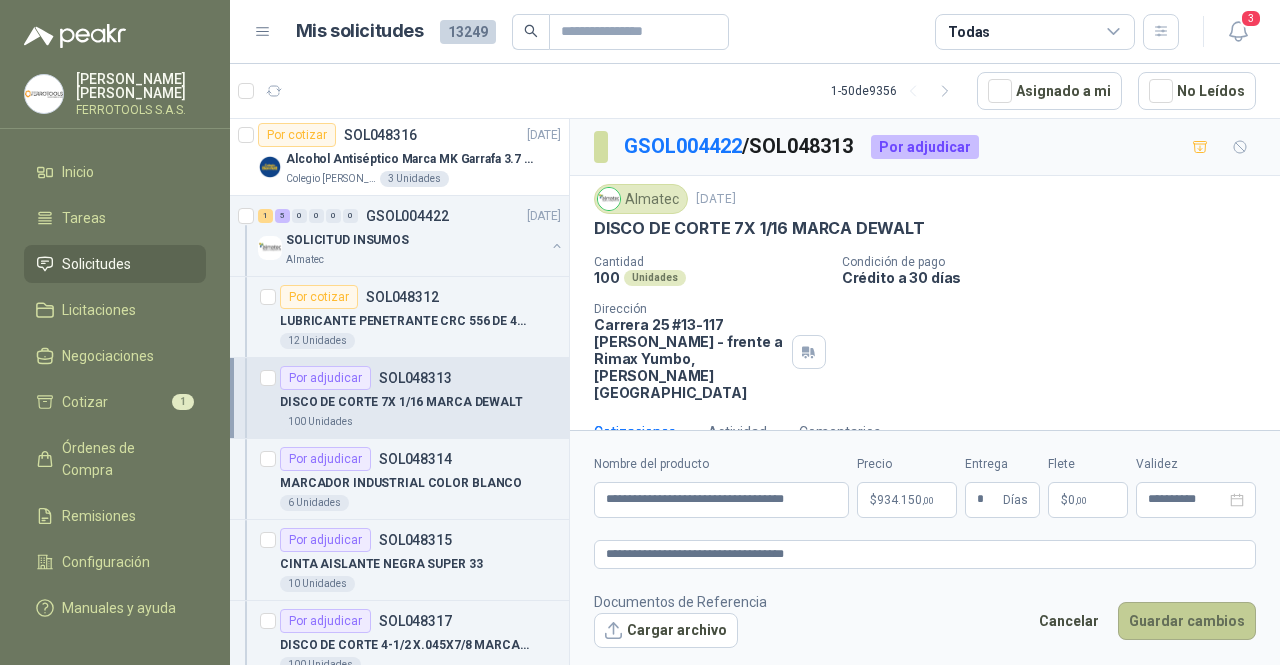 click on "Guardar cambios" at bounding box center [1187, 621] 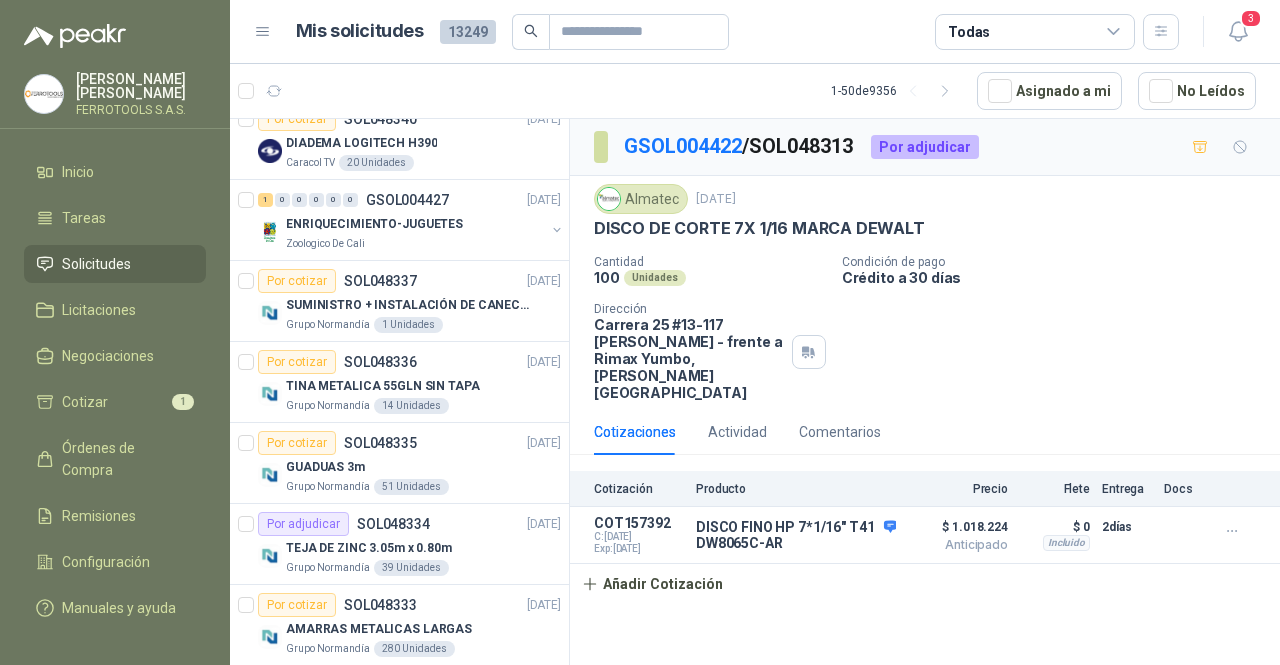 scroll, scrollTop: 0, scrollLeft: 0, axis: both 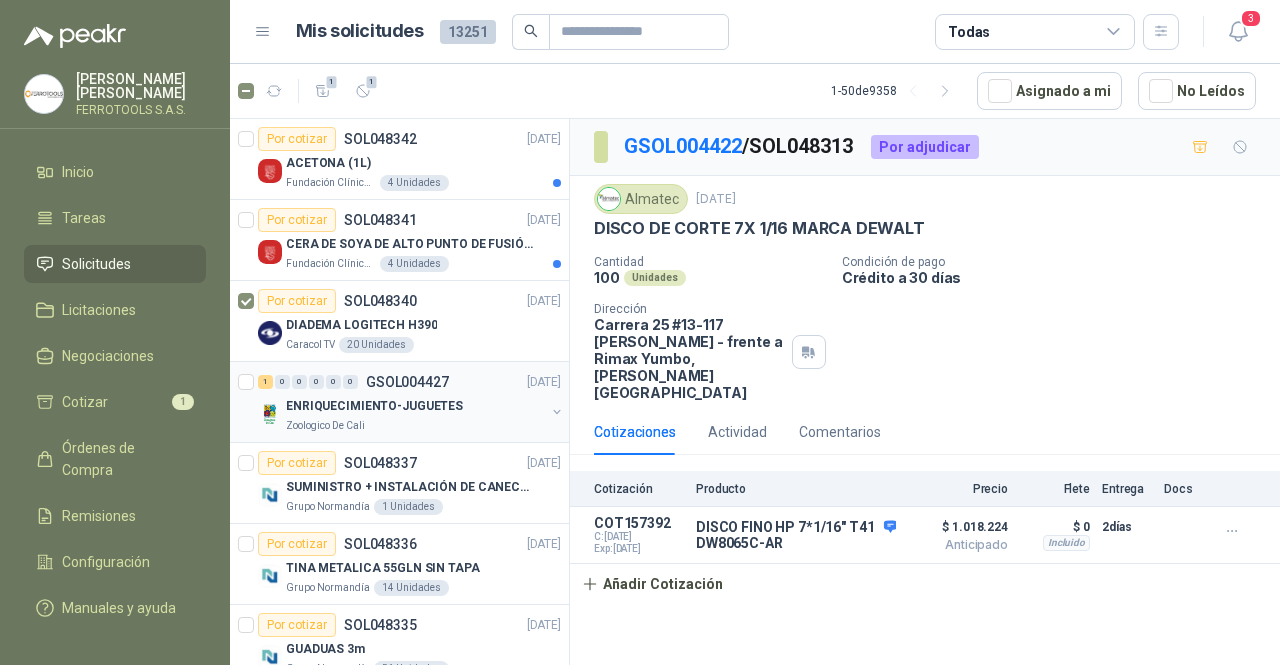 click on "1   0   0   0   0   0   GSOL004427 10/07/25   ENRIQUECIMIENTO-JUGUETES Zoologico De Cali" at bounding box center [399, 402] 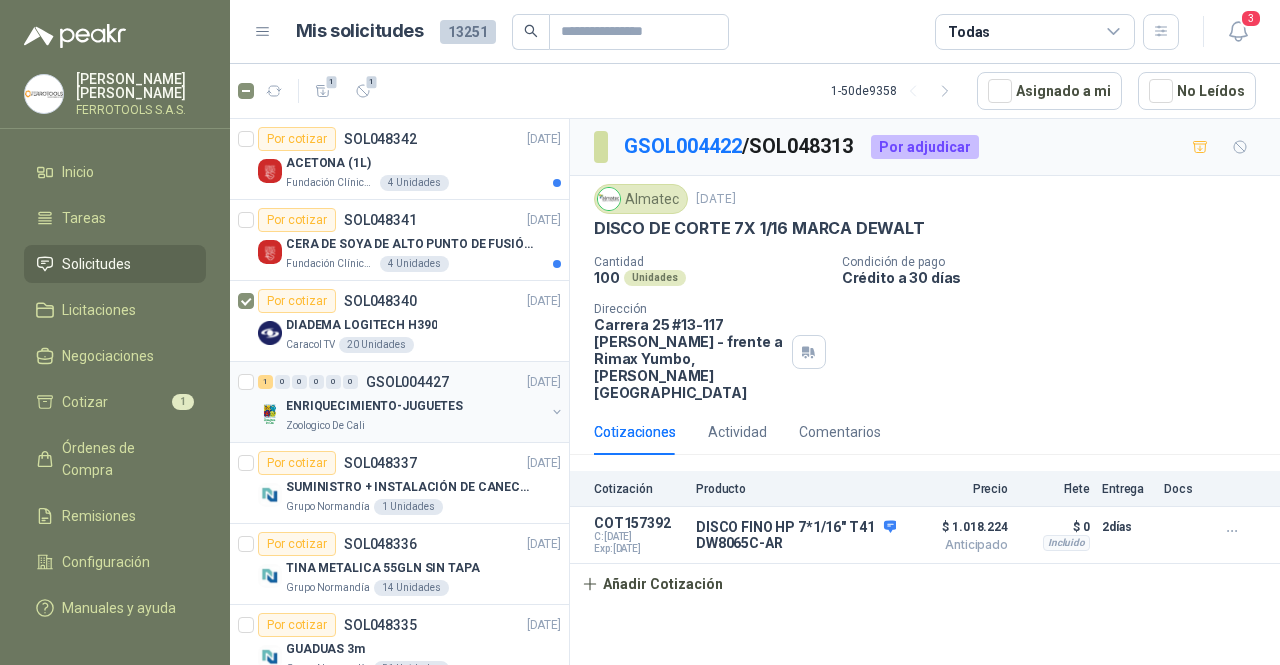 click on "ENRIQUECIMIENTO-JUGUETES" at bounding box center [415, 406] 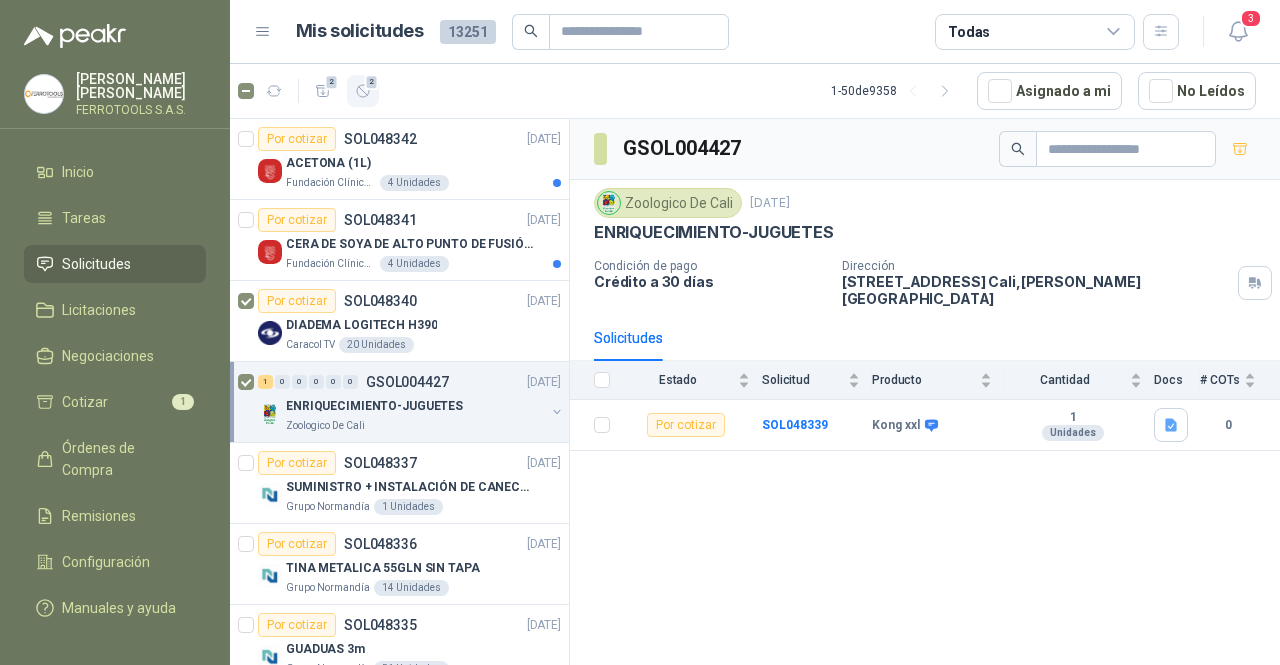 click on "2" at bounding box center (372, 82) 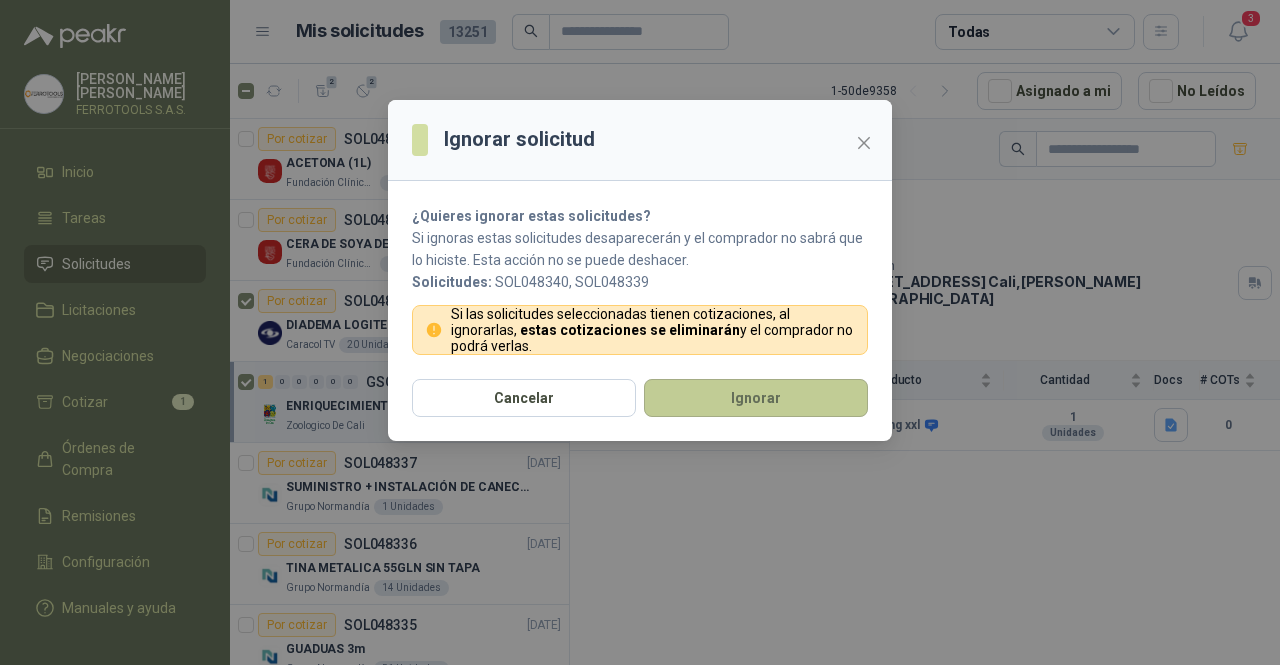 click on "Ignorar" at bounding box center [756, 398] 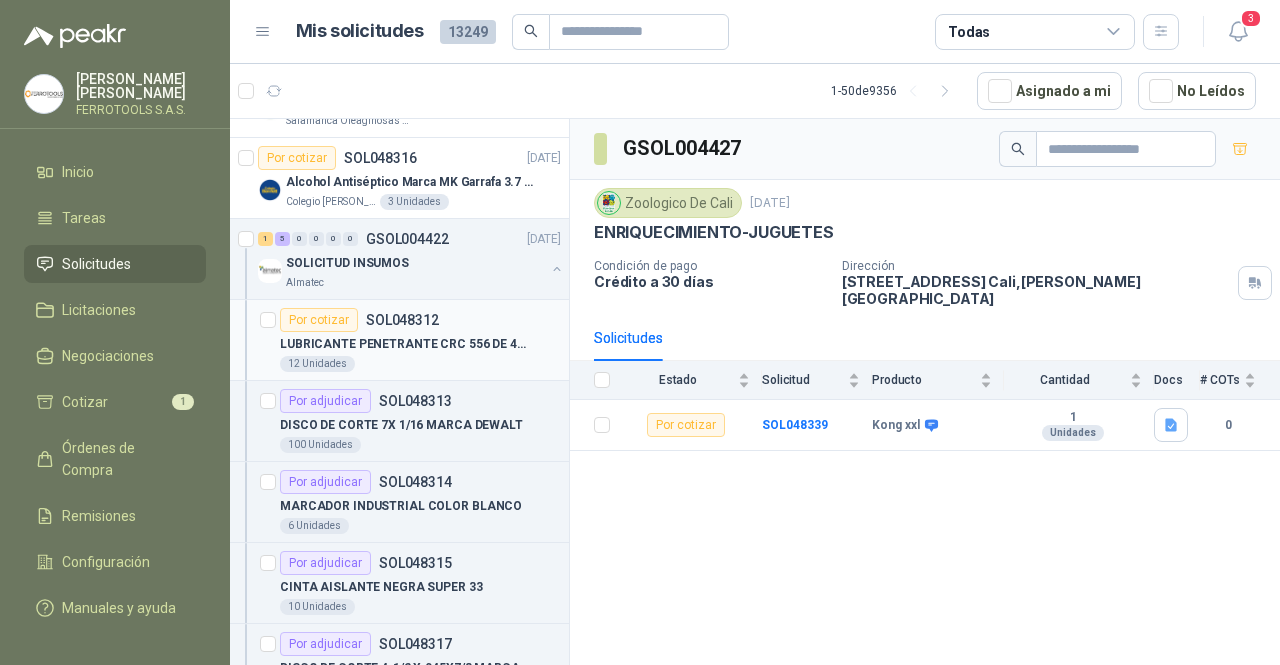 scroll, scrollTop: 1100, scrollLeft: 0, axis: vertical 